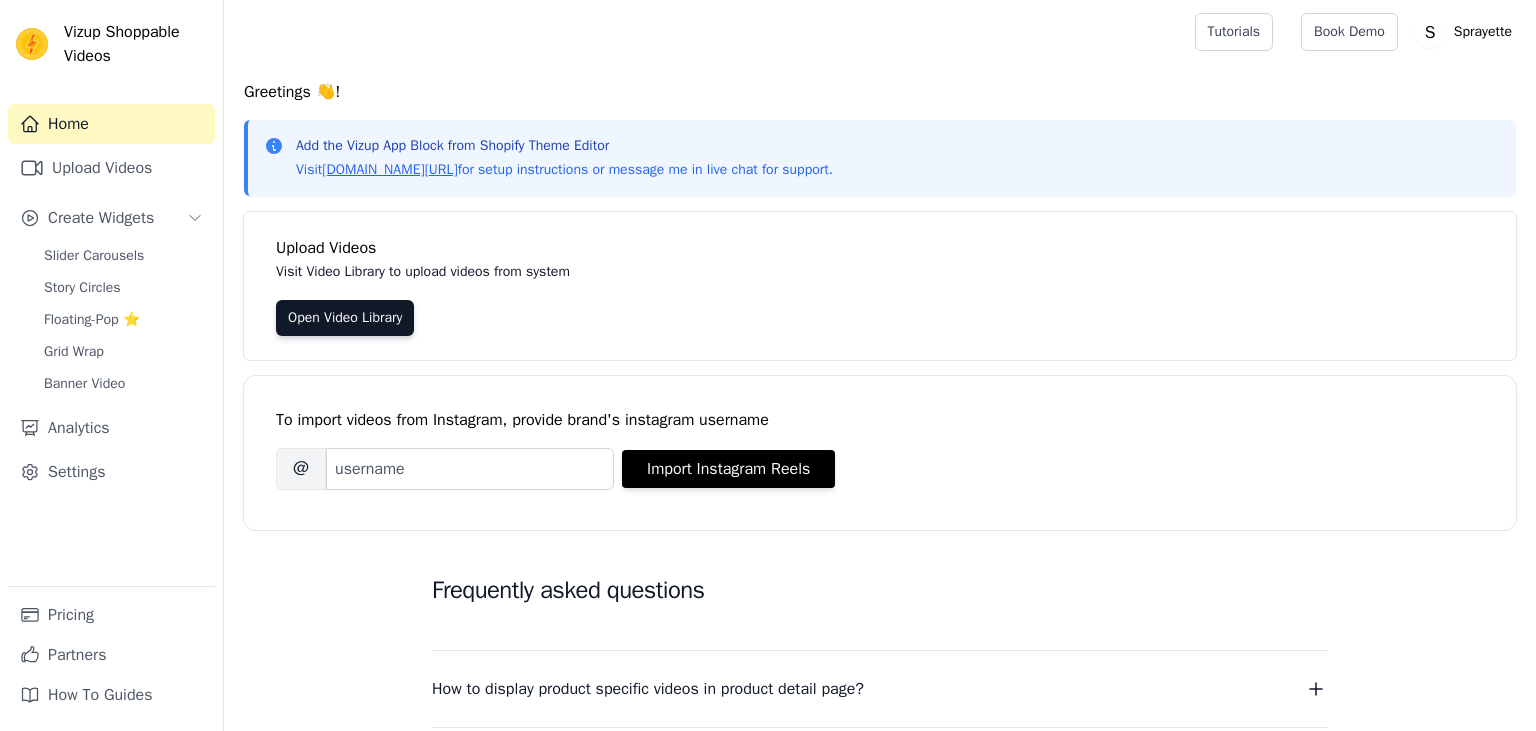scroll, scrollTop: 0, scrollLeft: 0, axis: both 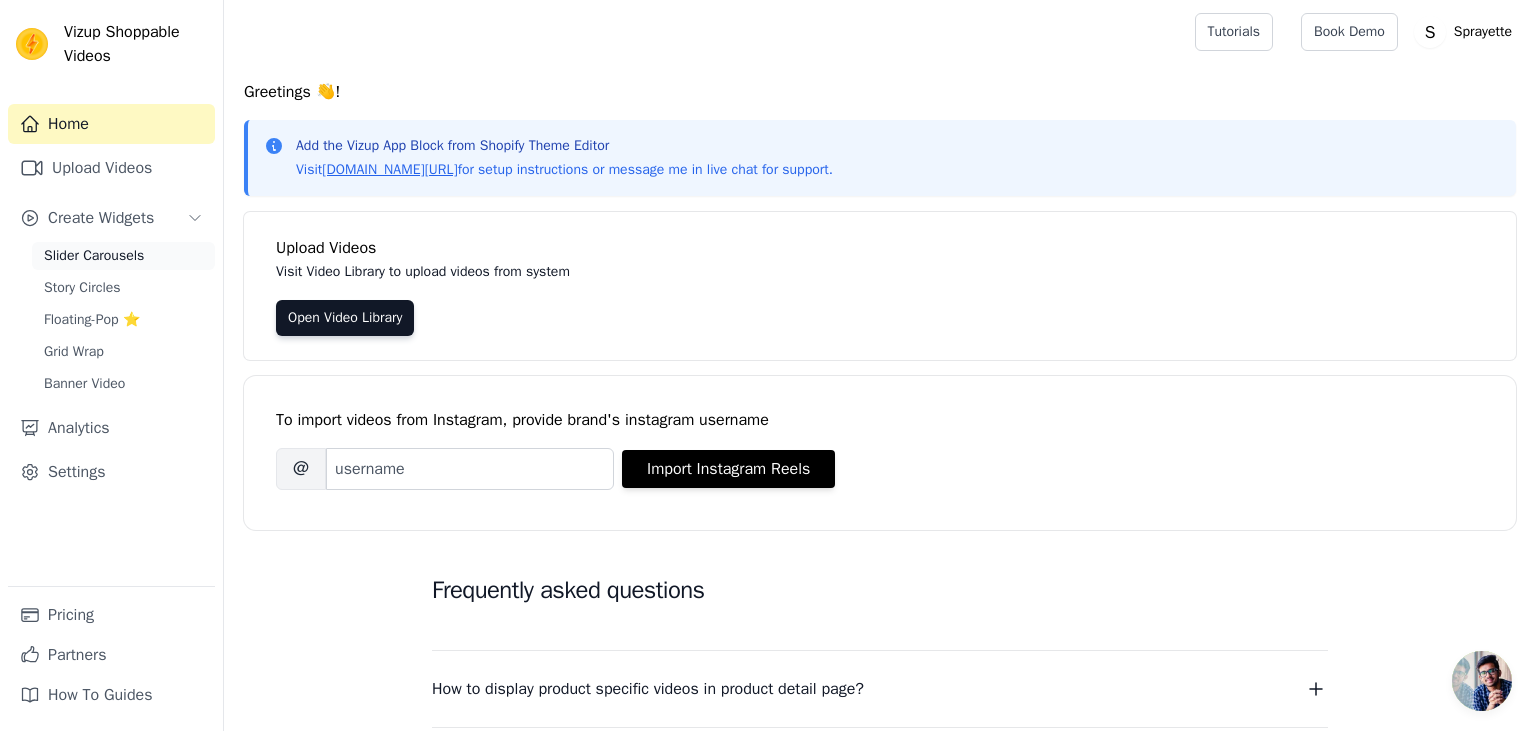 click on "Slider Carousels" at bounding box center (123, 256) 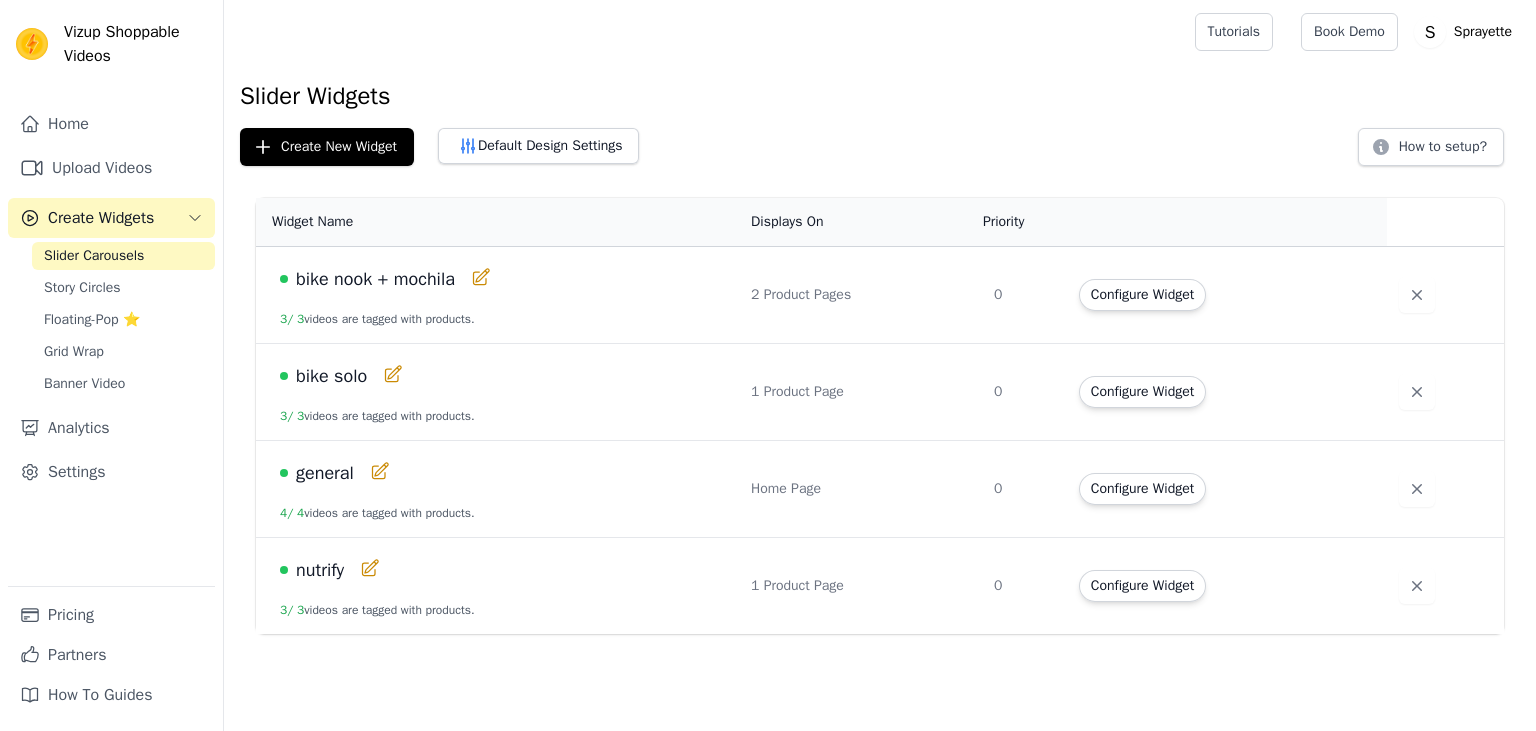 scroll, scrollTop: 0, scrollLeft: 0, axis: both 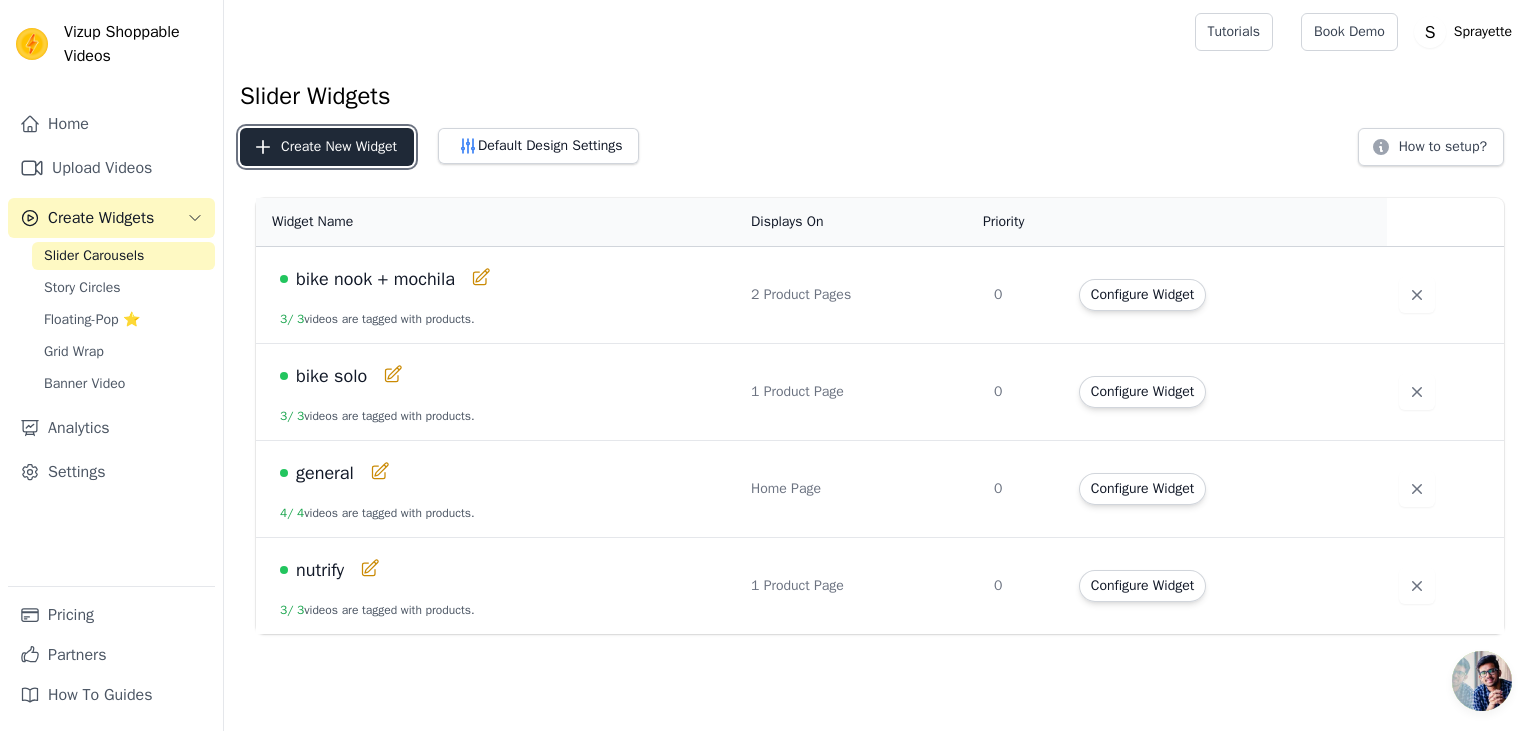 click on "Create New Widget" at bounding box center [327, 147] 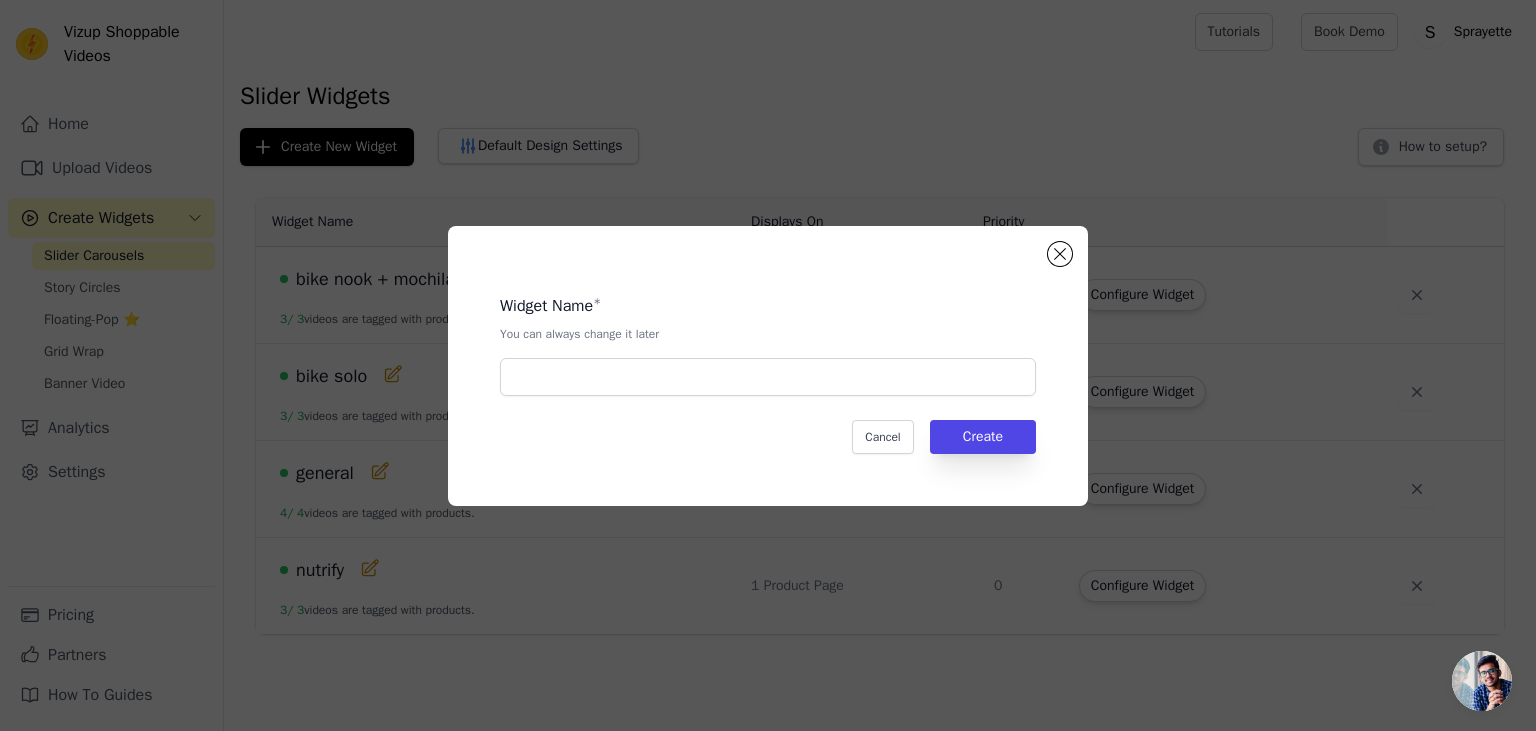 click on "Widget Name   *   You can always change it later" at bounding box center [768, 337] 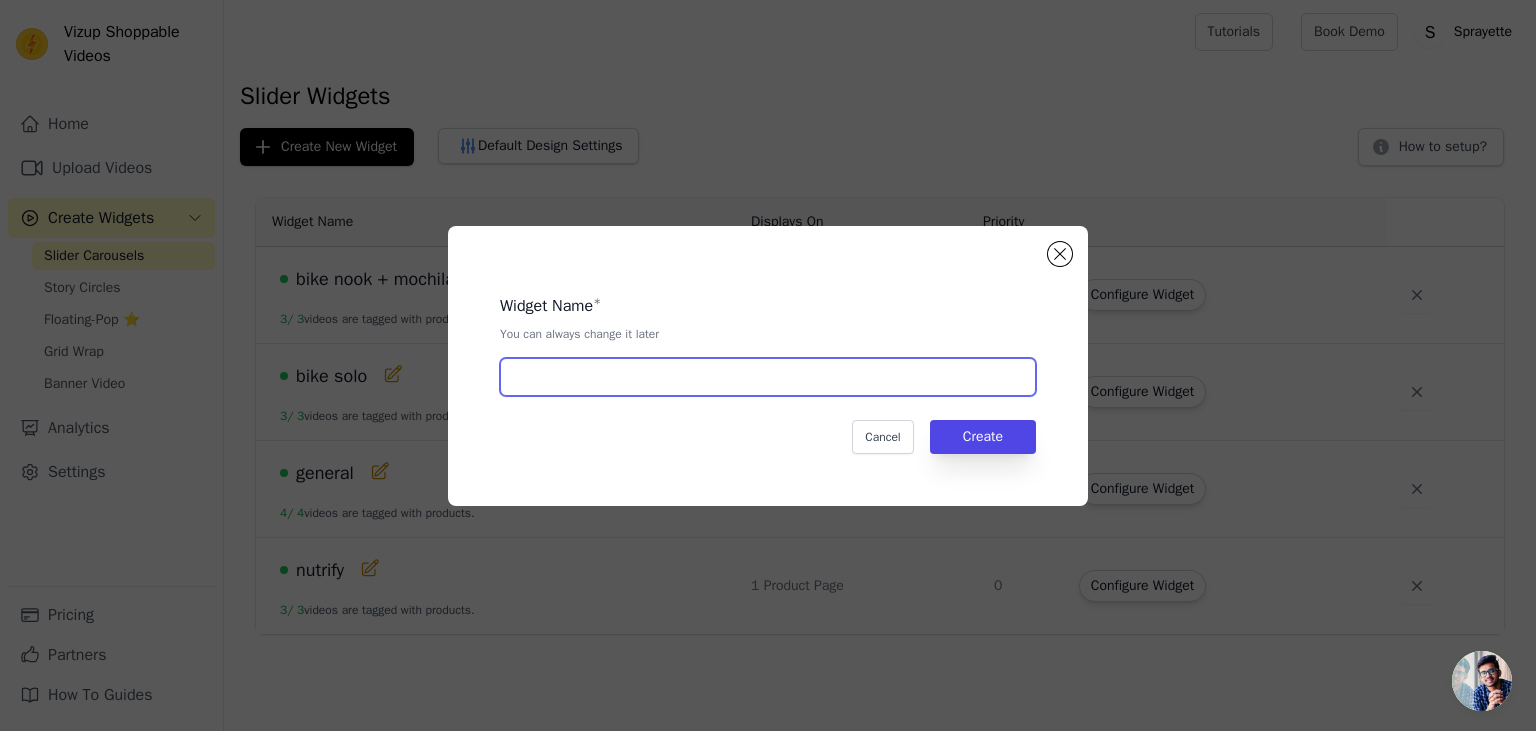 click at bounding box center [768, 377] 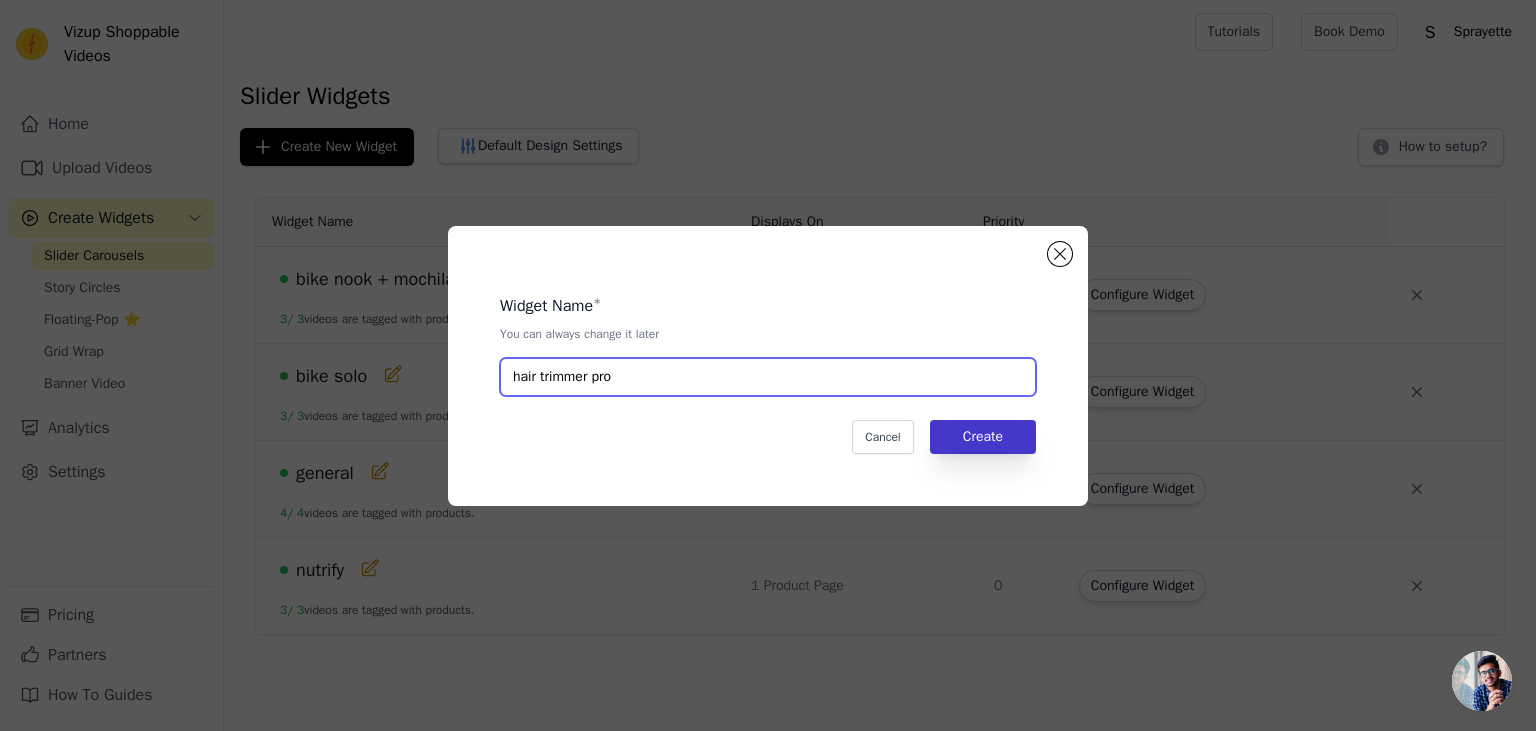 type on "hair trimmer pro" 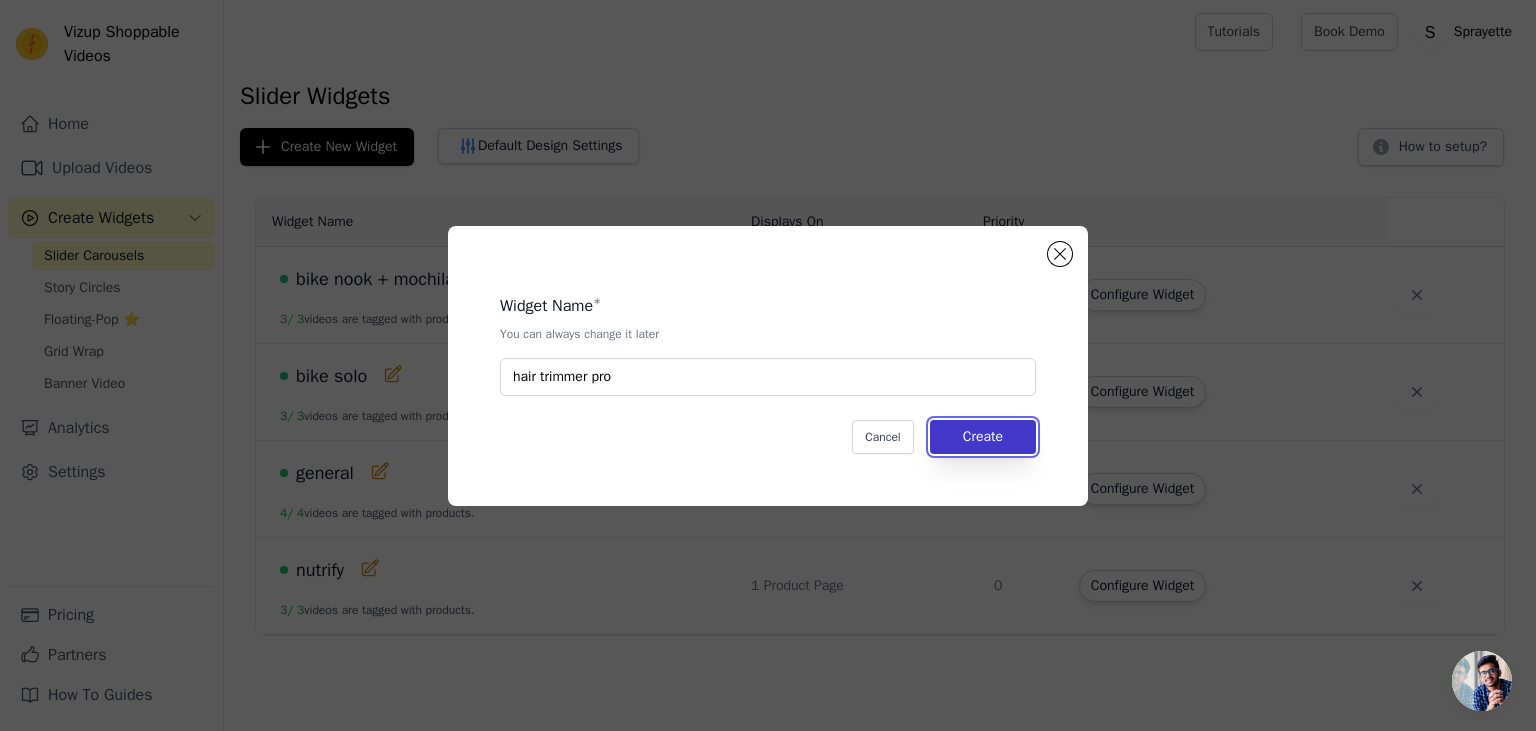 click on "Create" at bounding box center [983, 437] 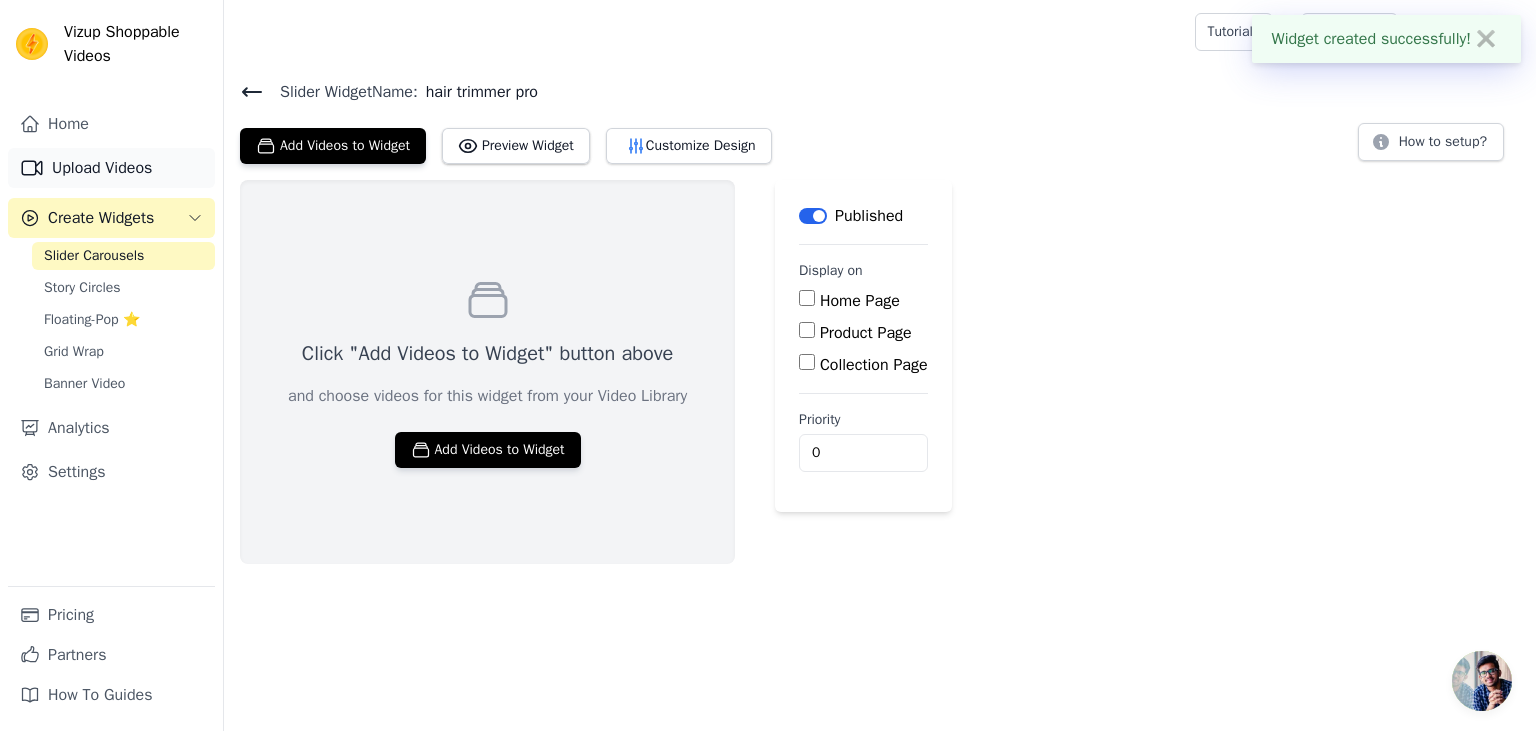 click on "Upload Videos" at bounding box center [111, 168] 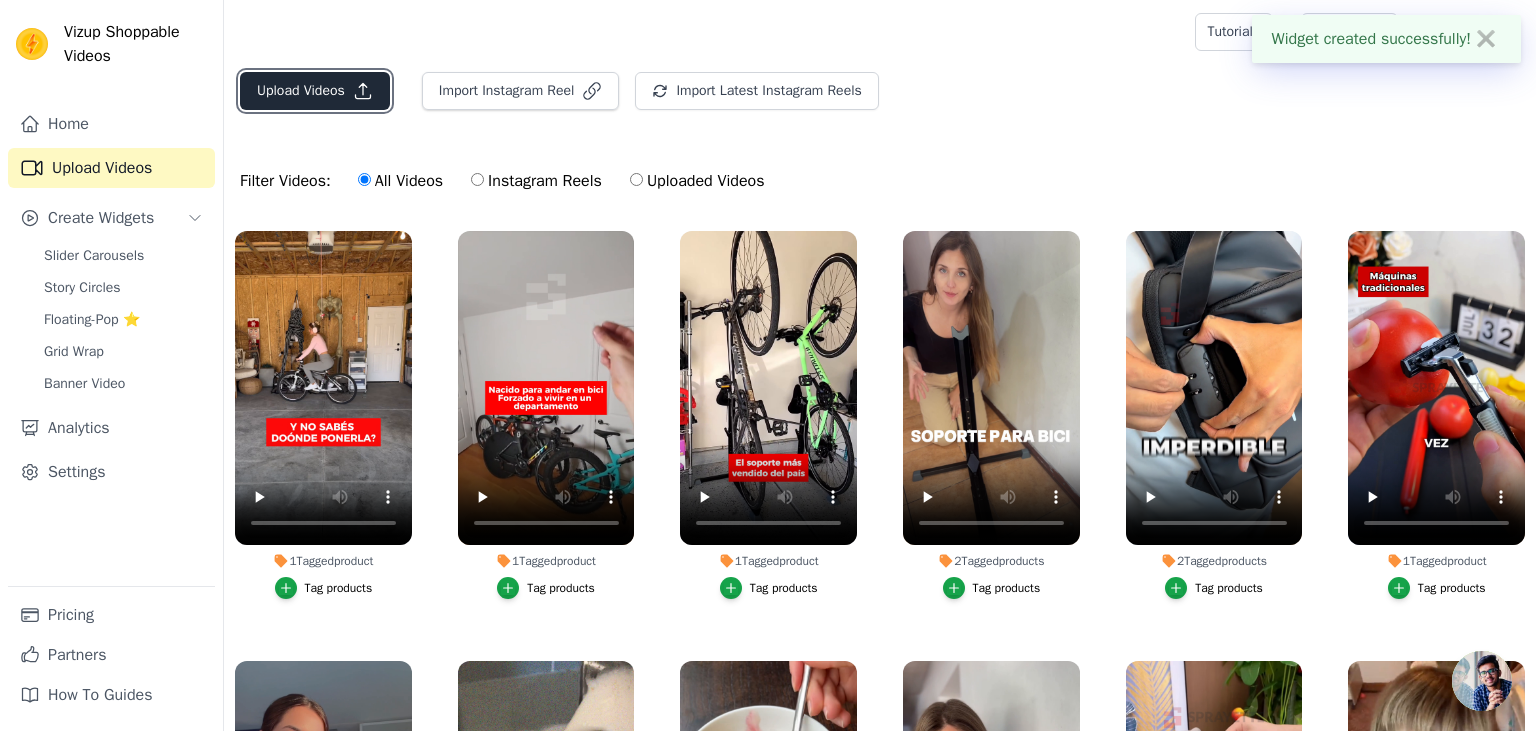 click on "Upload Videos" at bounding box center [315, 91] 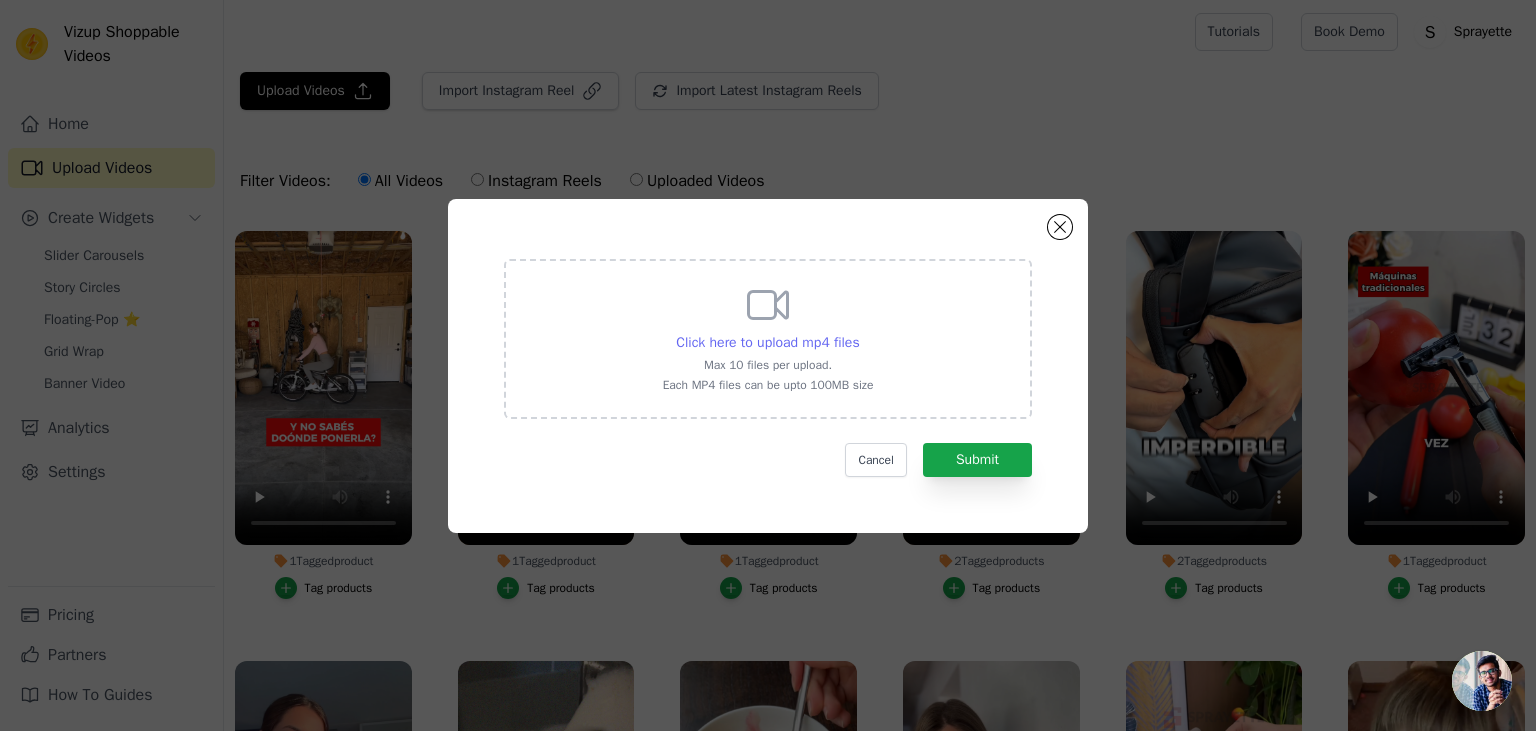 click on "Click here to upload mp4 files" at bounding box center (767, 342) 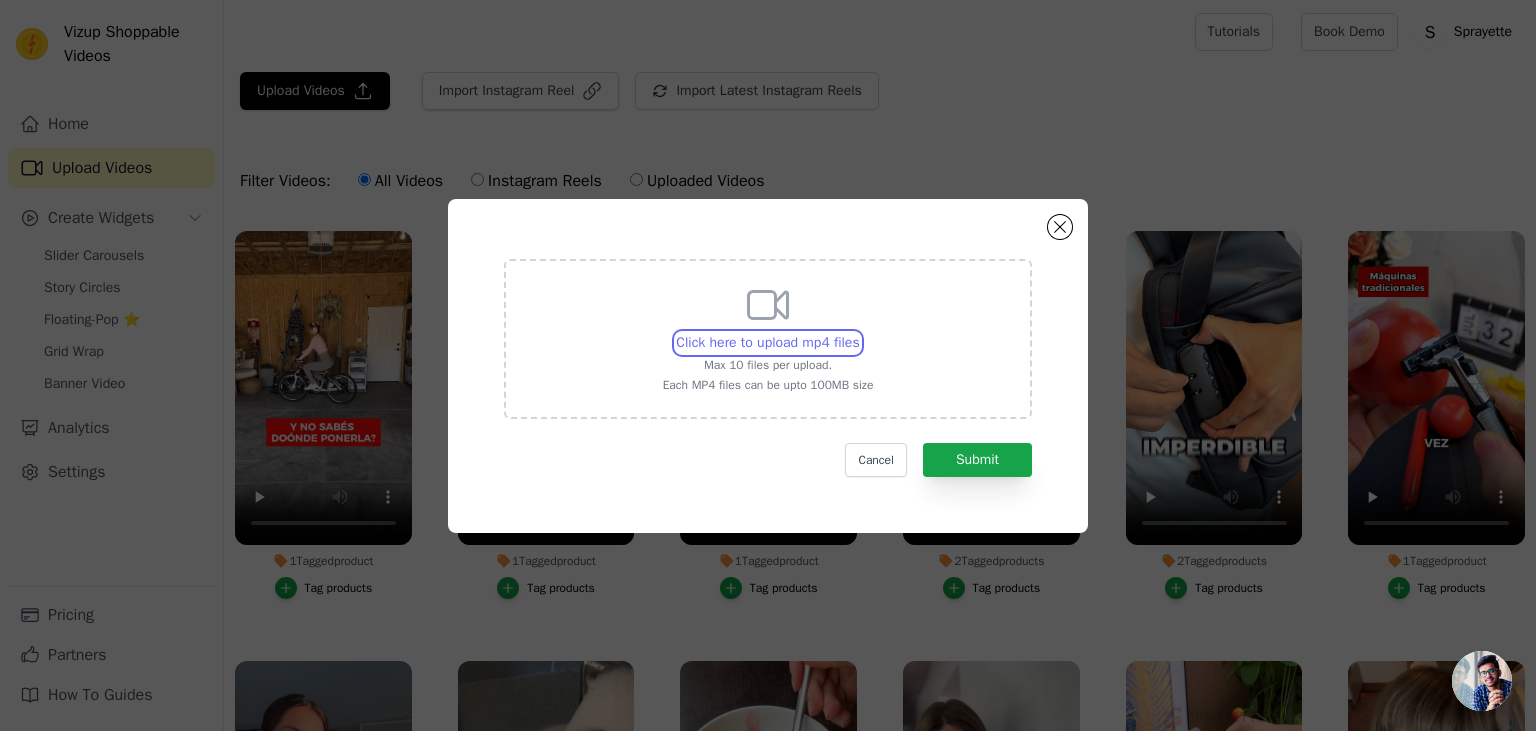 click on "Click here to upload mp4 files     Max 10 files per upload.   Each MP4 files can be upto 100MB size" at bounding box center [859, 332] 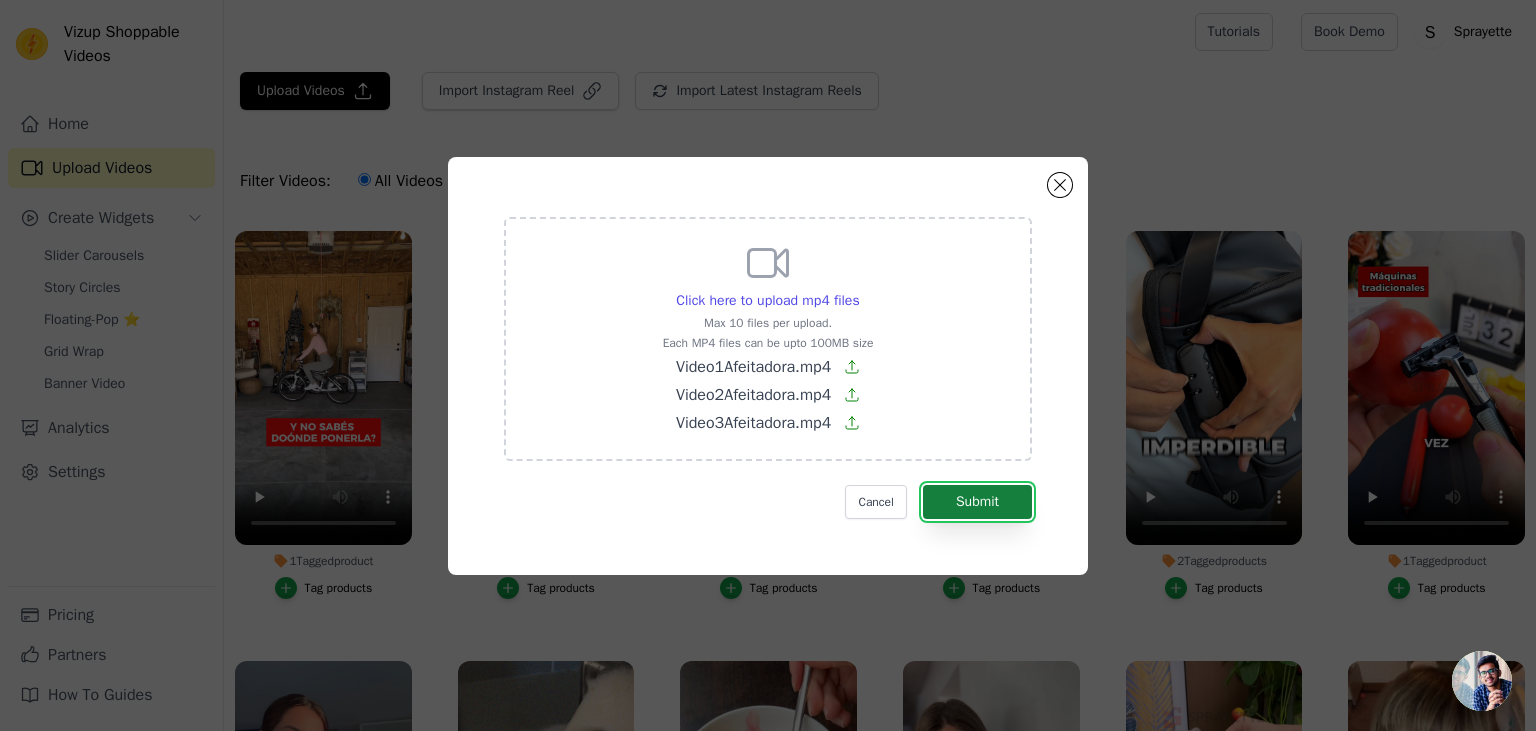 click on "Submit" at bounding box center (977, 502) 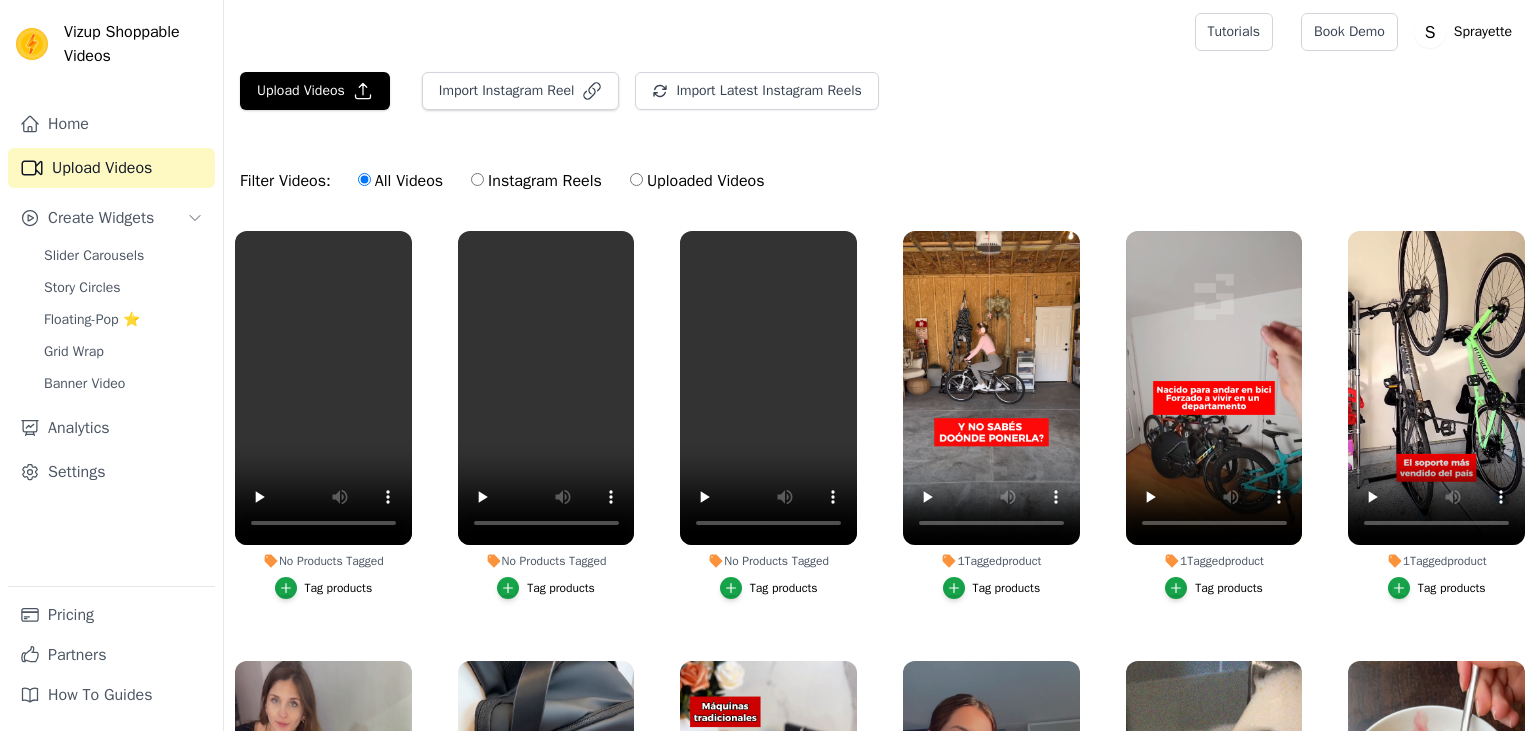 scroll, scrollTop: 0, scrollLeft: 0, axis: both 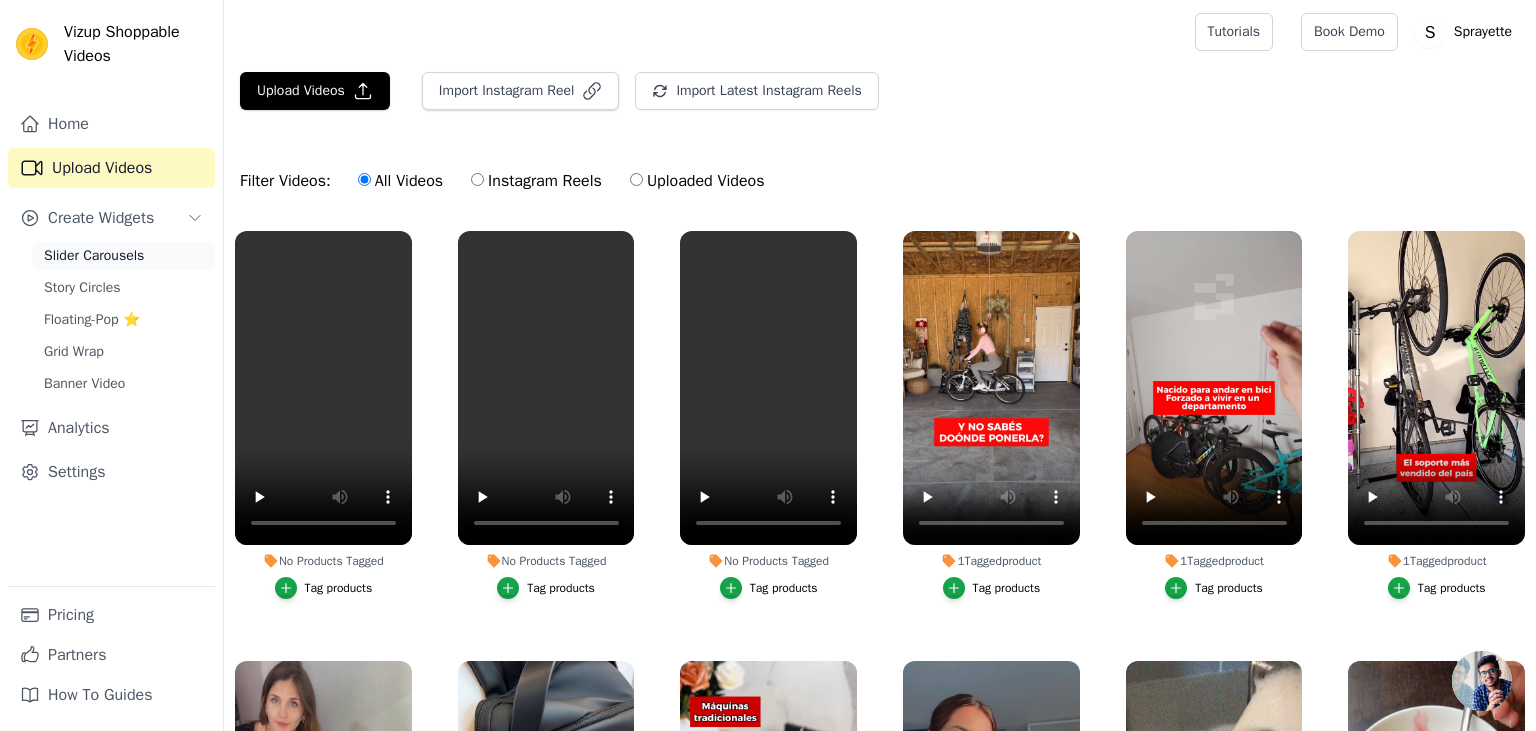 click on "Slider Carousels" at bounding box center [123, 256] 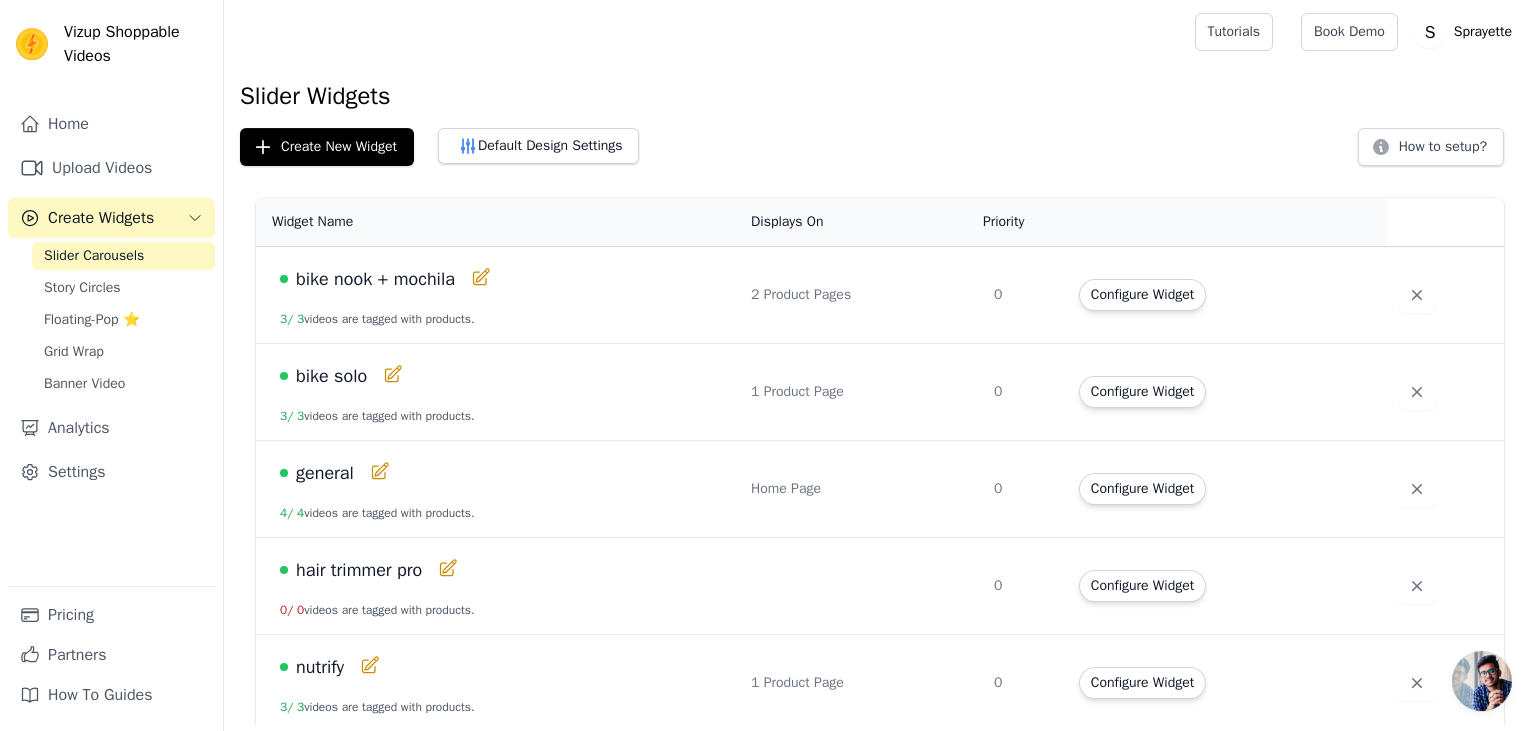 scroll, scrollTop: 0, scrollLeft: 0, axis: both 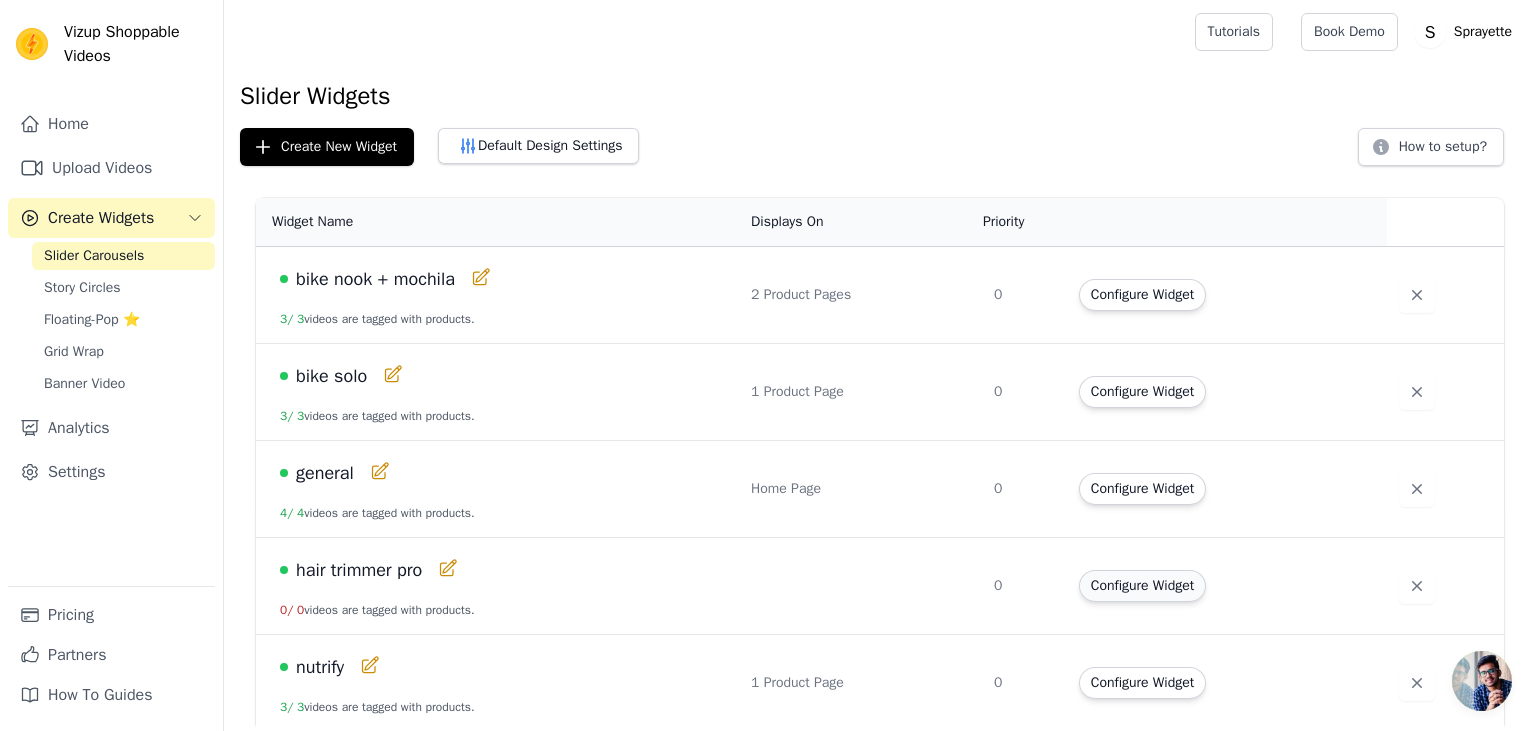 click on "Configure Widget" at bounding box center [1142, 586] 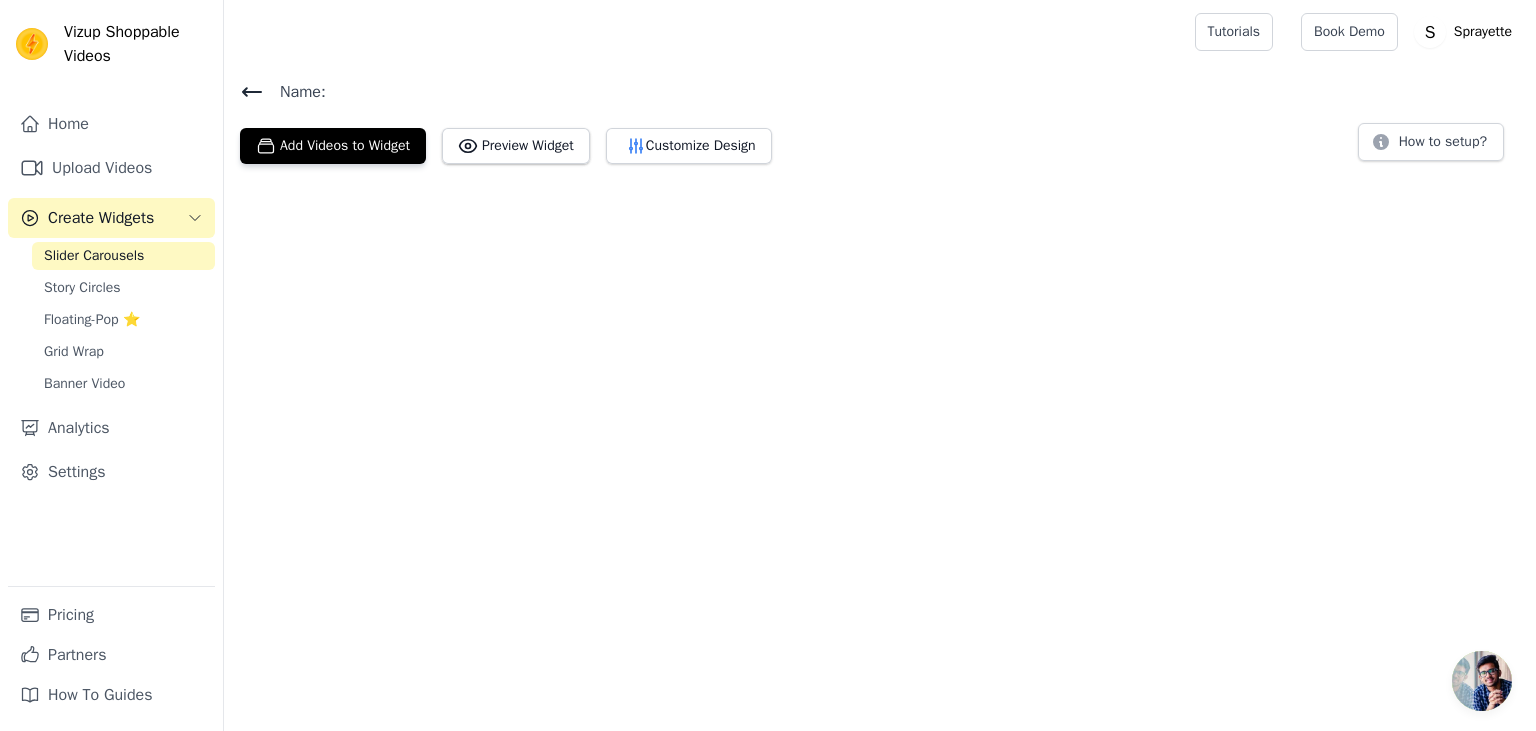 scroll, scrollTop: 0, scrollLeft: 0, axis: both 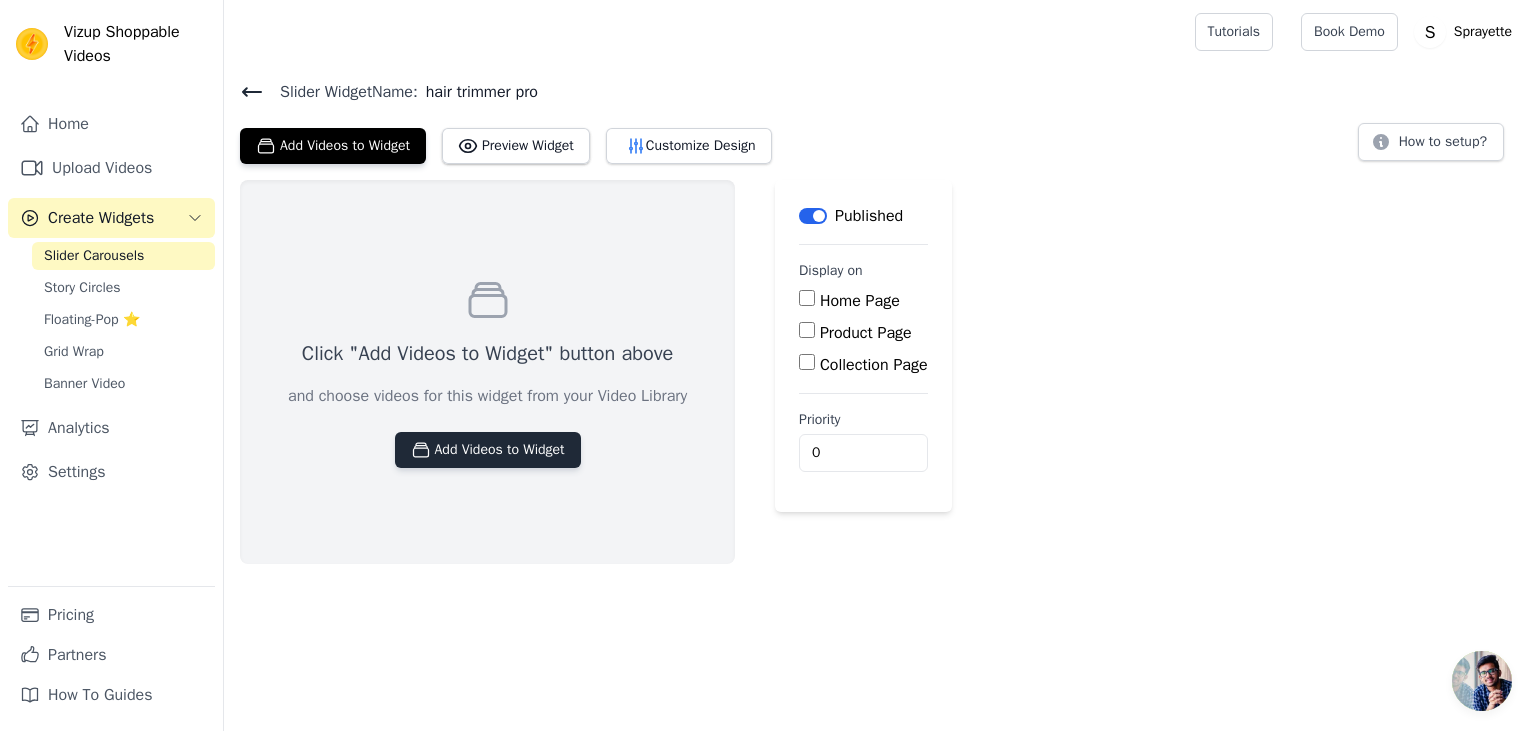 click on "Add Videos to Widget" at bounding box center [488, 450] 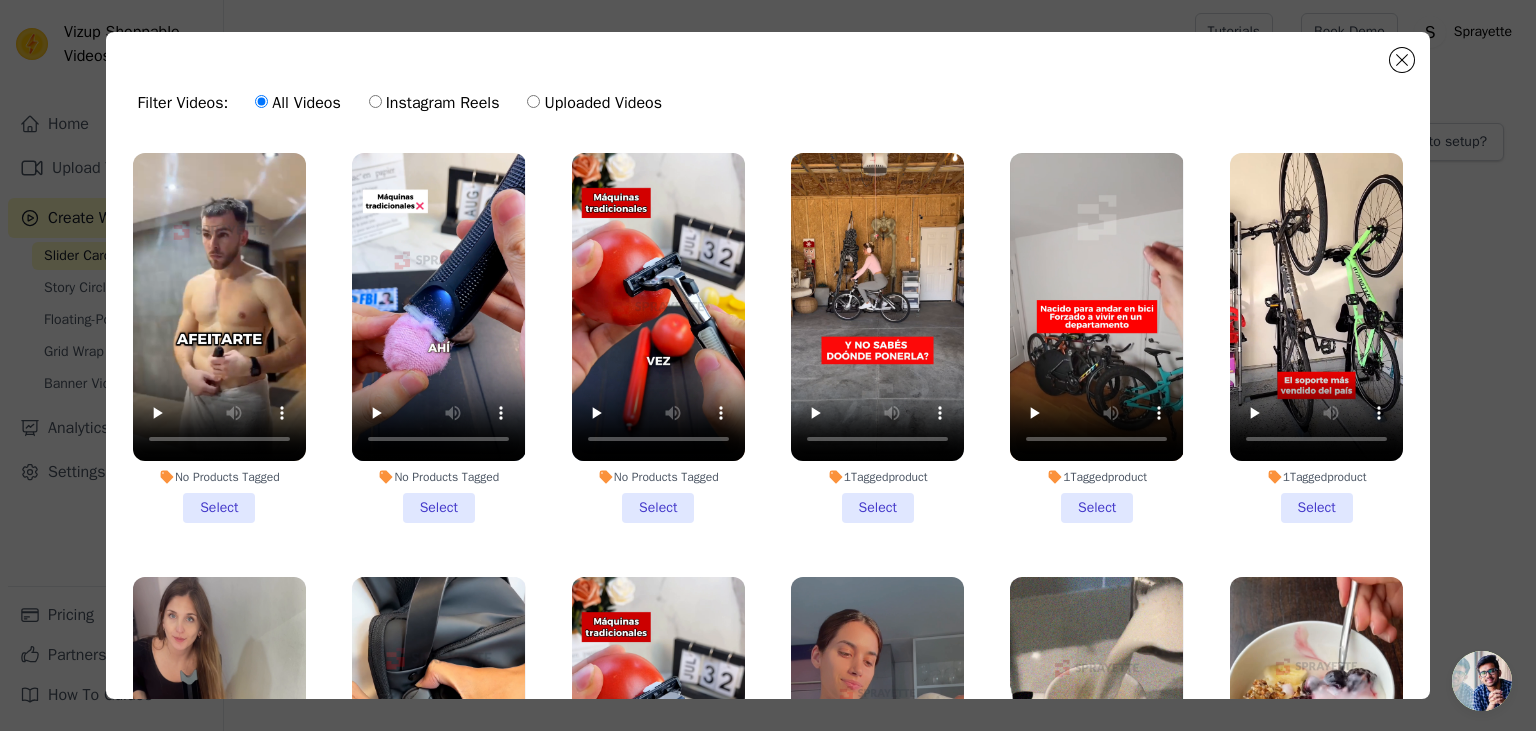 click on "No Products Tagged     Select" at bounding box center [658, 338] 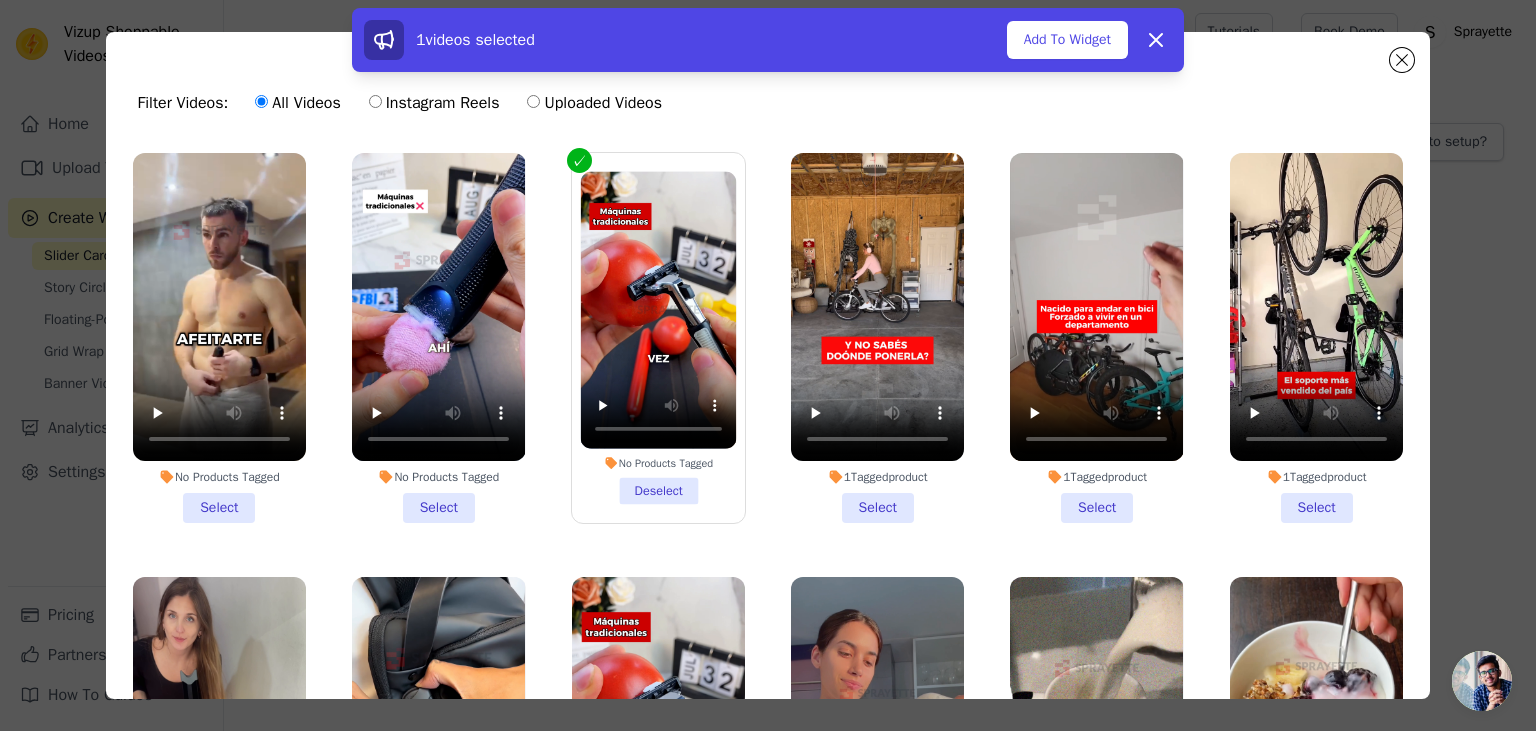 click on "No Products Tagged     Deselect" at bounding box center (658, 338) 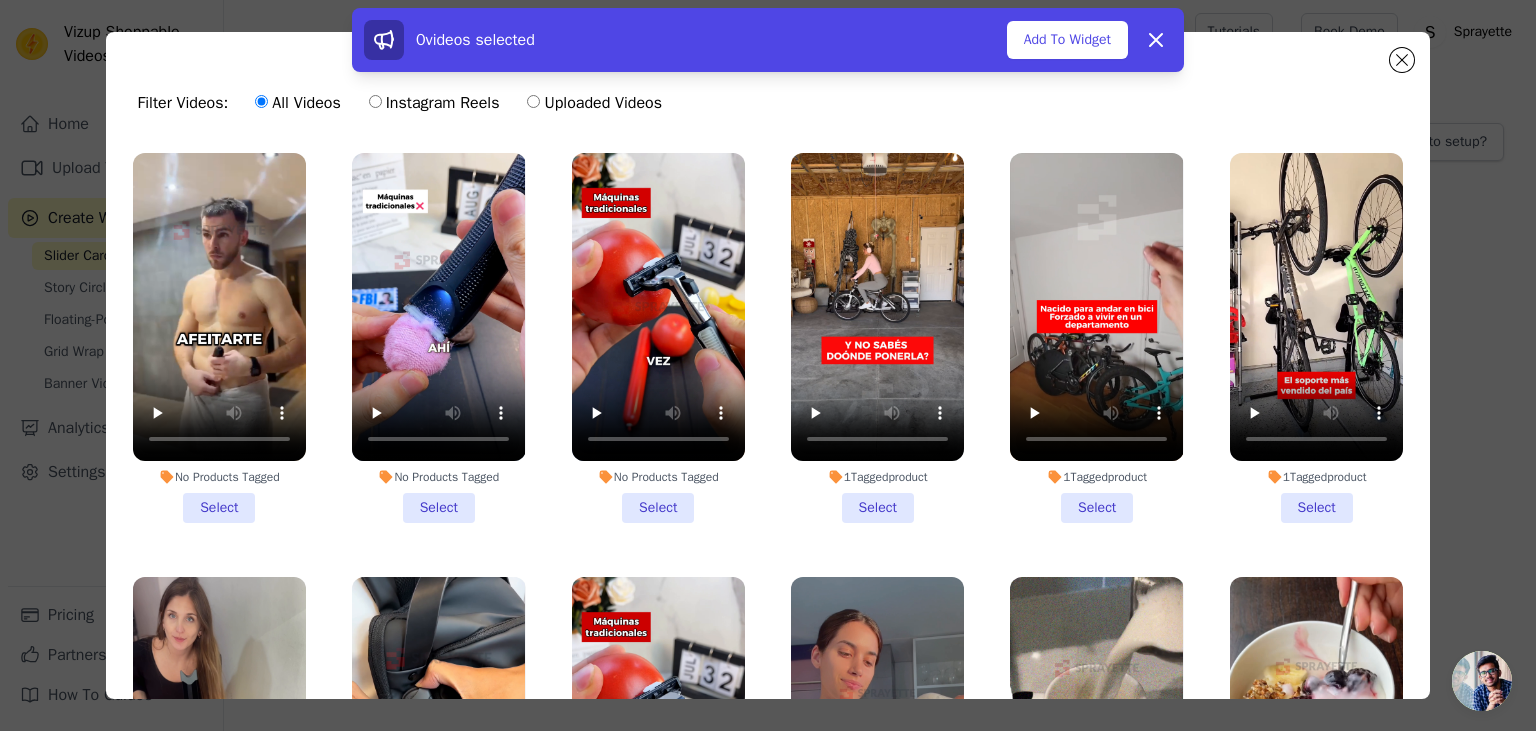 drag, startPoint x: 662, startPoint y: 503, endPoint x: 486, endPoint y: 519, distance: 176.72577 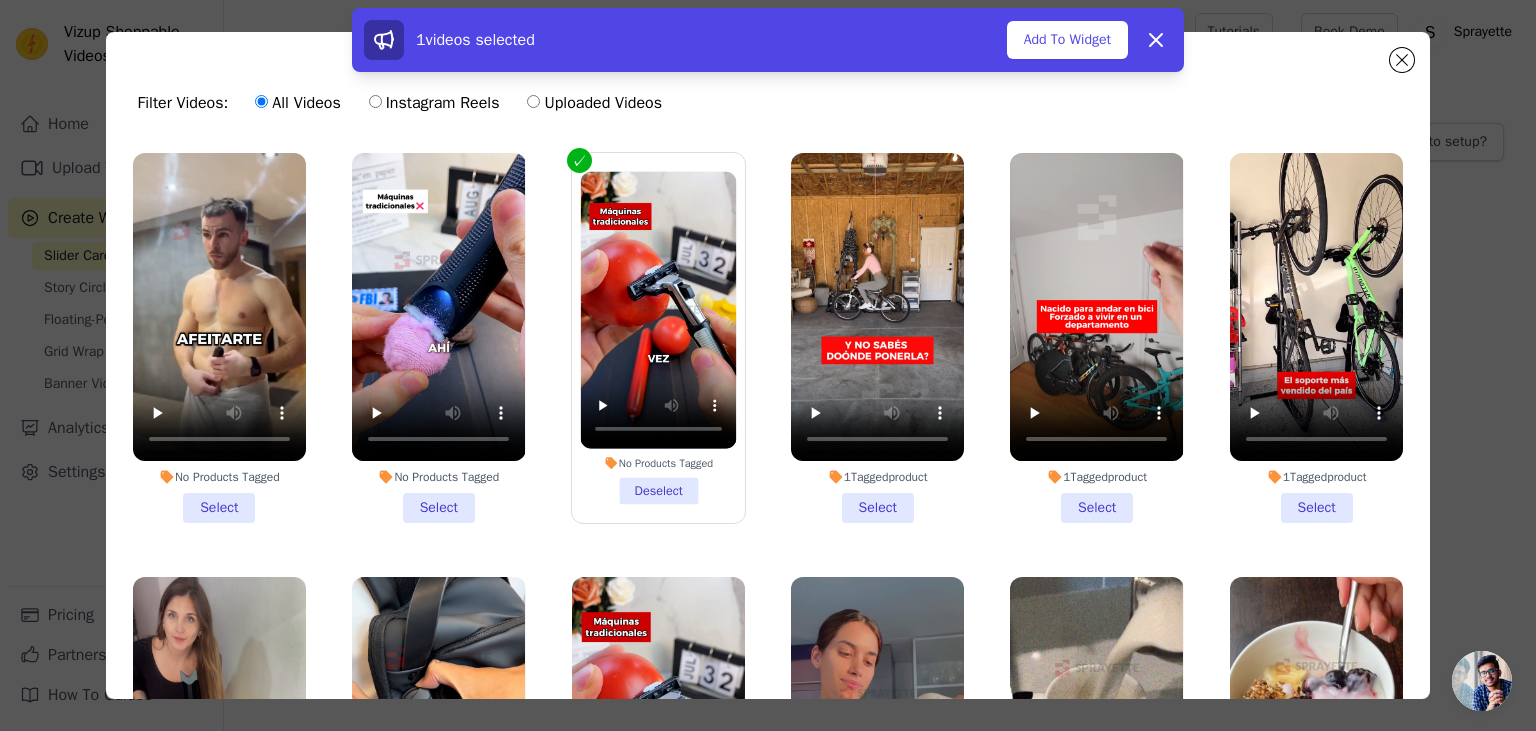 click on "No Products Tagged     Select" at bounding box center [438, 338] 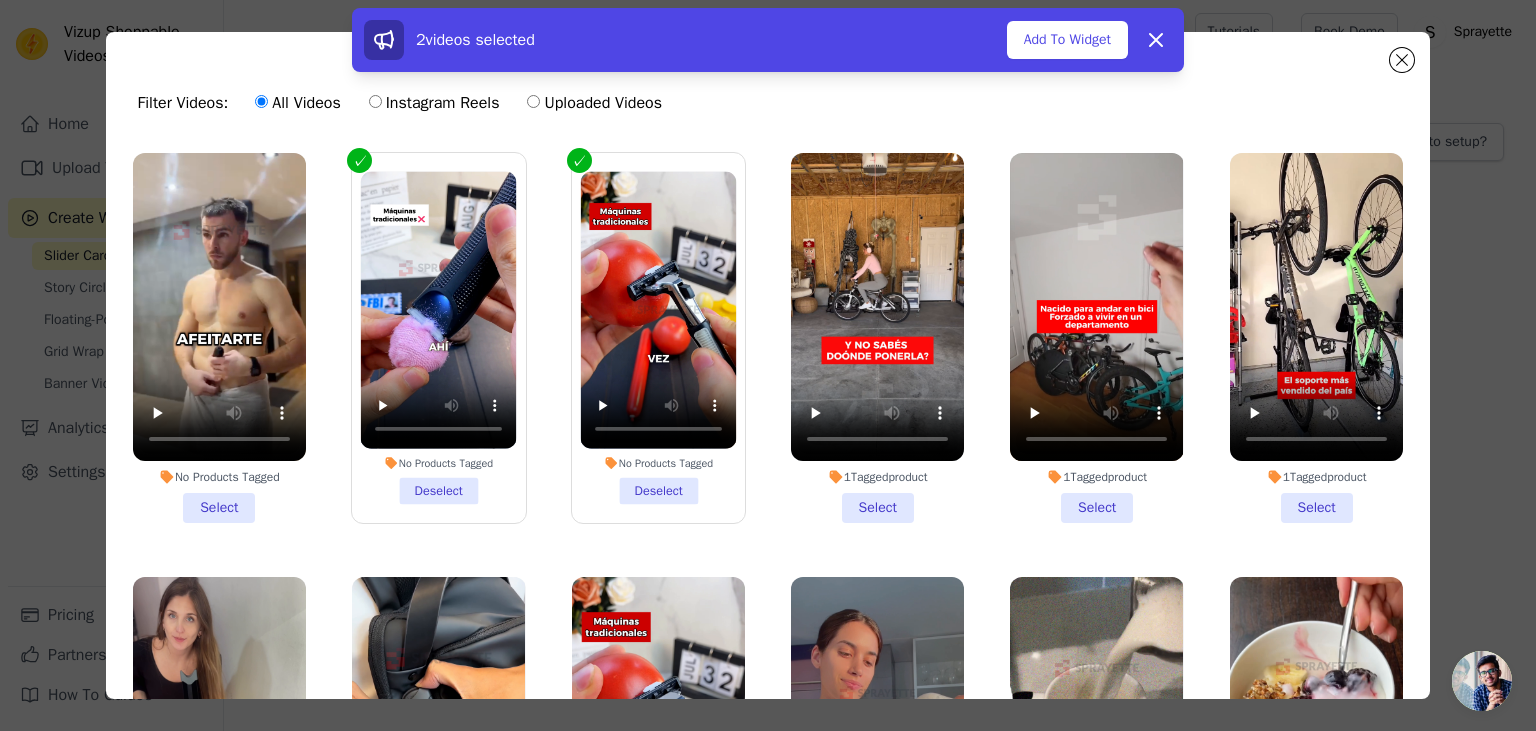 click on "No Products Tagged     Select" at bounding box center (219, 338) 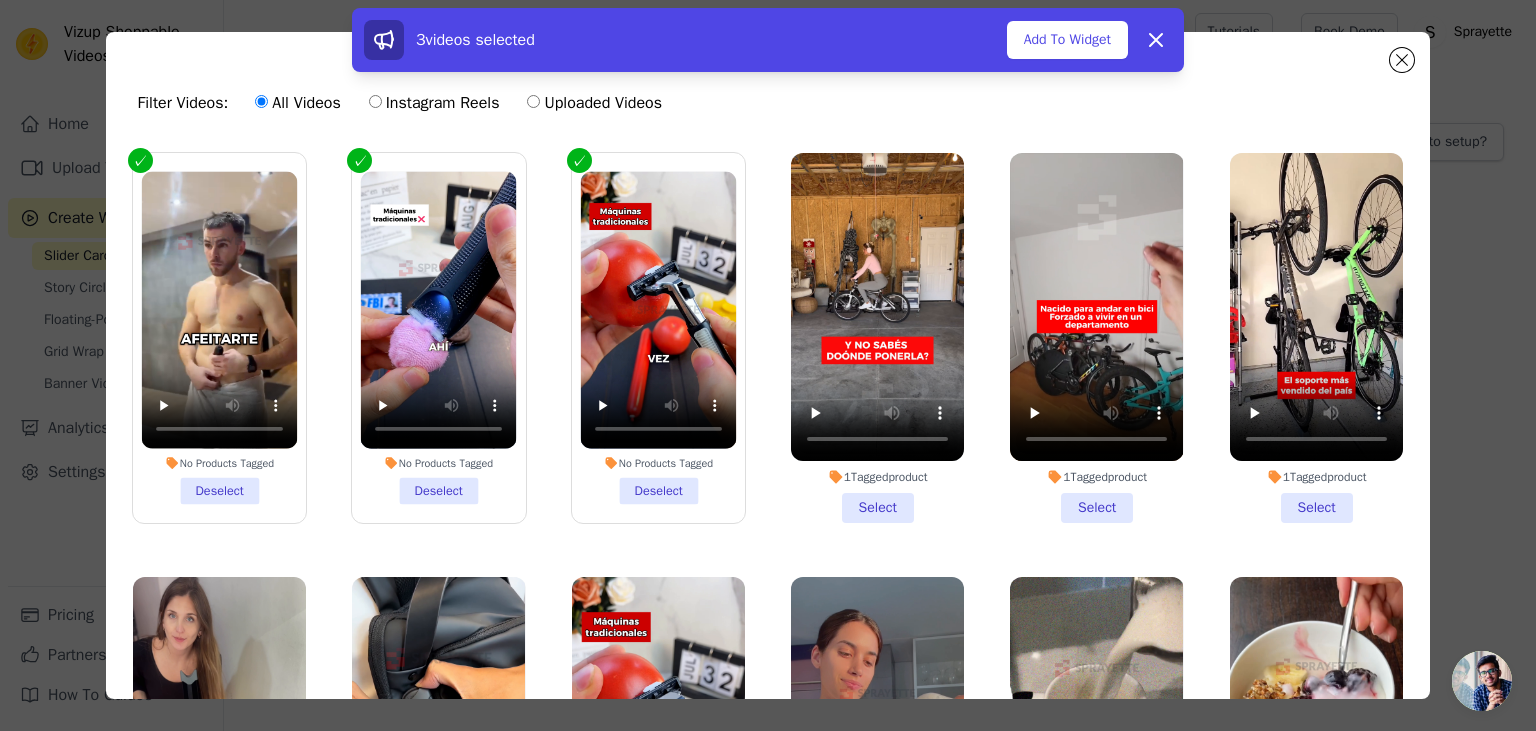click on "3  videos selected     Add To Widget   Dismiss" at bounding box center (768, 40) 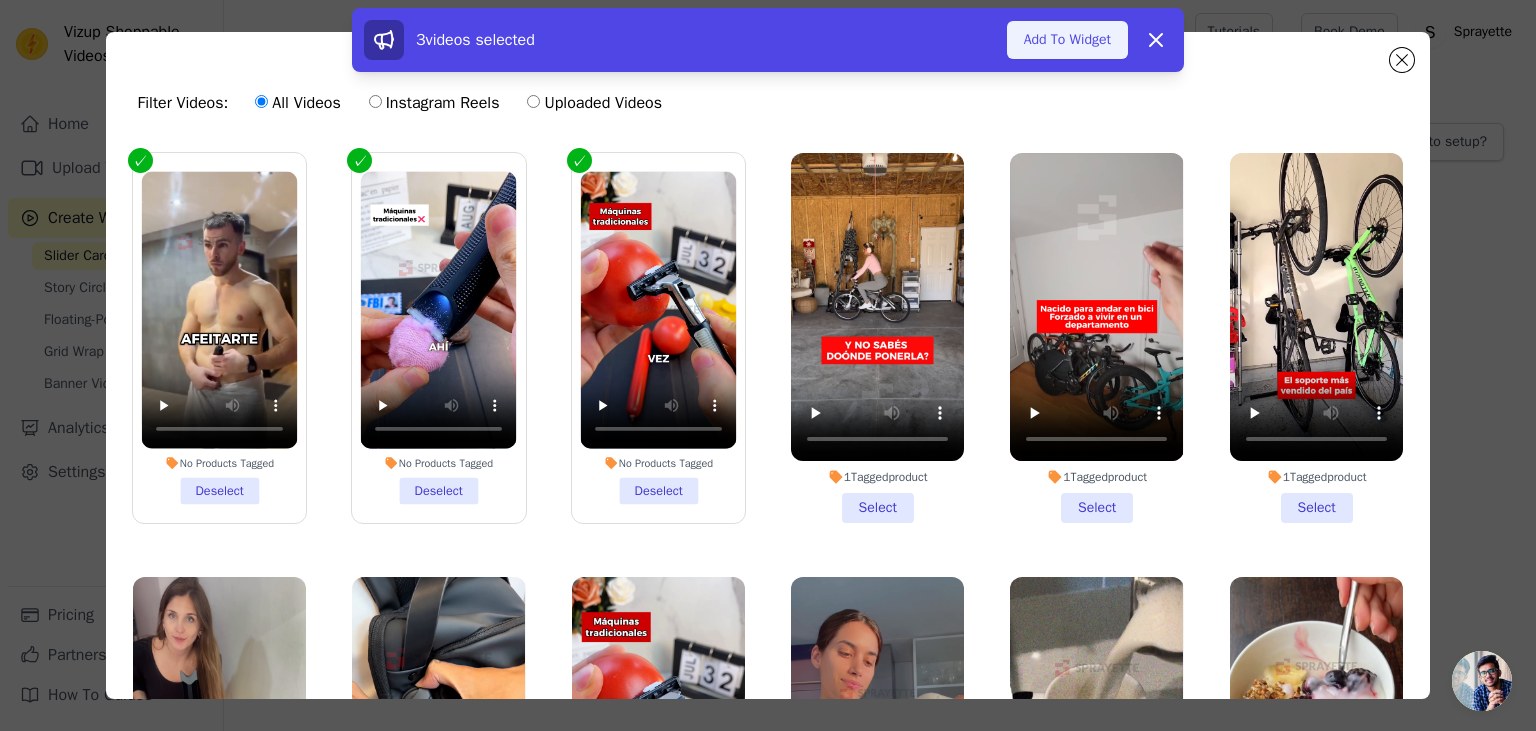 click on "Add To Widget" at bounding box center [1067, 40] 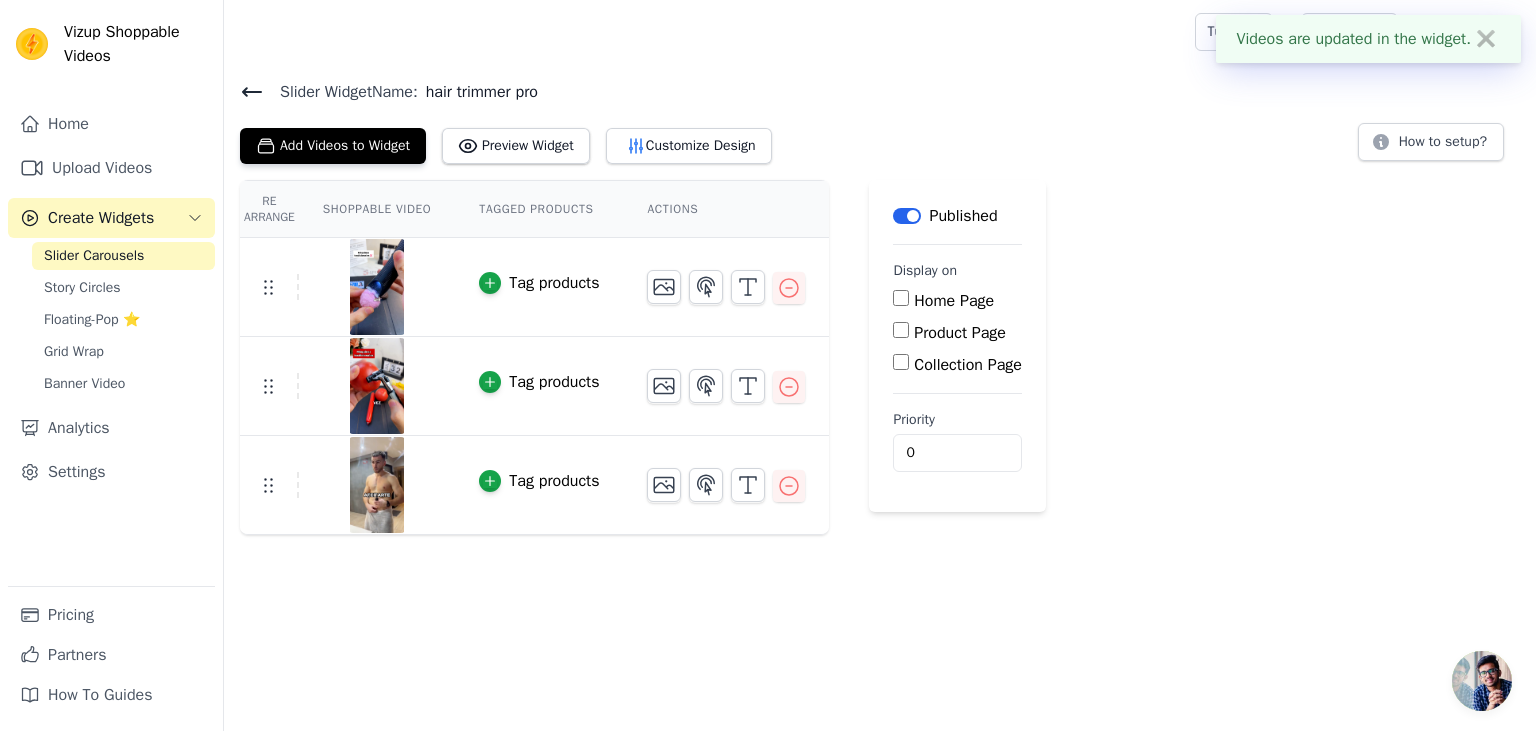 click on "Product Page" at bounding box center (960, 333) 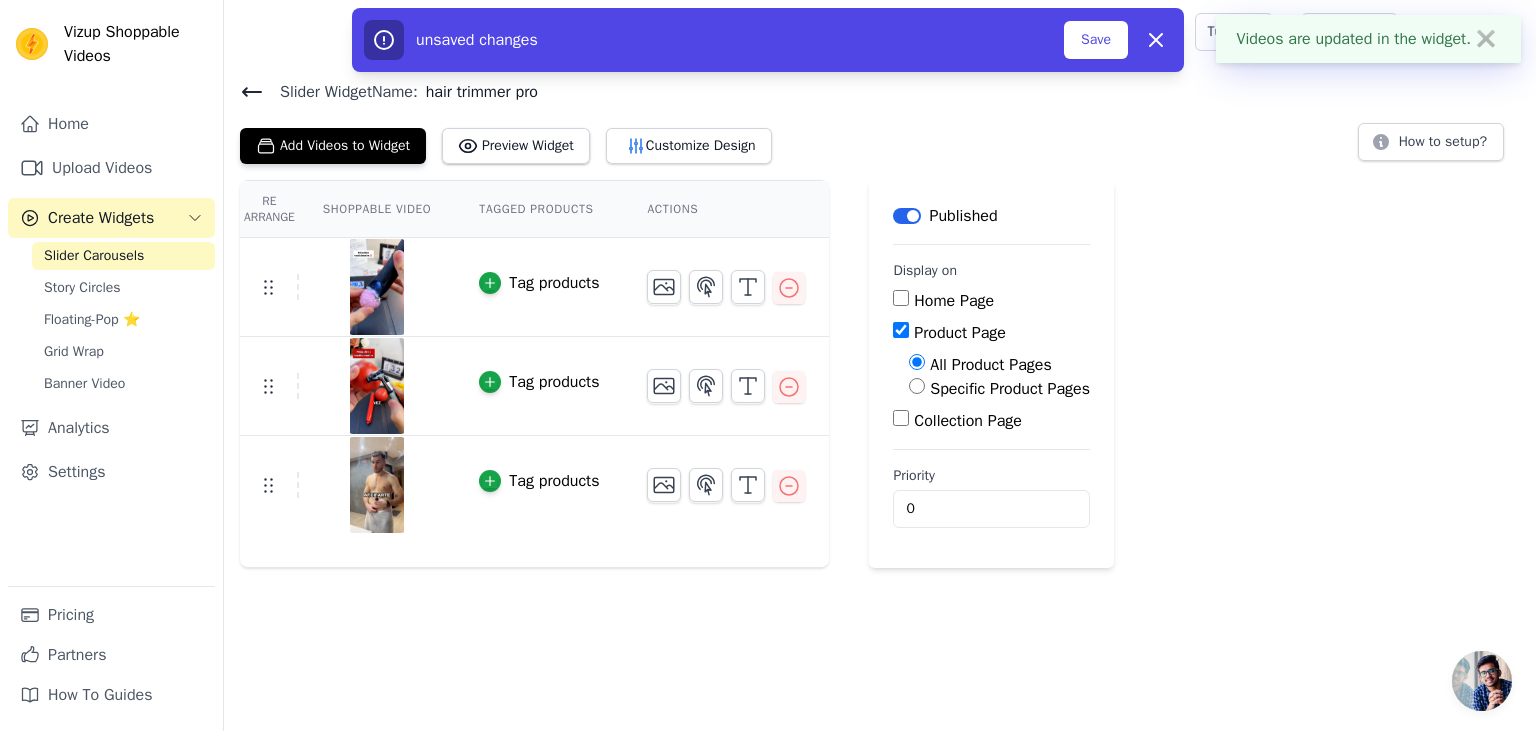 click on "Specific Product Pages" at bounding box center (1010, 389) 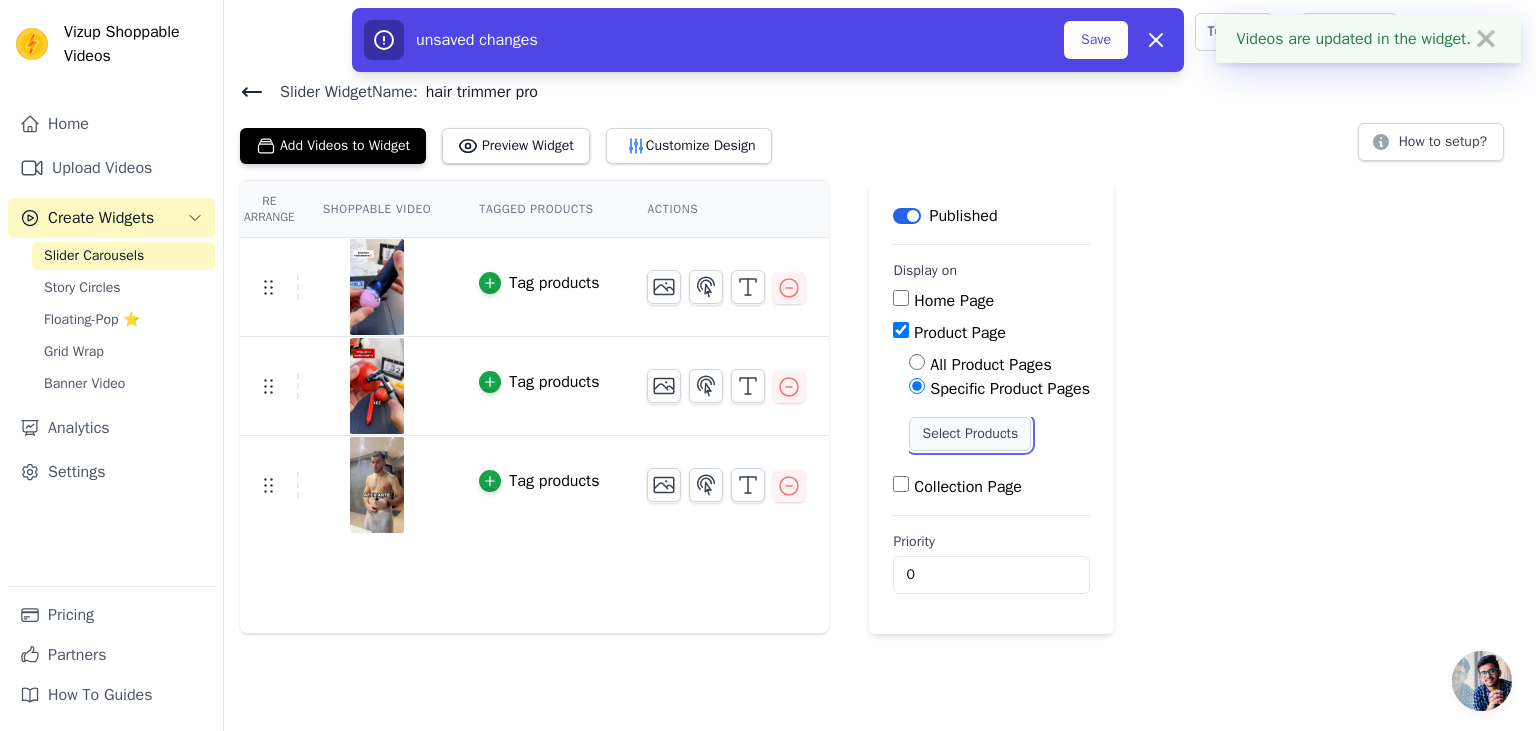 click on "Select Products" at bounding box center (970, 434) 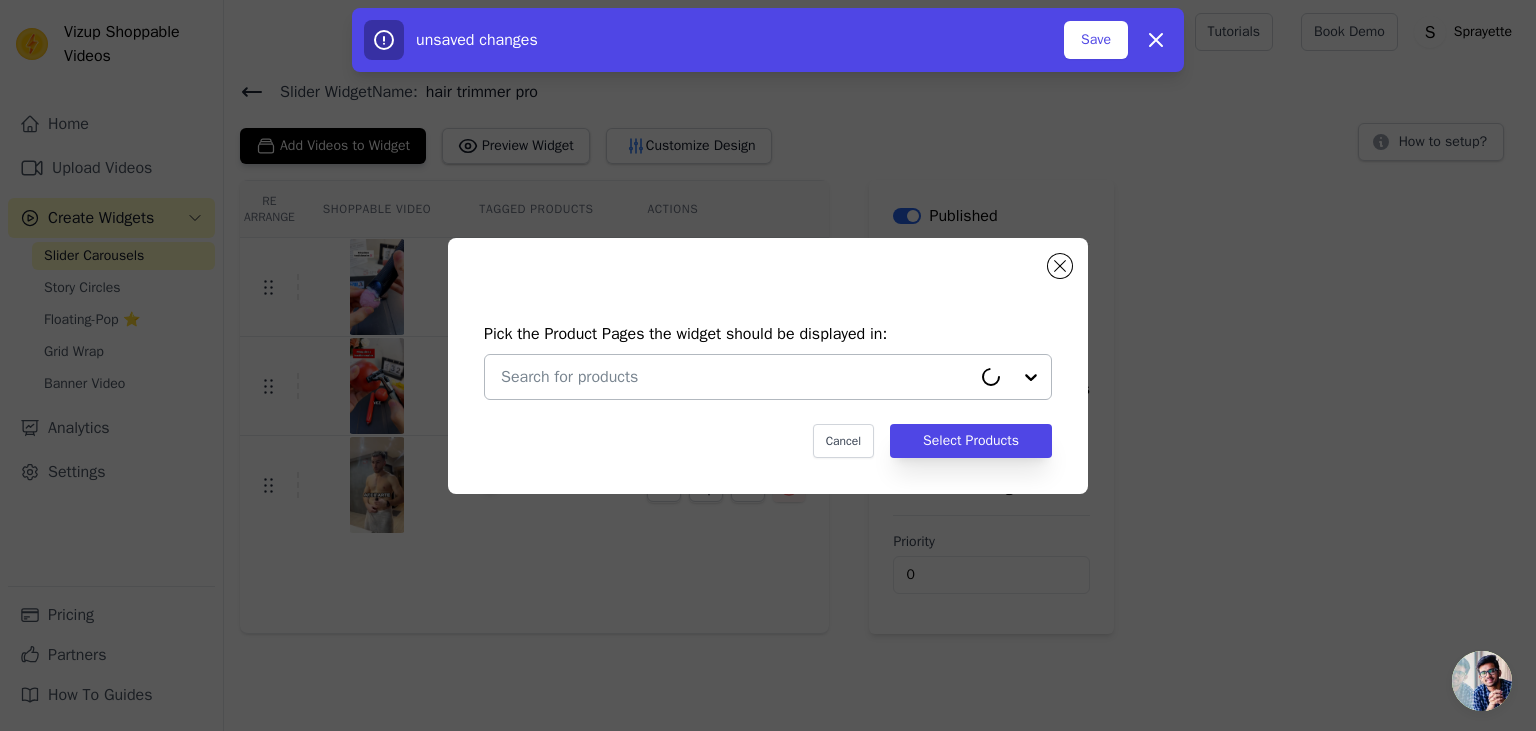 click at bounding box center [736, 377] 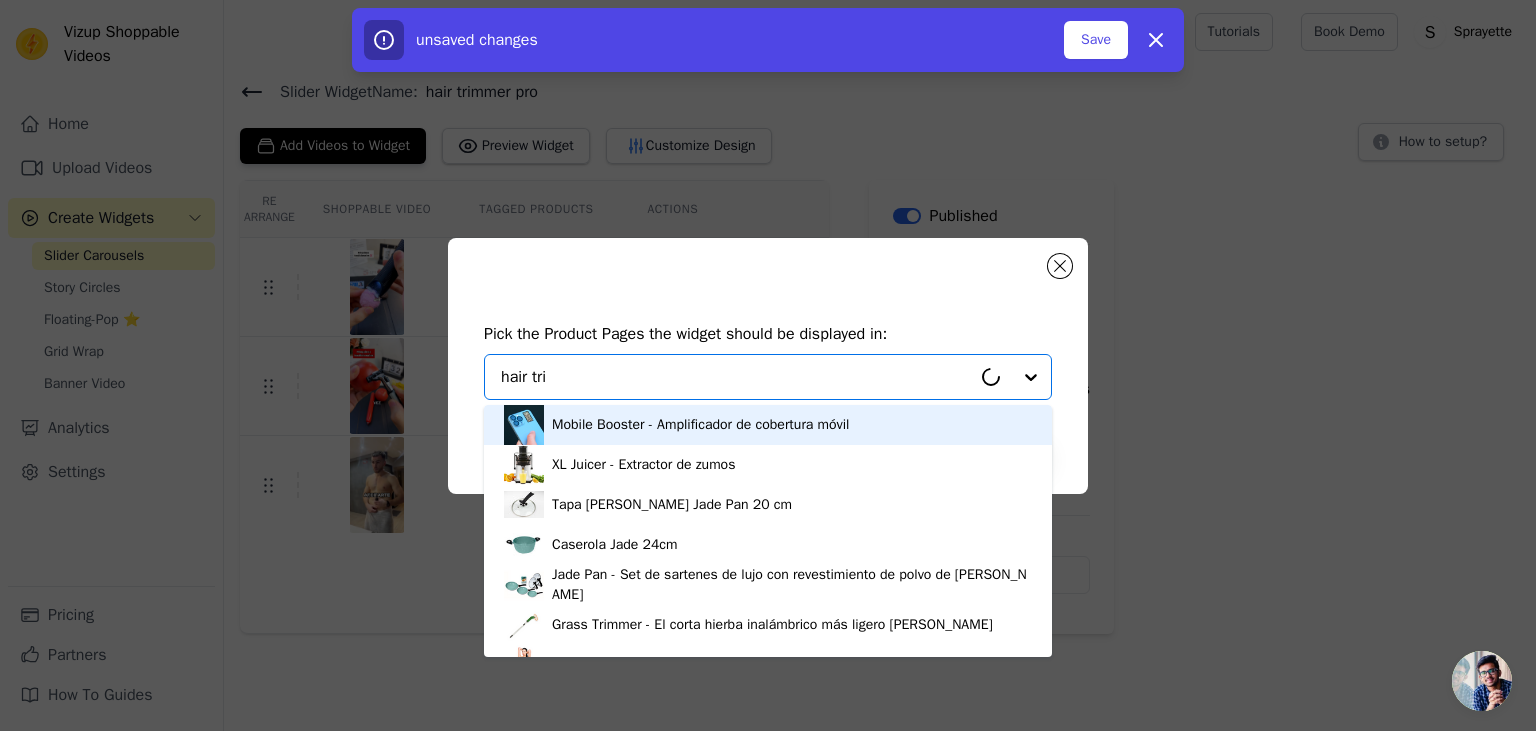 type on "hair trim" 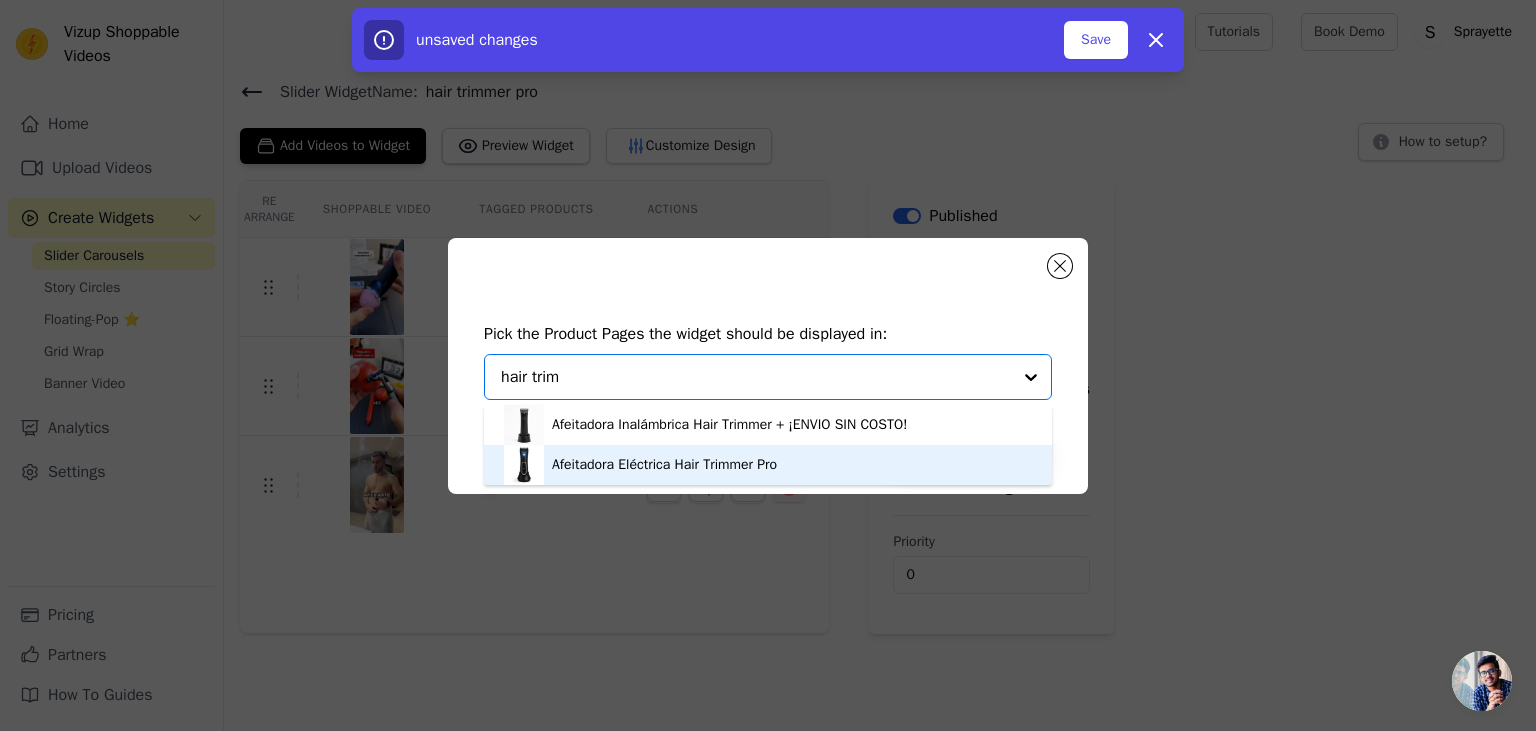 click on "Afeitadora Eléctrica Hair Trimmer Pro" at bounding box center (768, 465) 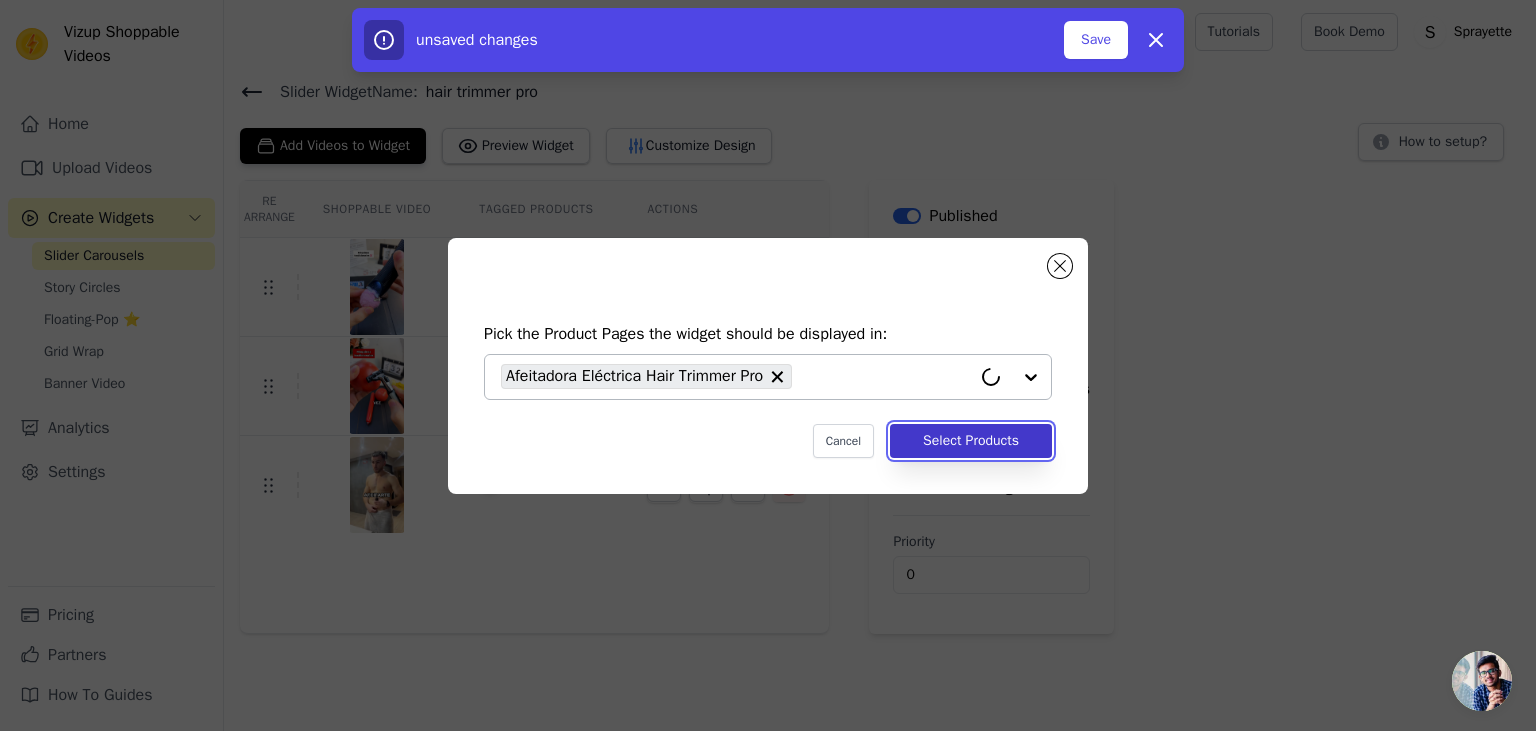 click on "Select Products" at bounding box center (971, 441) 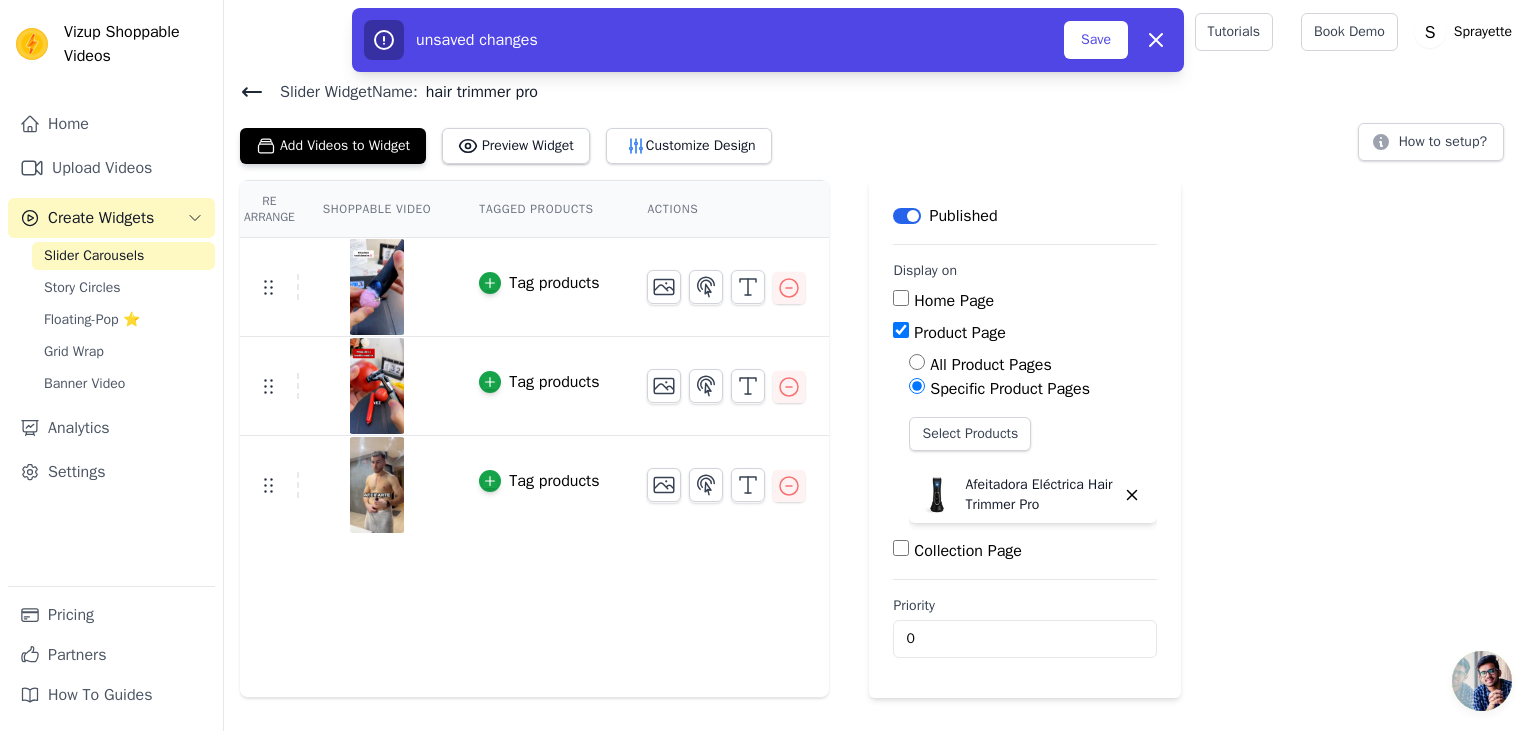 click on "Tag products" at bounding box center (539, 283) 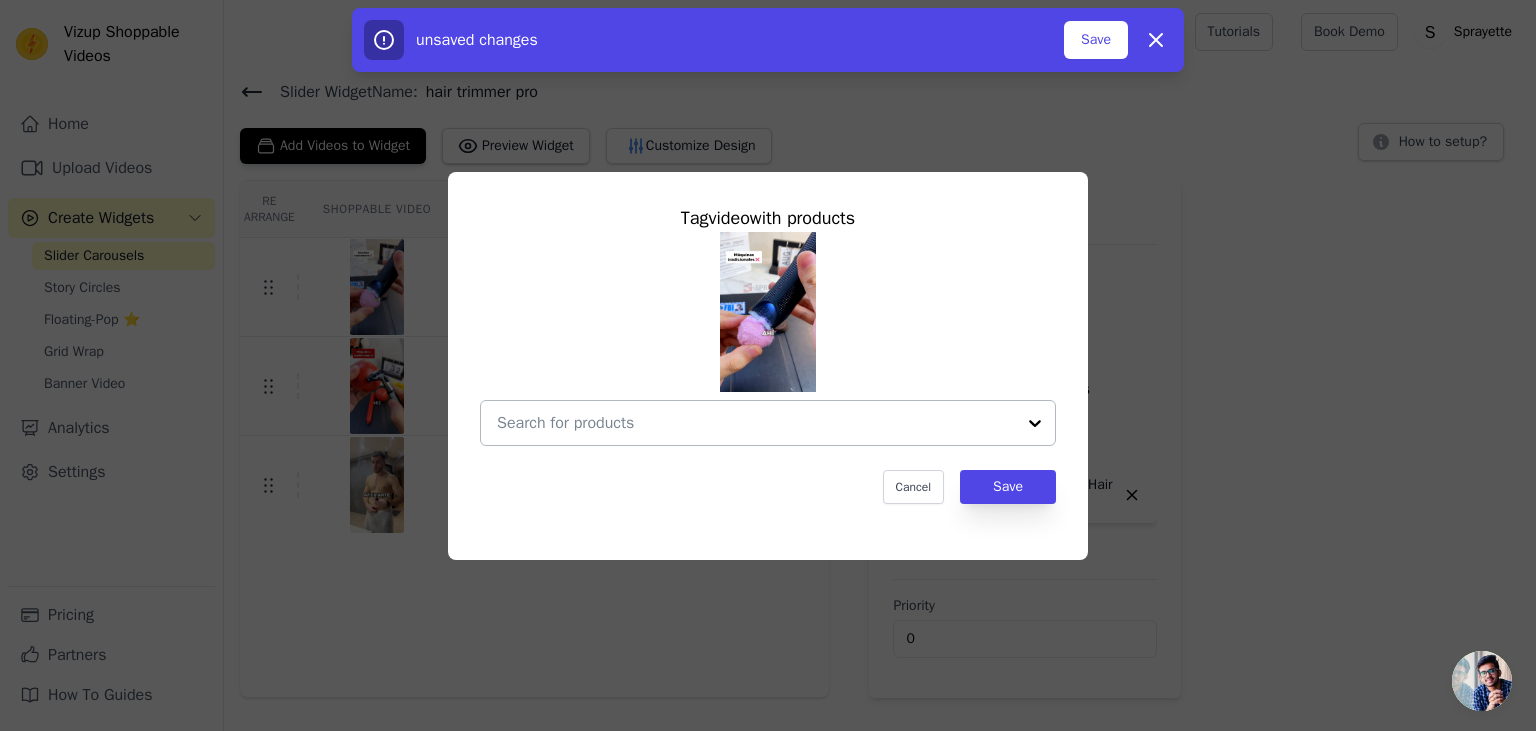 click at bounding box center [756, 423] 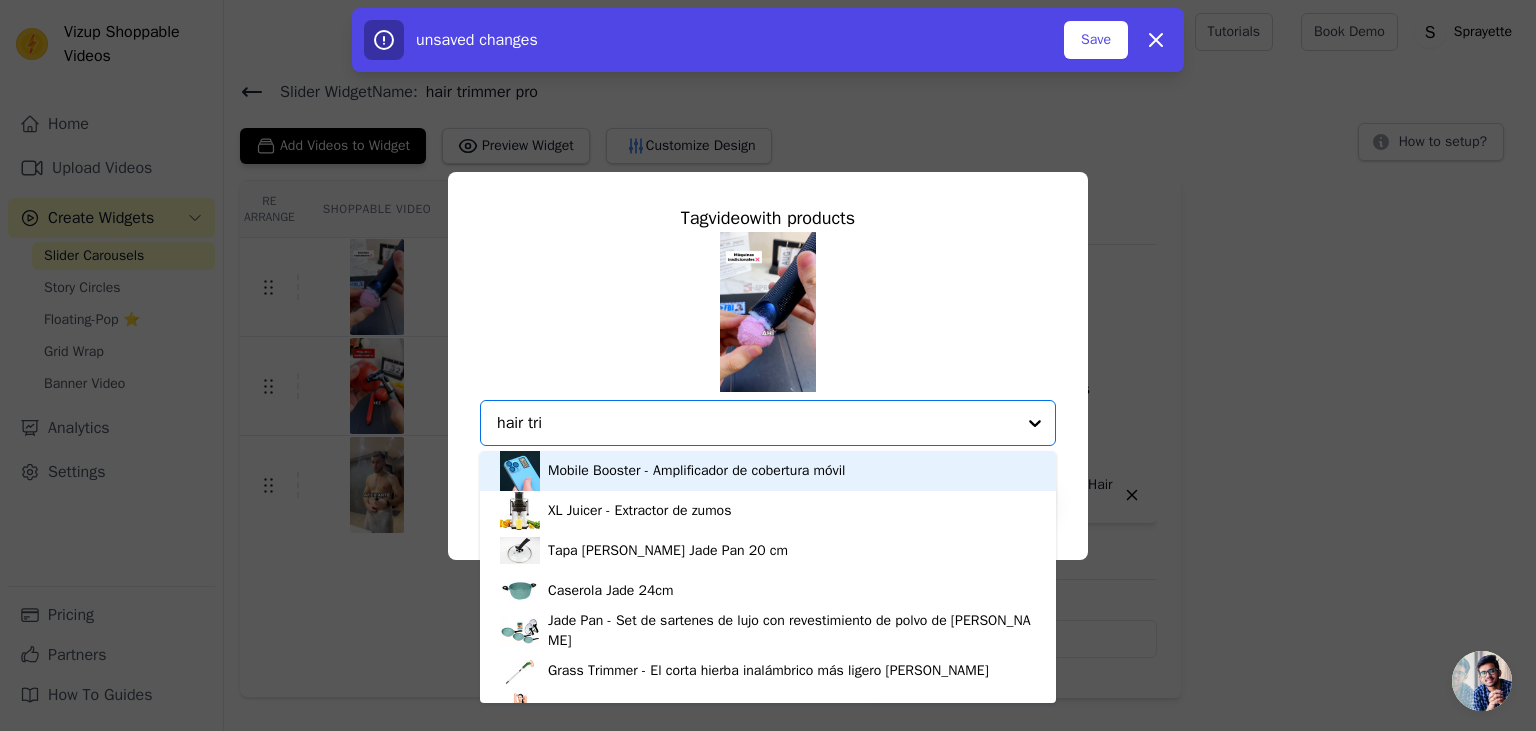 type on "hair trim" 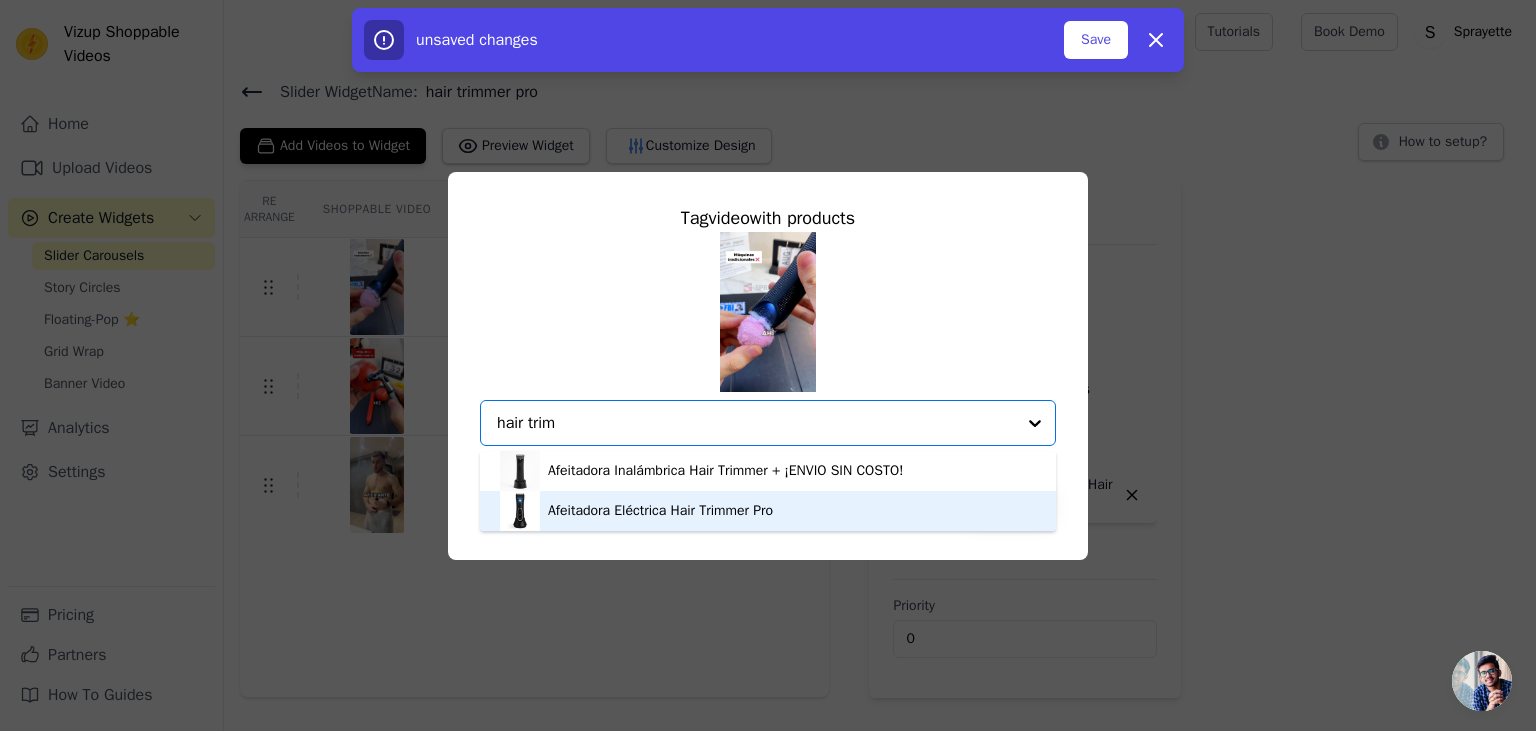 click on "Afeitadora Eléctrica Hair Trimmer Pro" at bounding box center (660, 511) 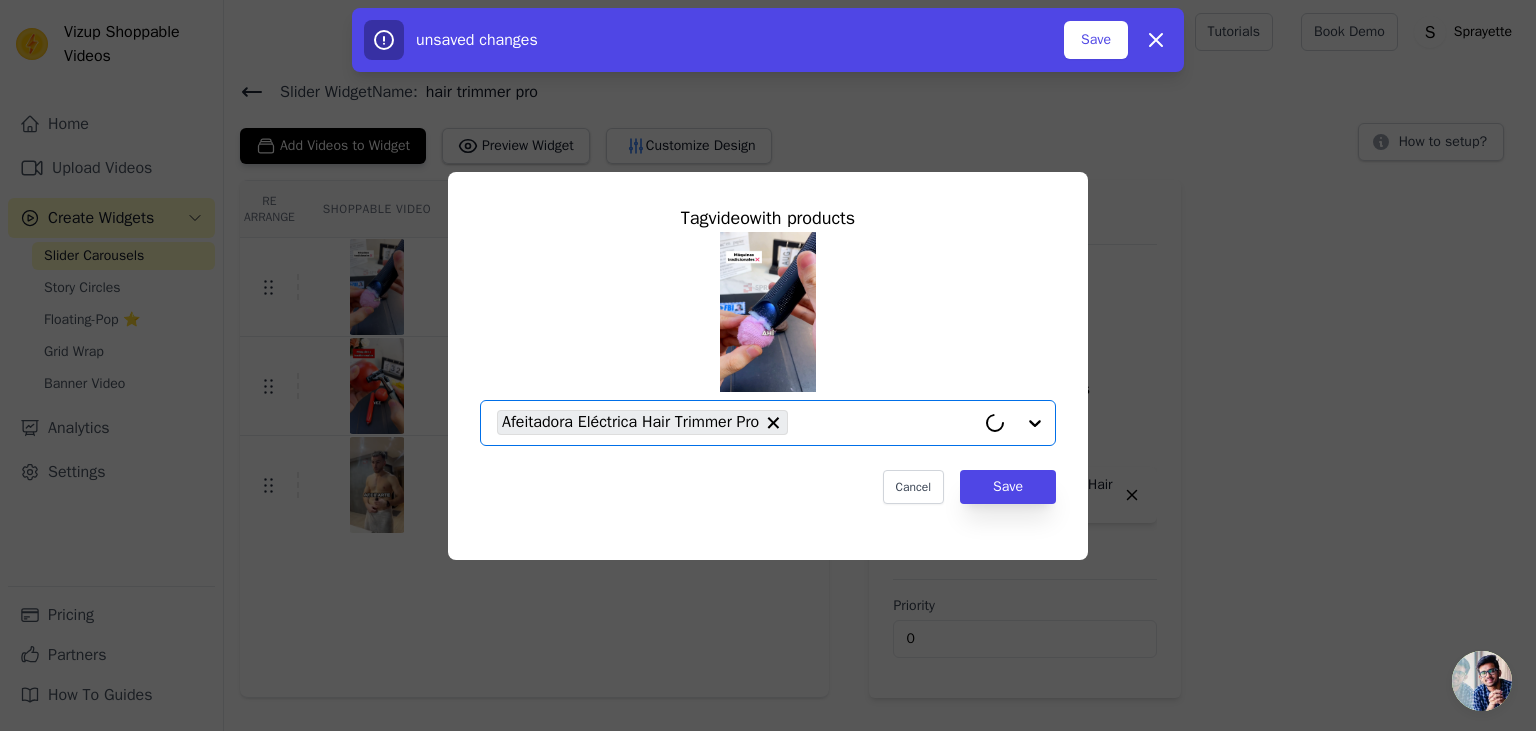 click on "Tag  video  with products       Option Afeitadora Eléctrica Hair Trimmer Pro, selected.   Select is focused, type to refine list, press down to open the menu.     Afeitadora Eléctrica Hair Trimmer Pro                   Cancel   Save" at bounding box center [768, 354] 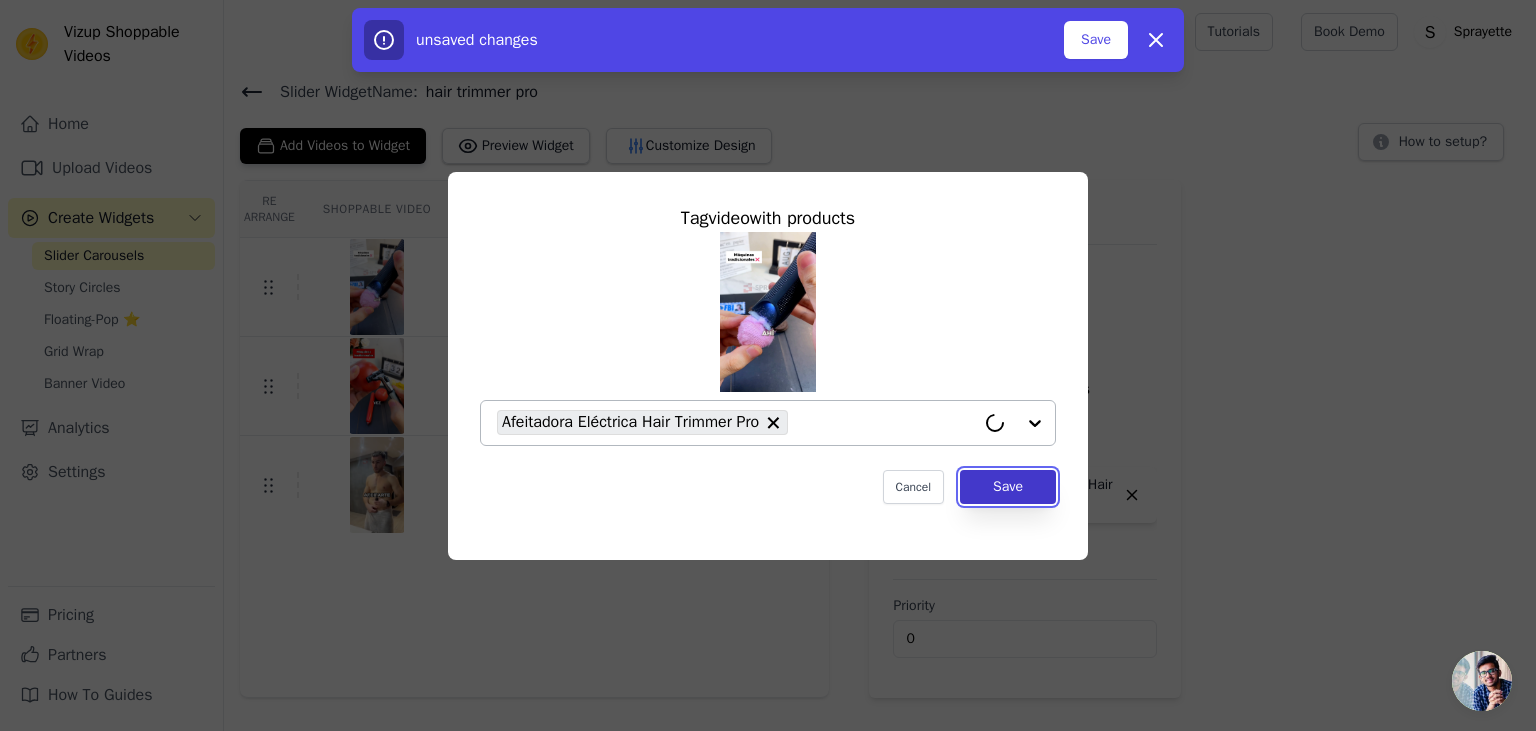 click on "Save" at bounding box center [1008, 487] 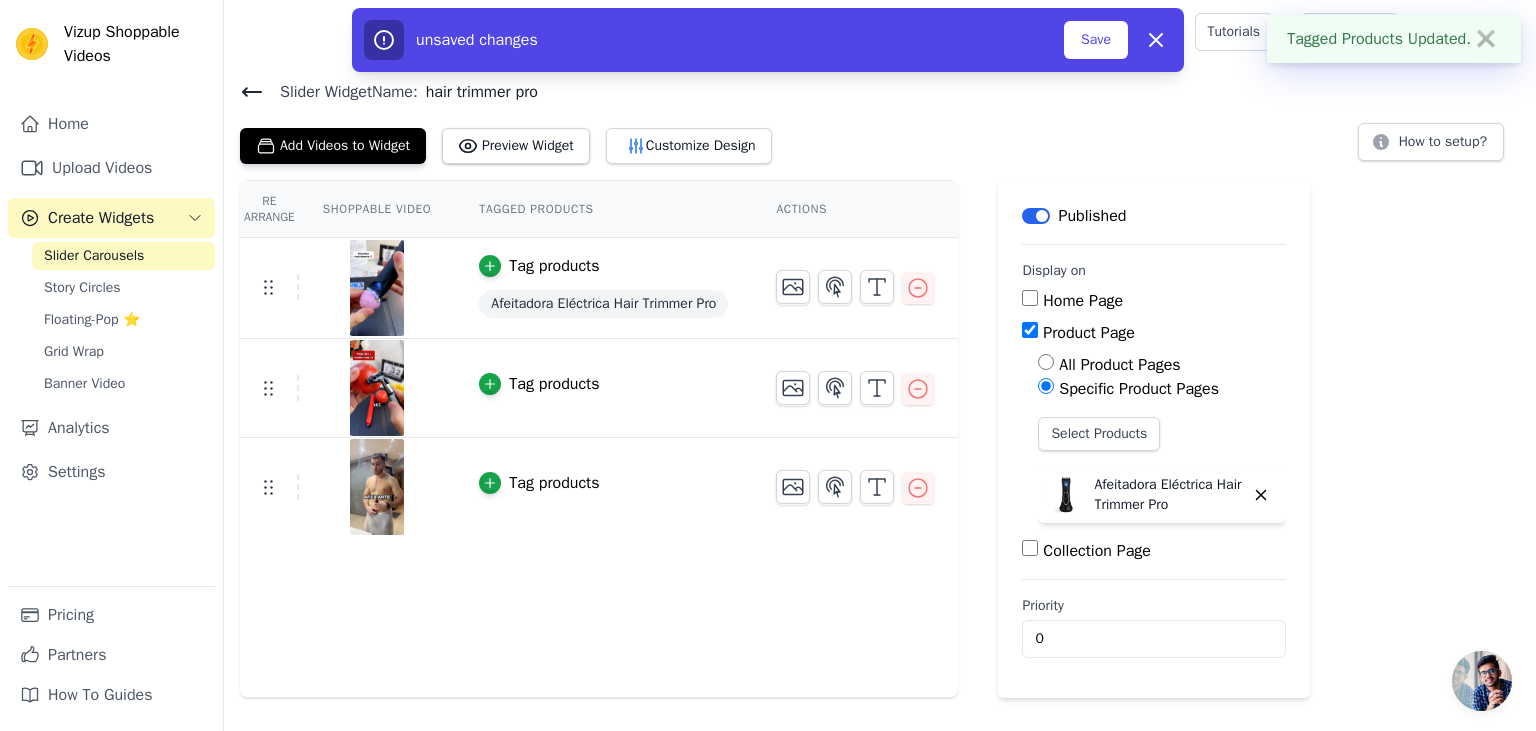 click on "Tag products" at bounding box center (554, 384) 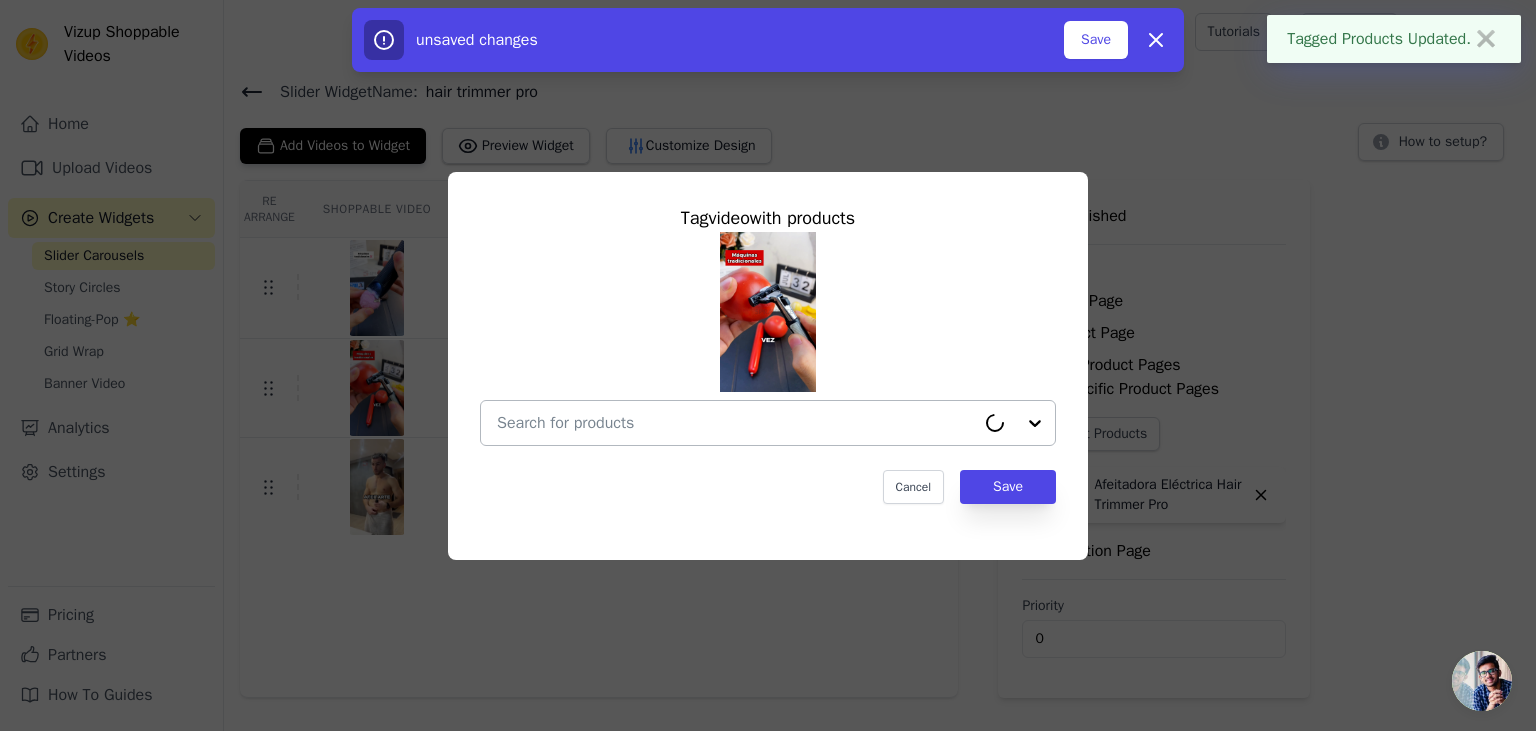 click at bounding box center [736, 423] 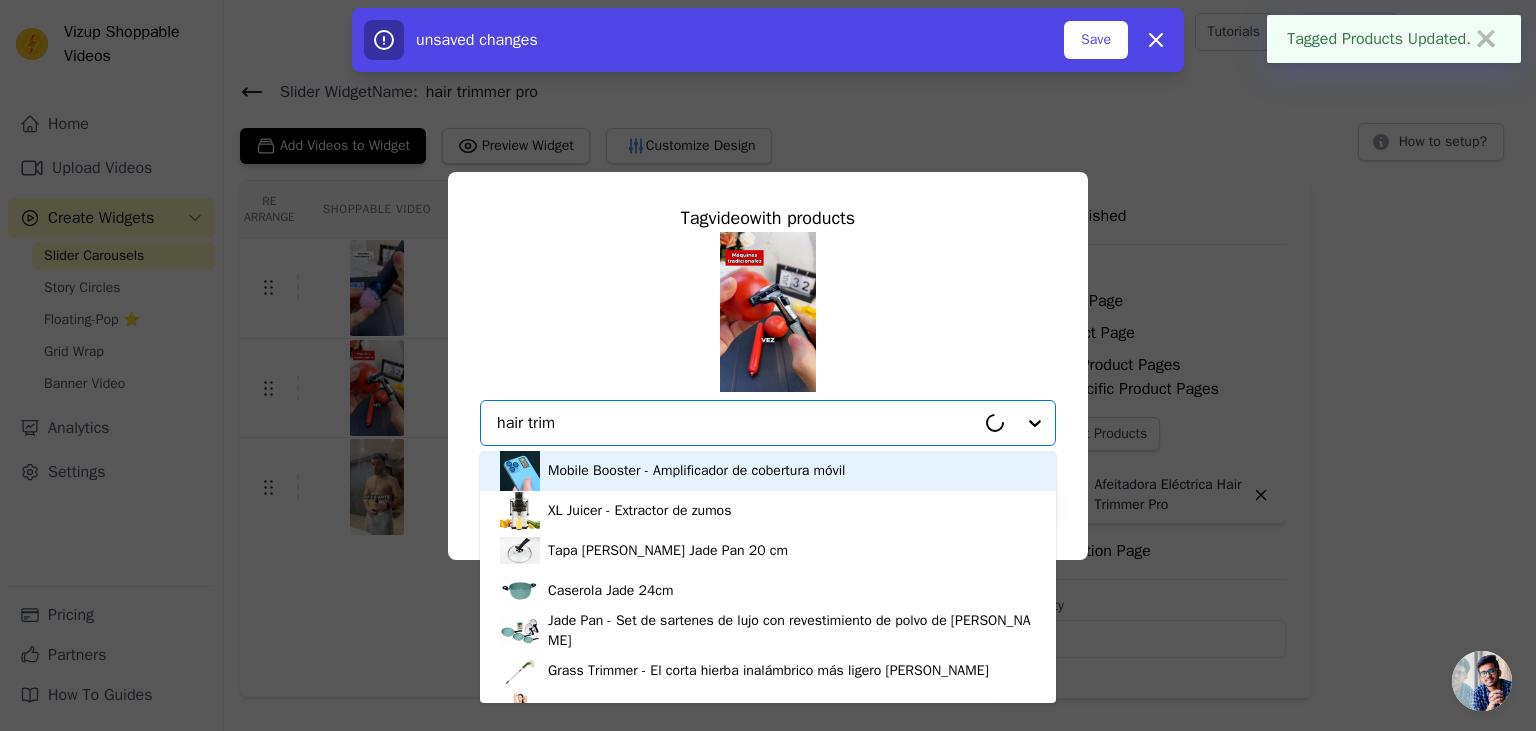 type on "hair trimm" 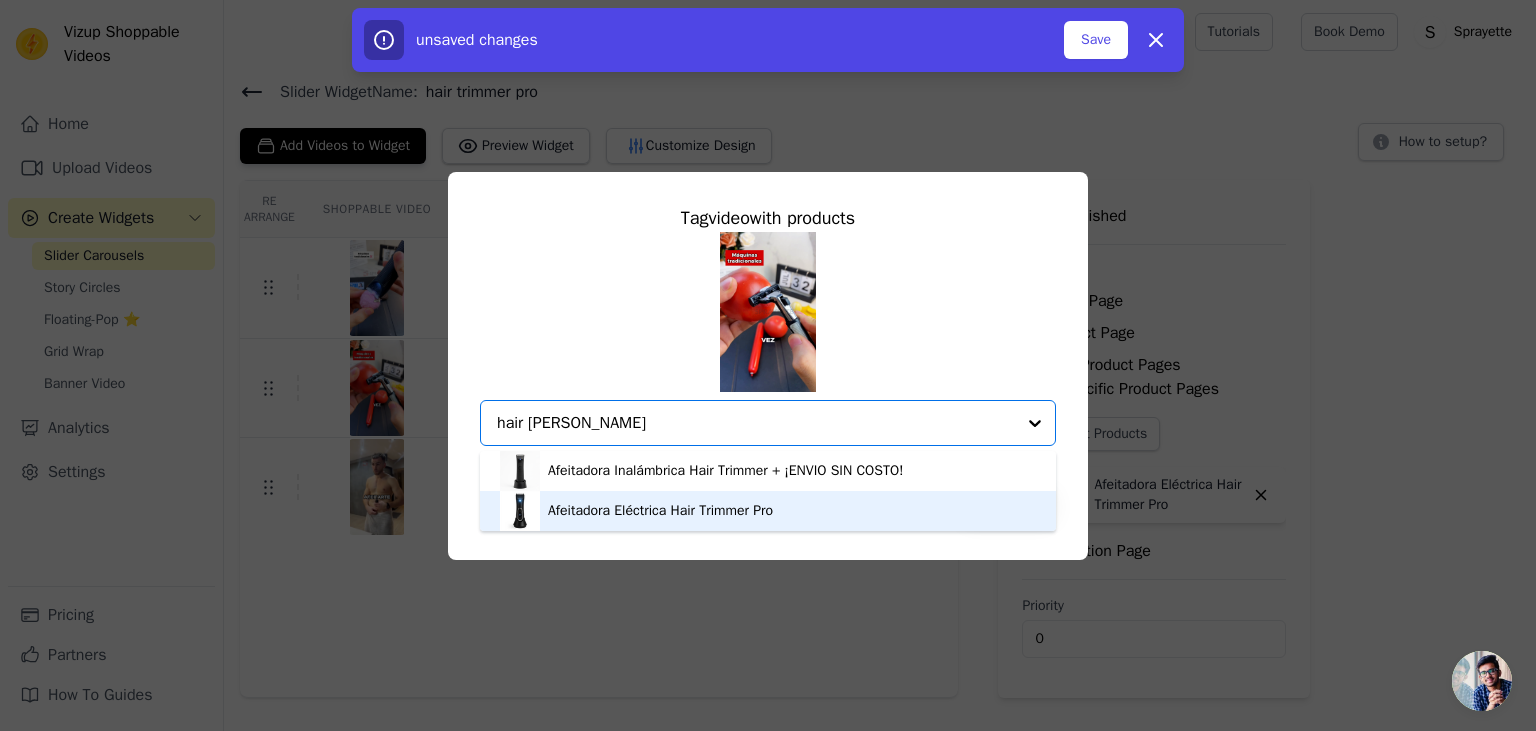 click on "Afeitadora Eléctrica Hair Trimmer Pro" at bounding box center [768, 511] 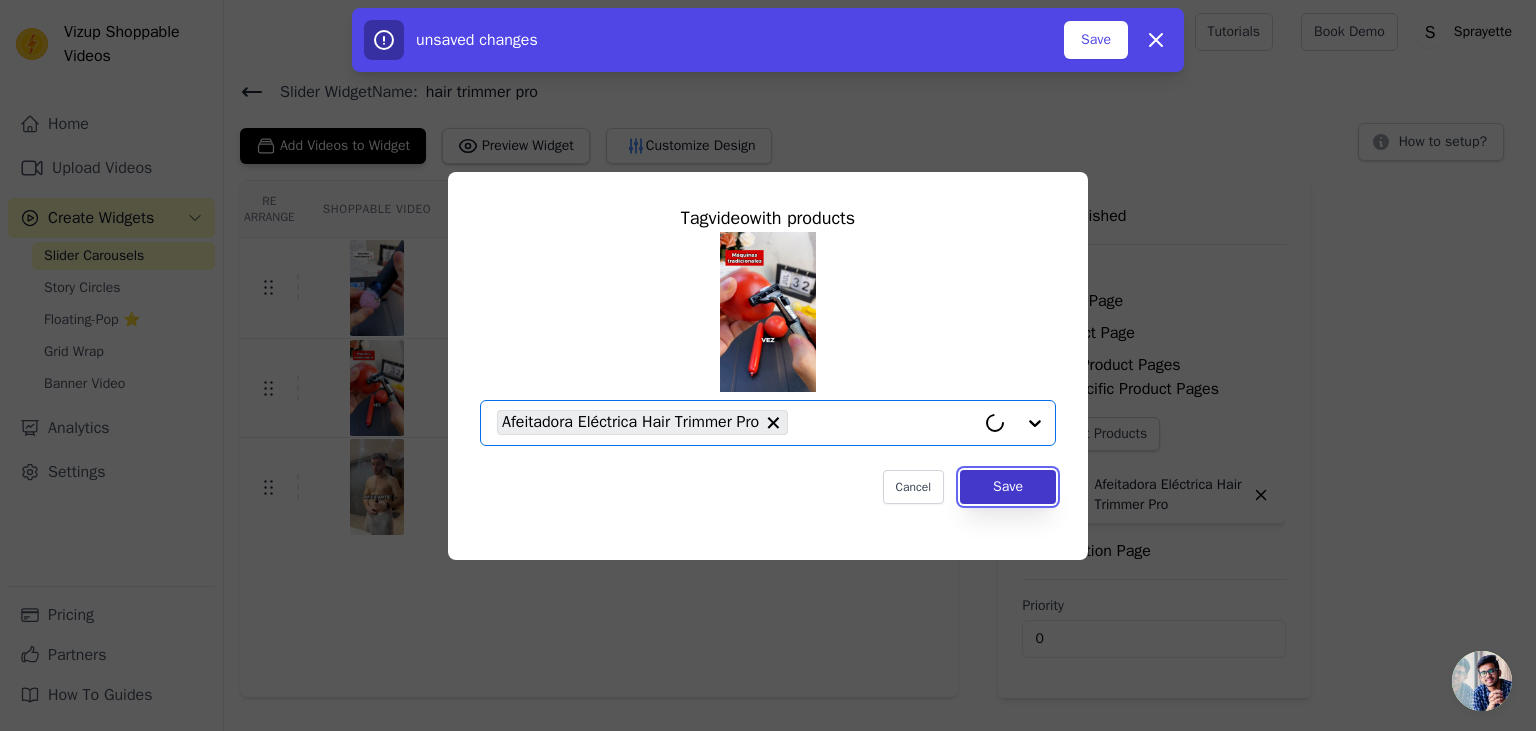 click on "Save" at bounding box center (1008, 487) 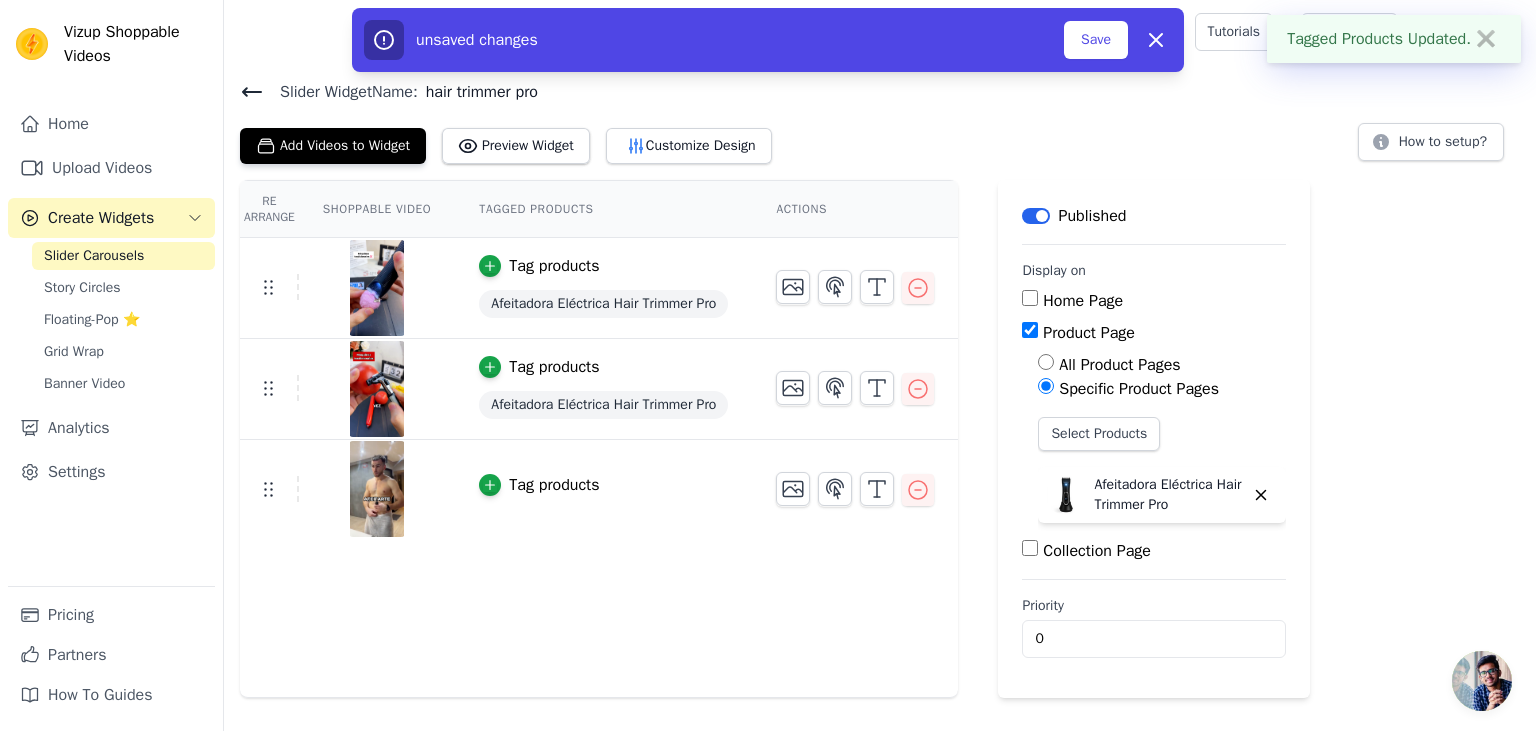 click on "Tag products" at bounding box center (554, 485) 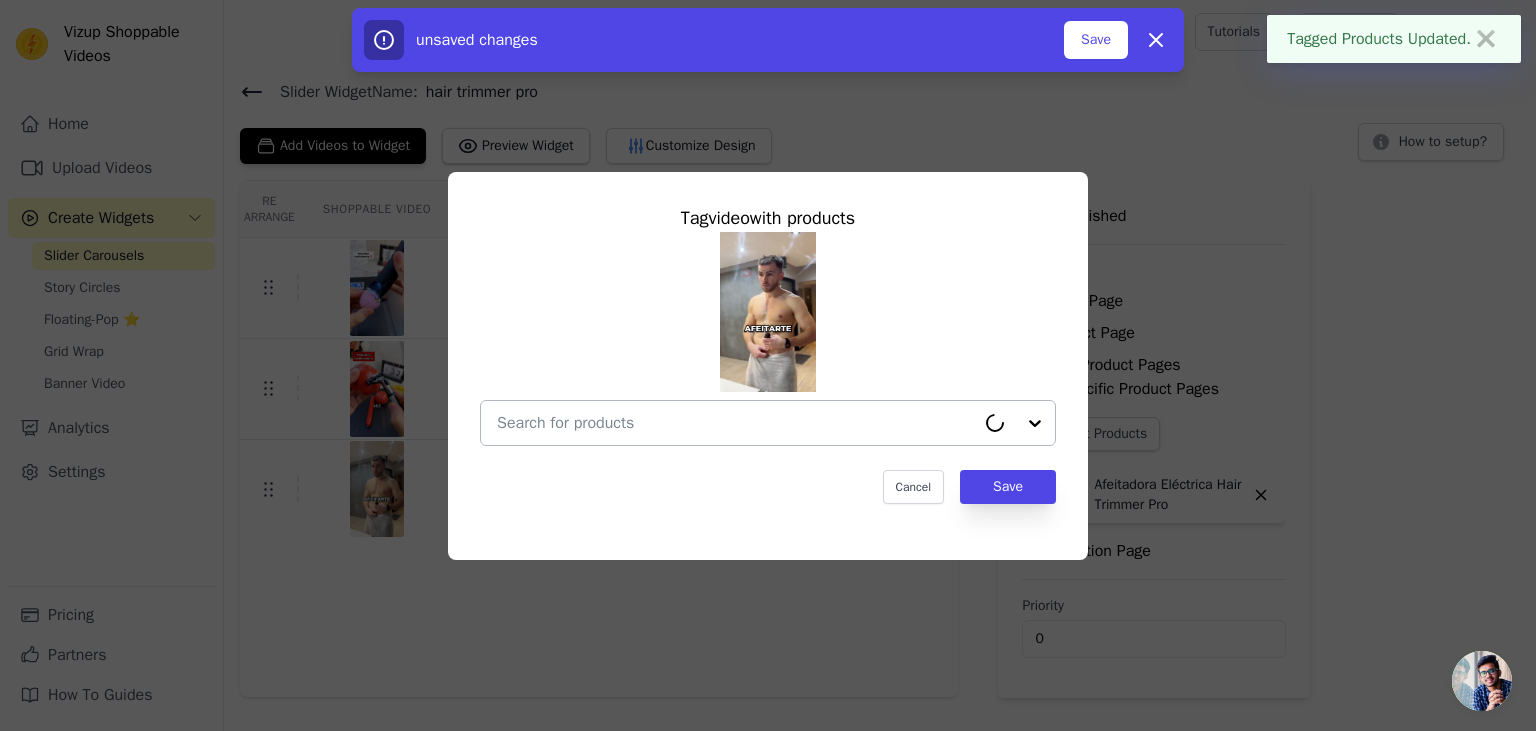 click at bounding box center (736, 423) 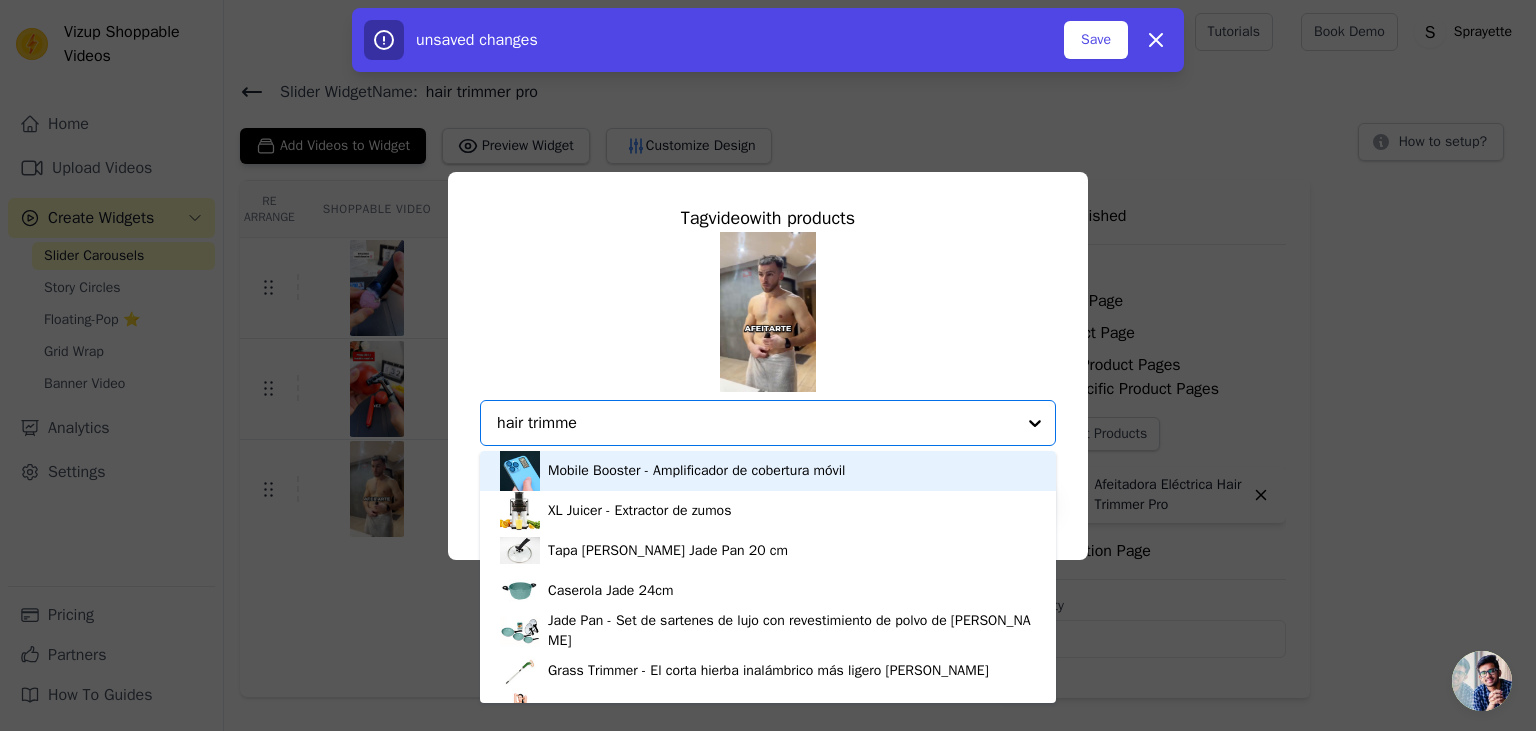 type on "hair trimmer" 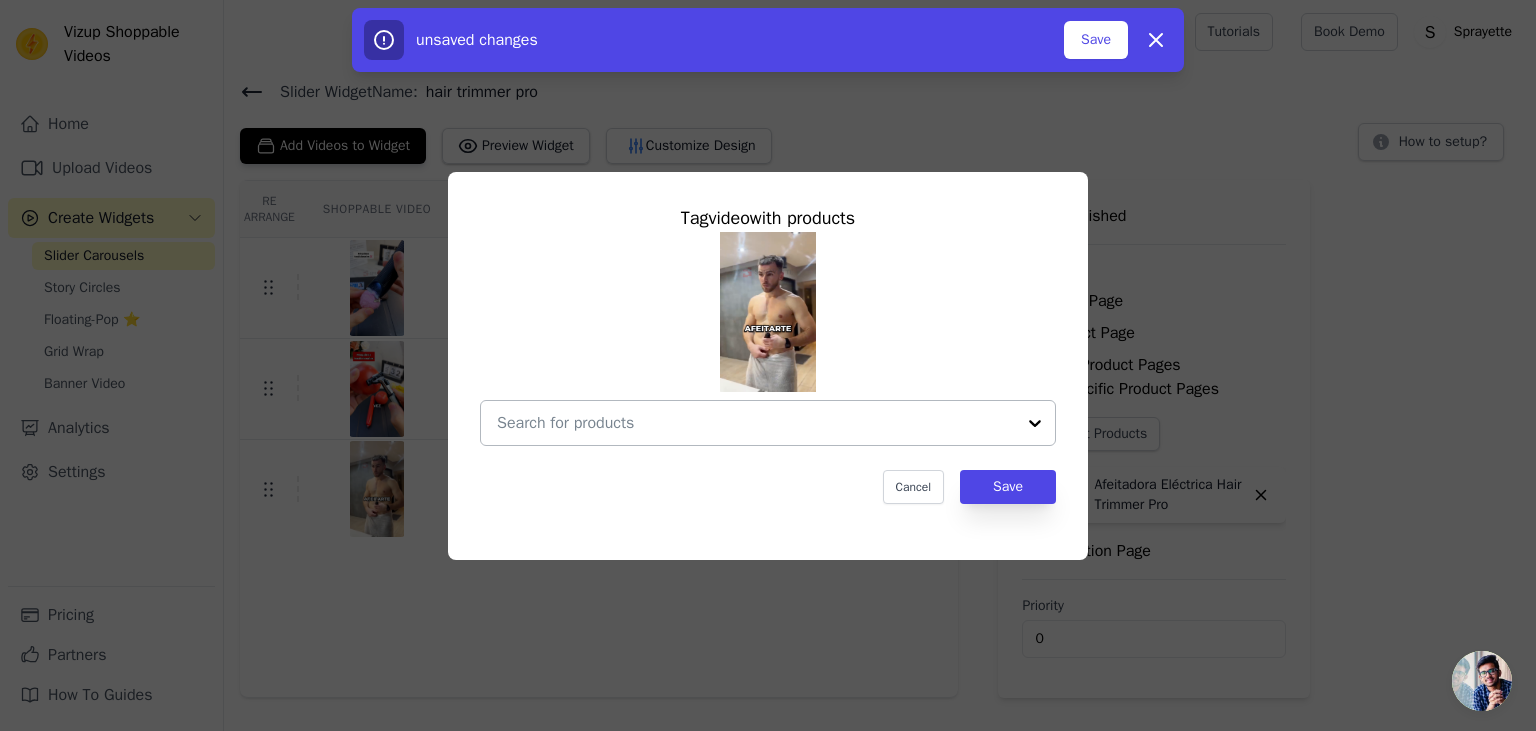 click at bounding box center (756, 423) 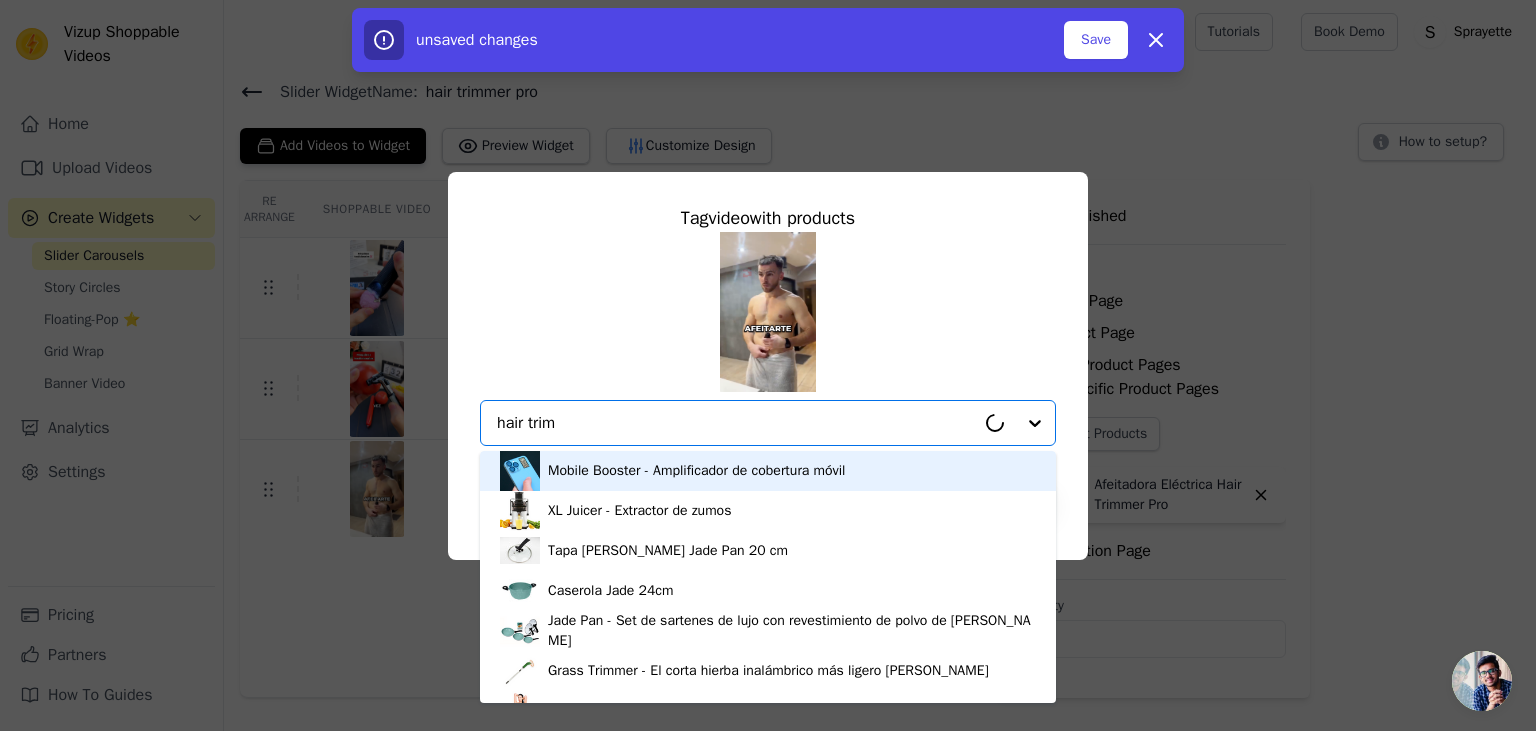 type on "hair trimm" 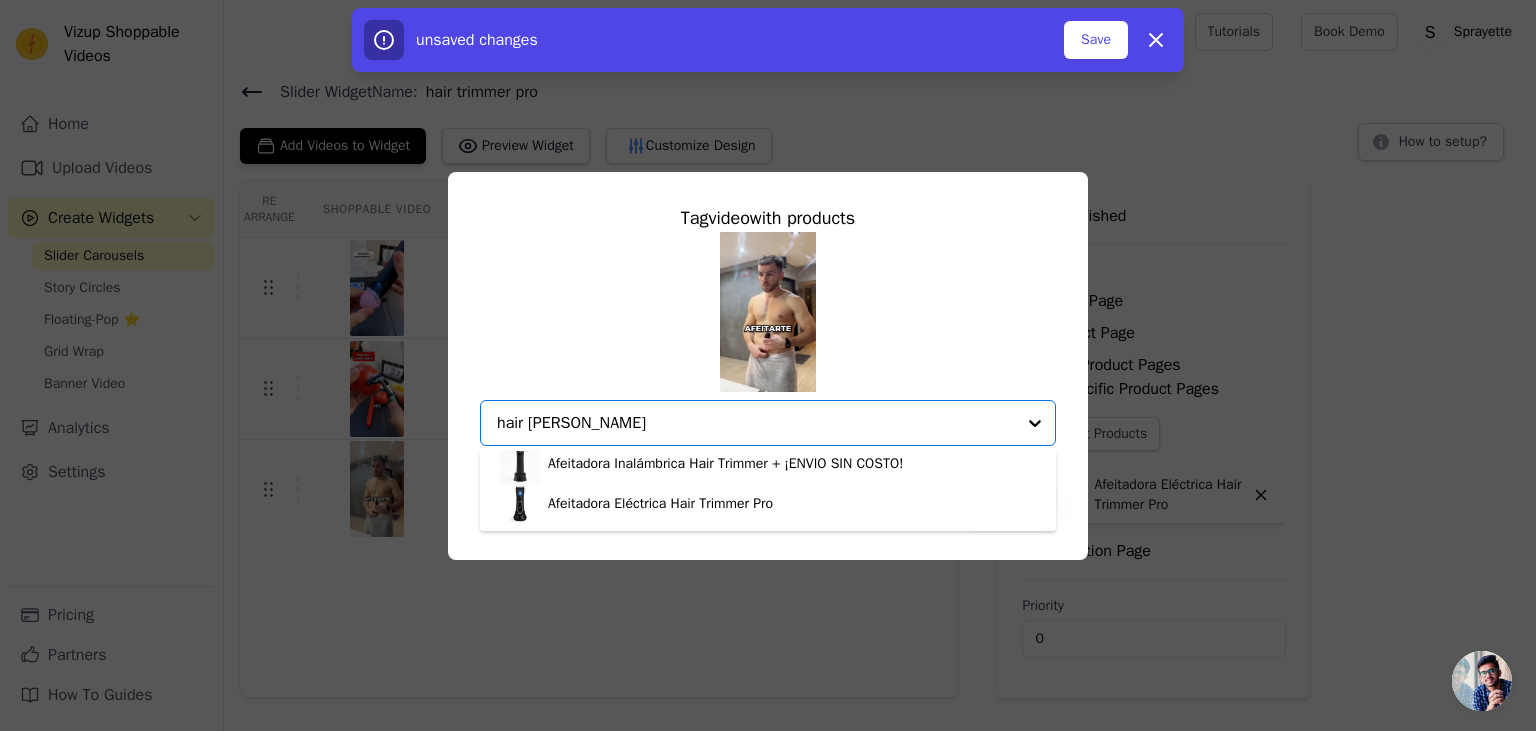 scroll, scrollTop: 6, scrollLeft: 0, axis: vertical 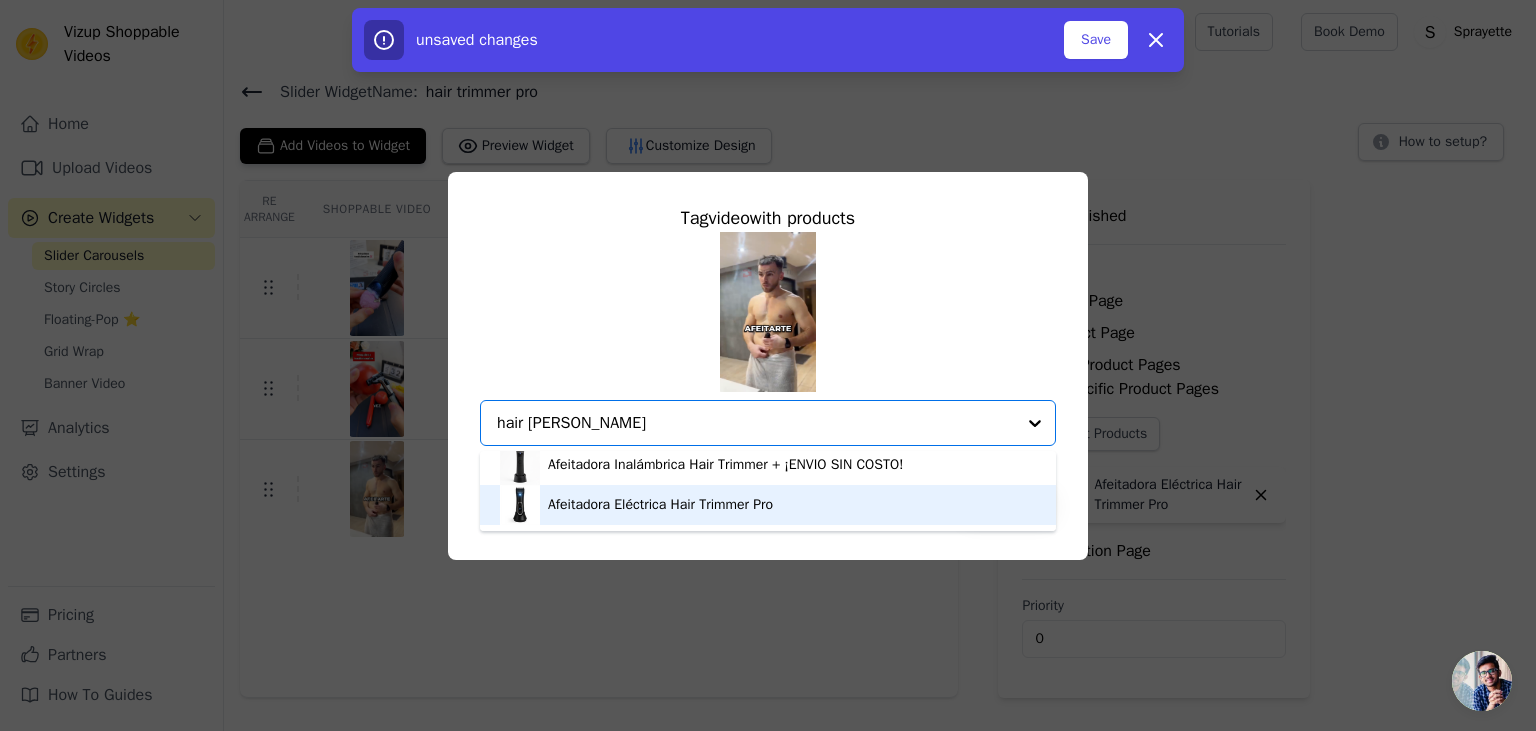 click on "Afeitadora Eléctrica Hair Trimmer Pro" at bounding box center [660, 505] 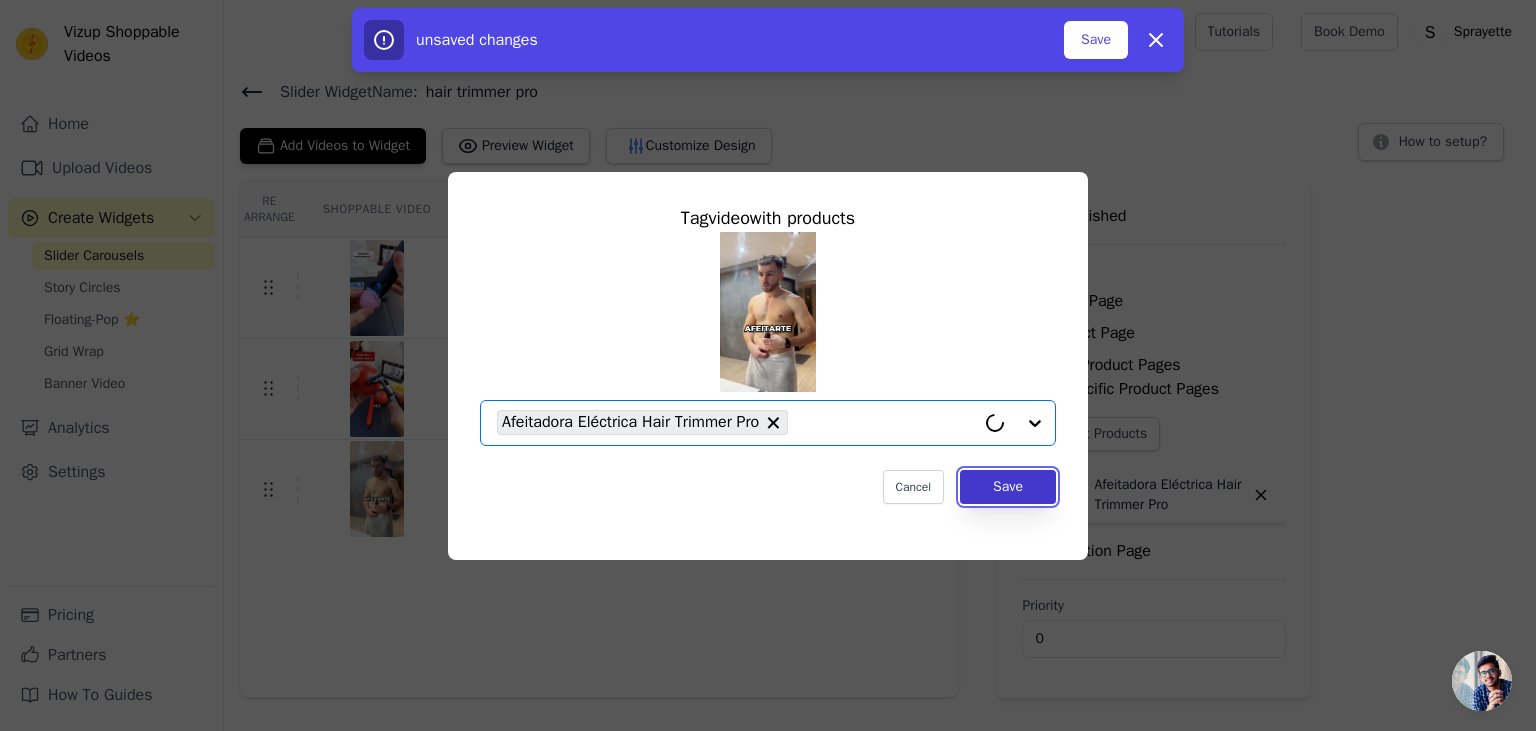 click on "Save" at bounding box center (1008, 487) 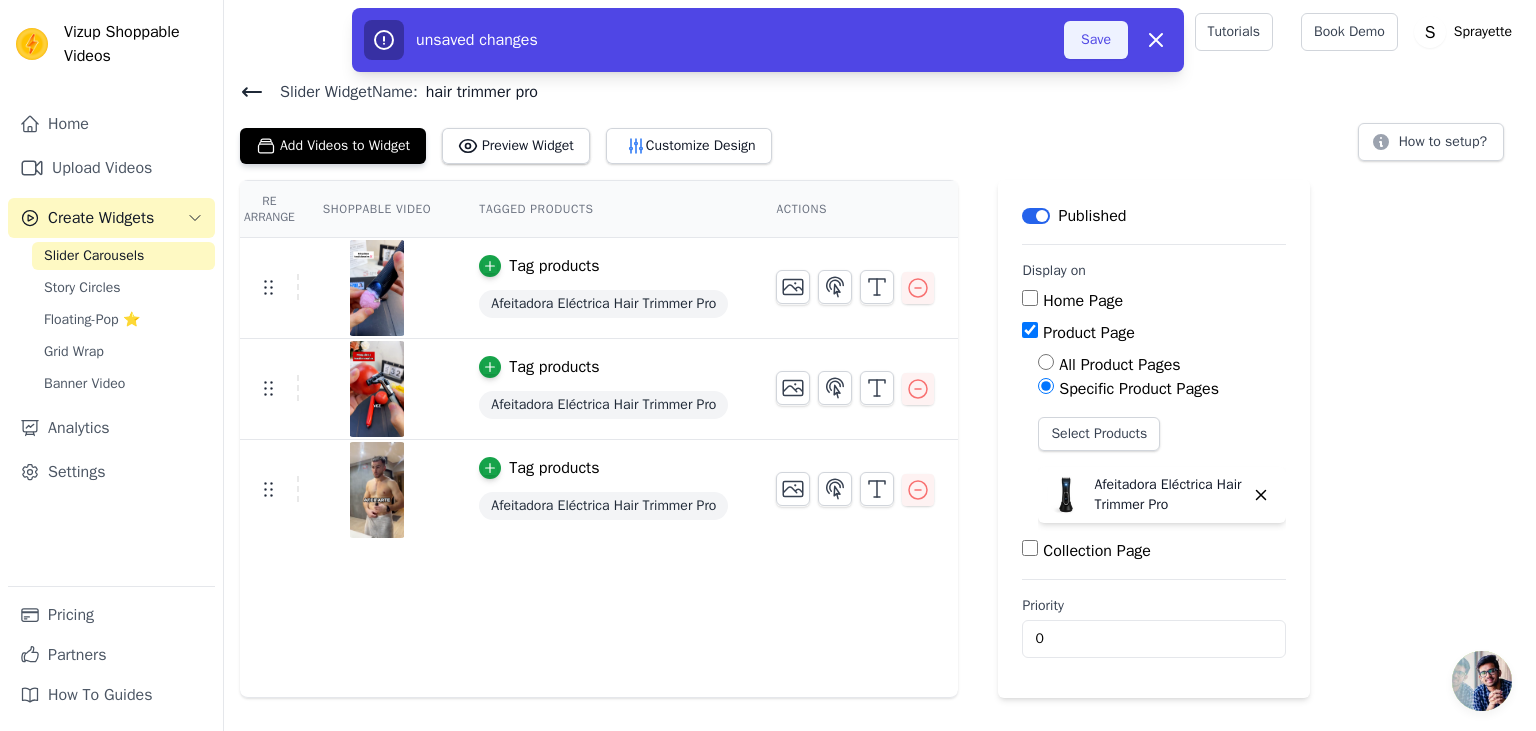 click on "Save" at bounding box center [1096, 40] 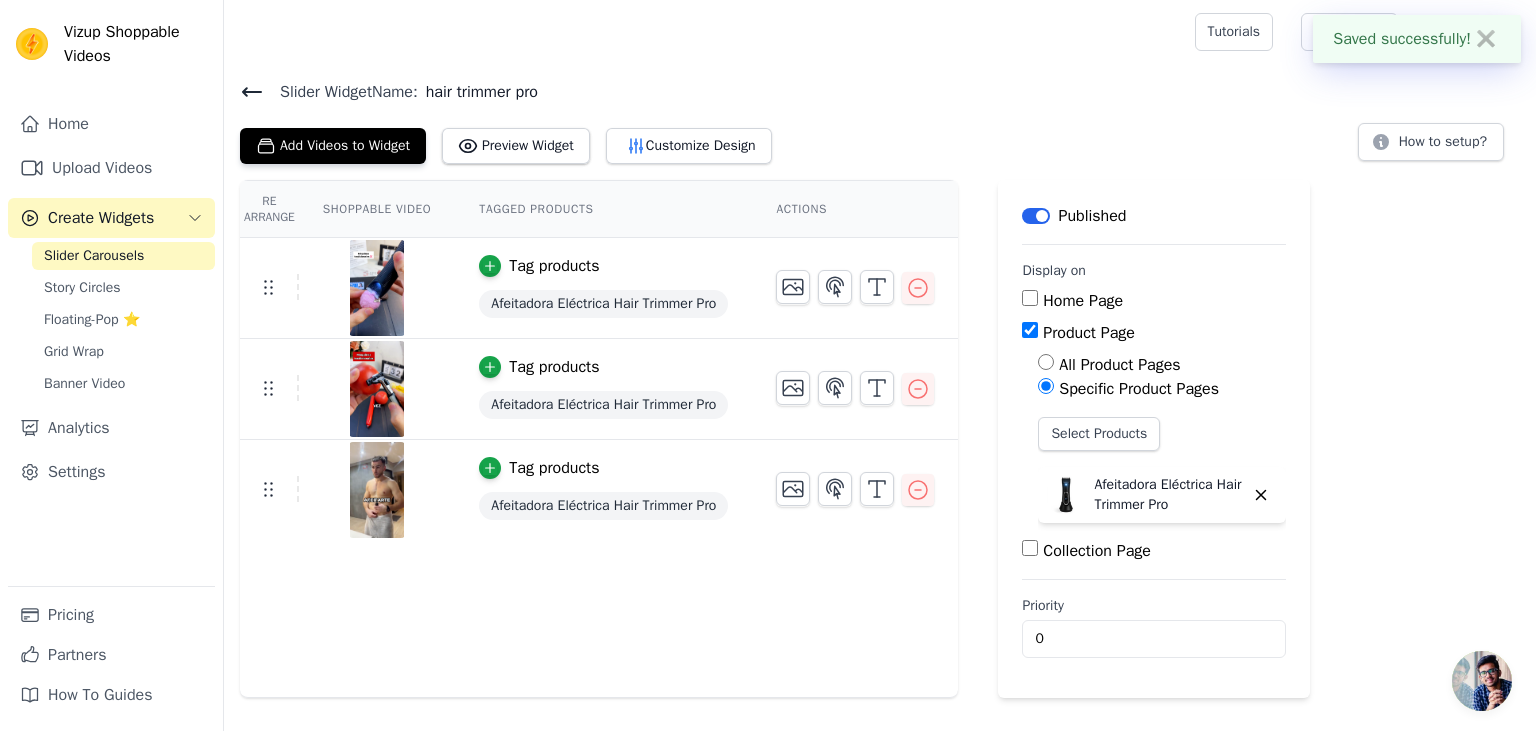 click on "Create Widgets" at bounding box center (101, 218) 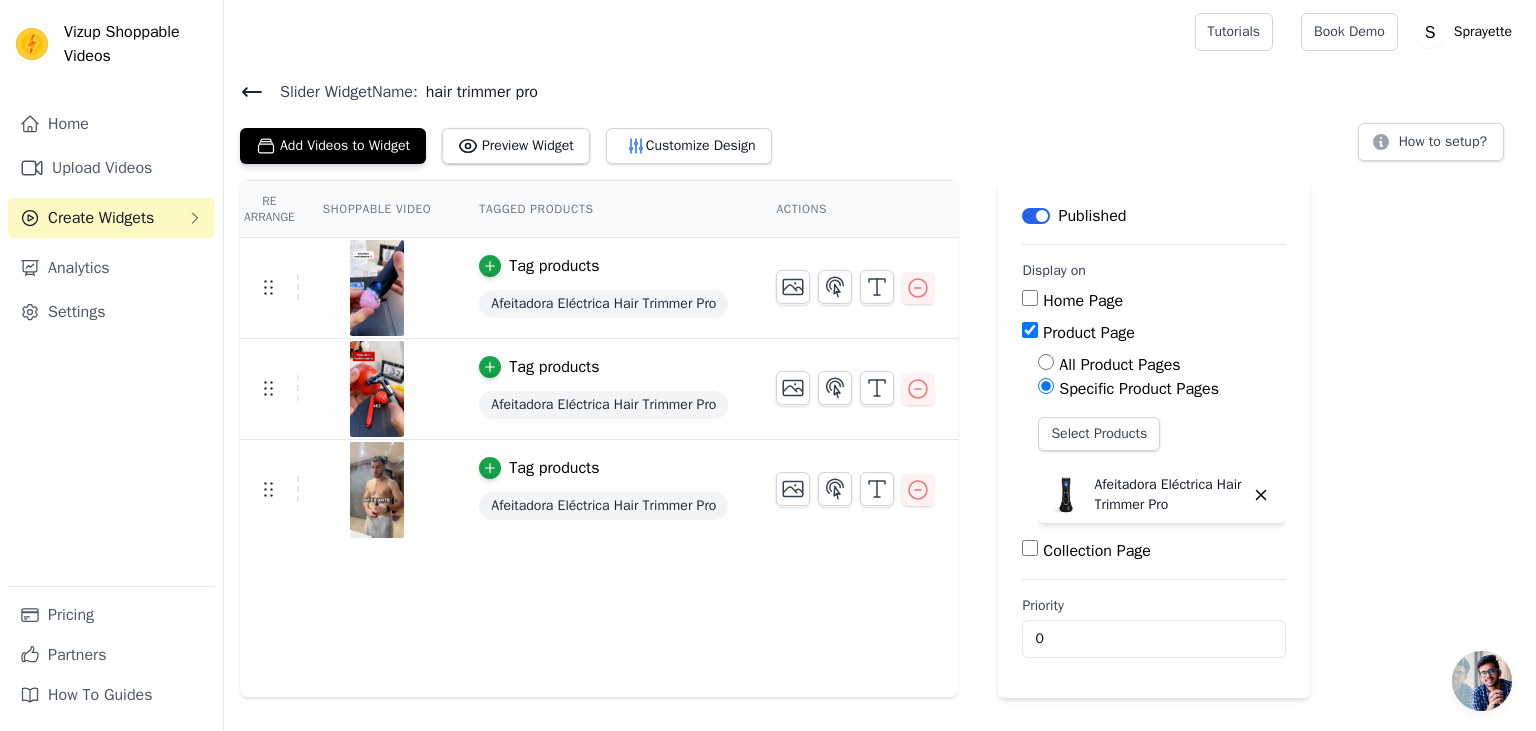 click 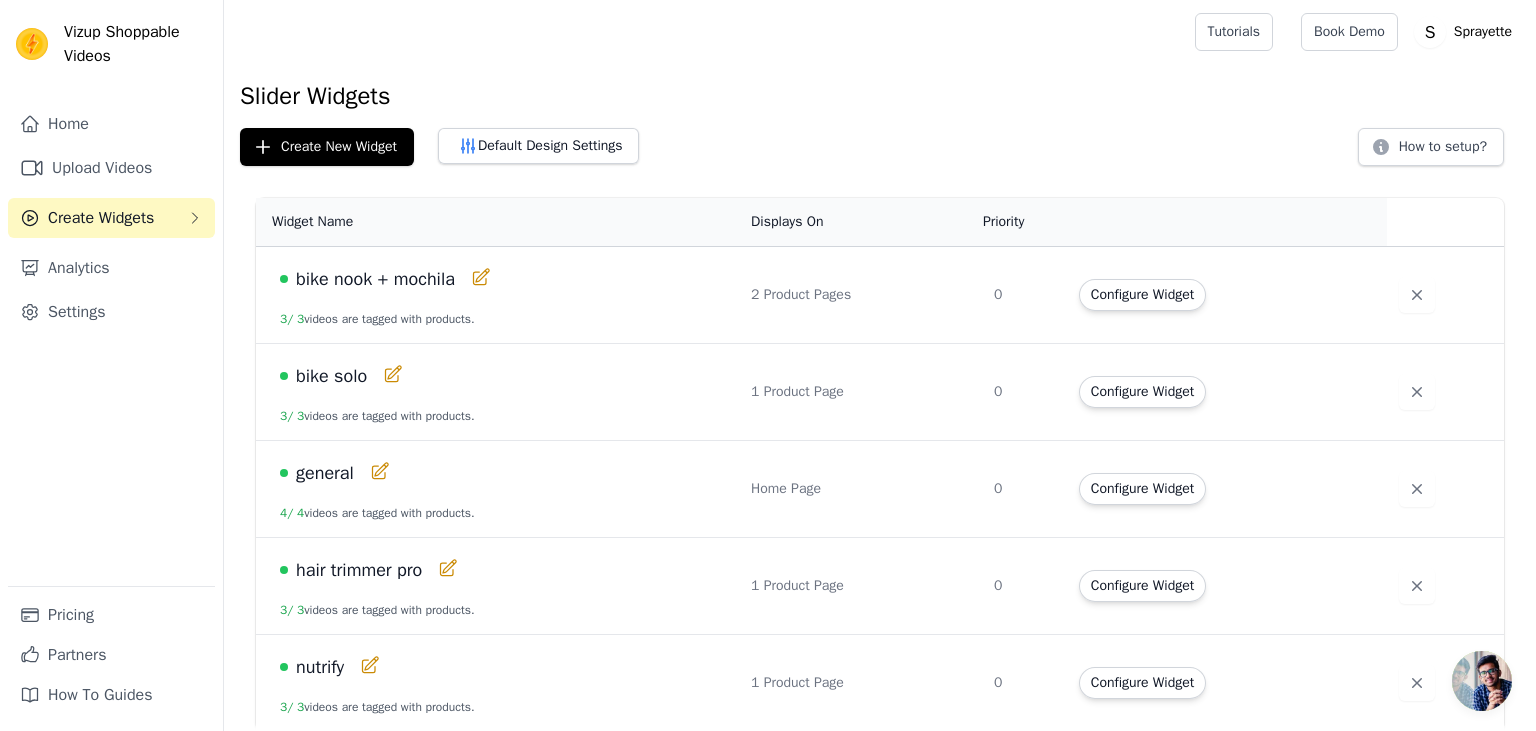 scroll, scrollTop: 0, scrollLeft: 0, axis: both 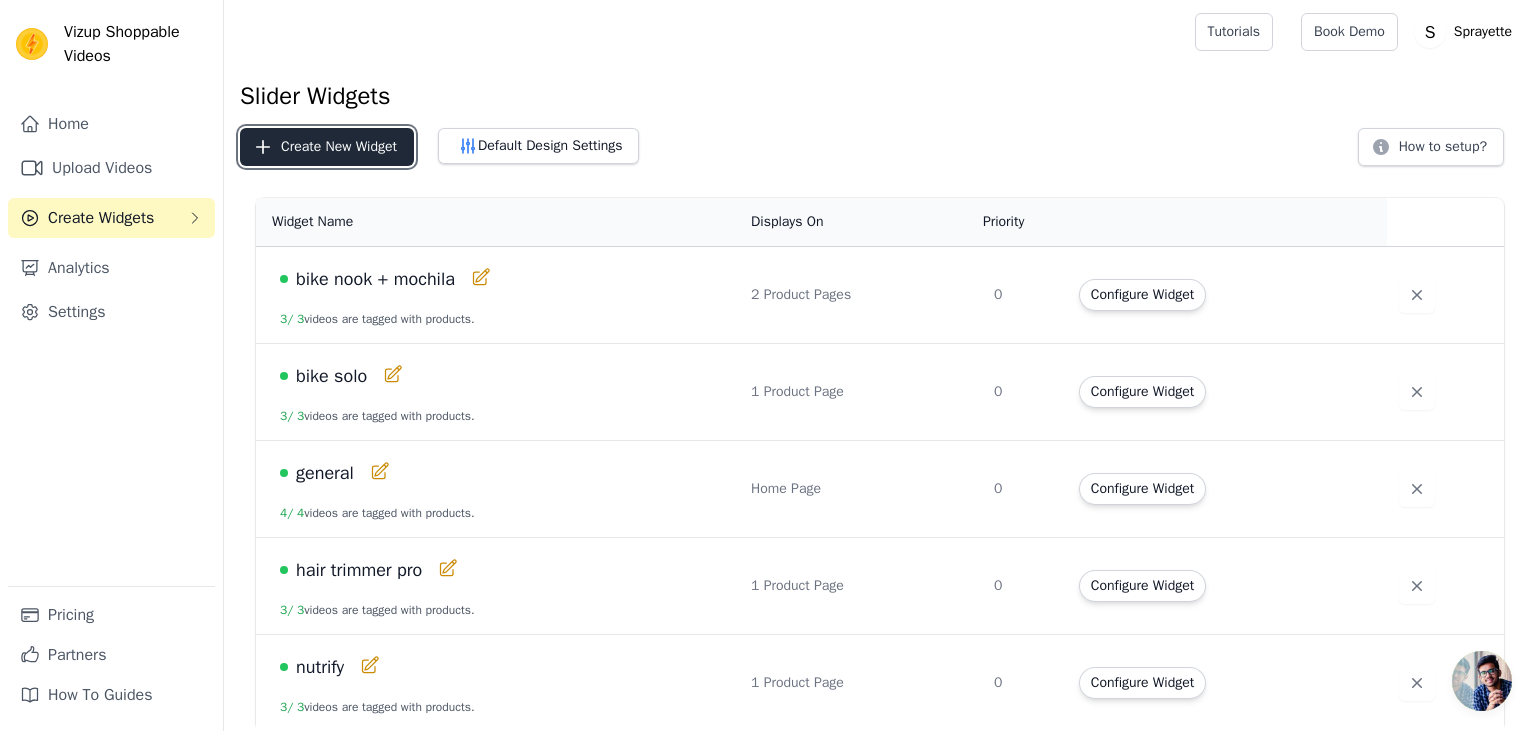 click on "Create New Widget" at bounding box center (327, 147) 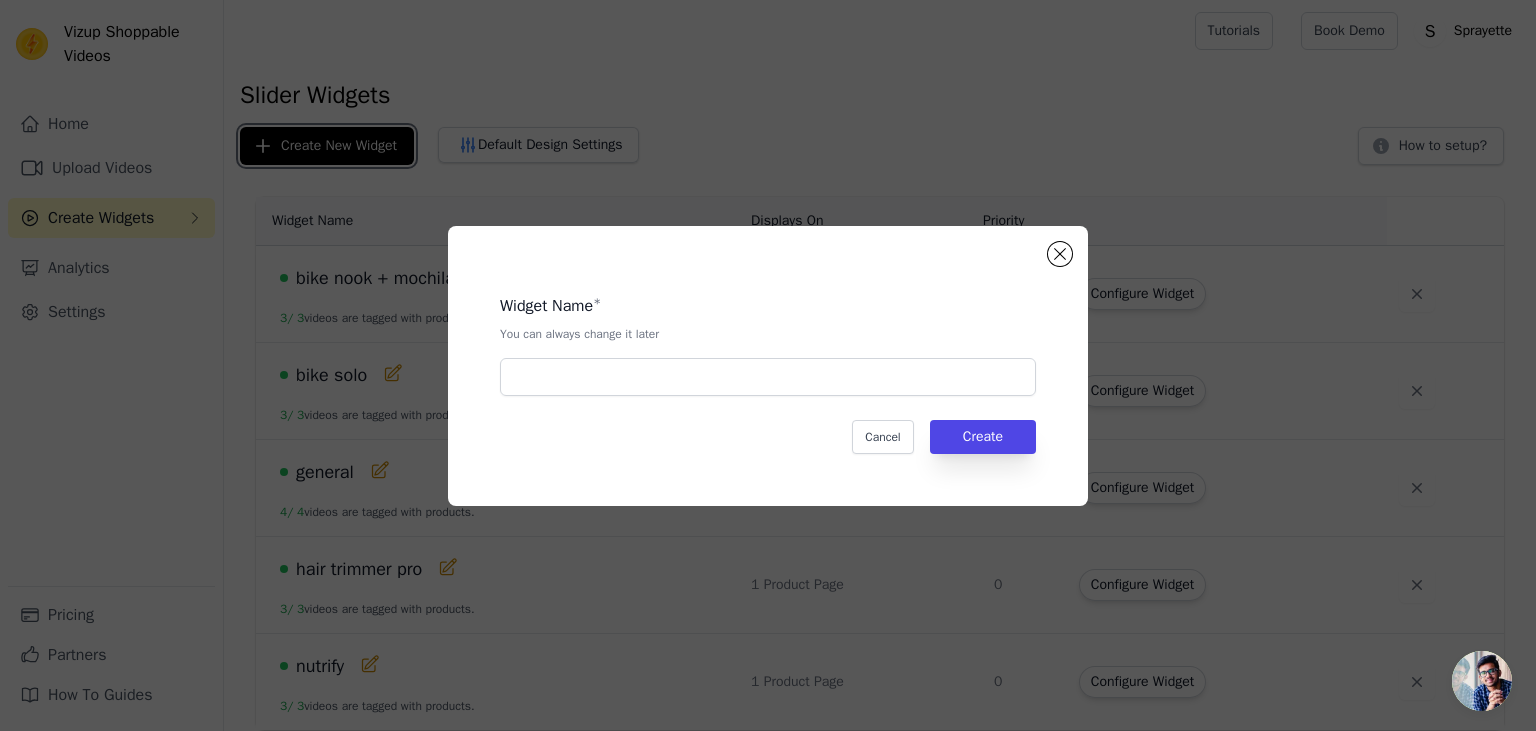 scroll, scrollTop: 0, scrollLeft: 0, axis: both 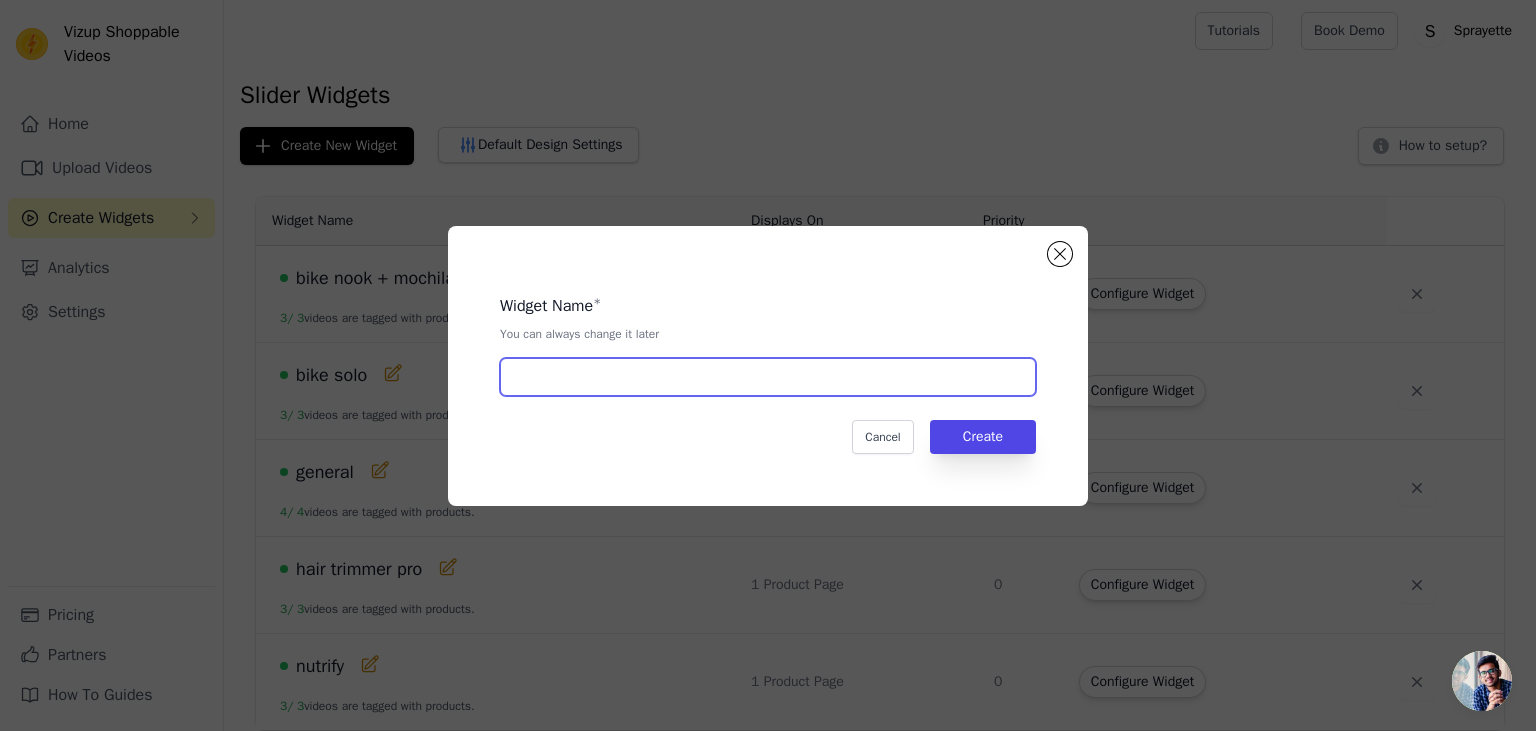 click at bounding box center [768, 377] 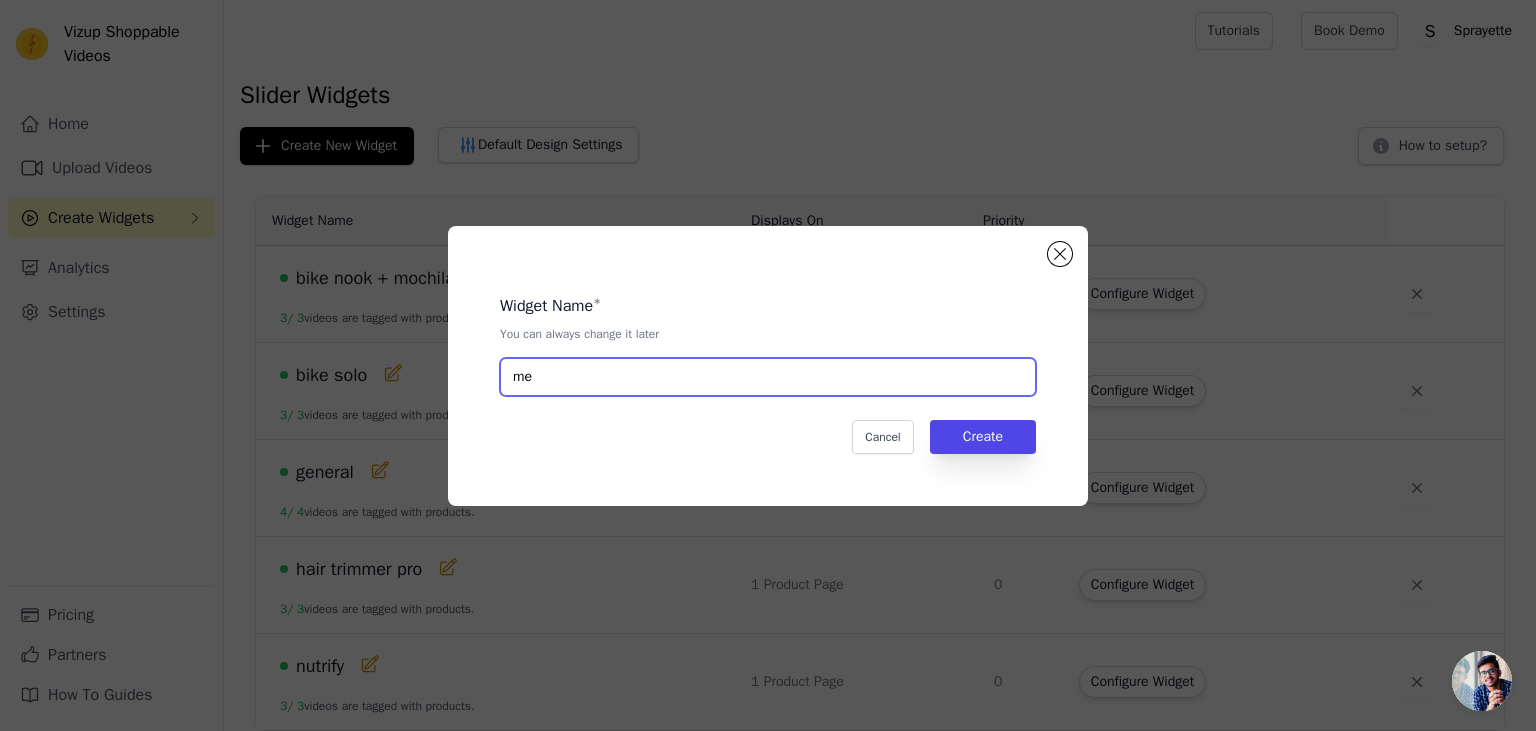 type on "m" 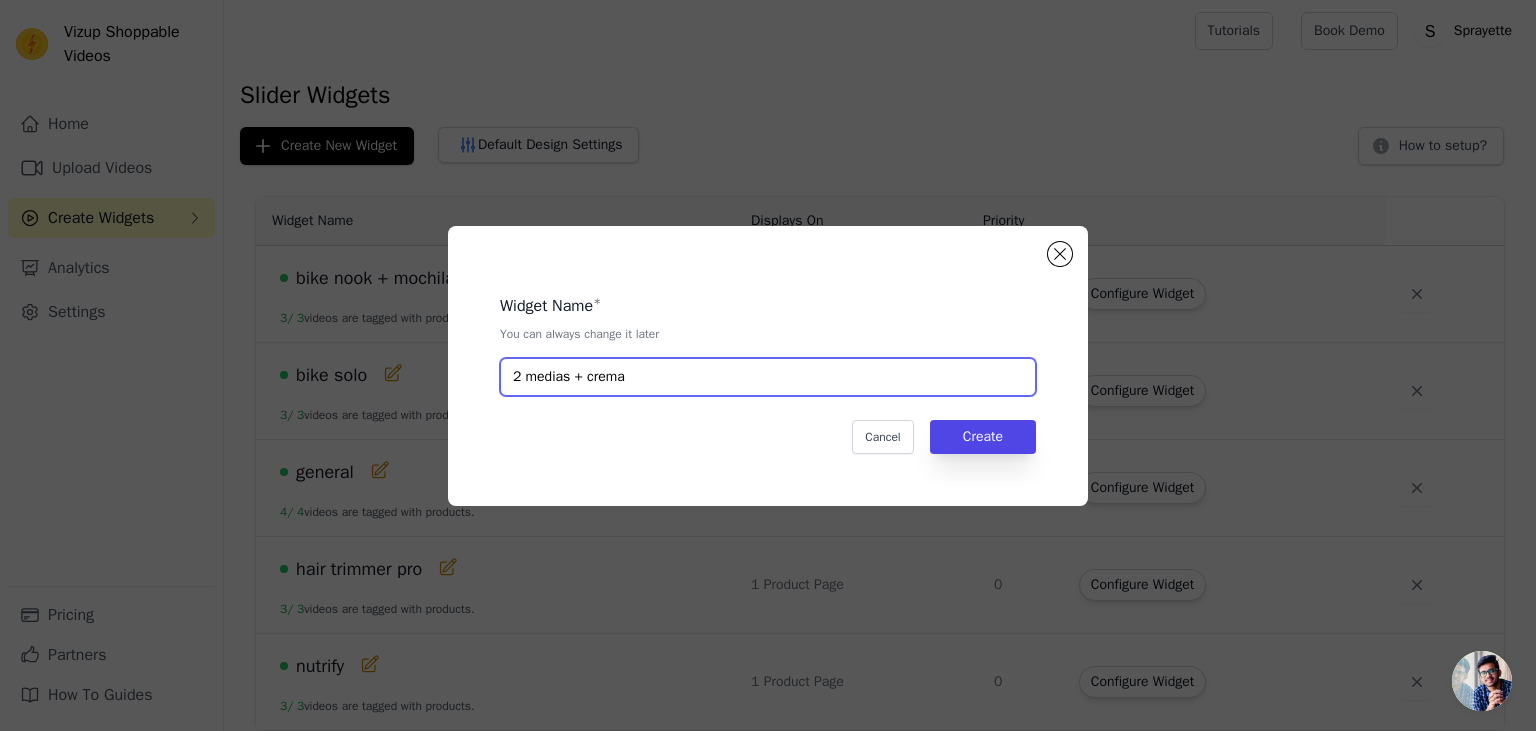 type on "2 medias + crema" 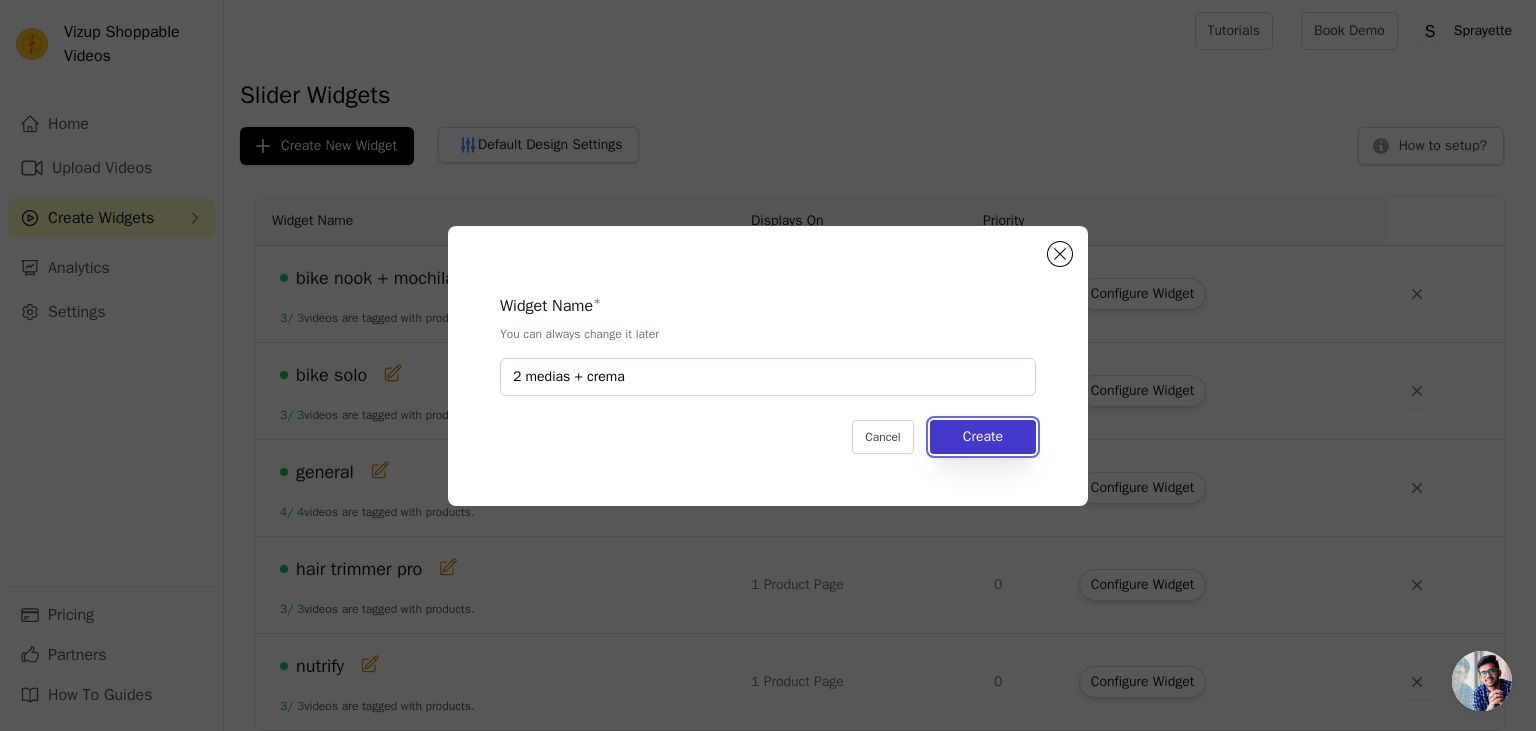 click on "Create" at bounding box center [983, 437] 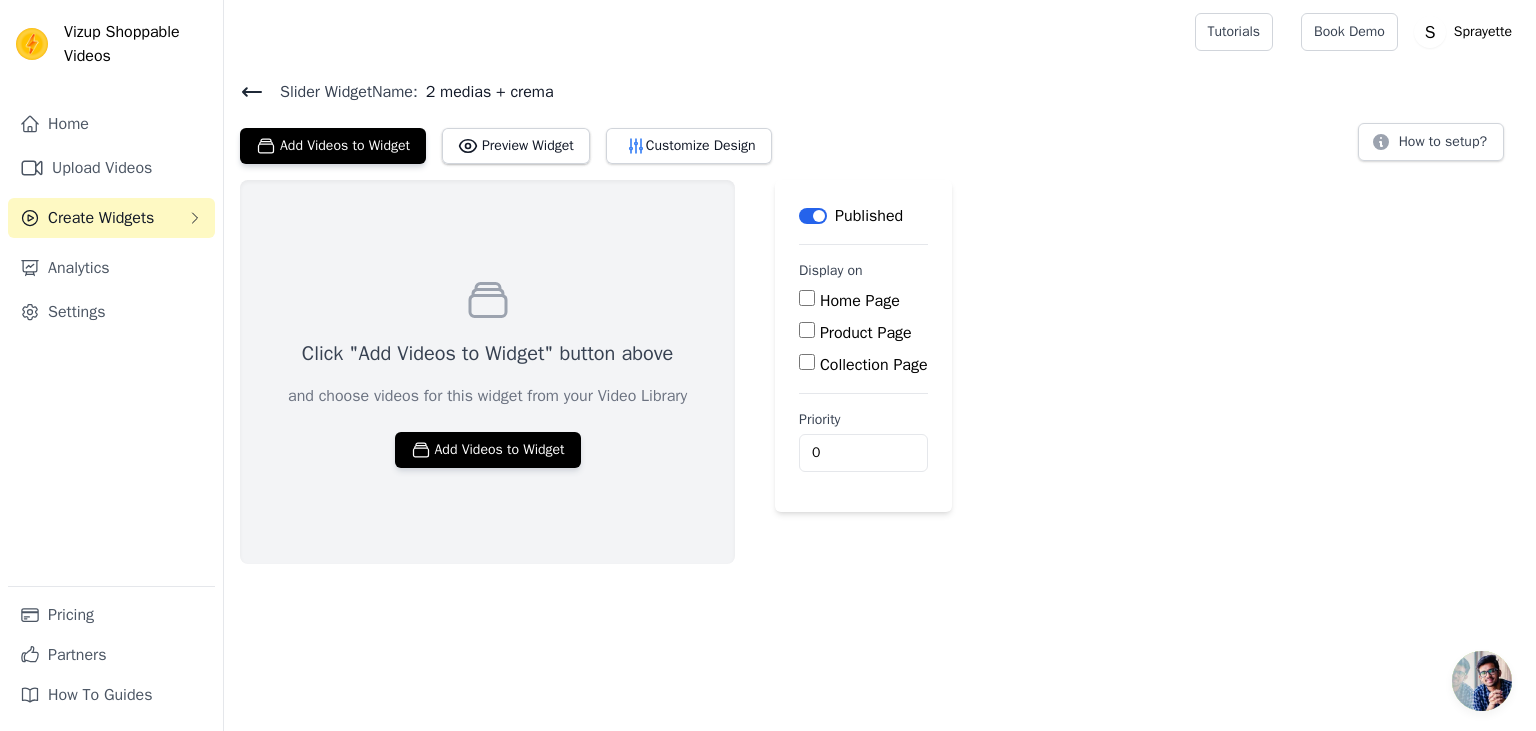click 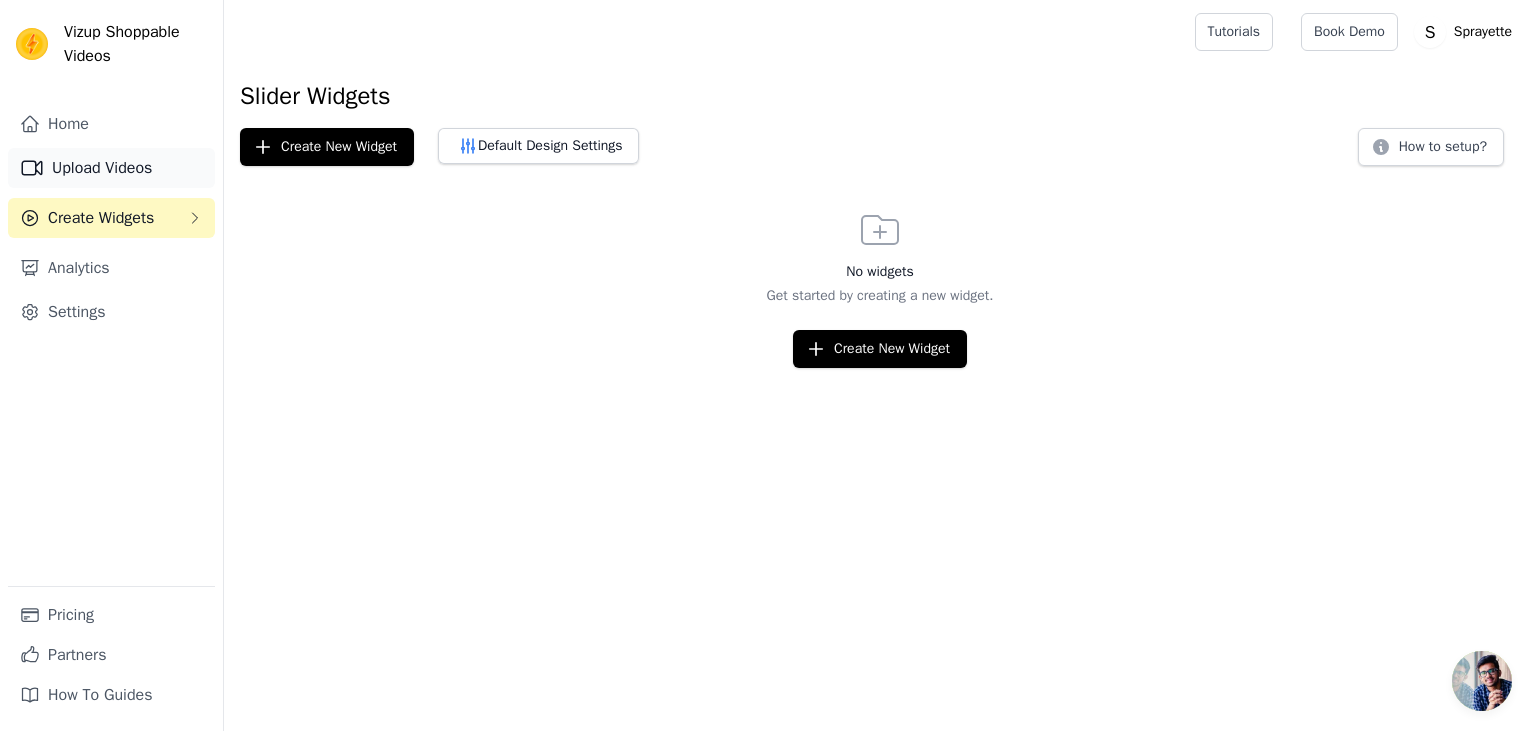 click on "Upload Videos" at bounding box center (111, 168) 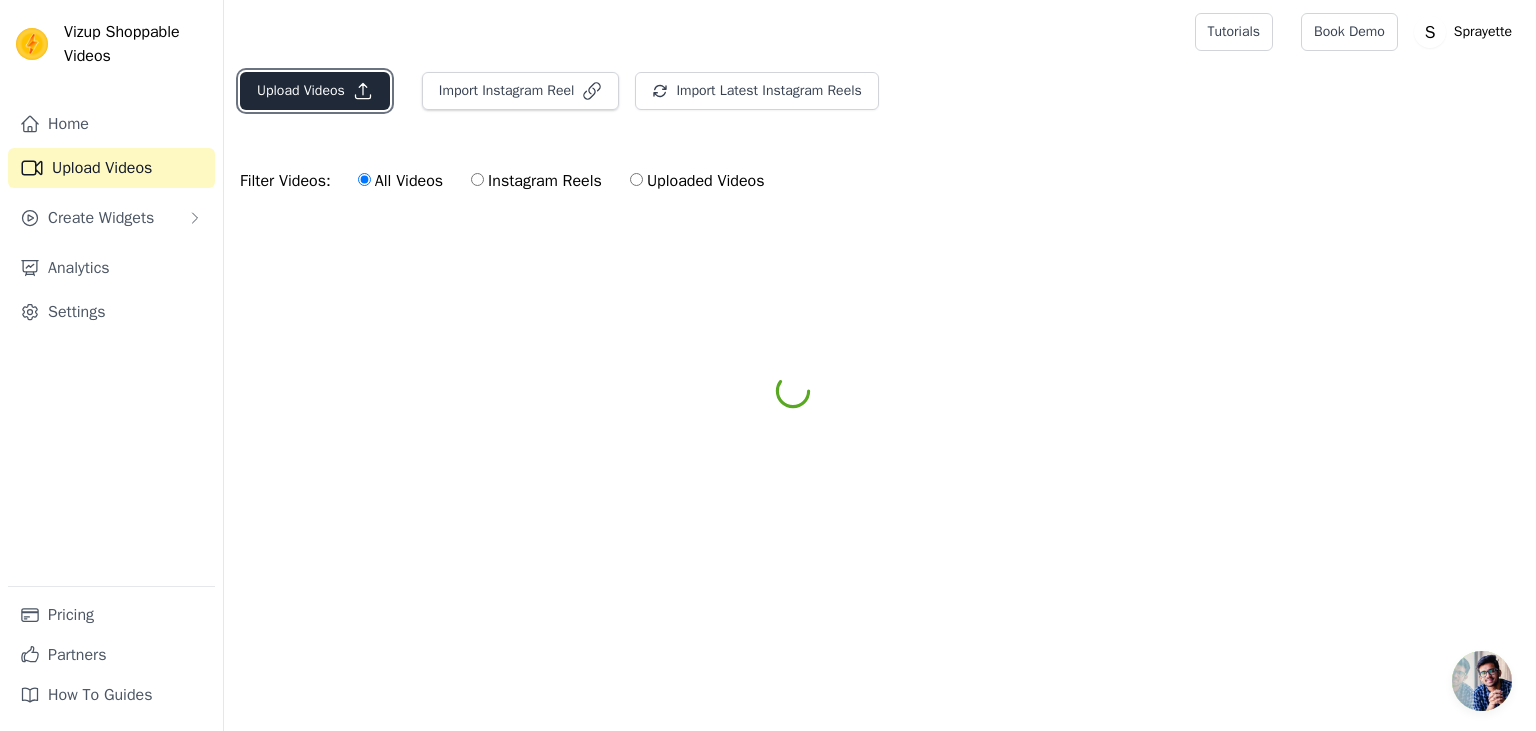 click on "Upload Videos" at bounding box center (315, 91) 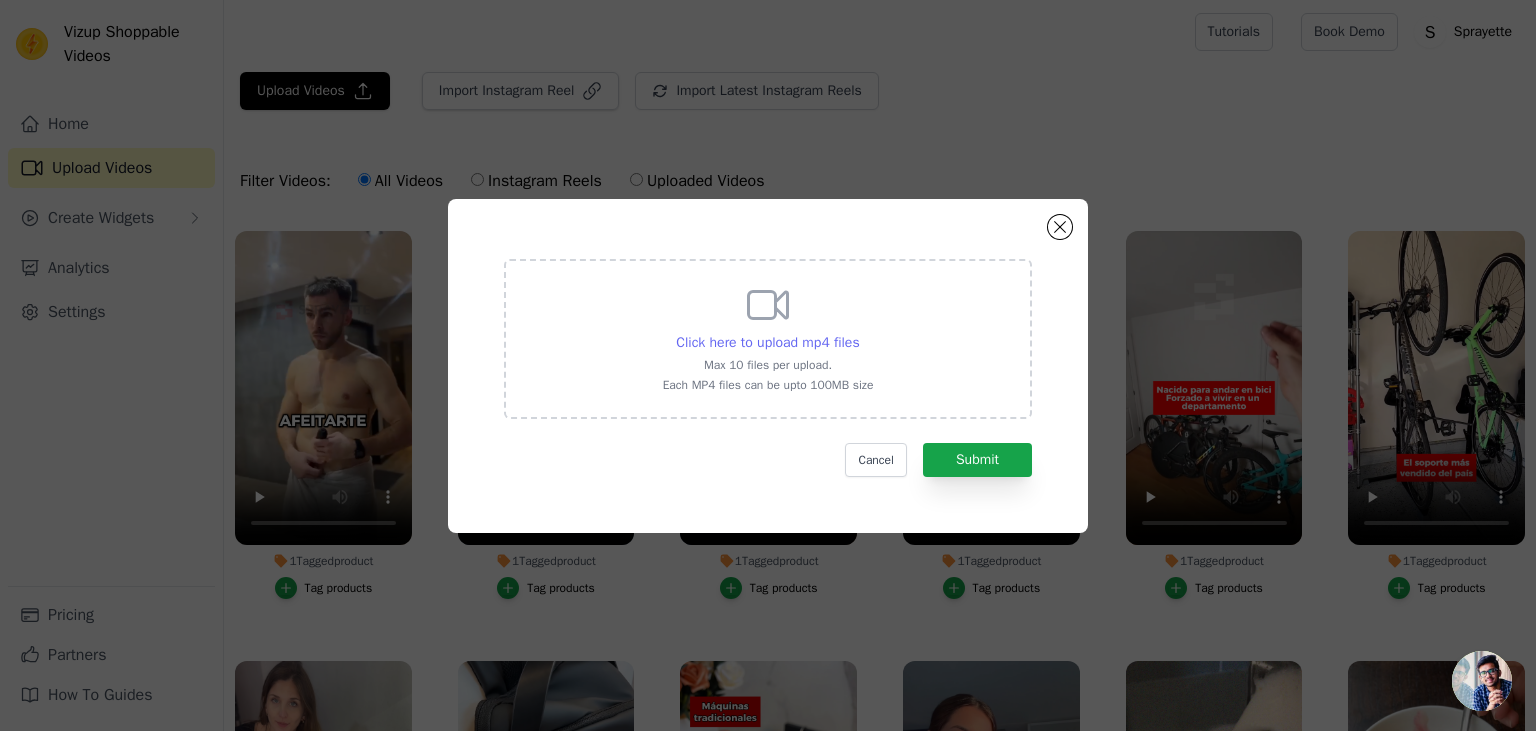 click on "Click here to upload mp4 files" at bounding box center [767, 342] 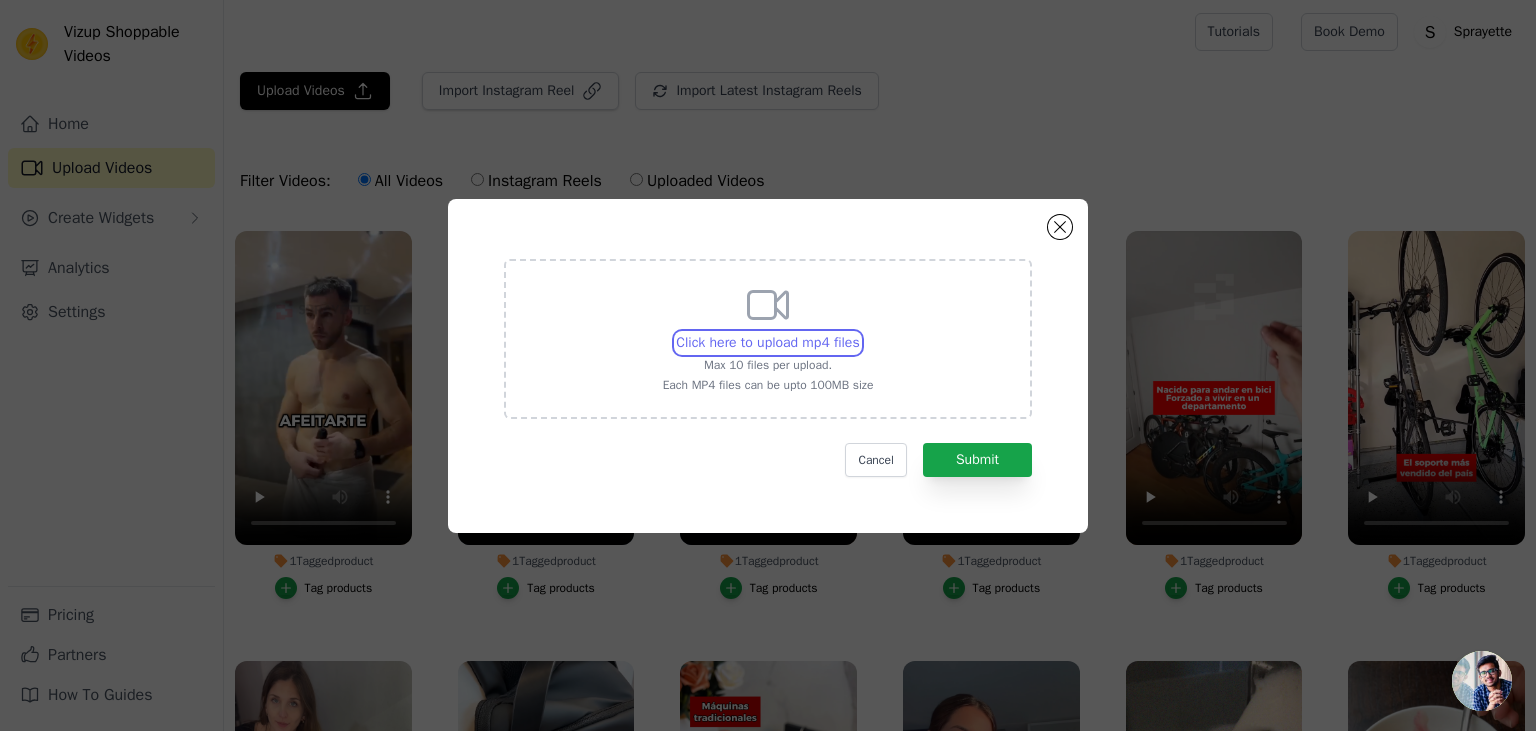 click on "Click here to upload mp4 files     Max 10 files per upload.   Each MP4 files can be upto 100MB size" at bounding box center [859, 332] 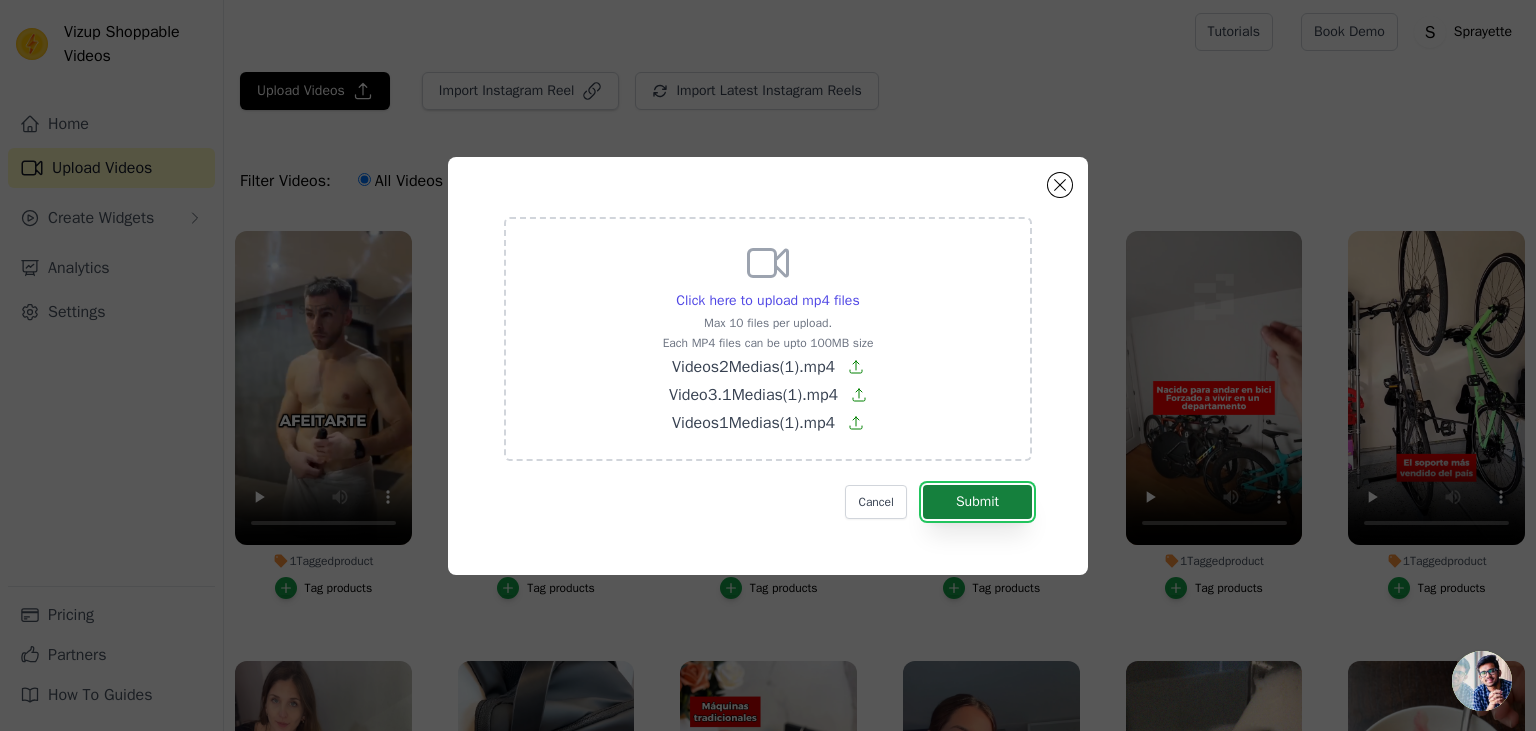 click on "Submit" at bounding box center [977, 502] 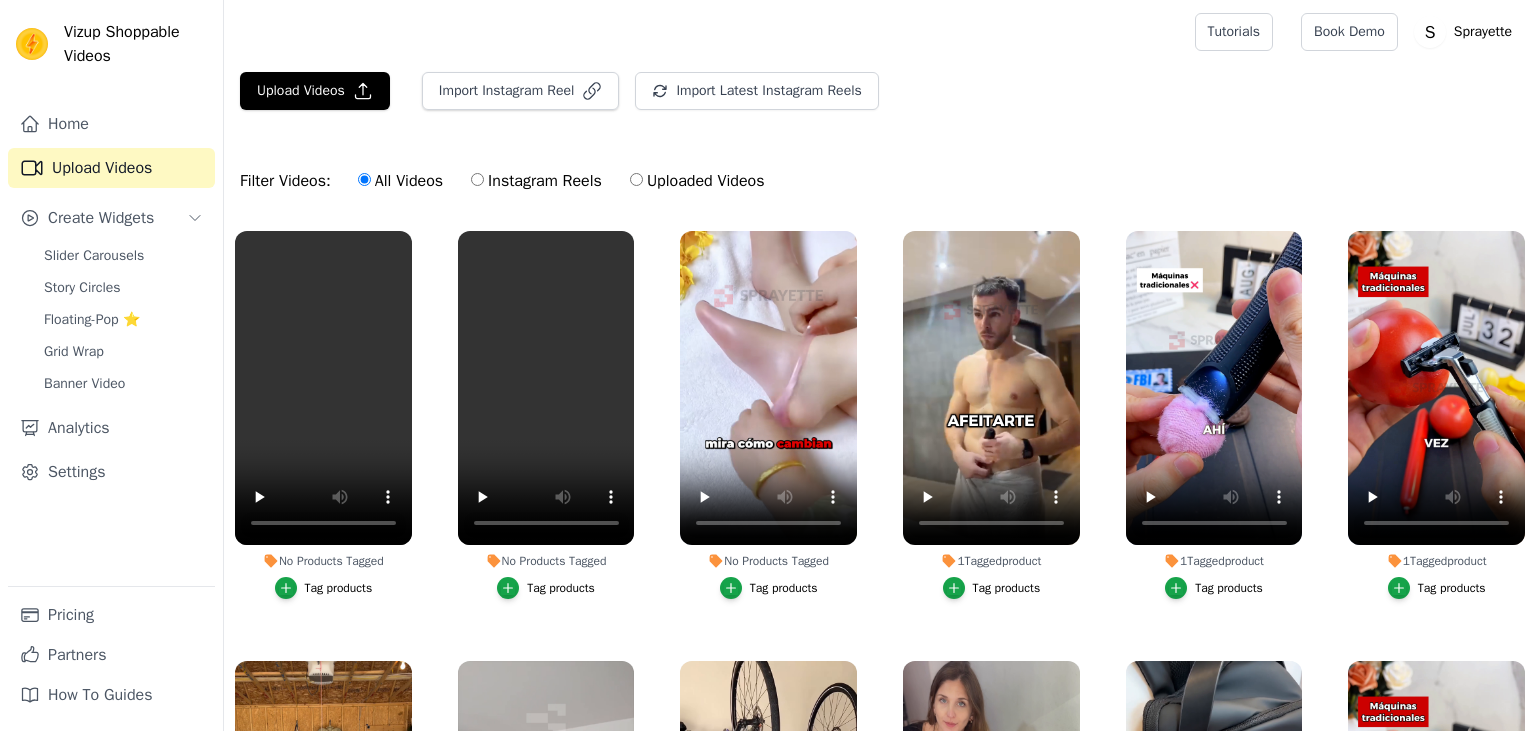 scroll, scrollTop: 0, scrollLeft: 0, axis: both 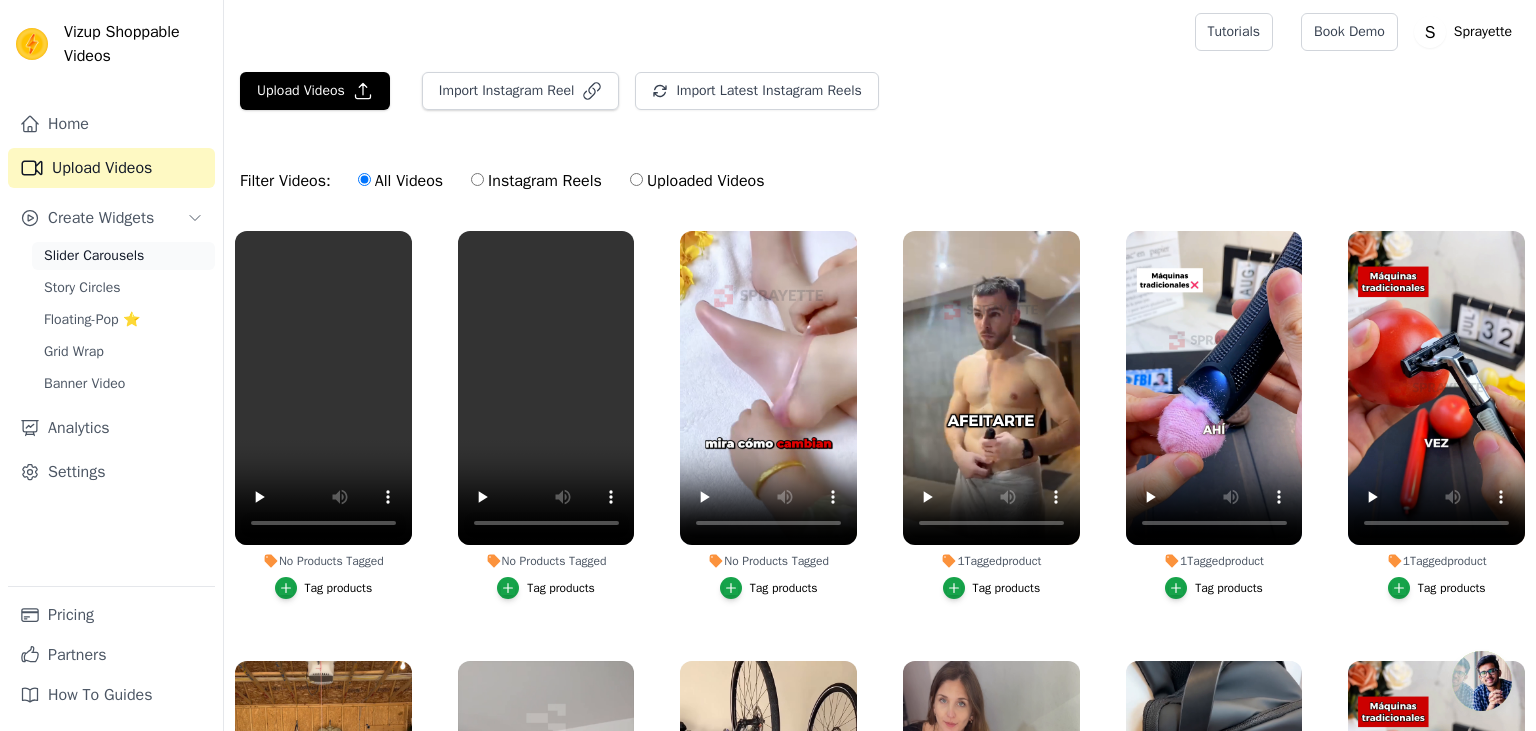 click on "Slider Carousels" at bounding box center [94, 256] 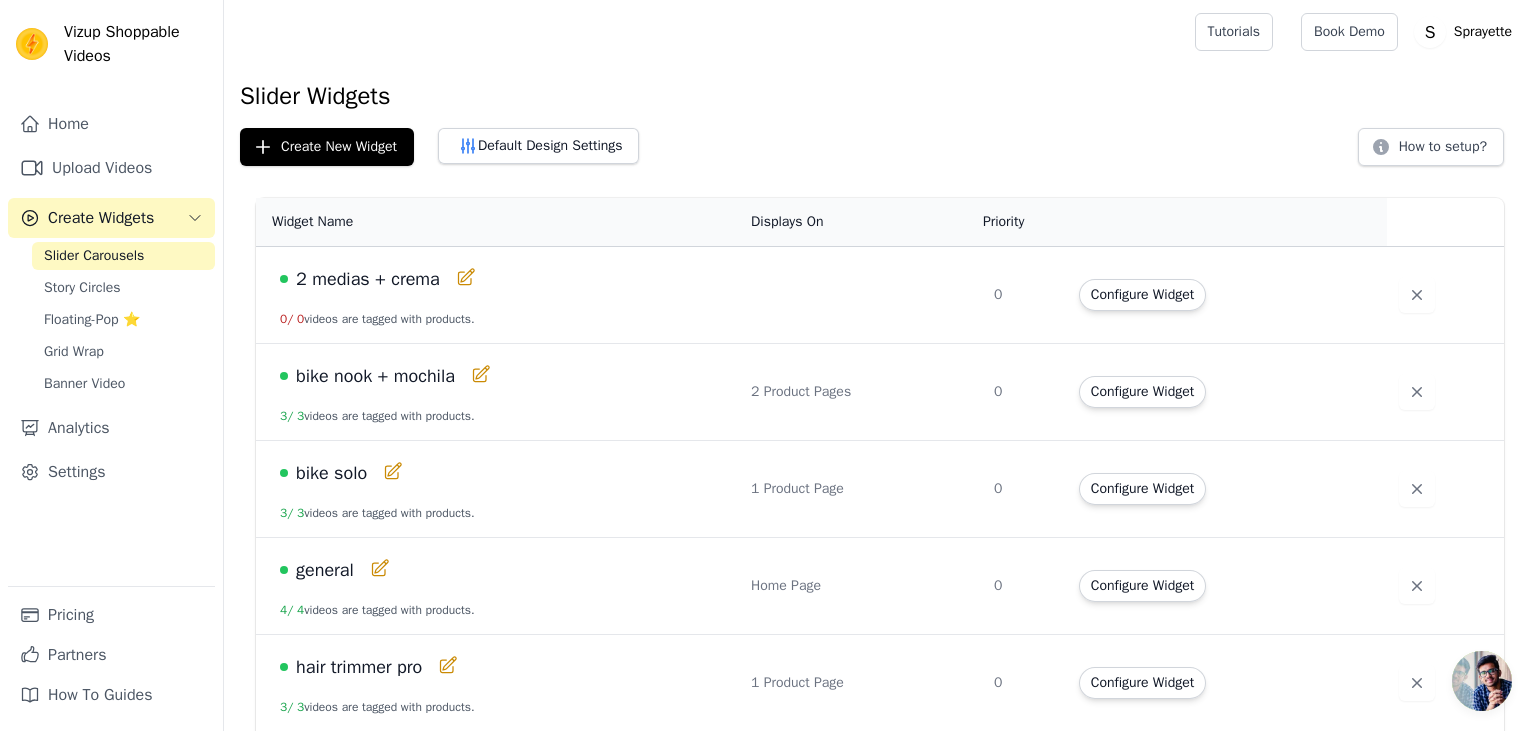 scroll, scrollTop: 96, scrollLeft: 0, axis: vertical 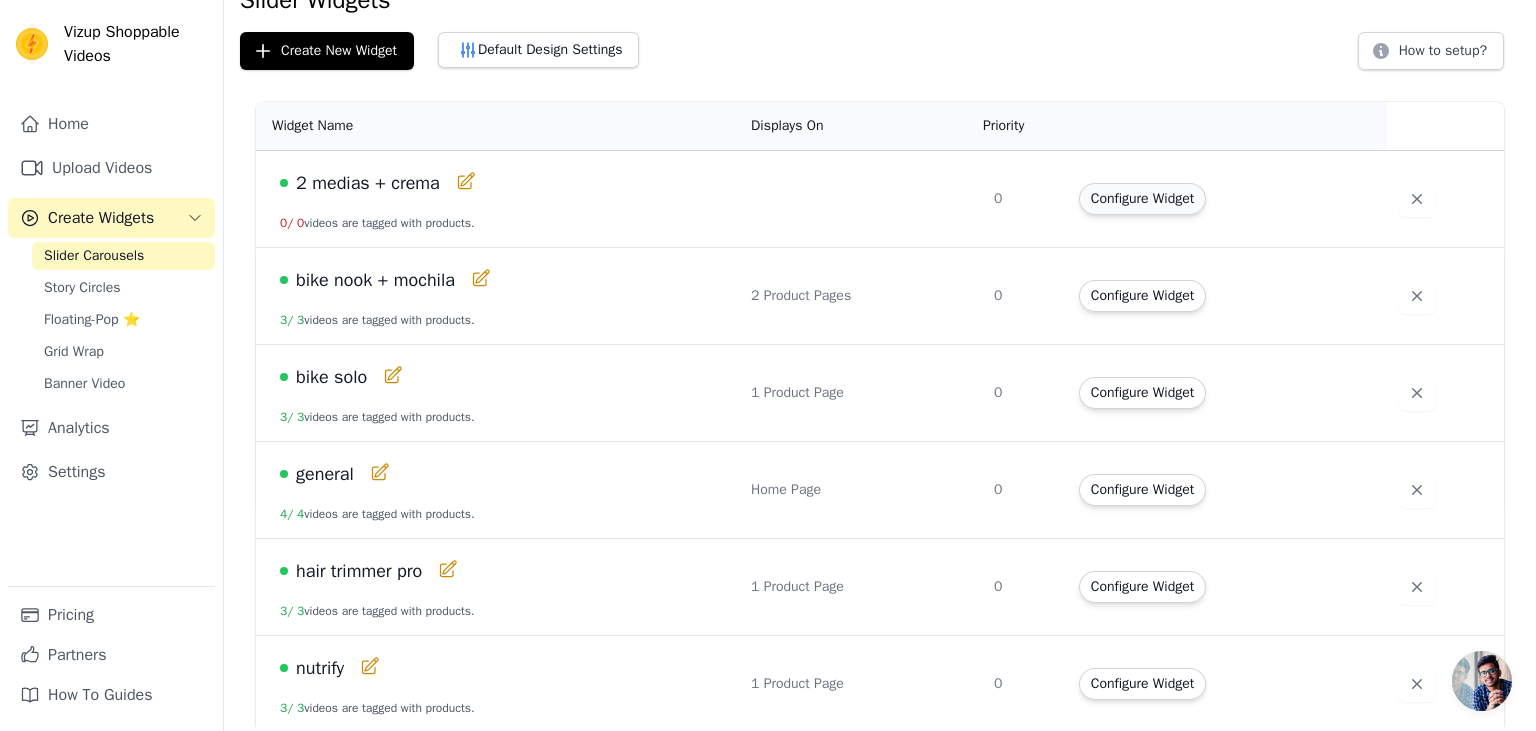 click on "Configure Widget" at bounding box center (1142, 199) 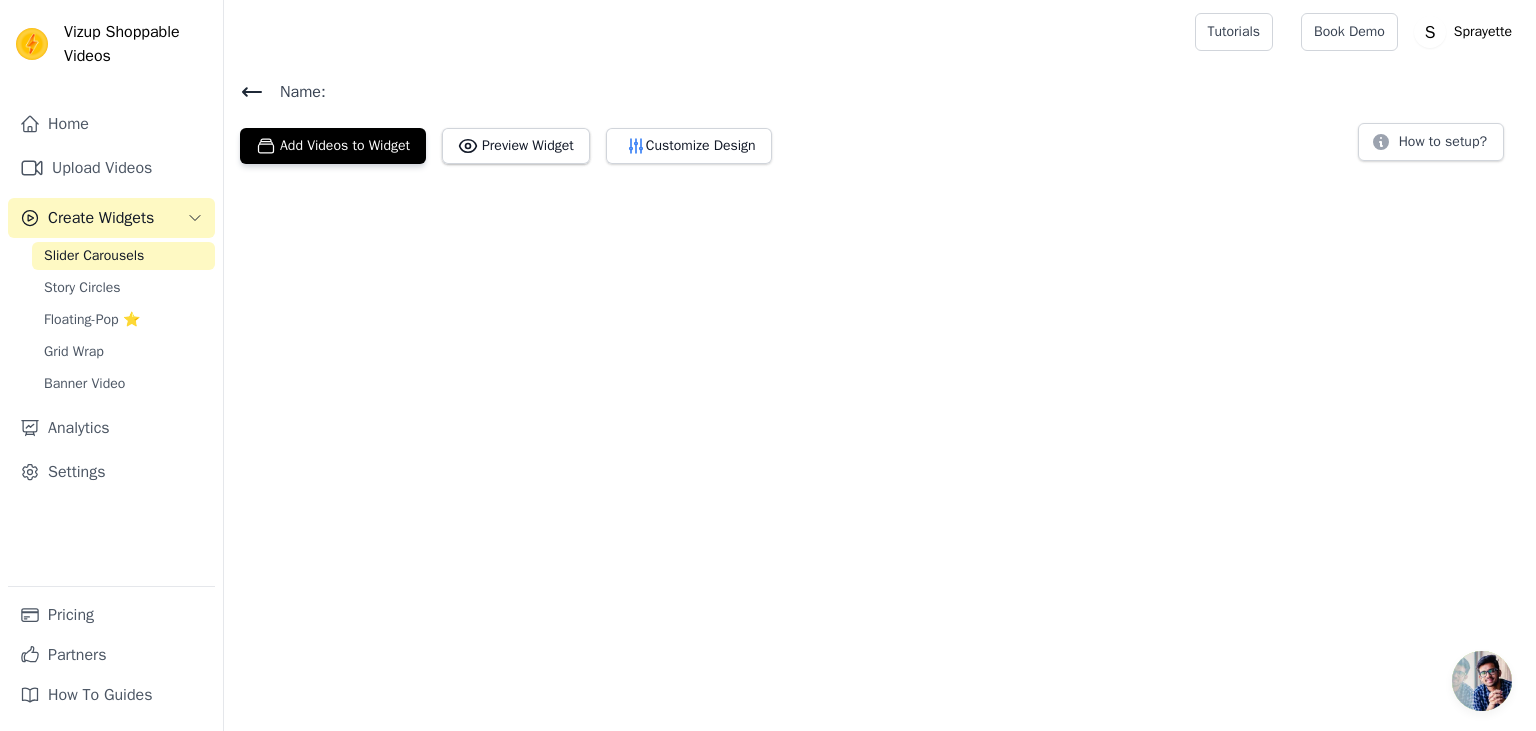 scroll, scrollTop: 0, scrollLeft: 0, axis: both 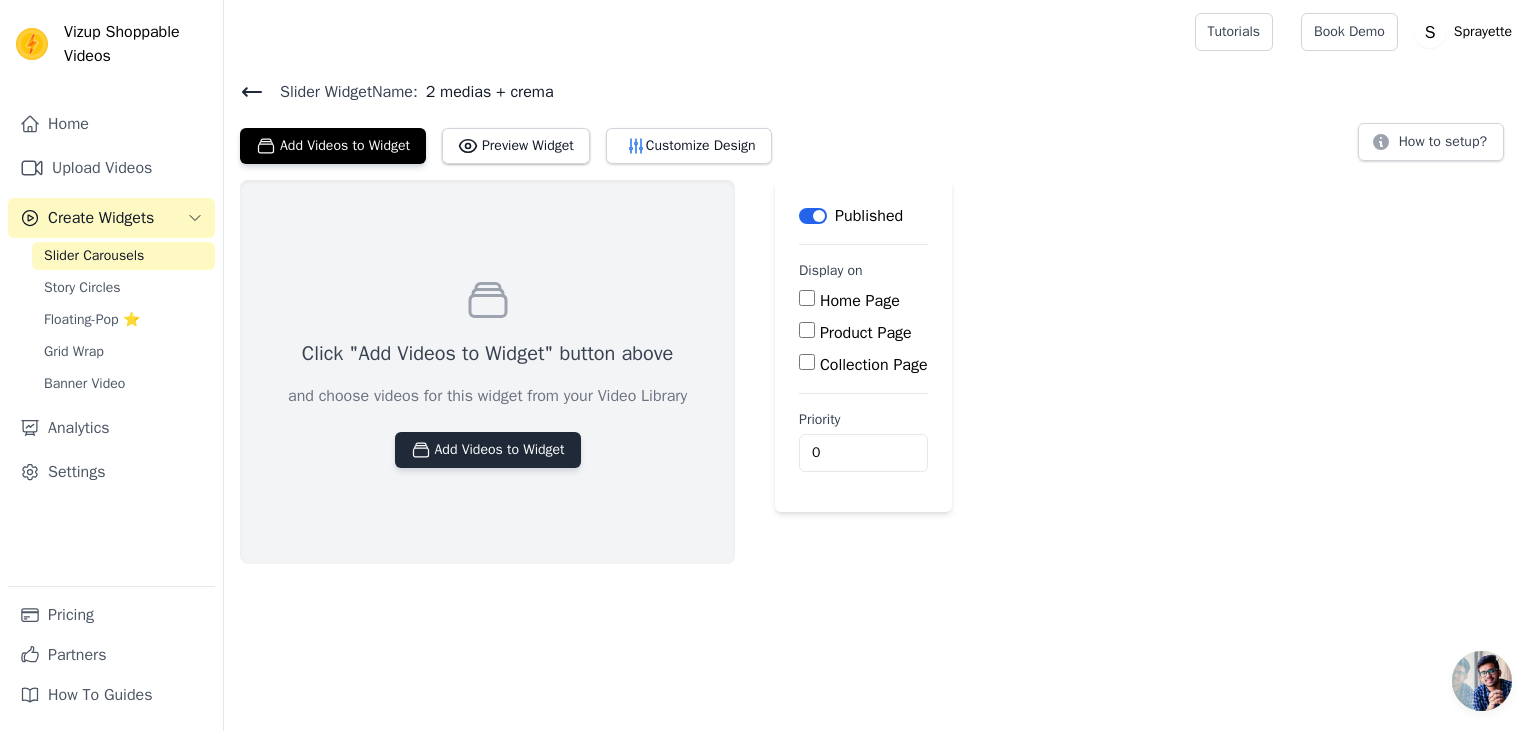 click on "Add Videos to Widget" at bounding box center (488, 450) 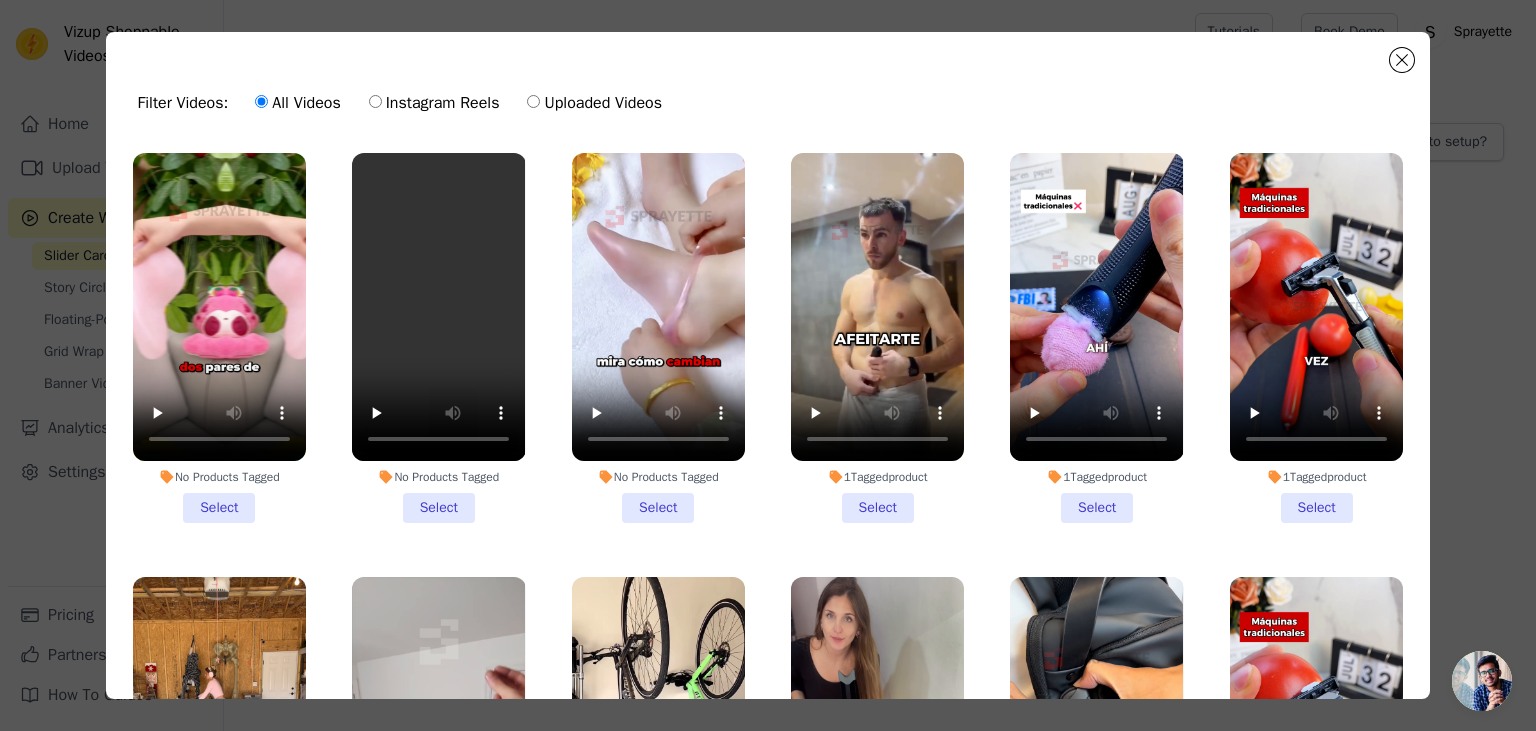 click on "No Products Tagged     Select" at bounding box center [658, 338] 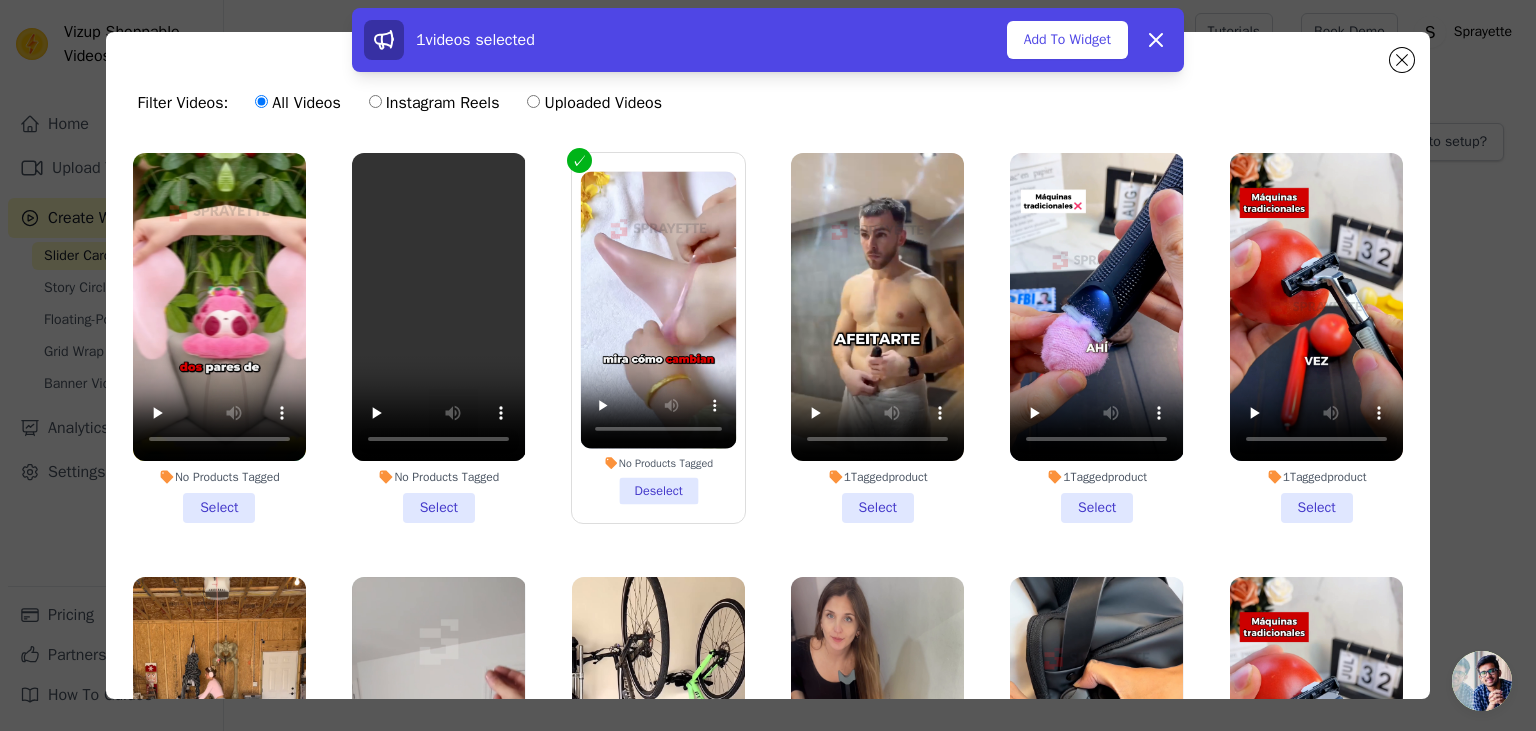 click on "No Products Tagged     Select" at bounding box center [438, 338] 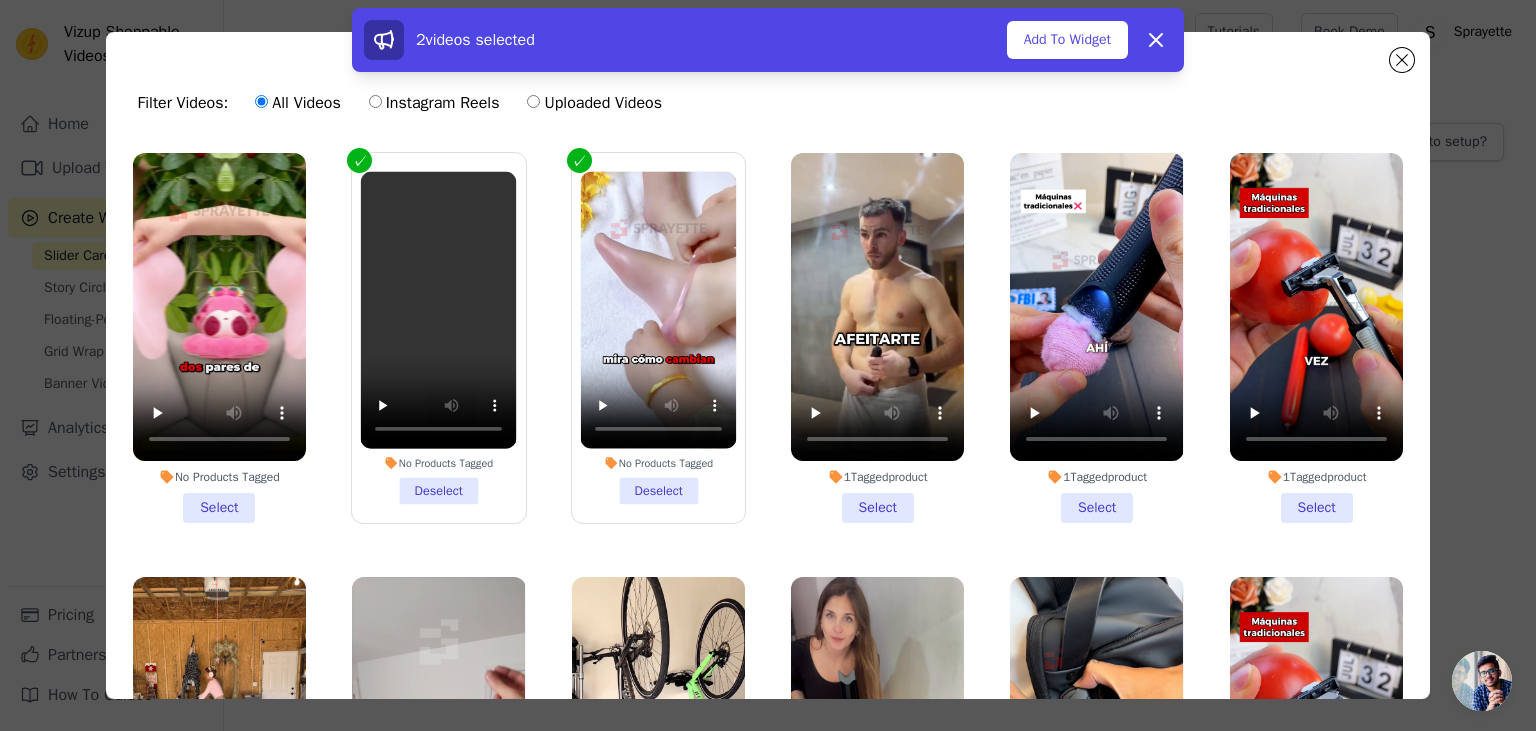 click on "No Products Tagged     Select" at bounding box center [219, 338] 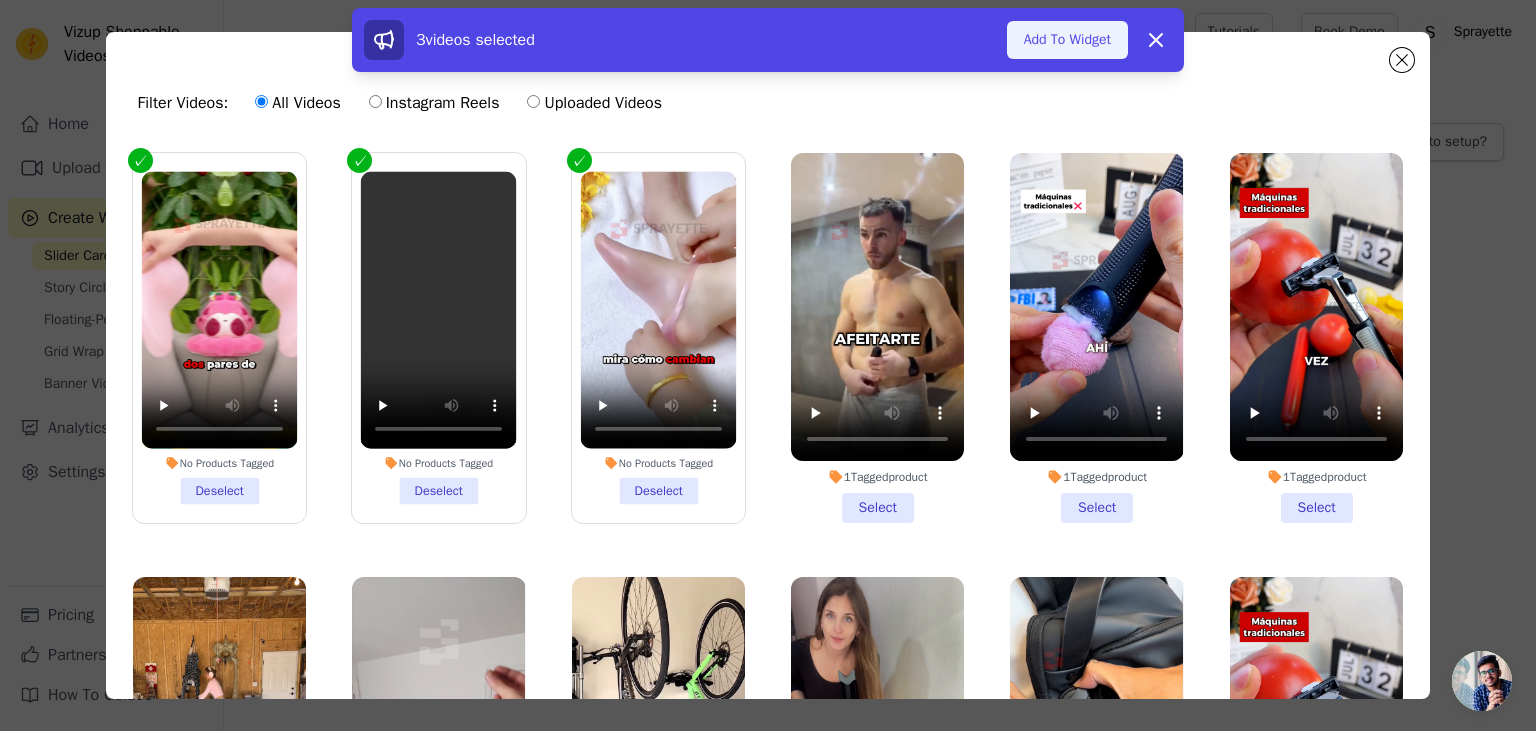 click on "Add To Widget" at bounding box center [1067, 40] 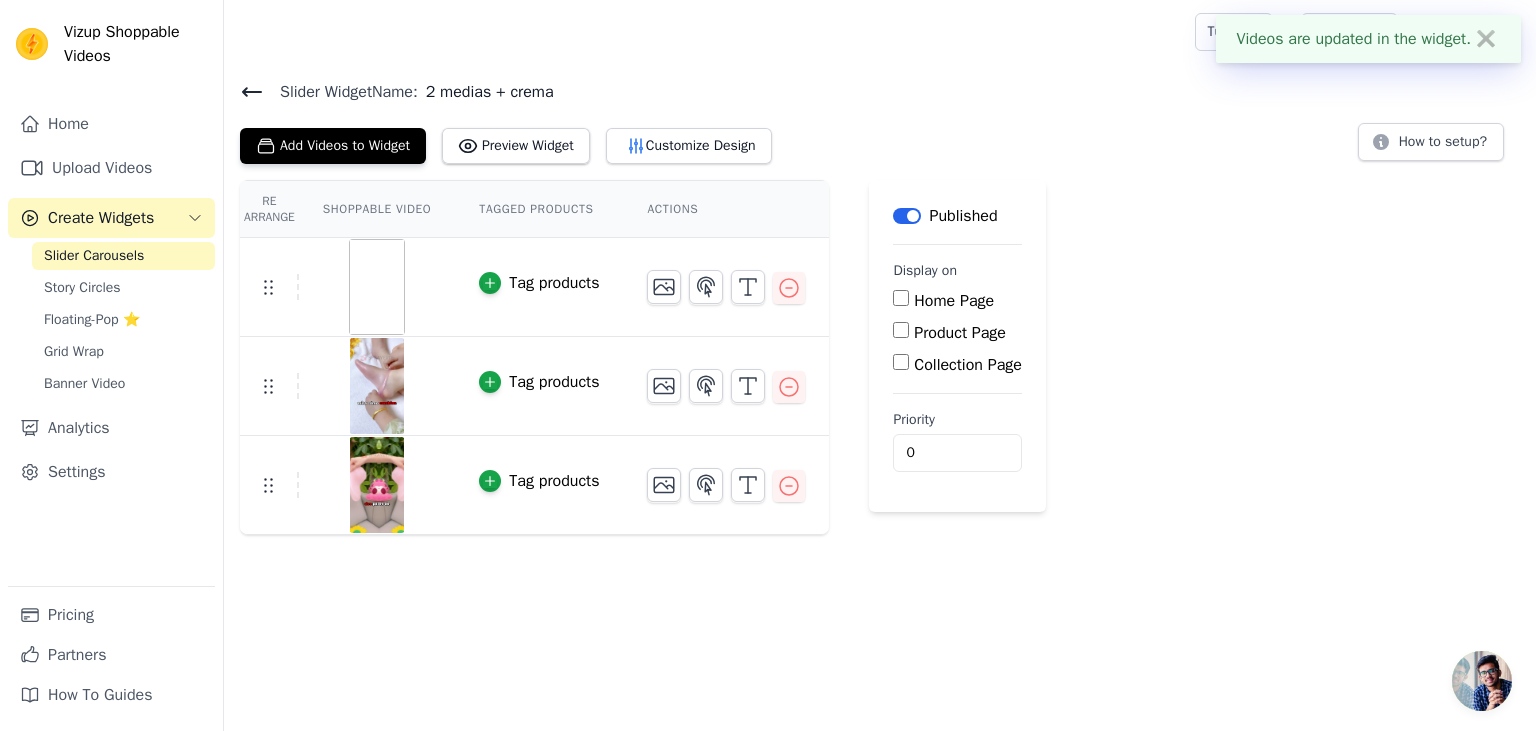 click on "Tag products" at bounding box center [554, 283] 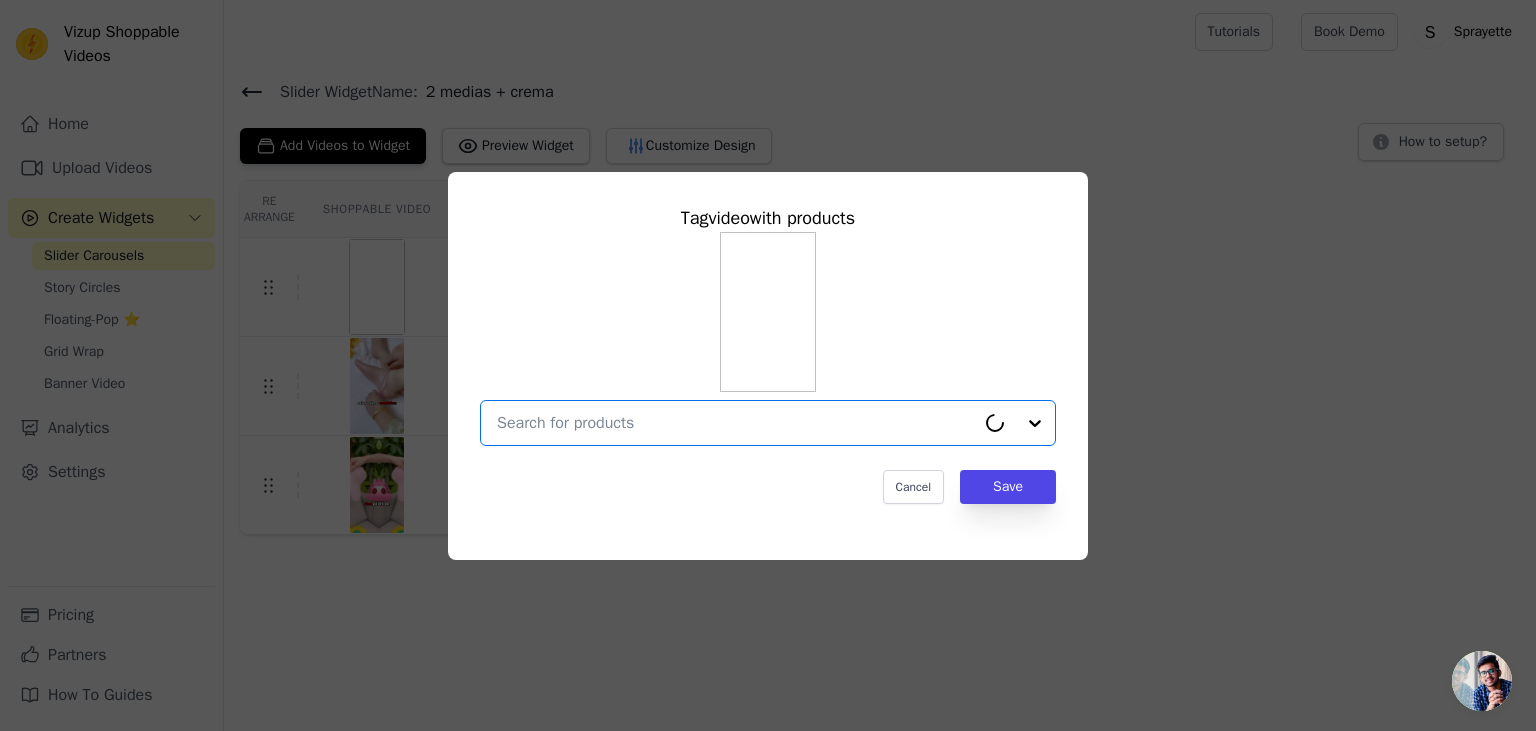 click at bounding box center [736, 423] 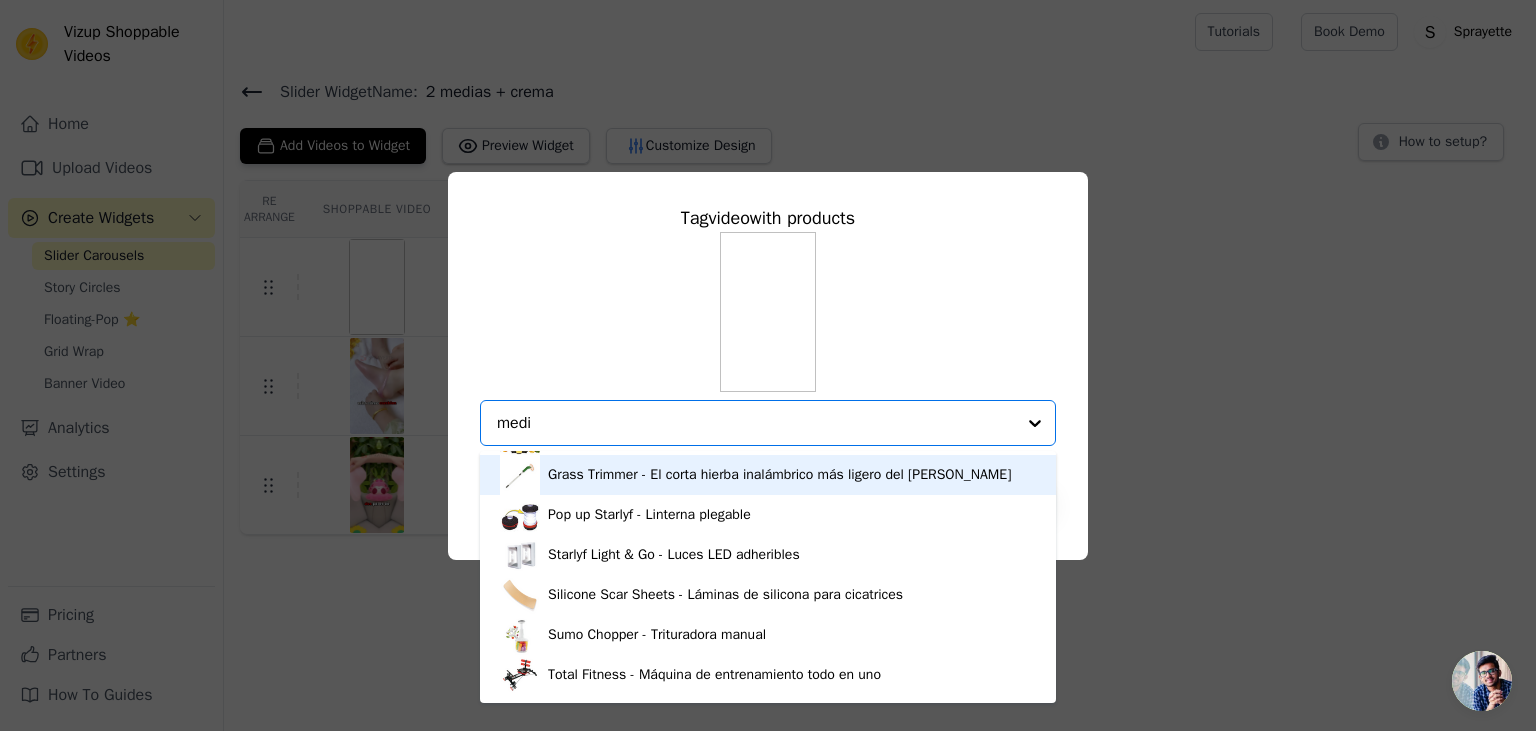 scroll, scrollTop: 0, scrollLeft: 0, axis: both 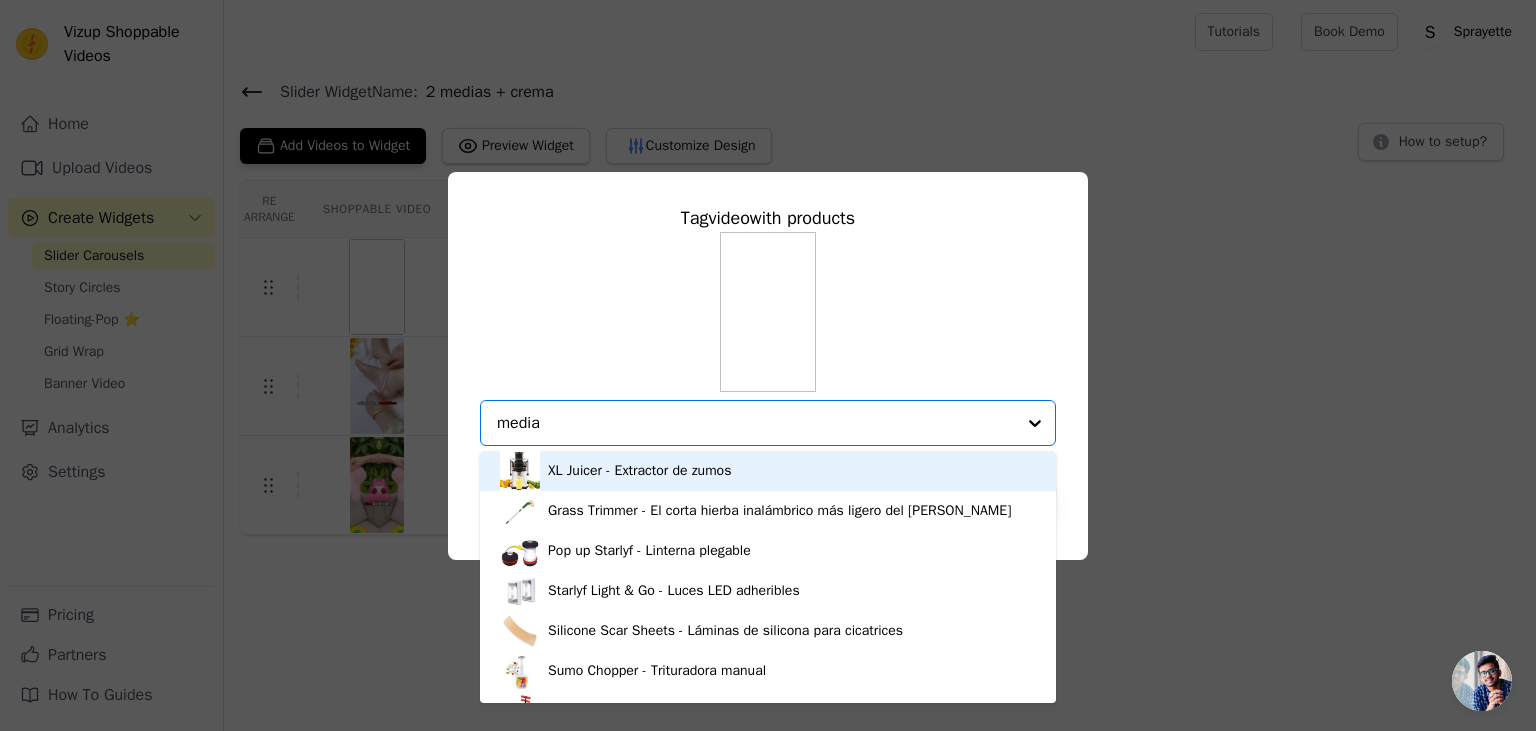 type on "medias" 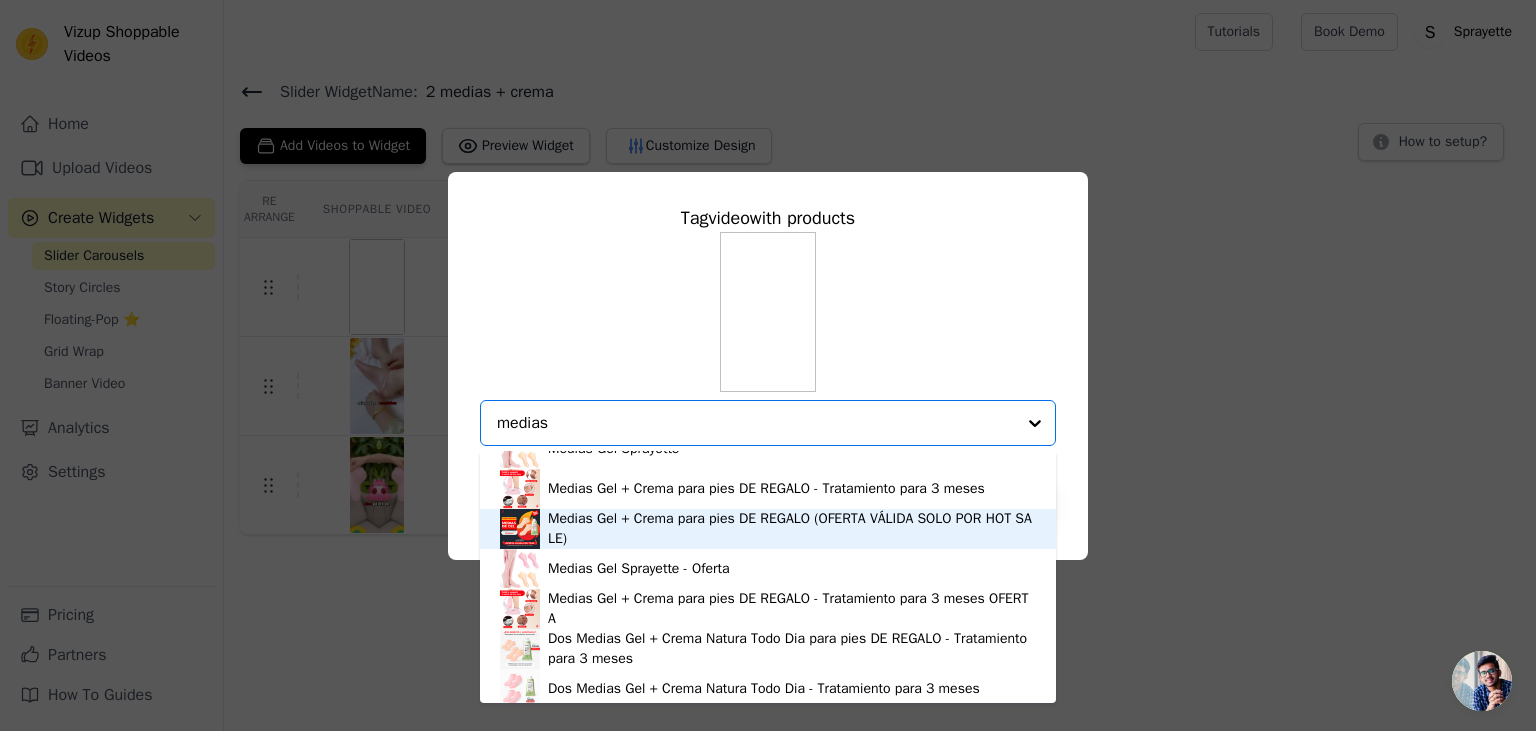 scroll, scrollTop: 74, scrollLeft: 0, axis: vertical 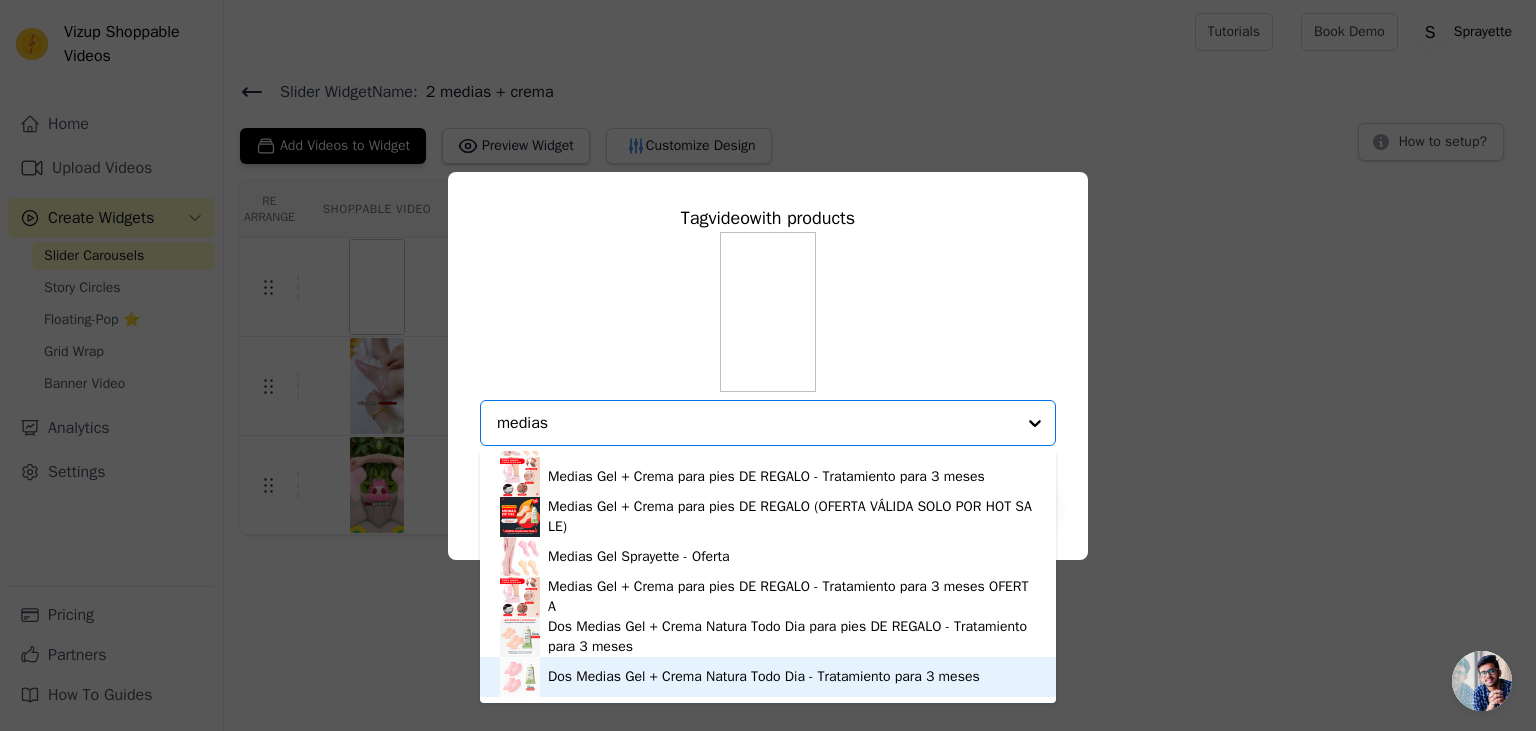 click on "Dos Medias Gel + Crema Natura Todo Dia  - Tratamiento para 3 meses" at bounding box center [764, 677] 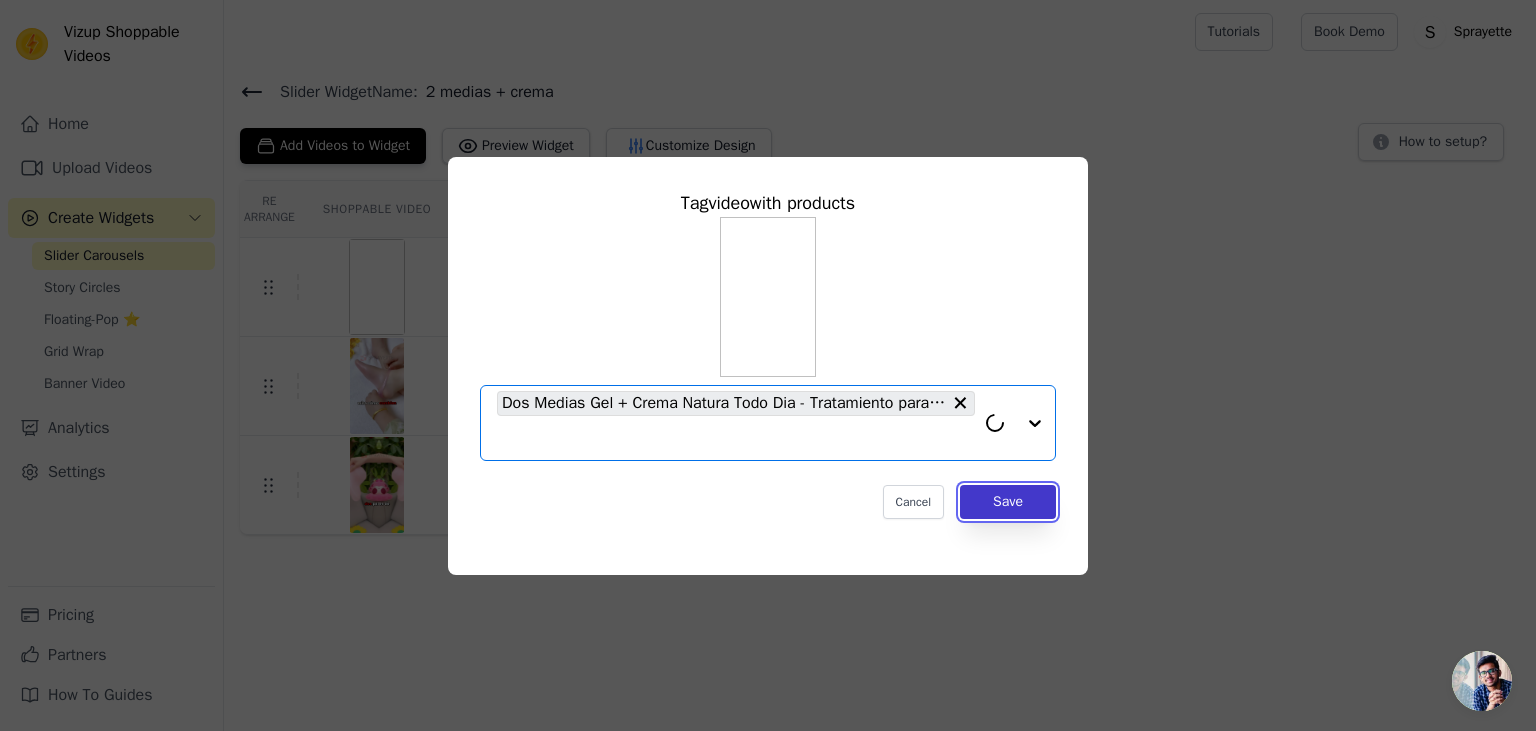 click on "Save" at bounding box center [1008, 502] 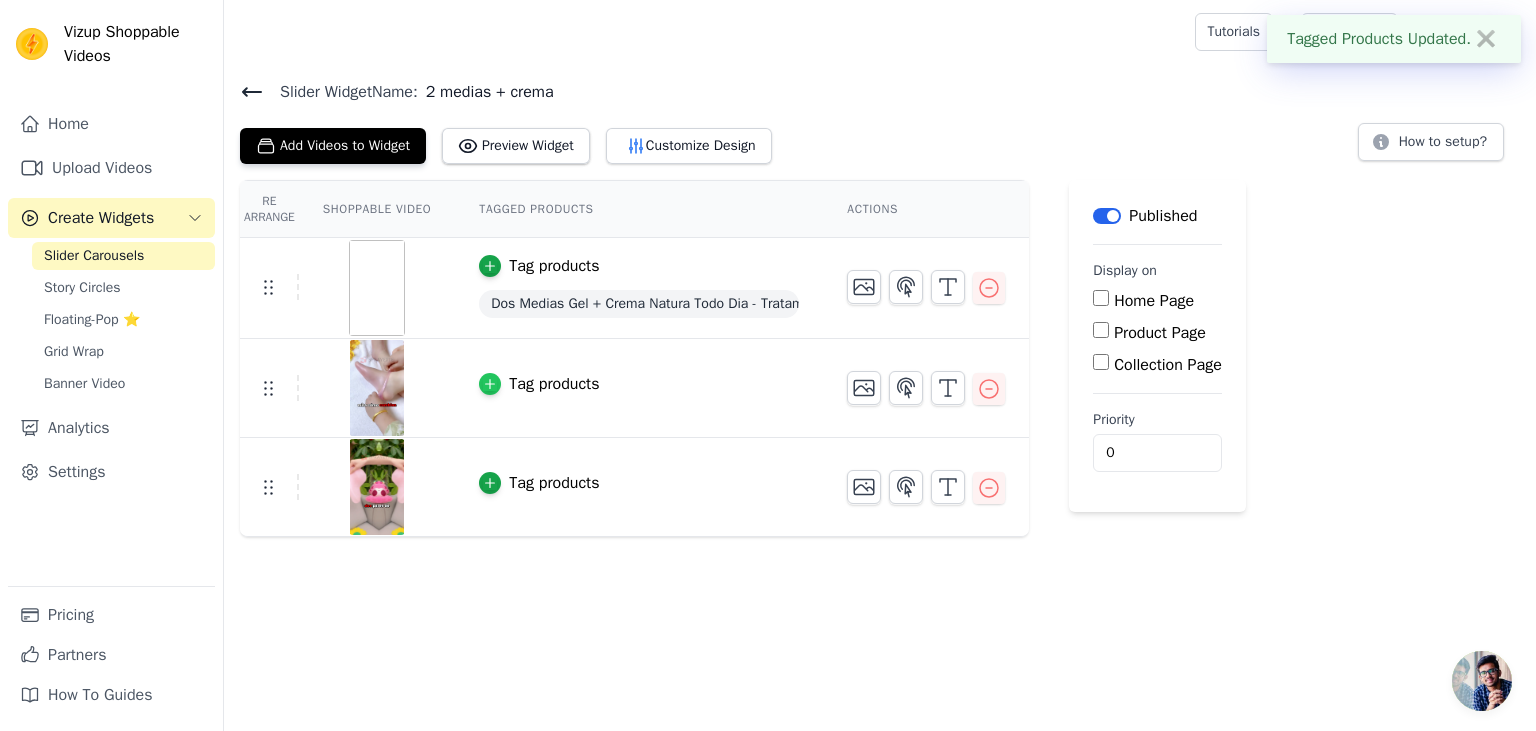 click at bounding box center [490, 384] 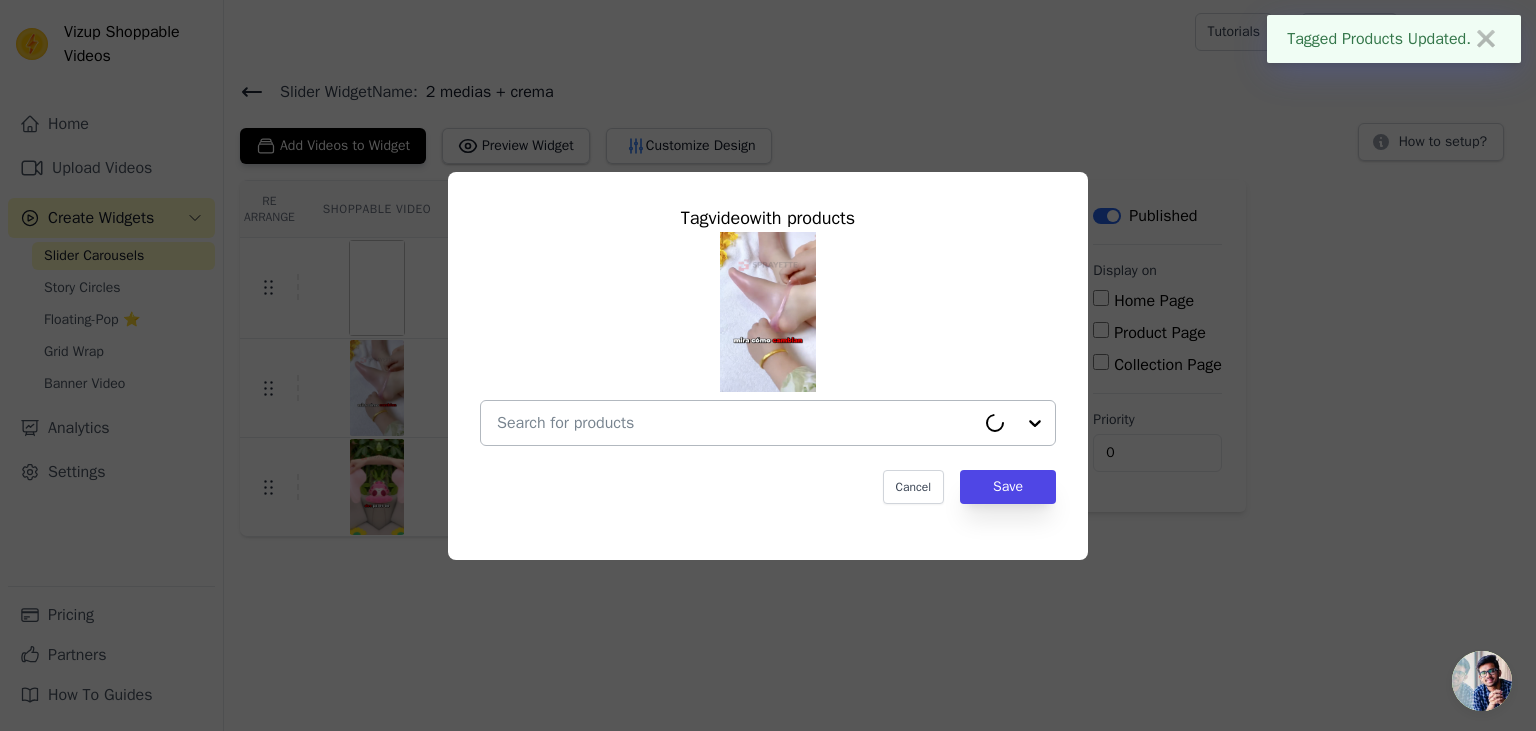 click at bounding box center (736, 423) 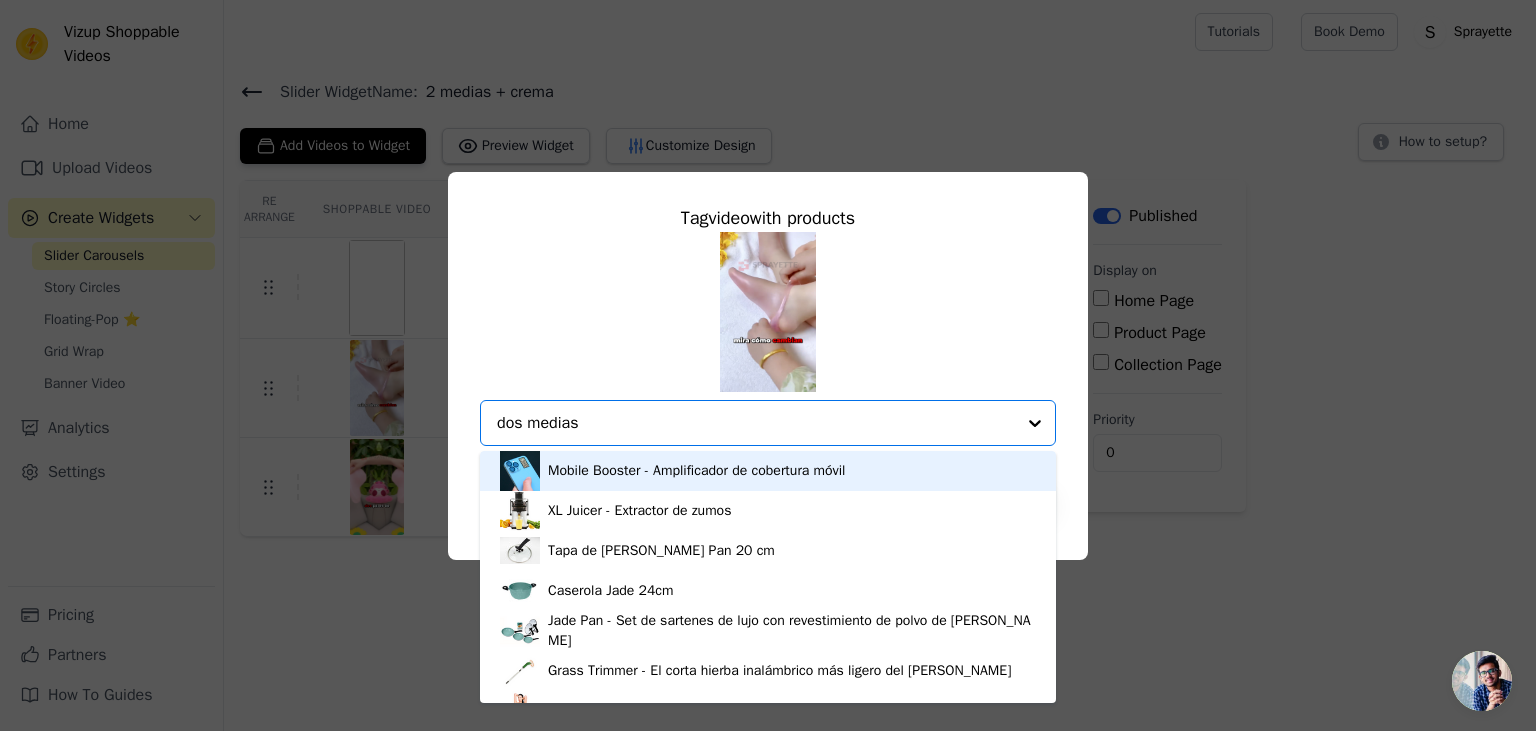 type on "dos medias" 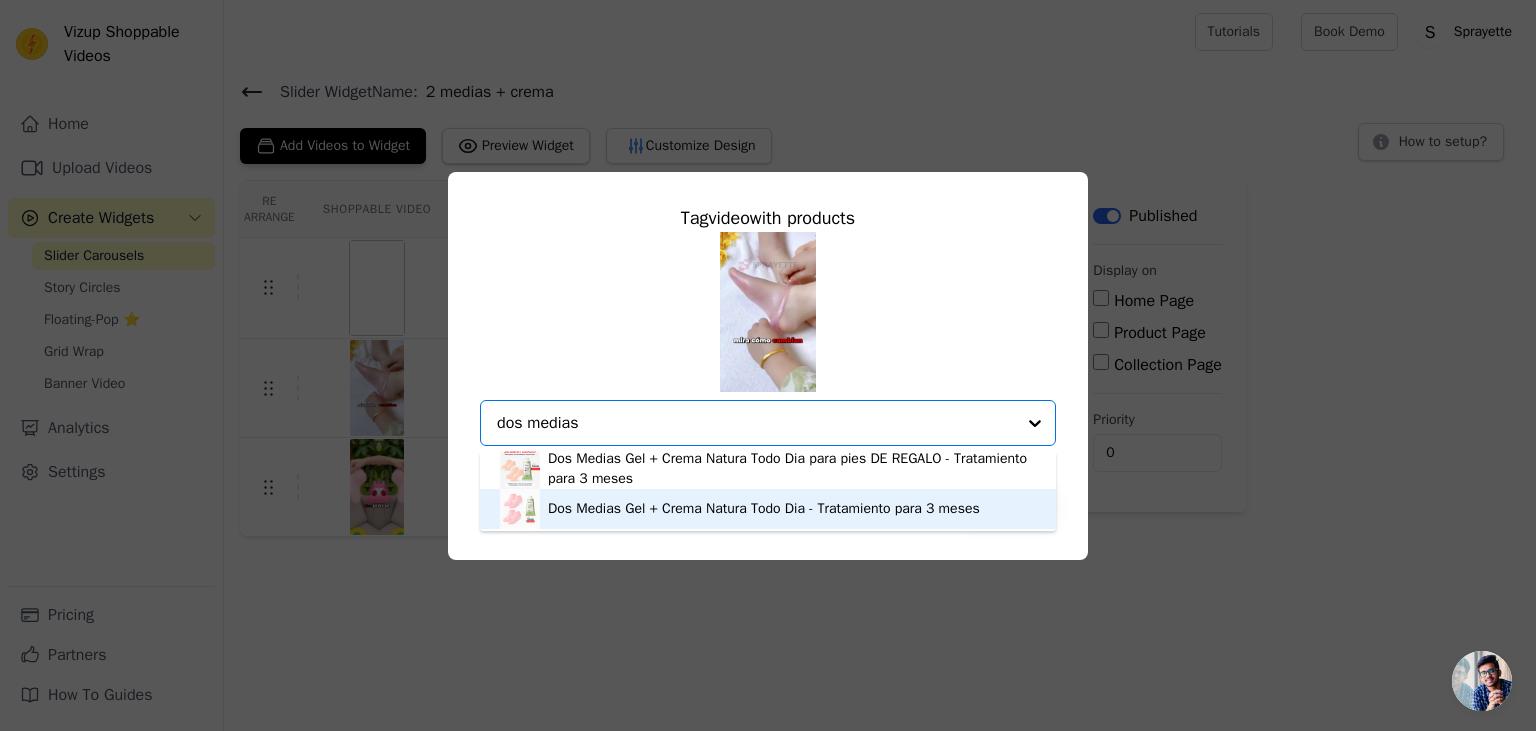 scroll, scrollTop: 0, scrollLeft: 0, axis: both 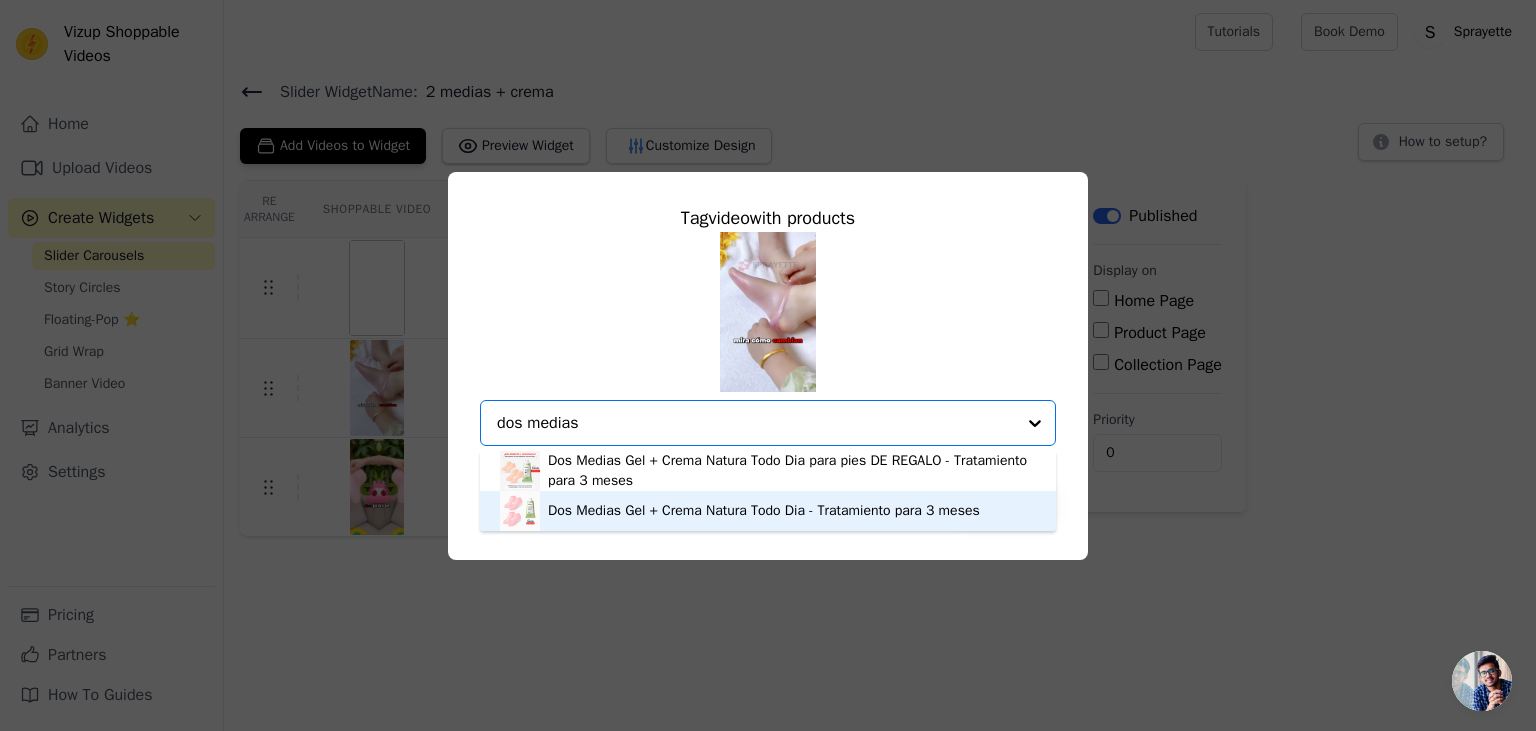 click on "Dos Medias Gel + Crema Natura Todo Dia  - Tratamiento para 3 meses" at bounding box center [764, 511] 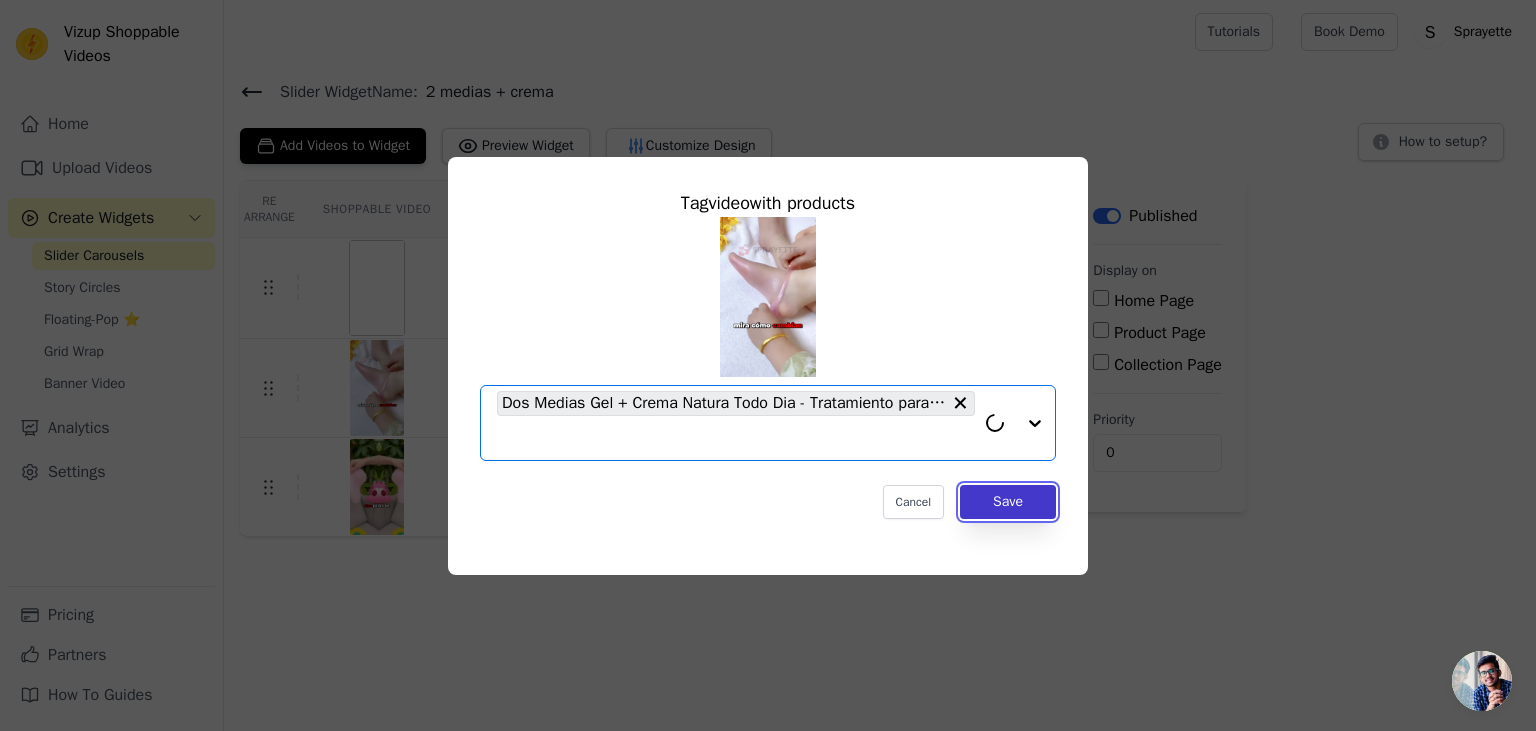 click on "Save" at bounding box center [1008, 502] 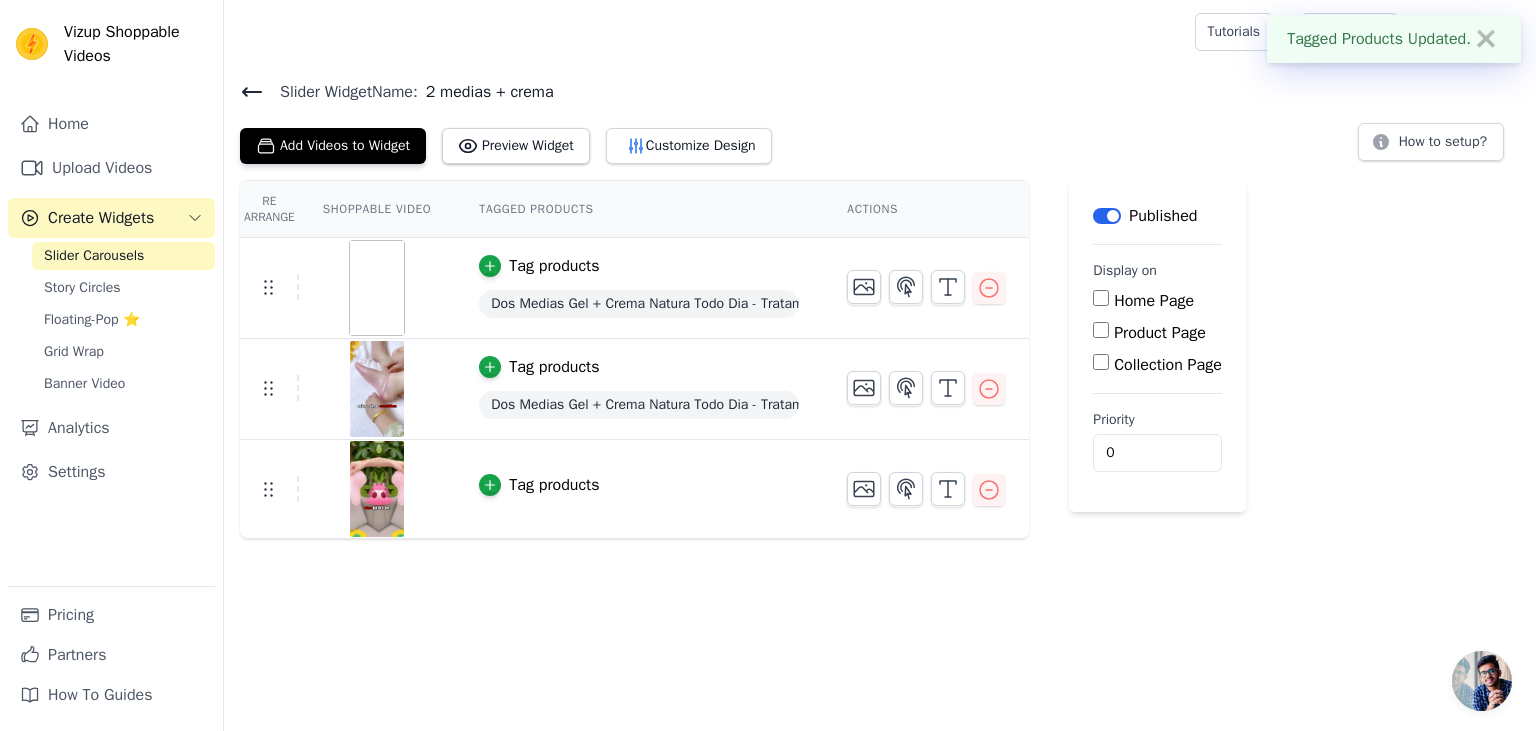 click on "Tag products" at bounding box center (554, 485) 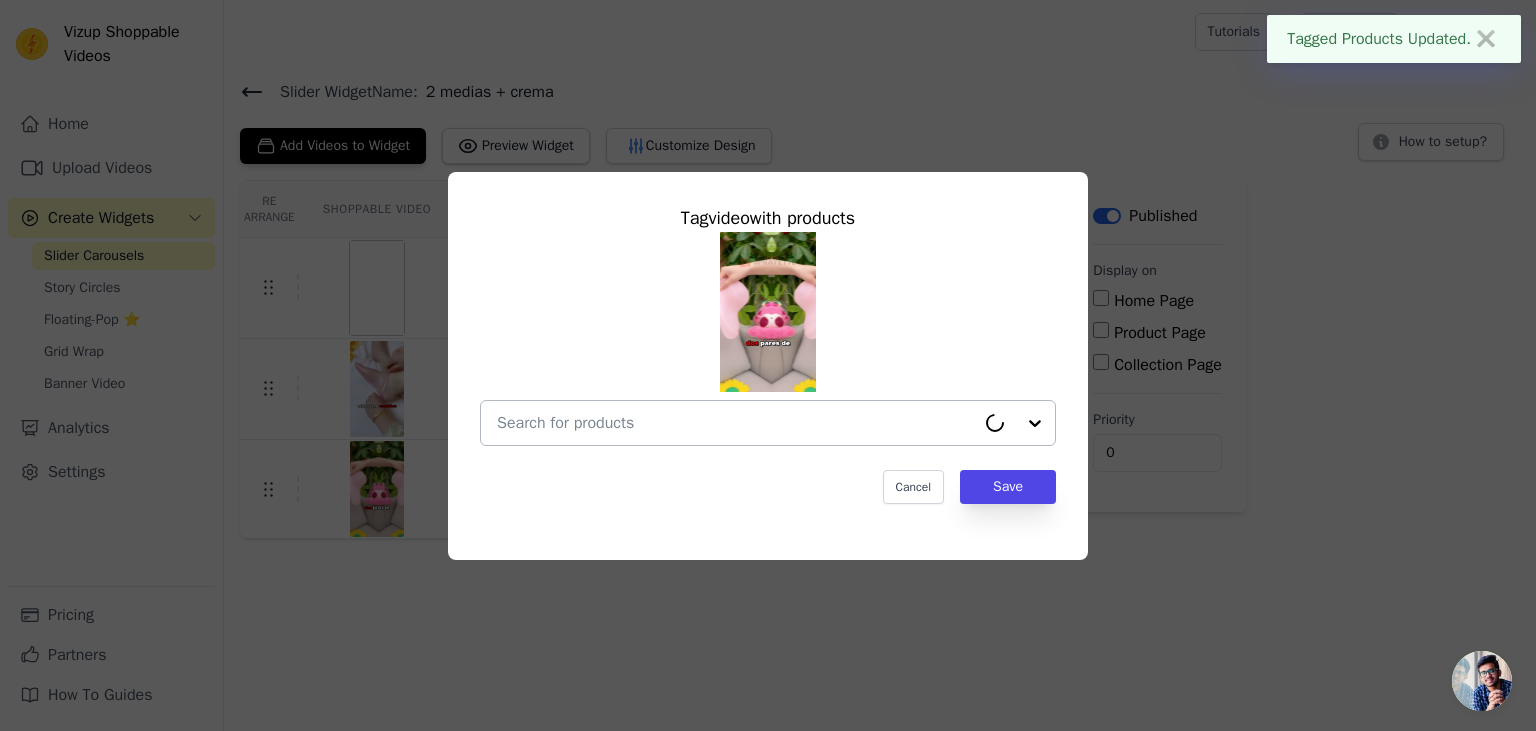 click at bounding box center [736, 423] 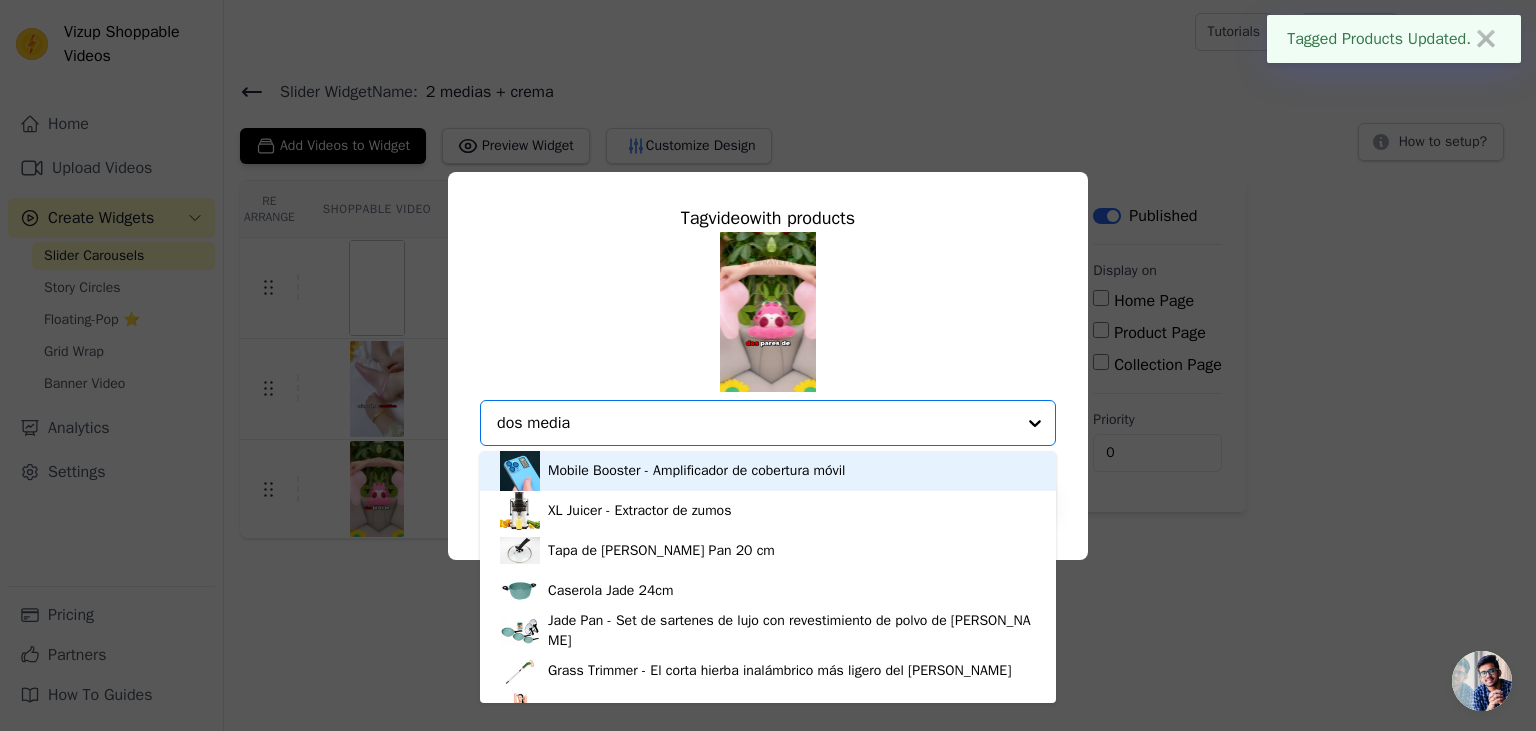 type on "dos medias" 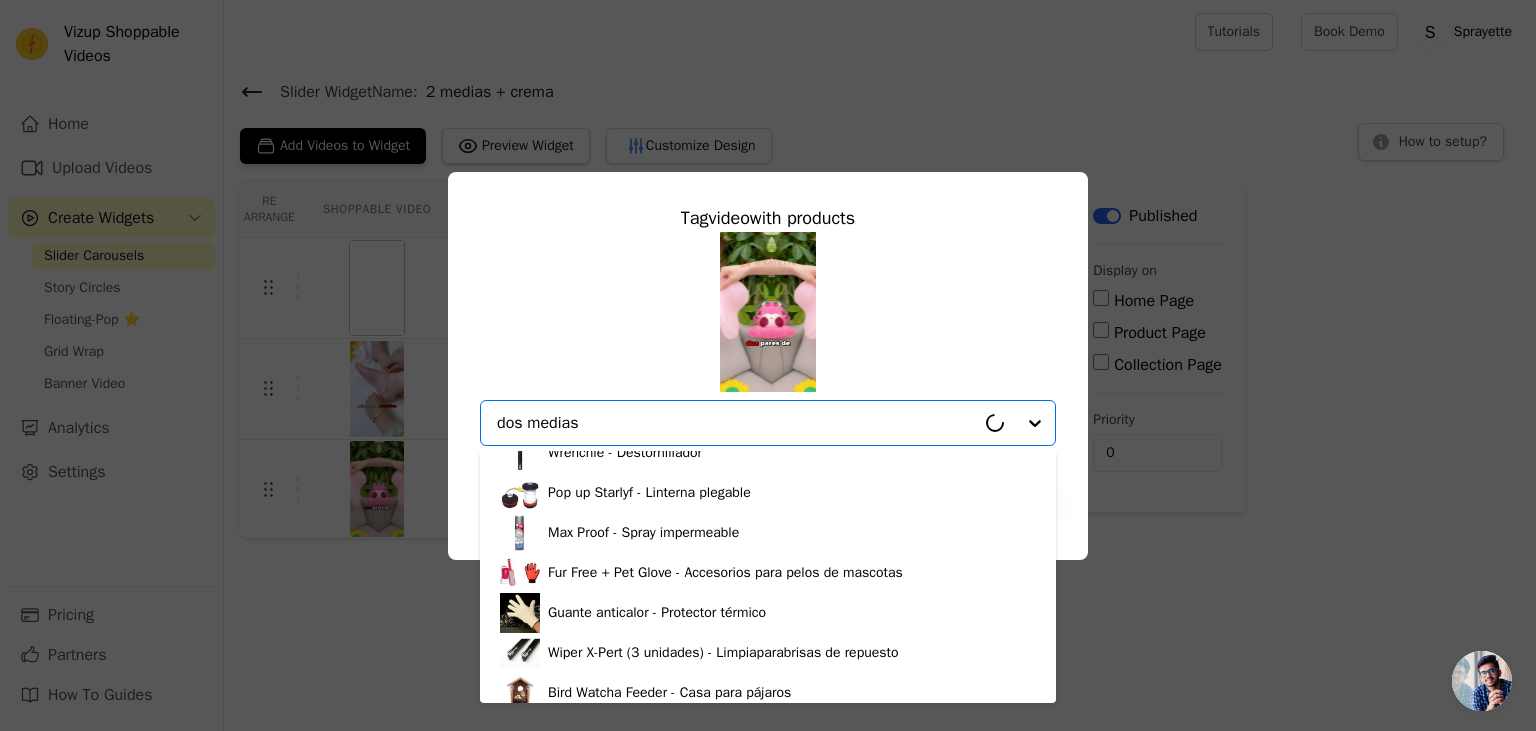 scroll, scrollTop: 6, scrollLeft: 0, axis: vertical 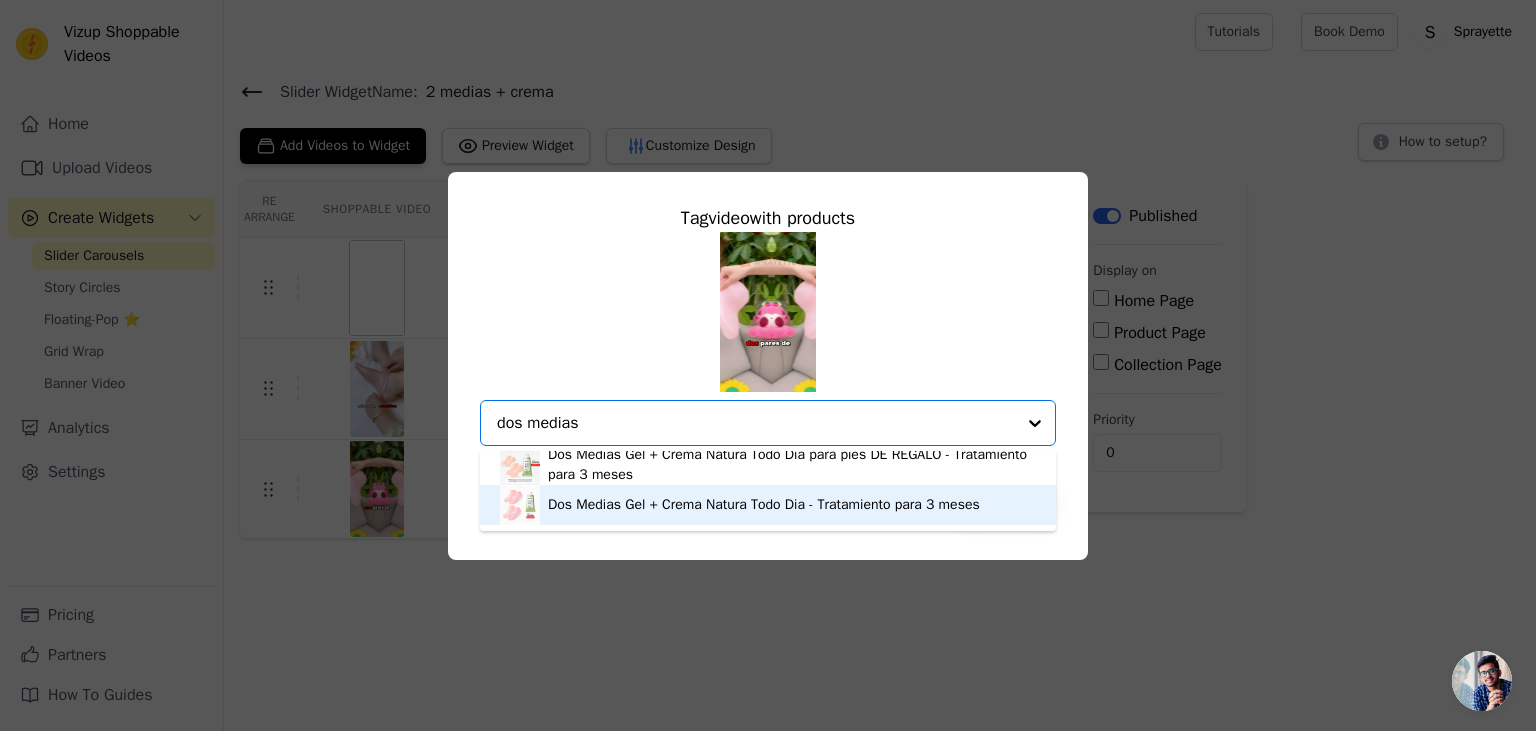click on "Dos Medias Gel + Crema Natura Todo Dia  - Tratamiento para 3 meses" at bounding box center (764, 505) 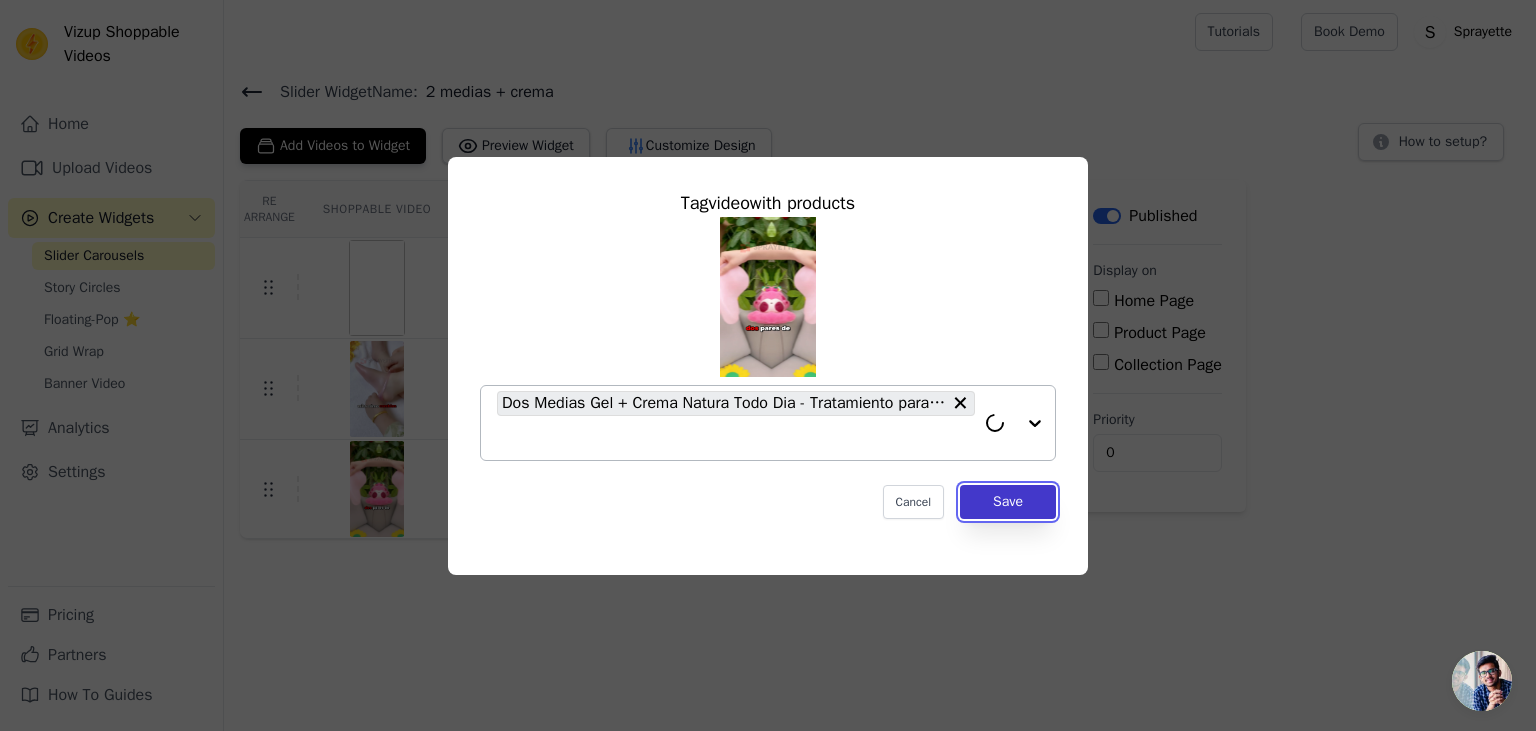click on "Save" at bounding box center [1008, 502] 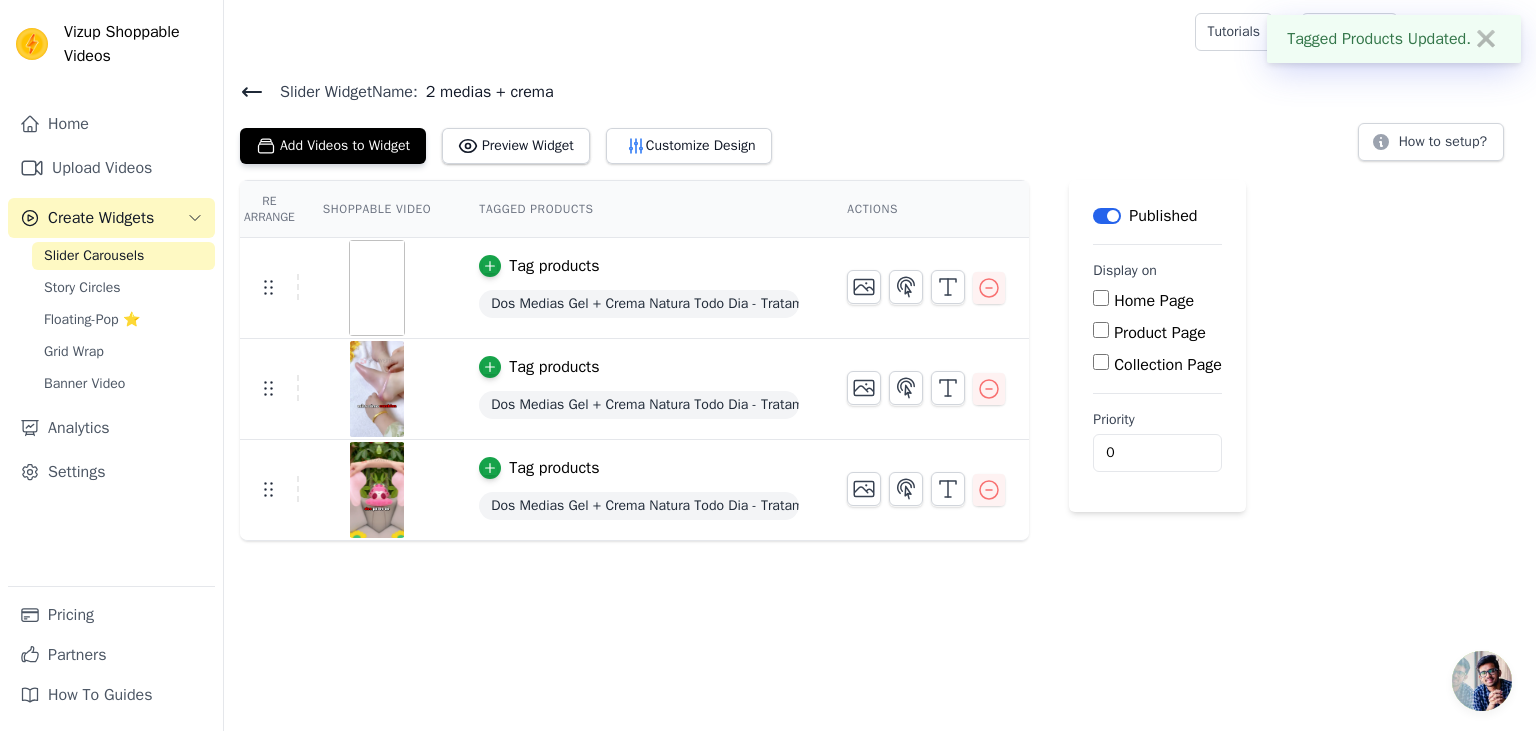click on "Product Page" at bounding box center (1160, 333) 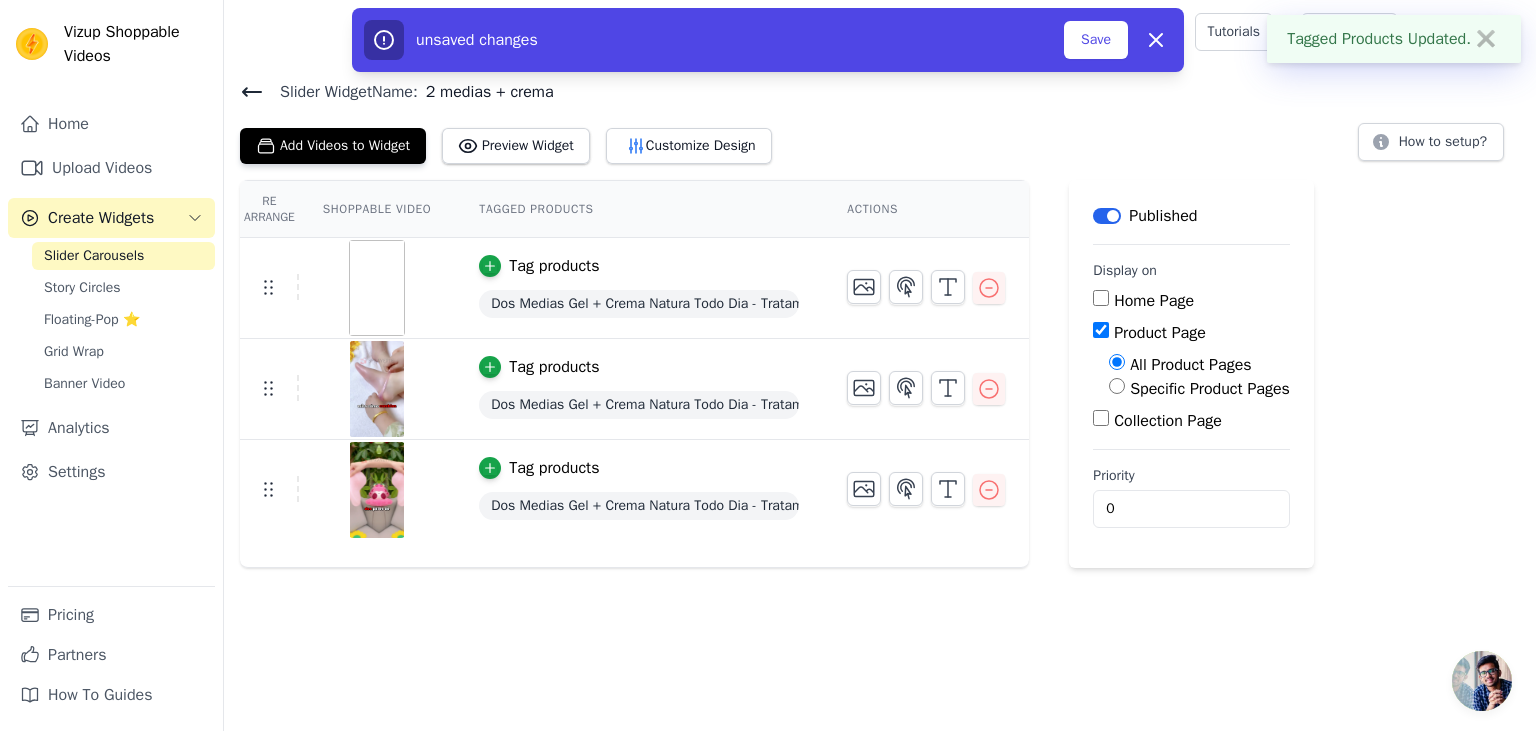 click on "Specific Product Pages" at bounding box center [1210, 389] 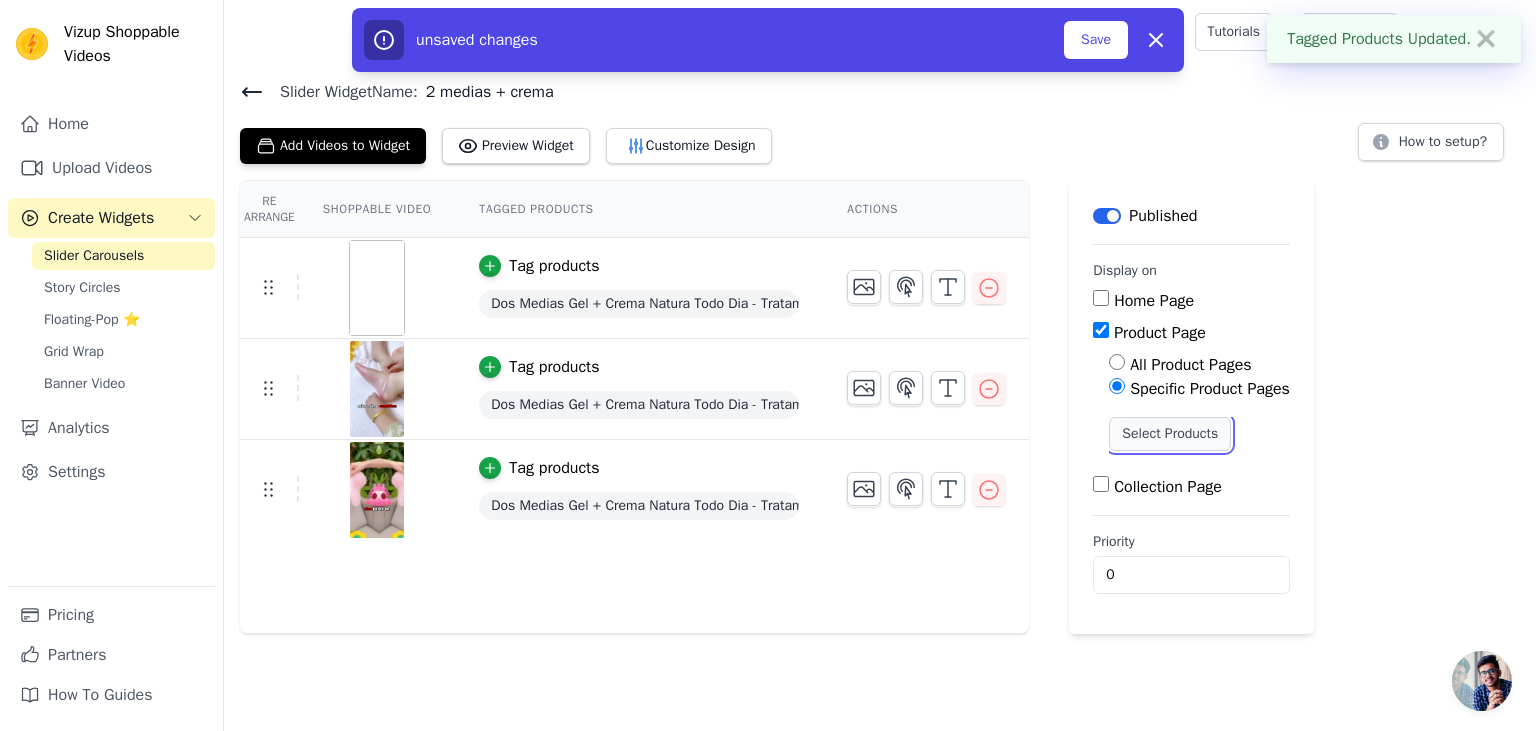 click on "Select Products" at bounding box center (1170, 434) 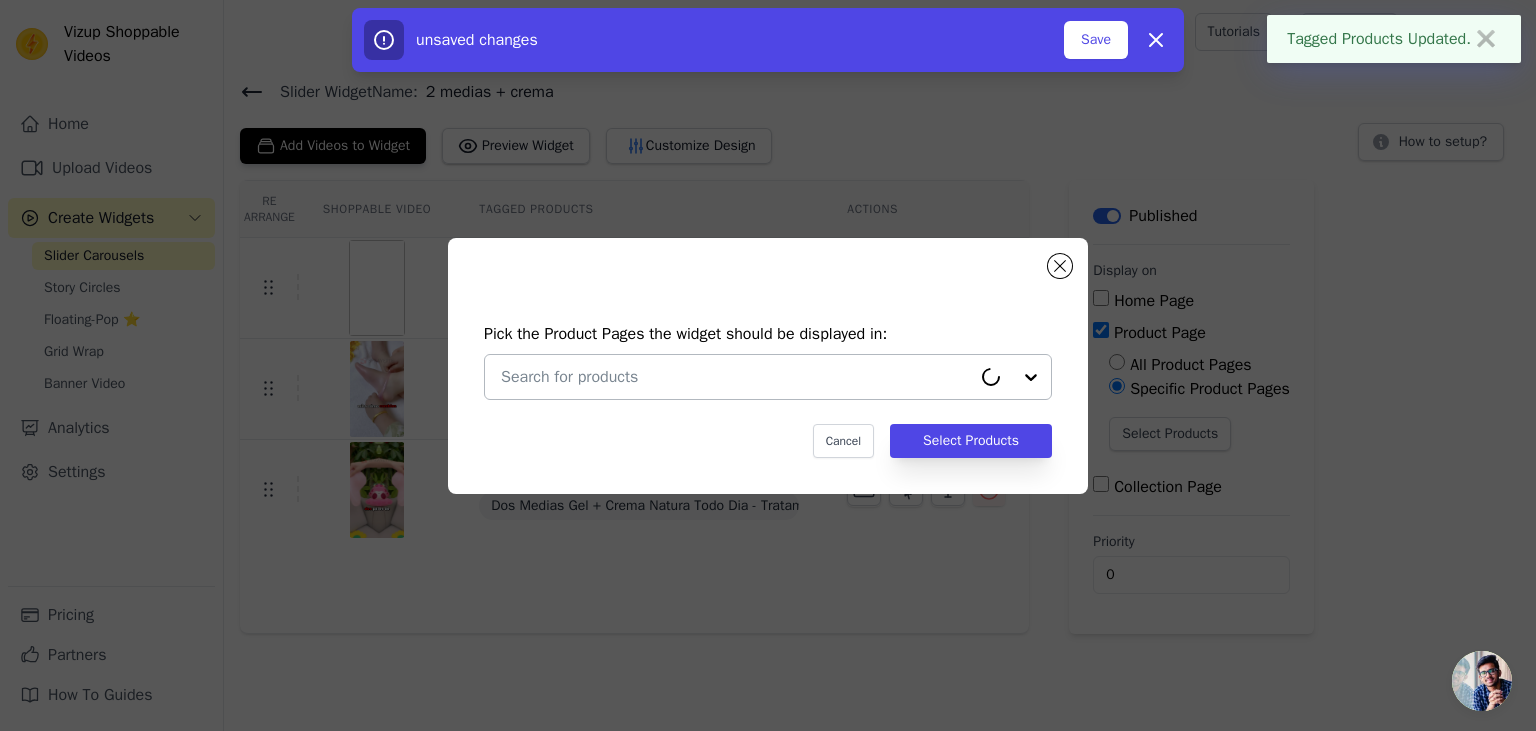 drag, startPoint x: 791, startPoint y: 388, endPoint x: 781, endPoint y: 382, distance: 11.661903 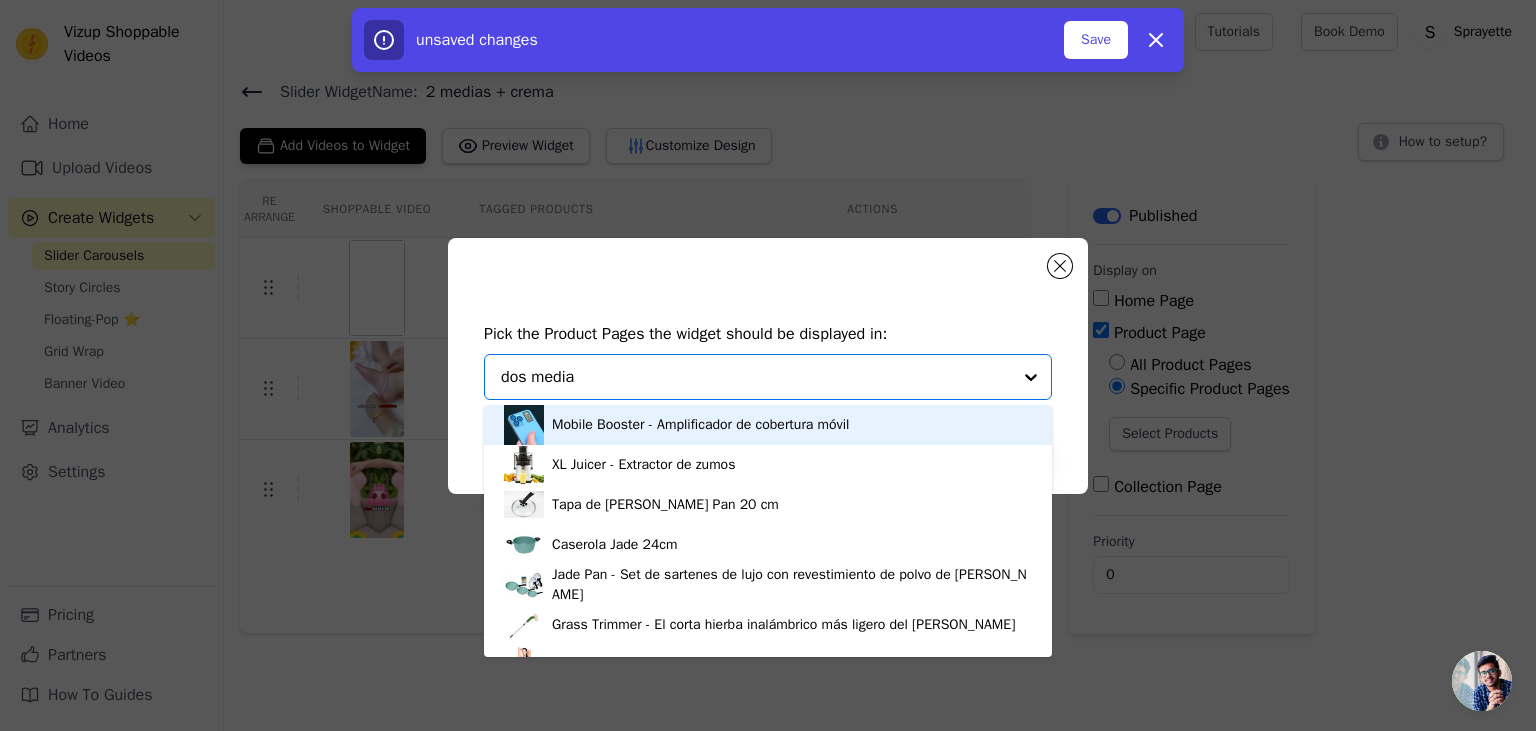 type on "dos medias" 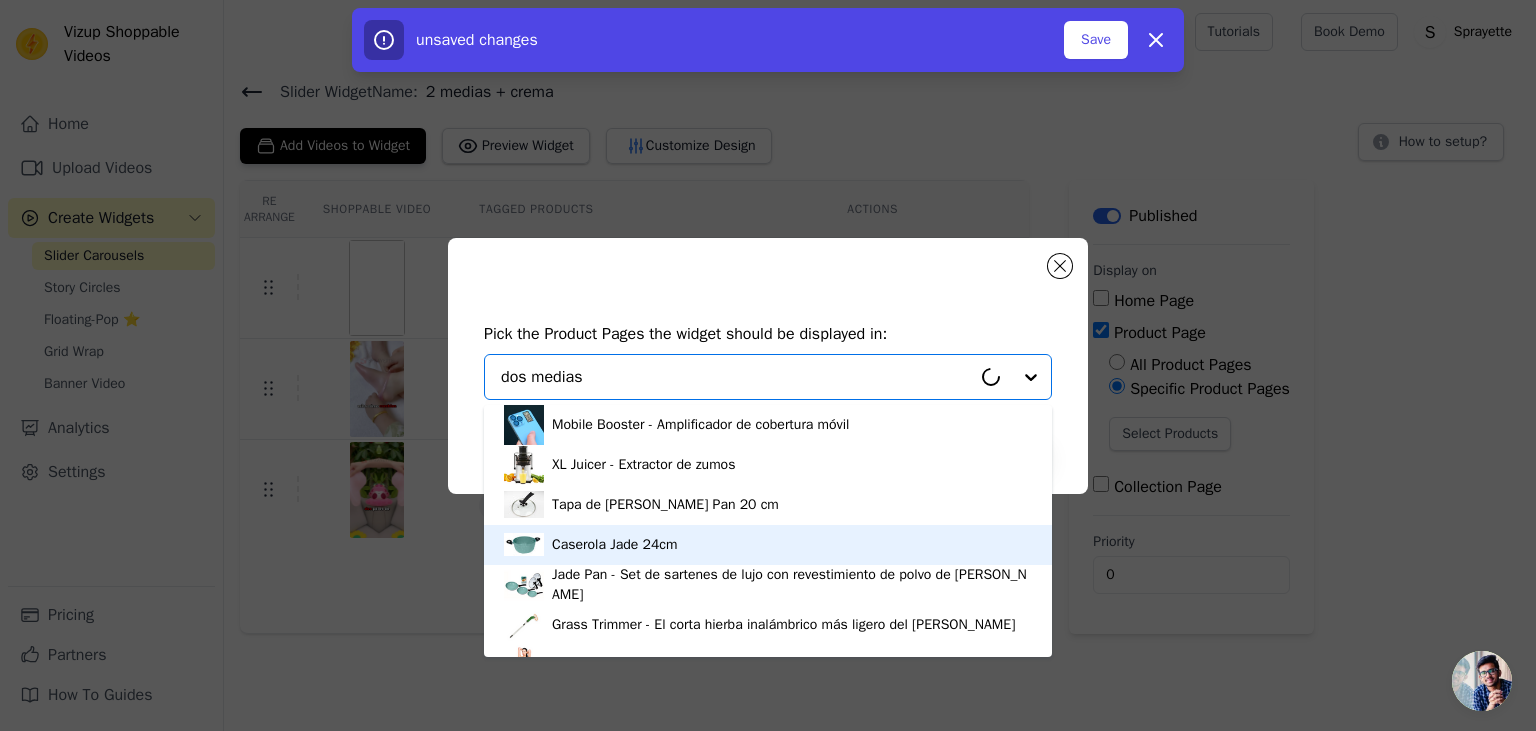 scroll, scrollTop: 6, scrollLeft: 0, axis: vertical 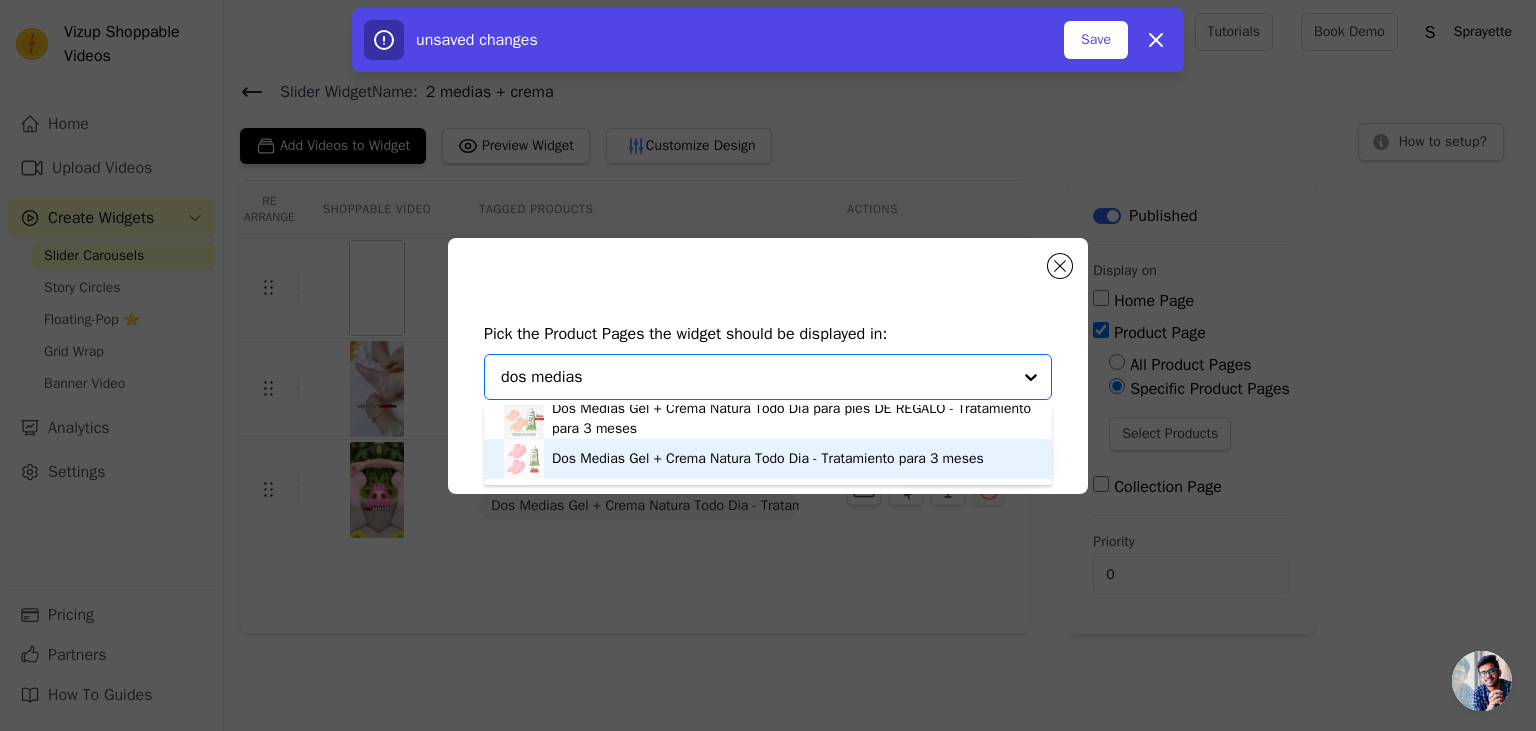 click on "Dos Medias Gel + Crema Natura Todo Dia  - Tratamiento para 3 meses" at bounding box center (768, 459) 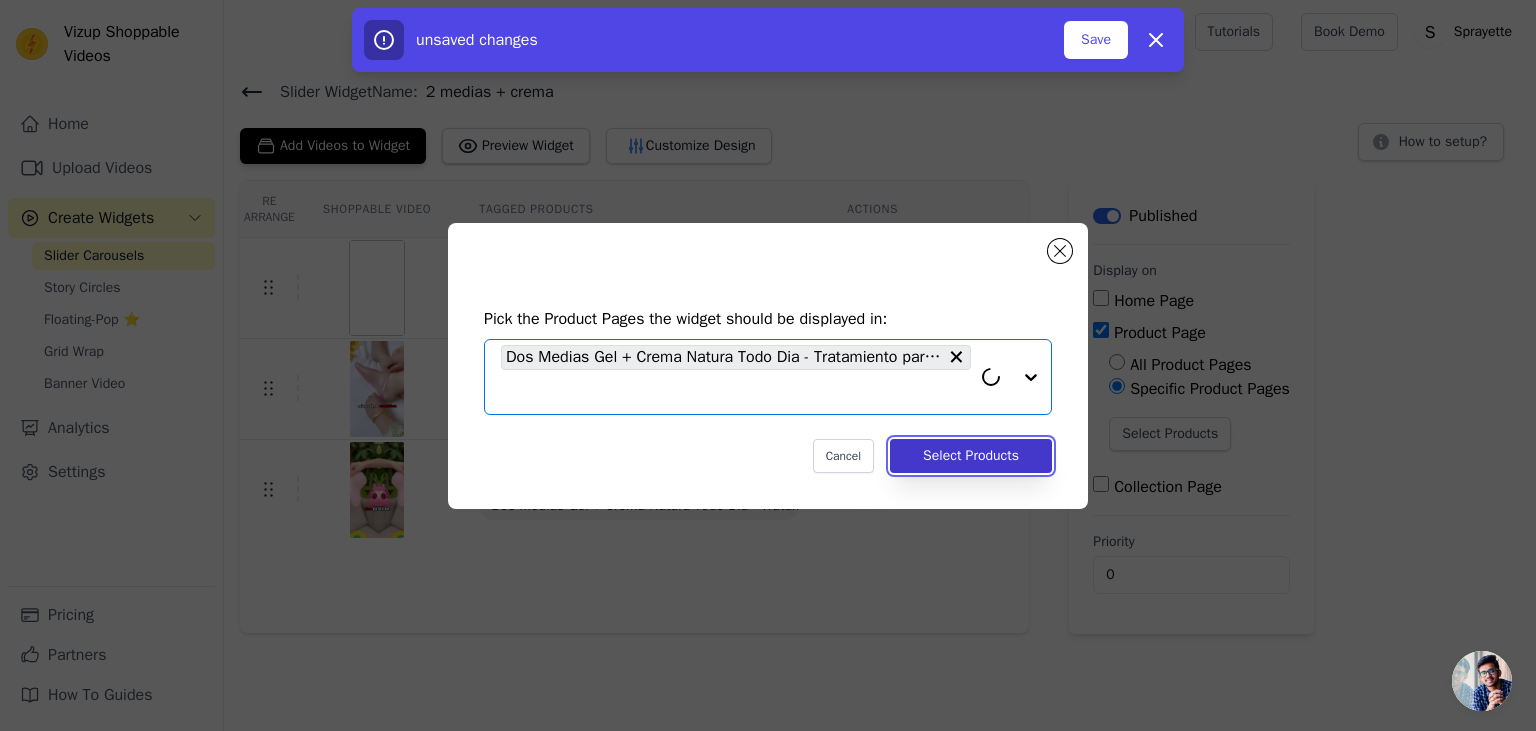 click on "Select Products" at bounding box center (971, 456) 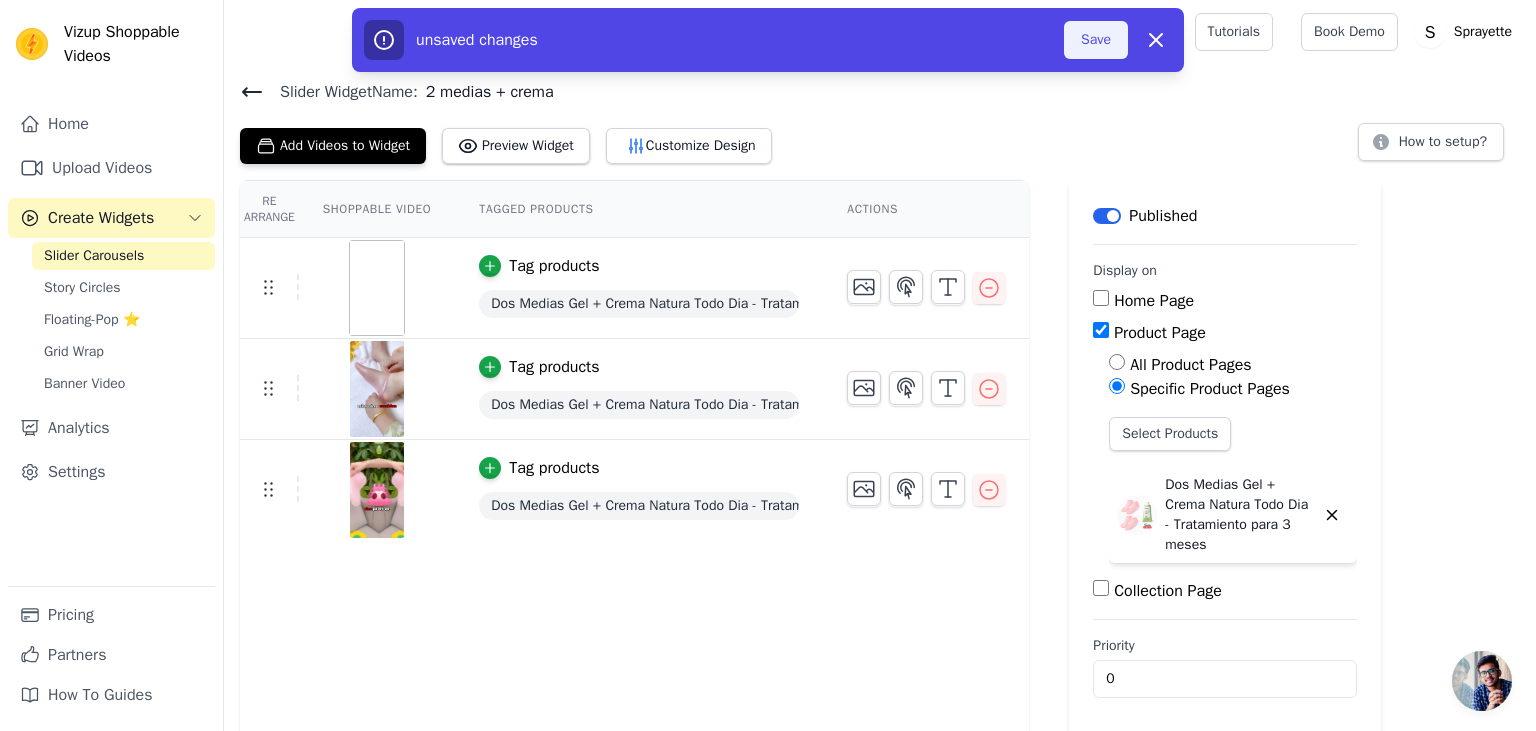 click on "Save" at bounding box center (1096, 40) 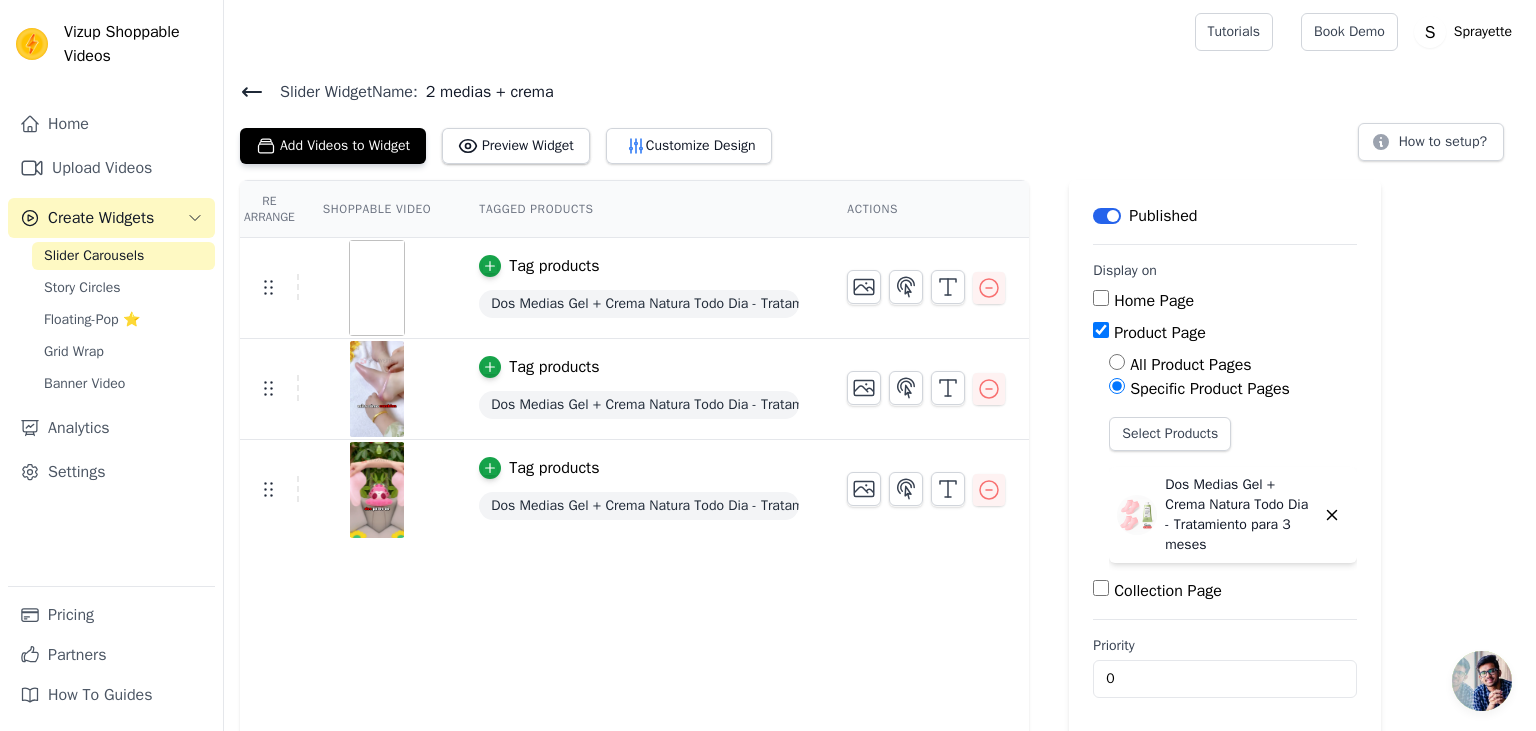 click 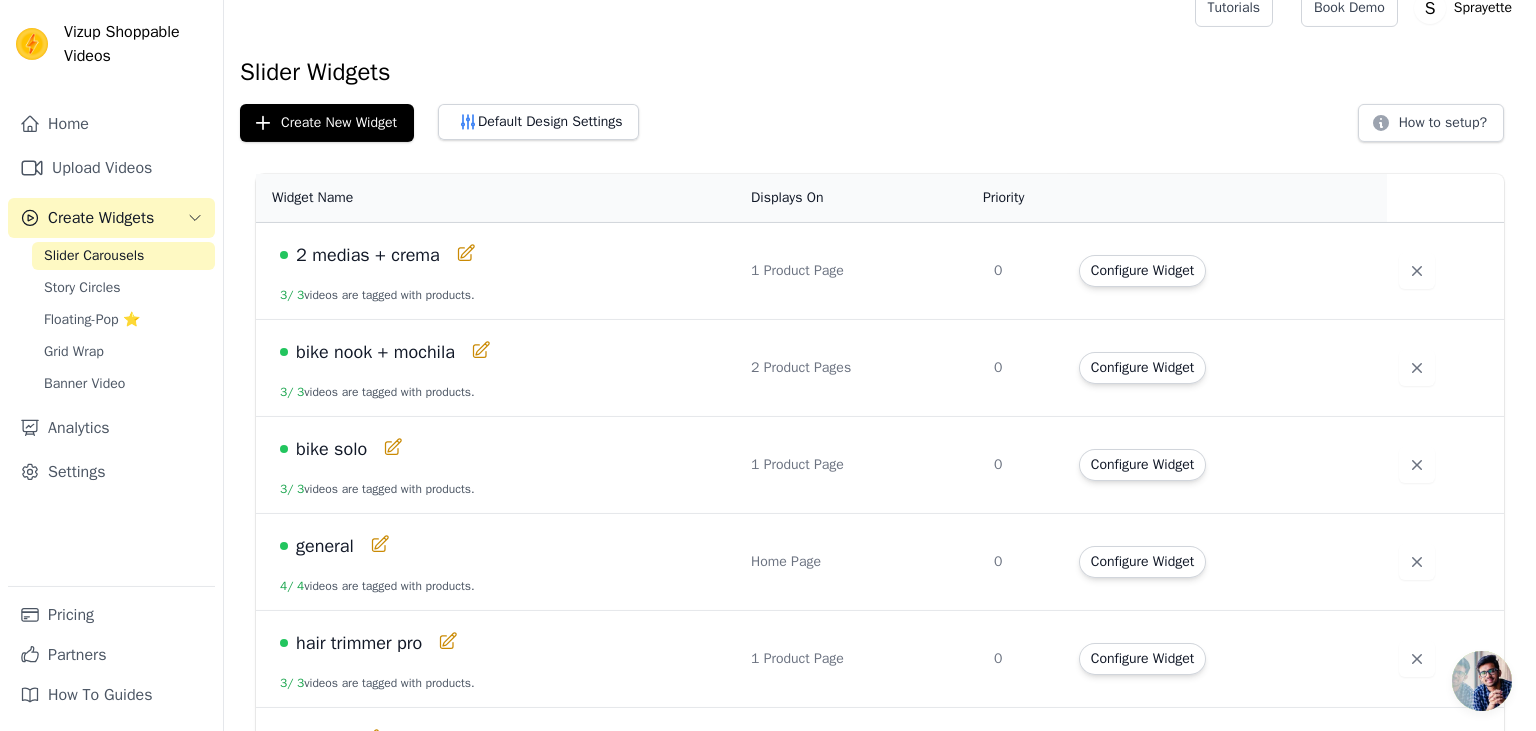 scroll, scrollTop: 0, scrollLeft: 0, axis: both 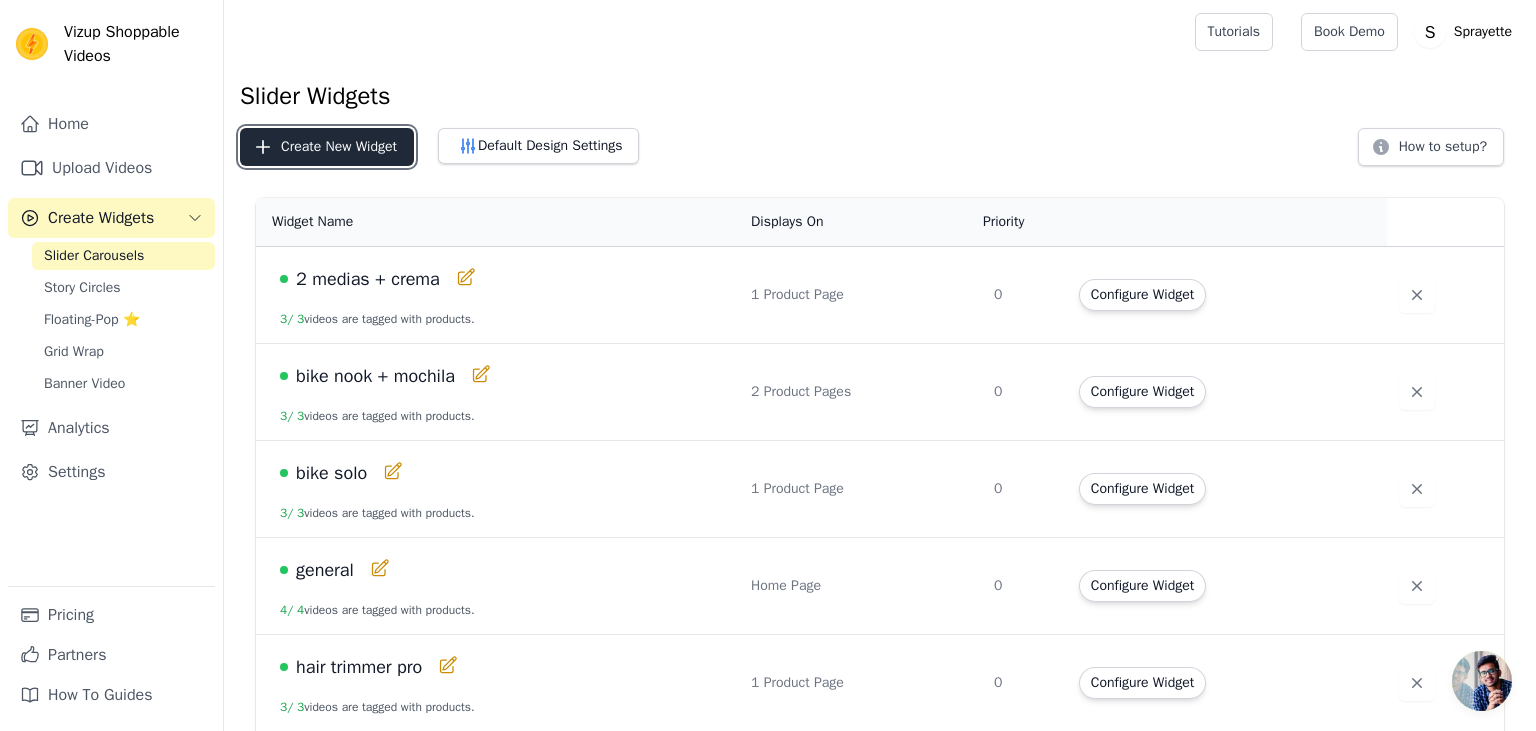 click on "Create New Widget" at bounding box center (327, 147) 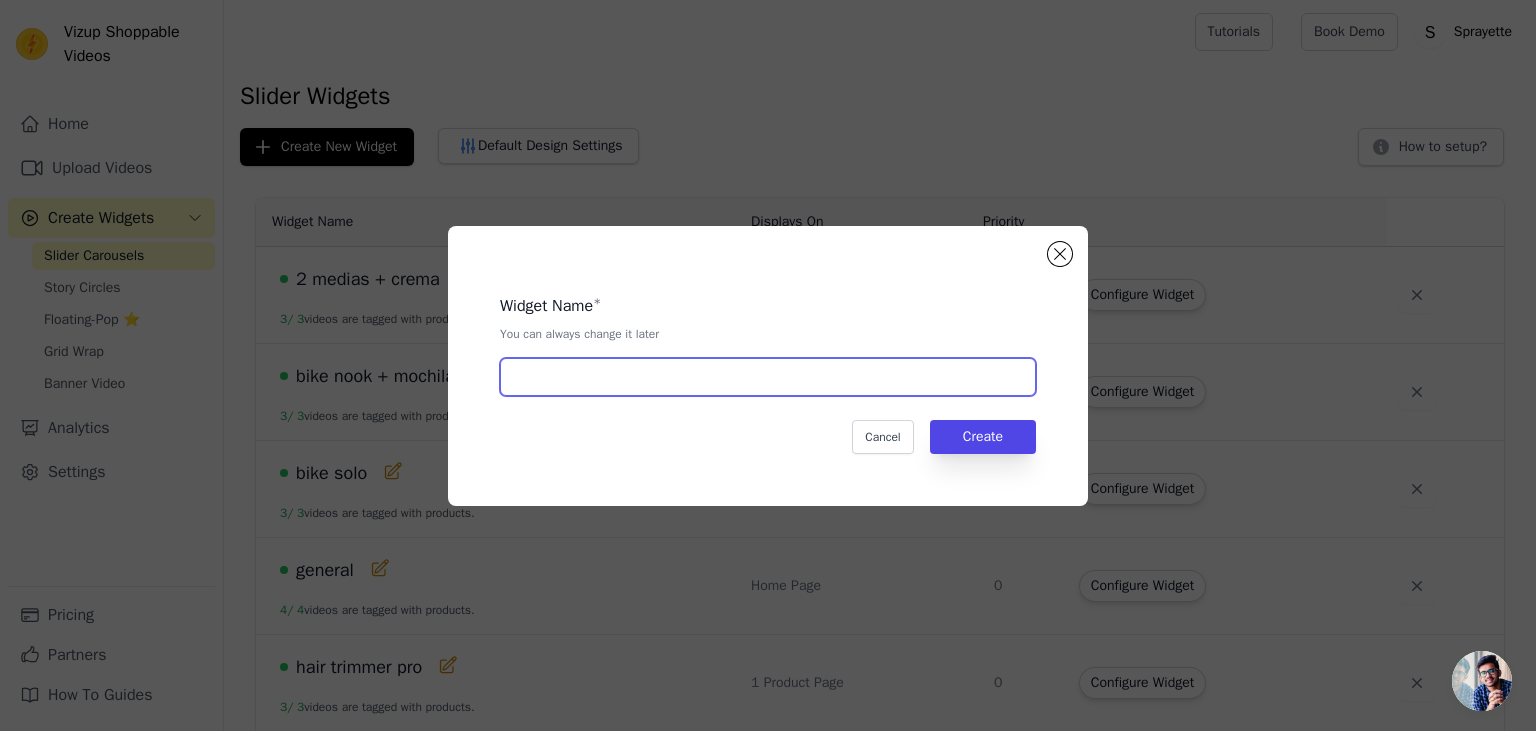 click at bounding box center (768, 377) 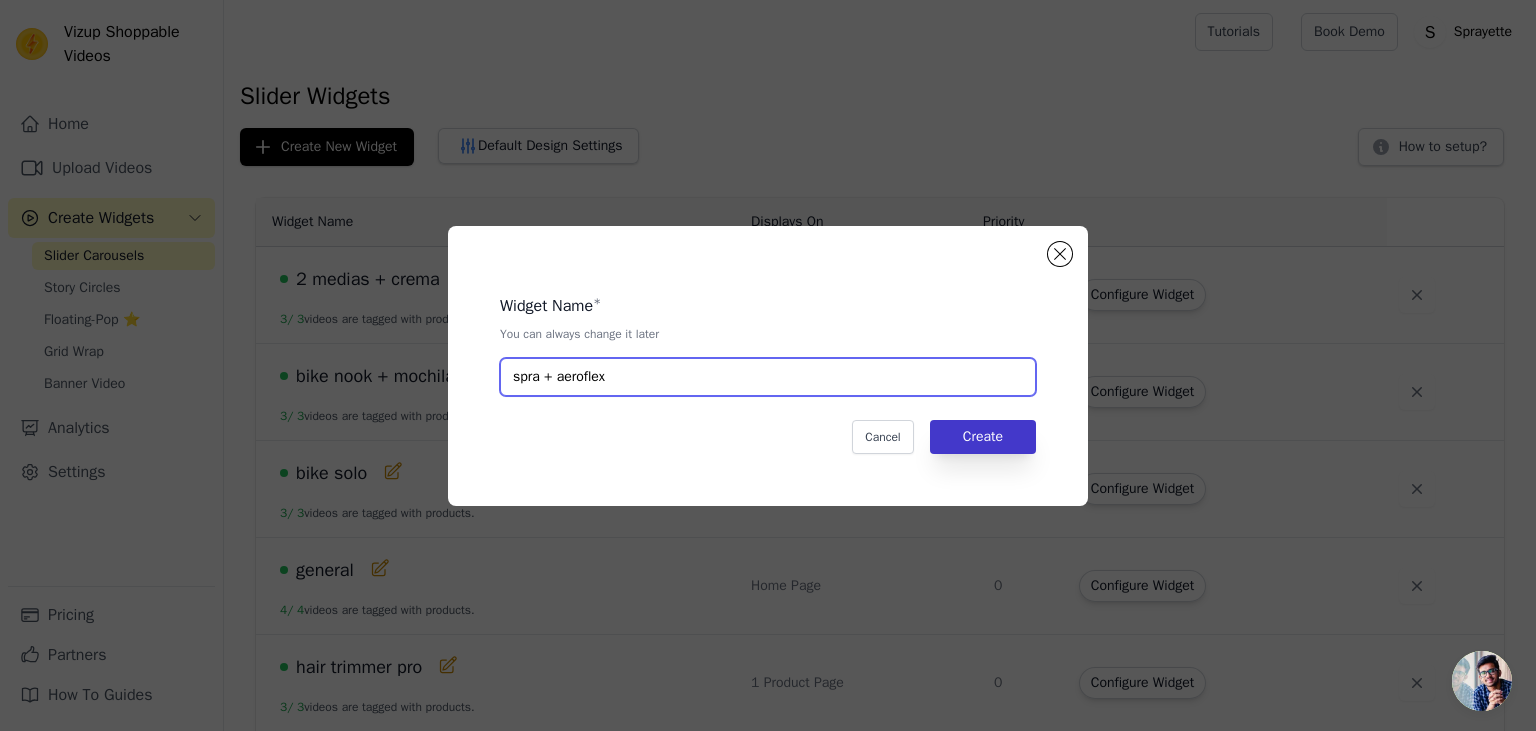 type on "spra + aeroflex" 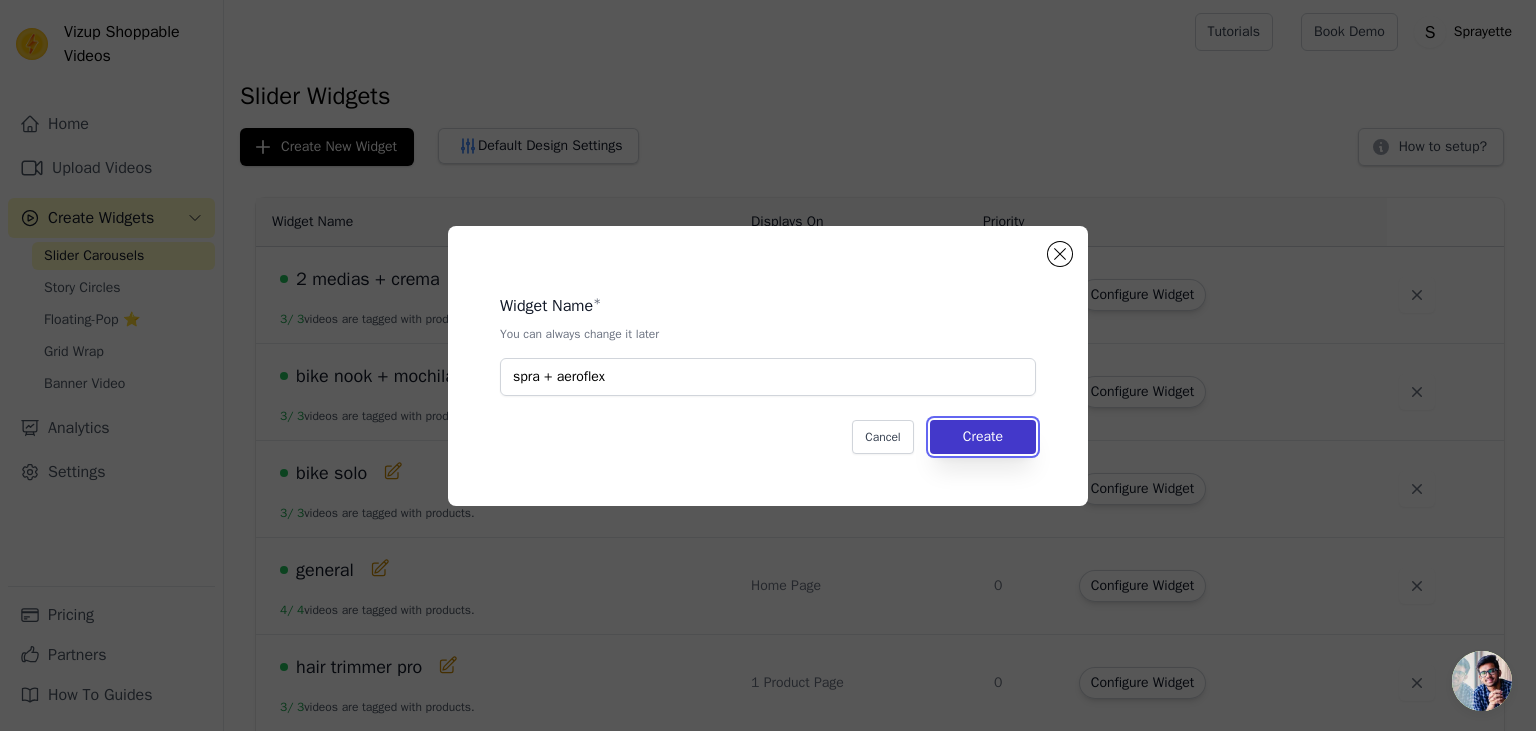 click on "Create" at bounding box center (983, 437) 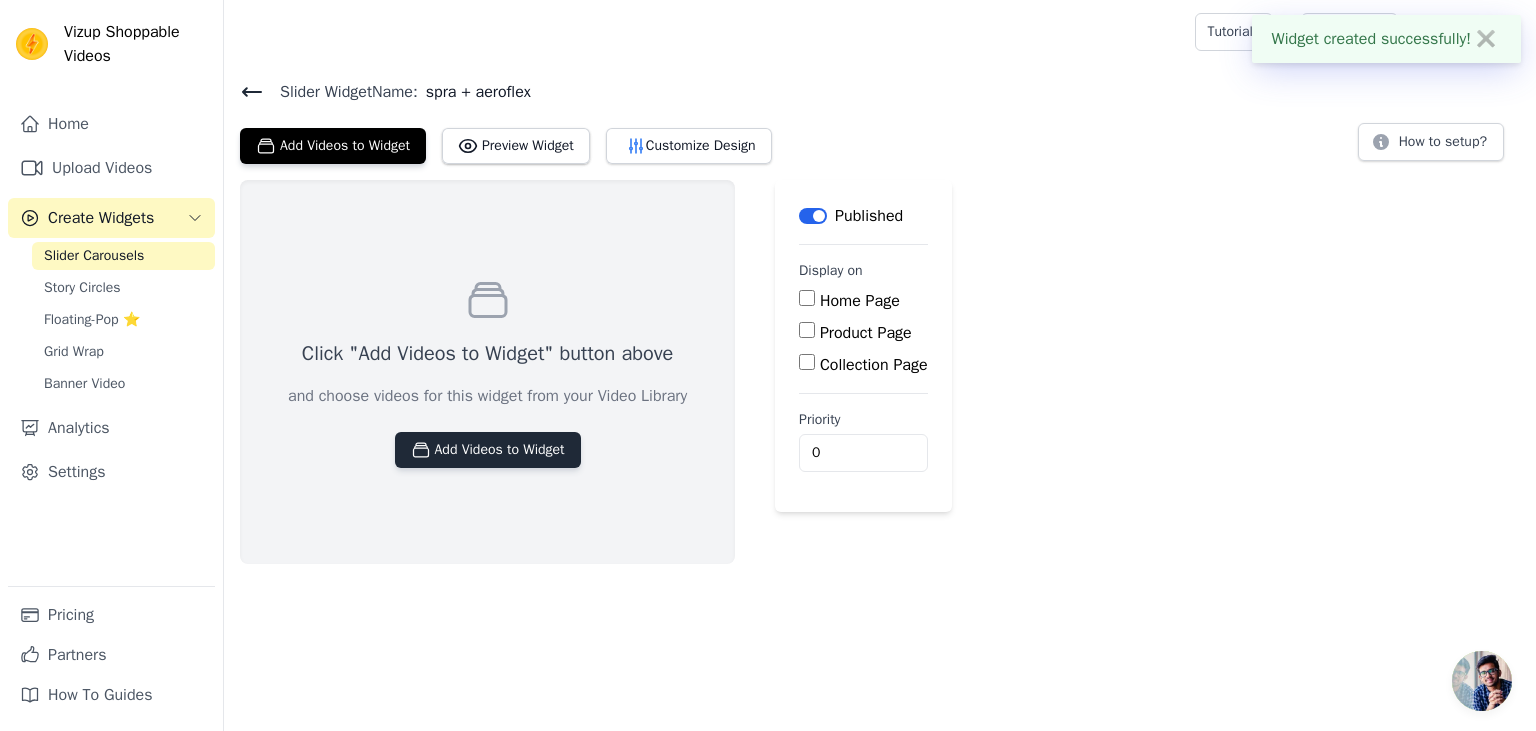 click on "Add Videos to Widget" at bounding box center (488, 450) 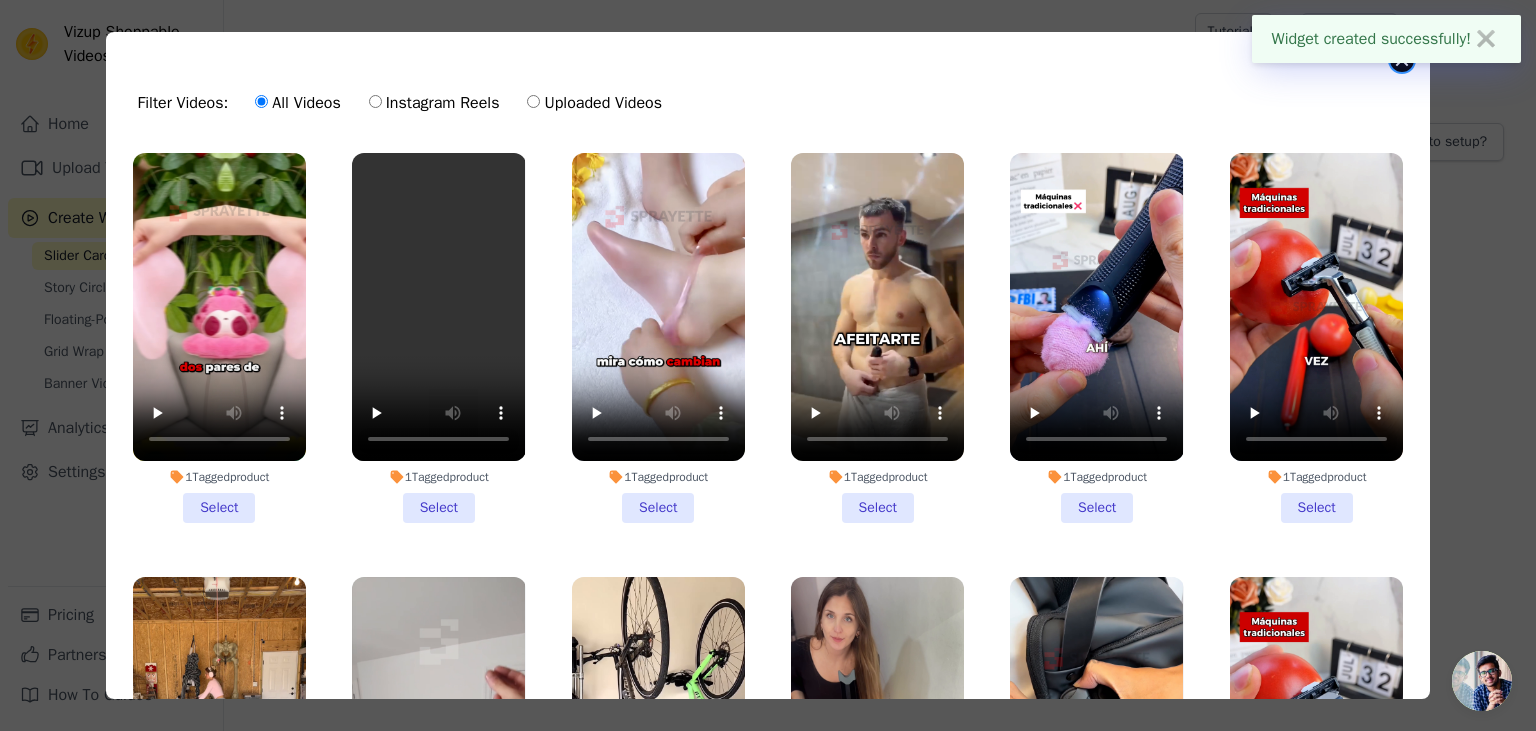 click at bounding box center (1402, 60) 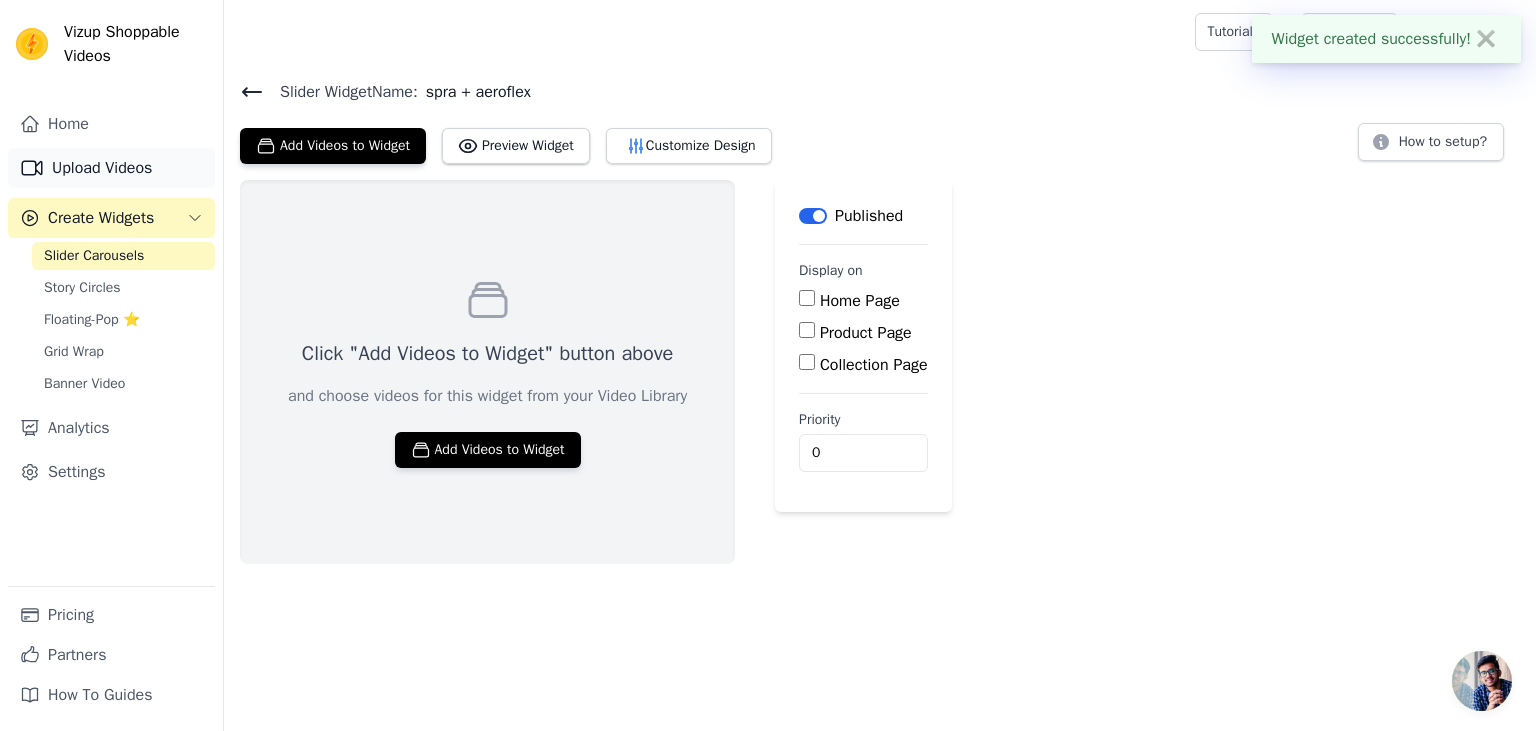 click on "Upload Videos" at bounding box center [111, 168] 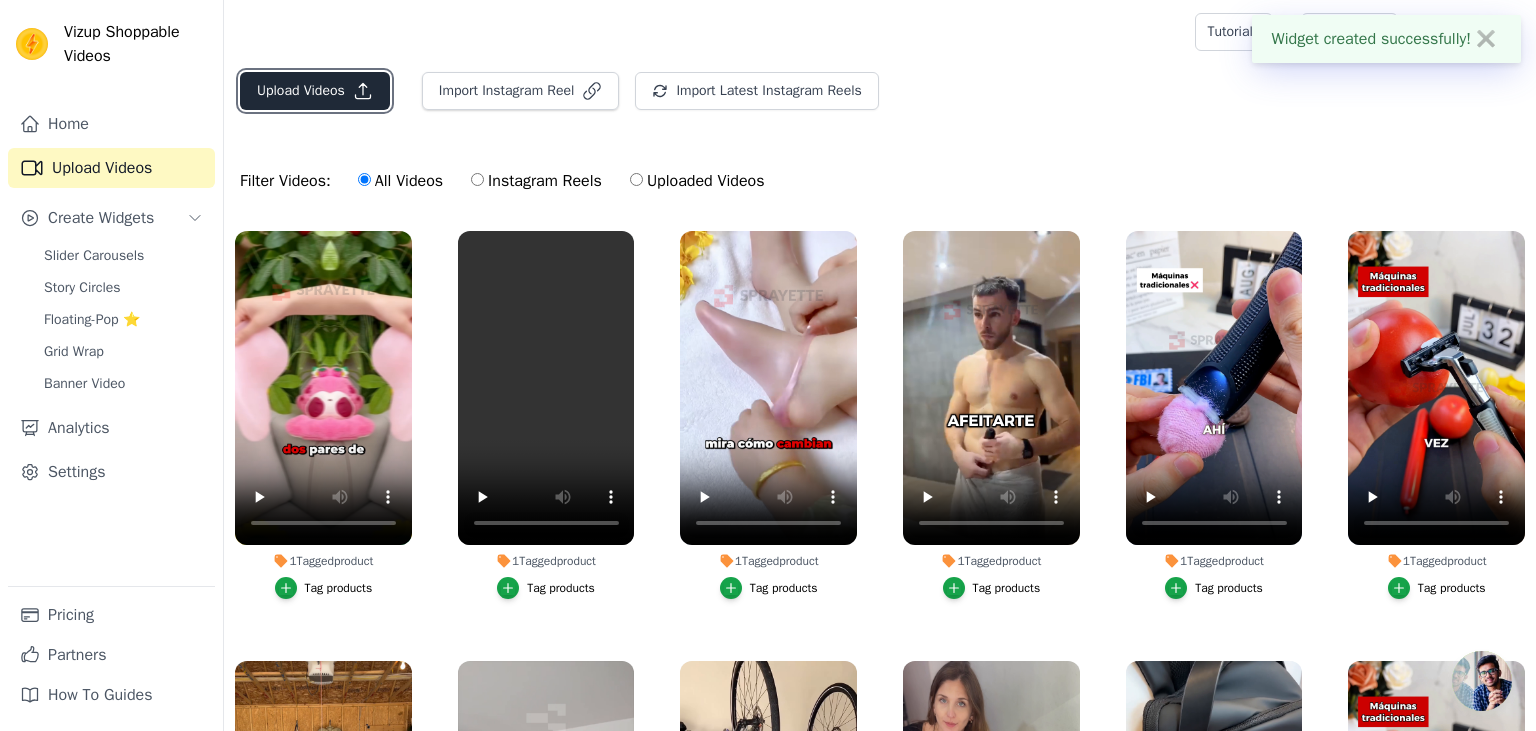click 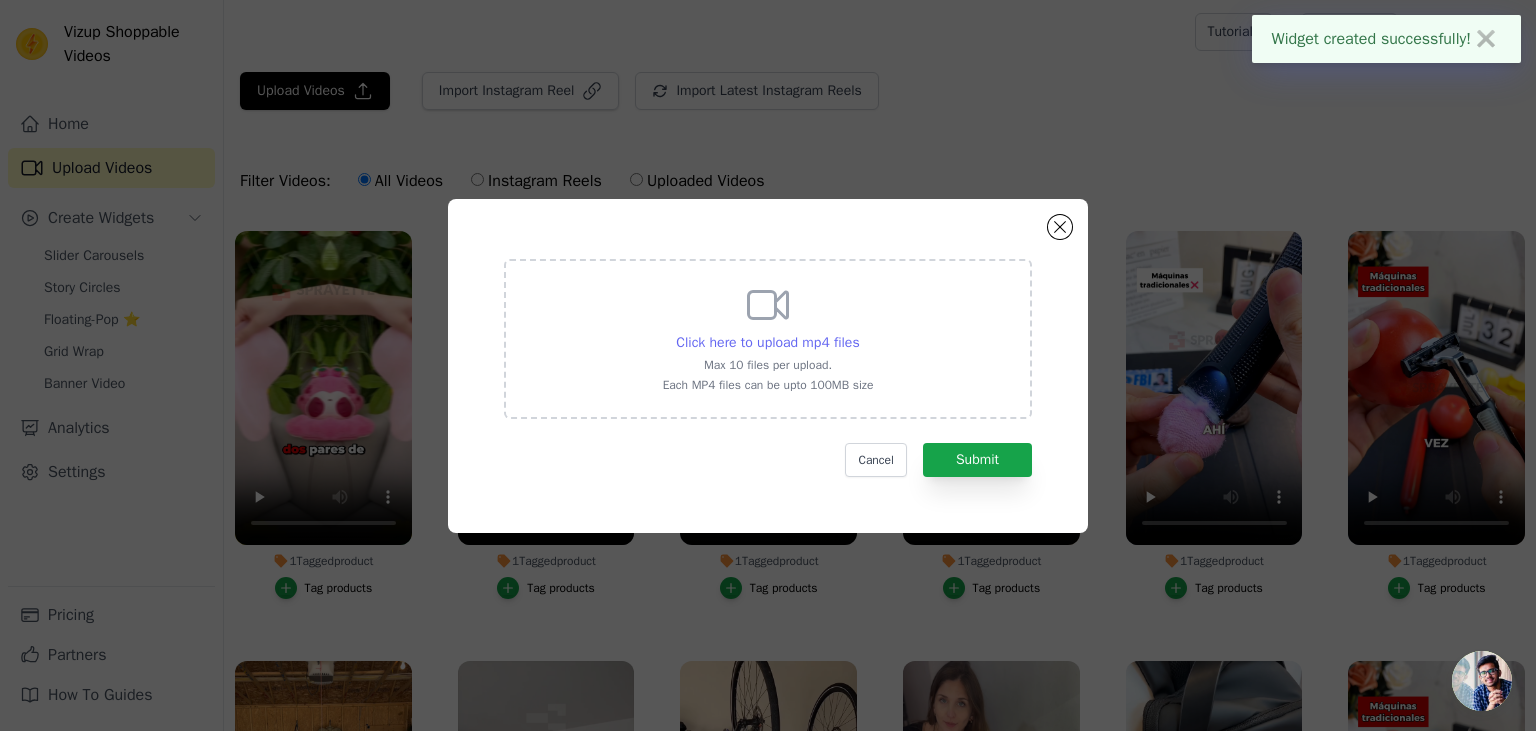 click on "Click here to upload mp4 files" at bounding box center [767, 342] 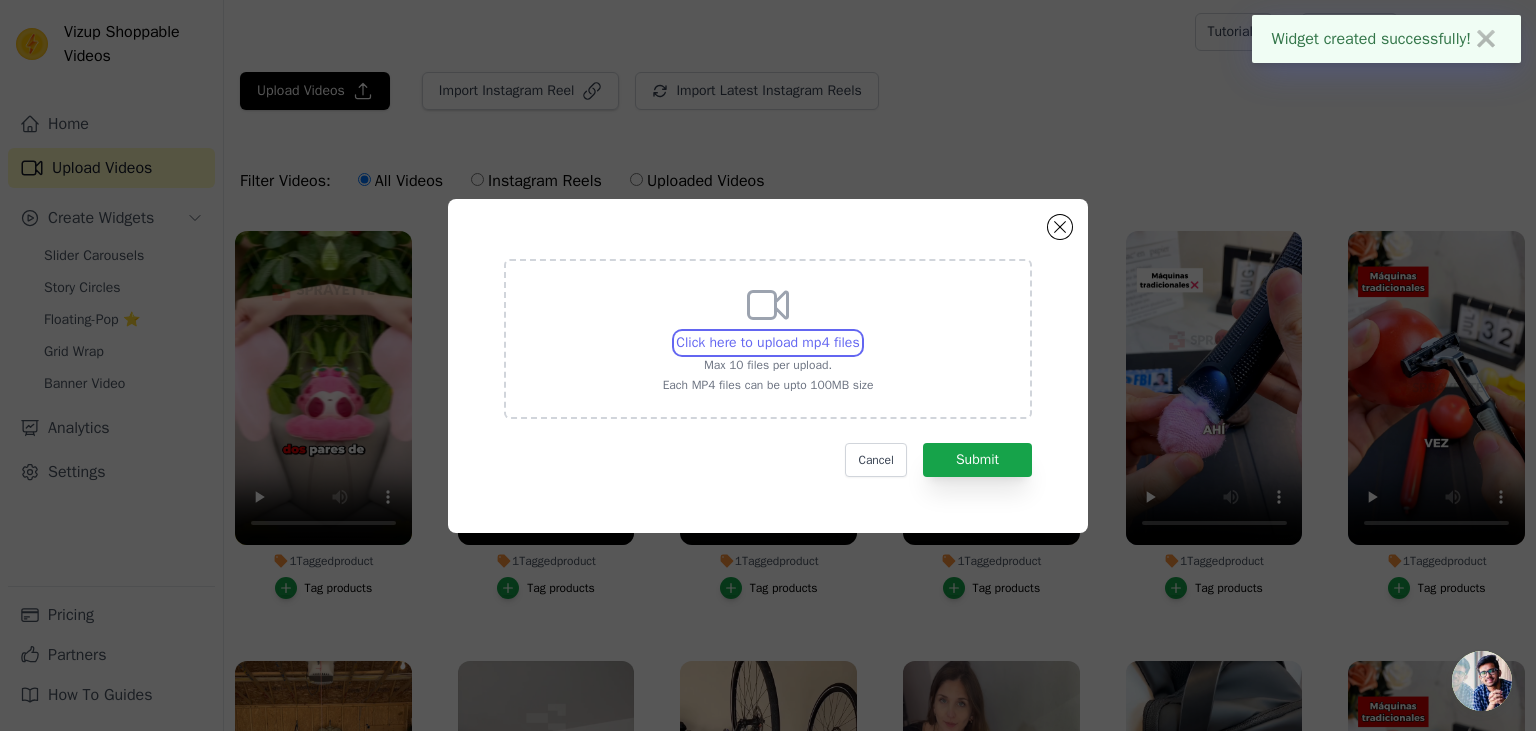 click on "Click here to upload mp4 files     Max 10 files per upload.   Each MP4 files can be upto 100MB size" at bounding box center [859, 332] 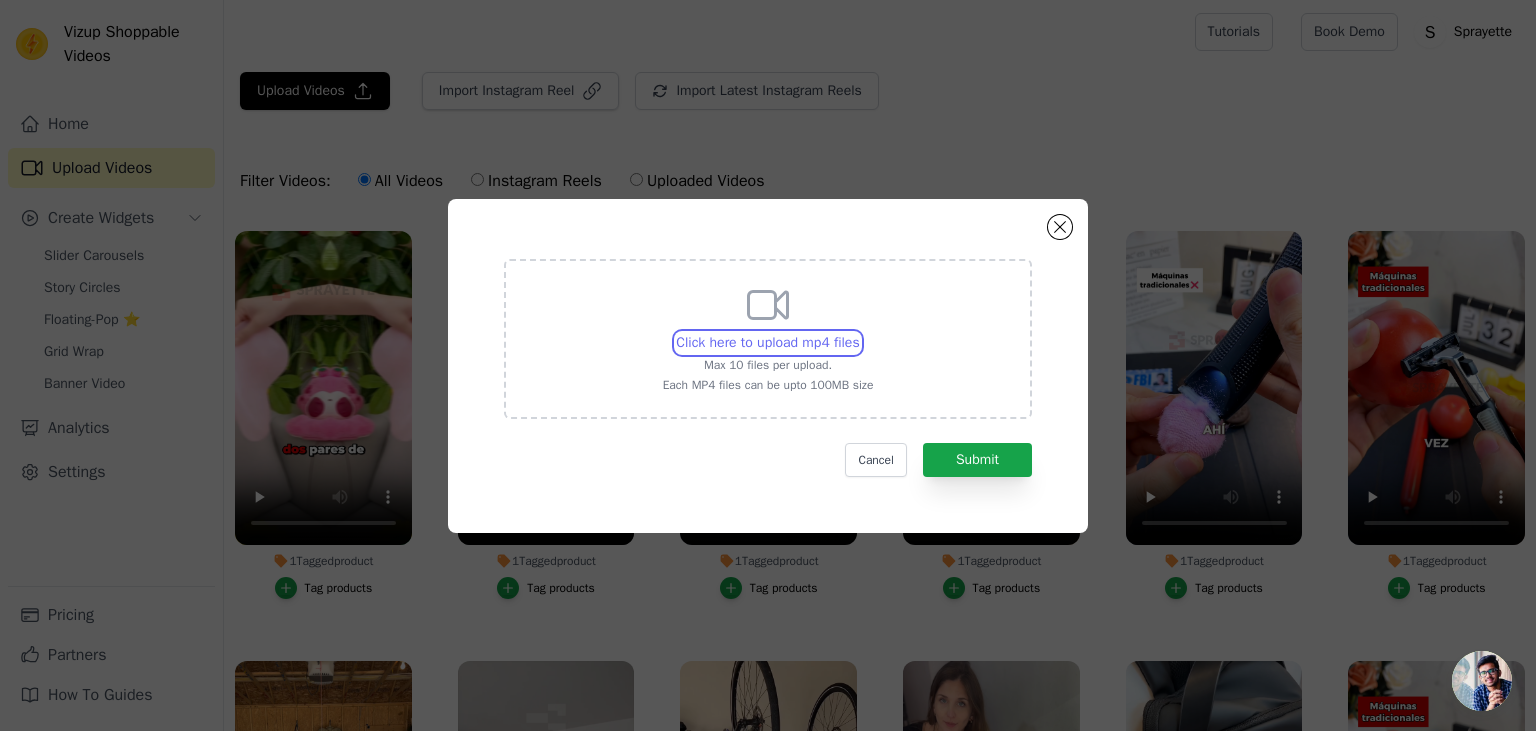 type on "C:\fakepath\SCM18.3.1.mp4" 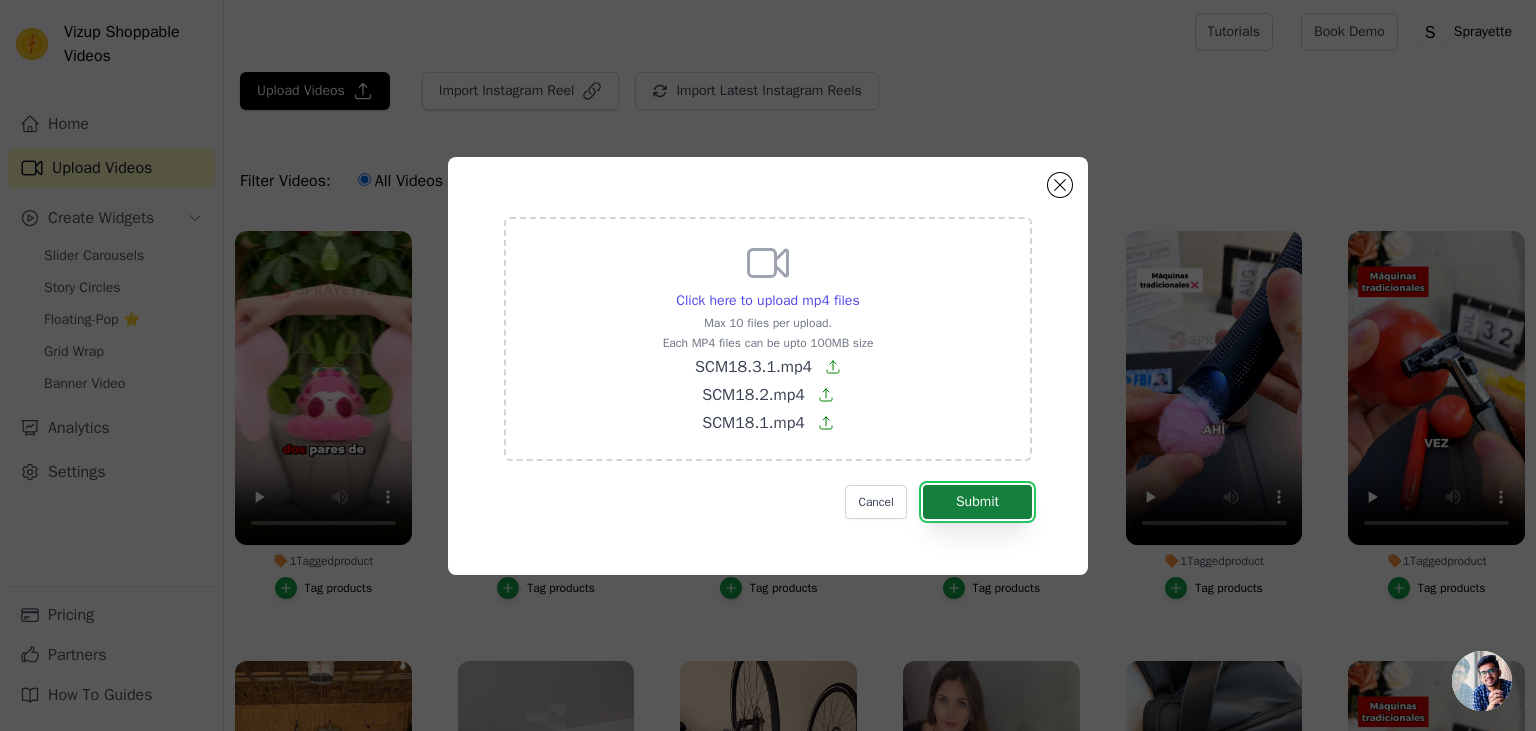 click on "Submit" at bounding box center [977, 502] 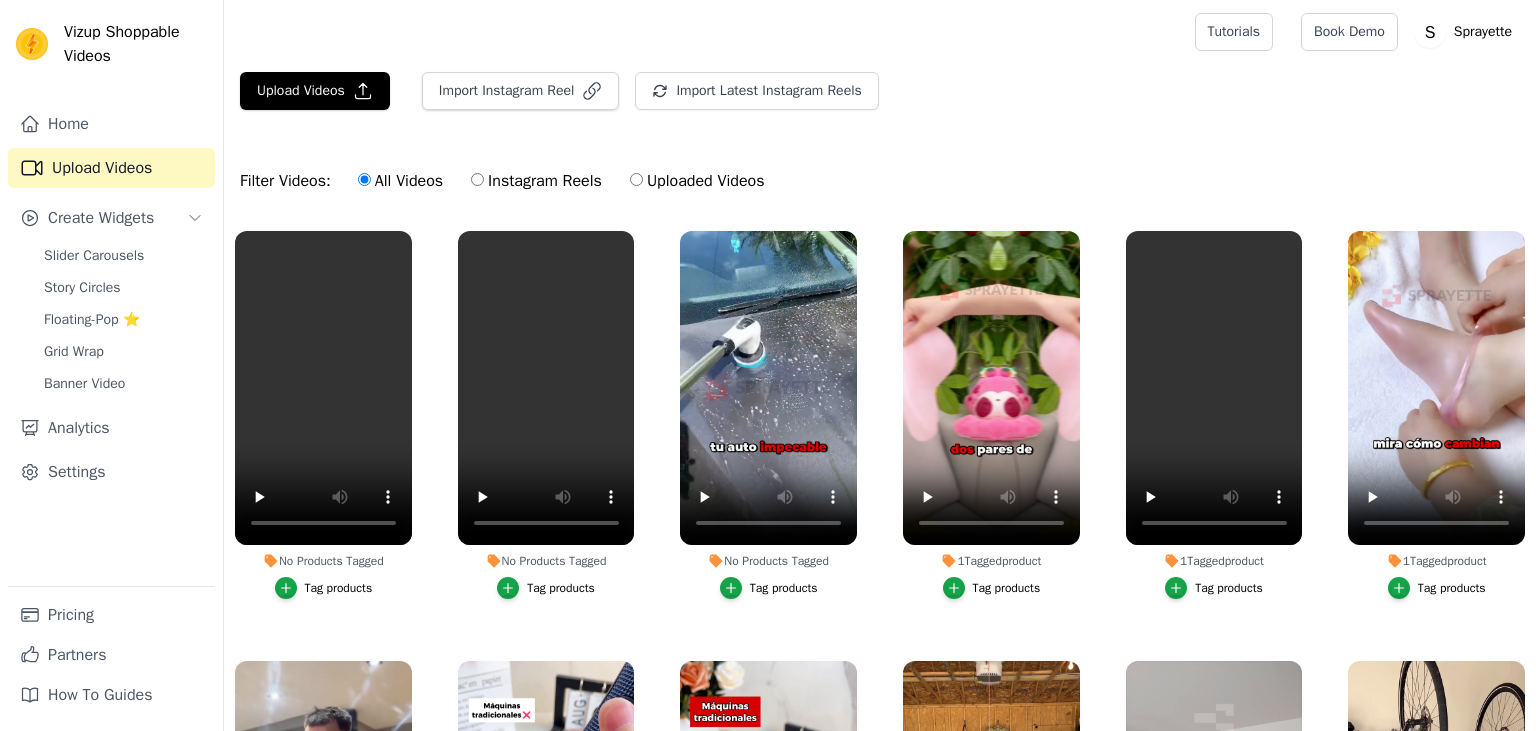 scroll, scrollTop: 0, scrollLeft: 0, axis: both 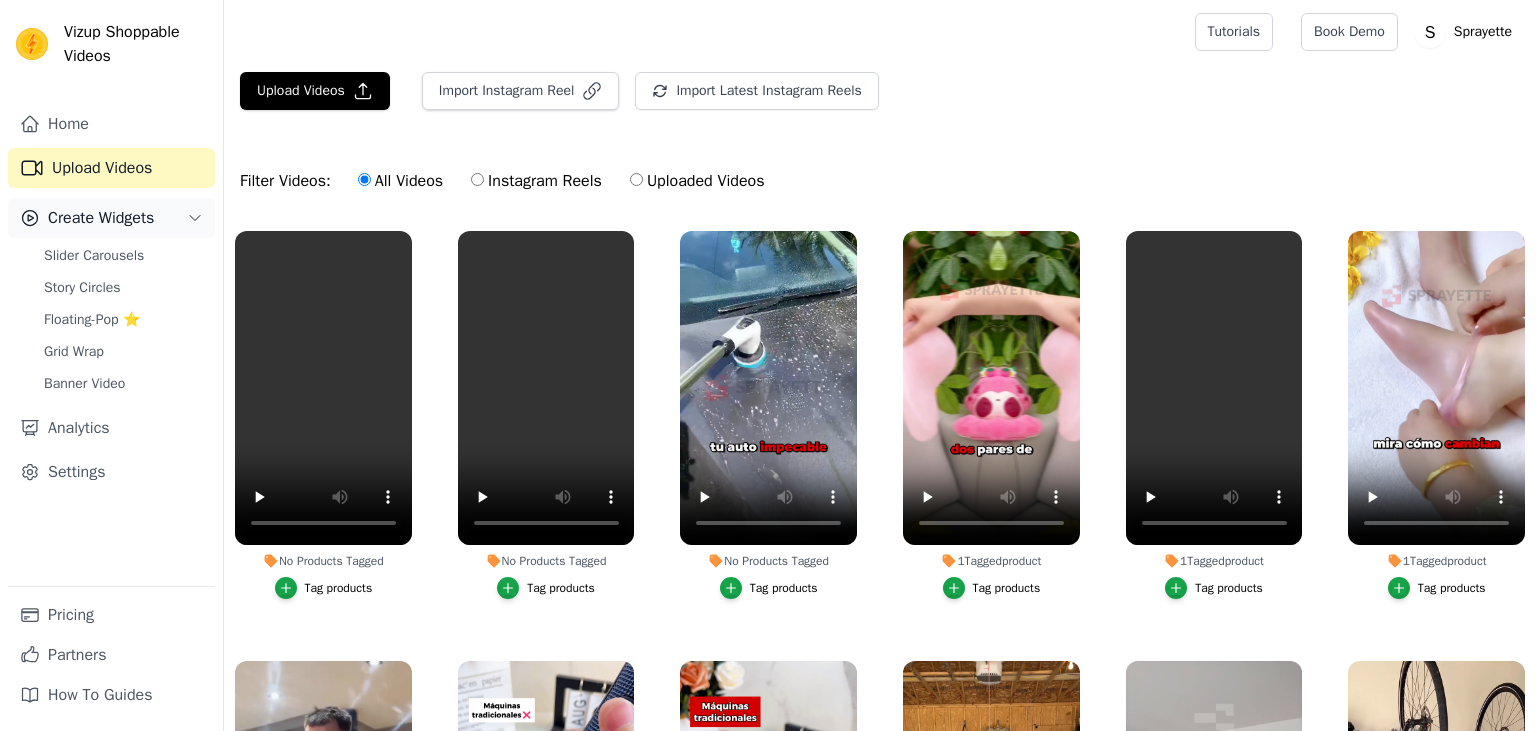 click on "Create Widgets" at bounding box center (101, 218) 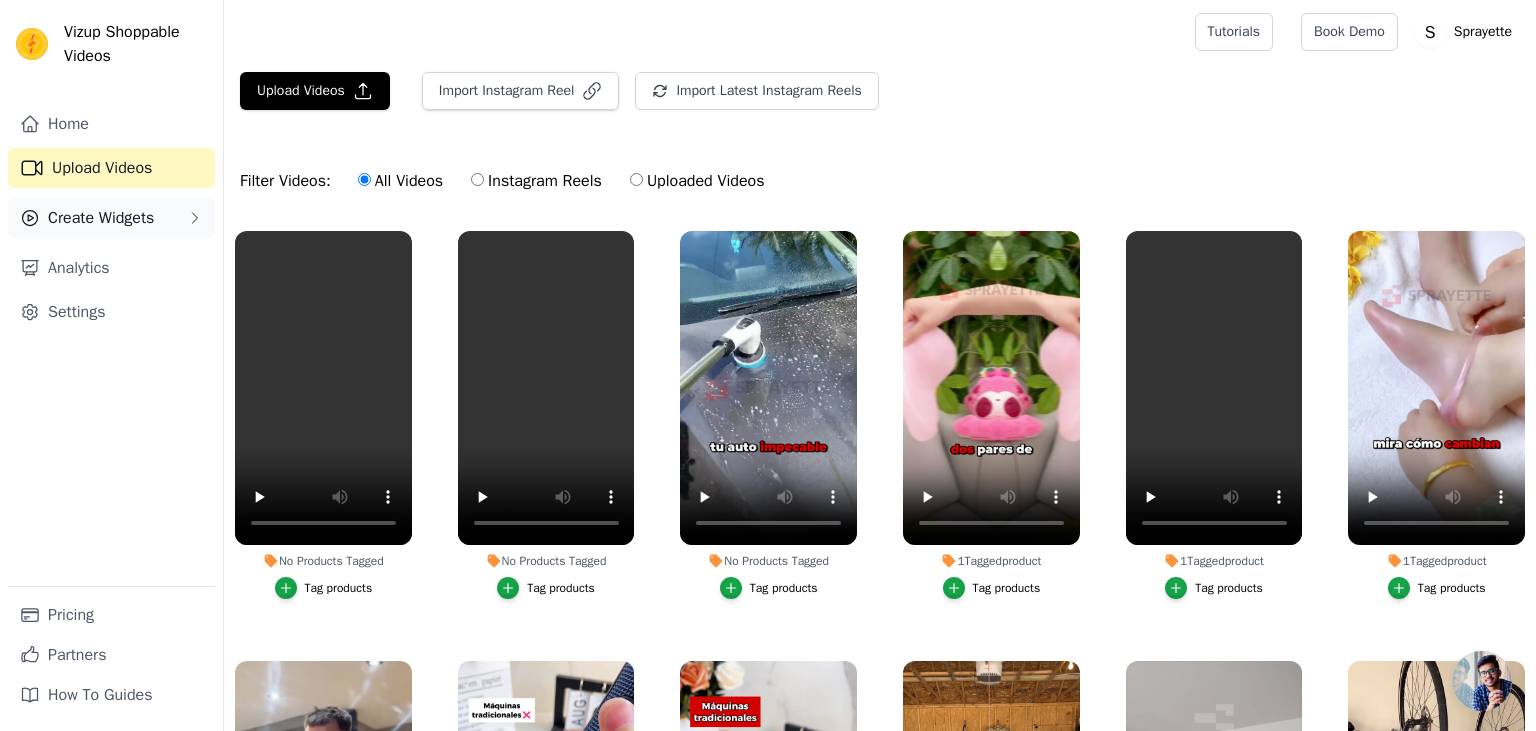 click on "Create Widgets" at bounding box center (101, 218) 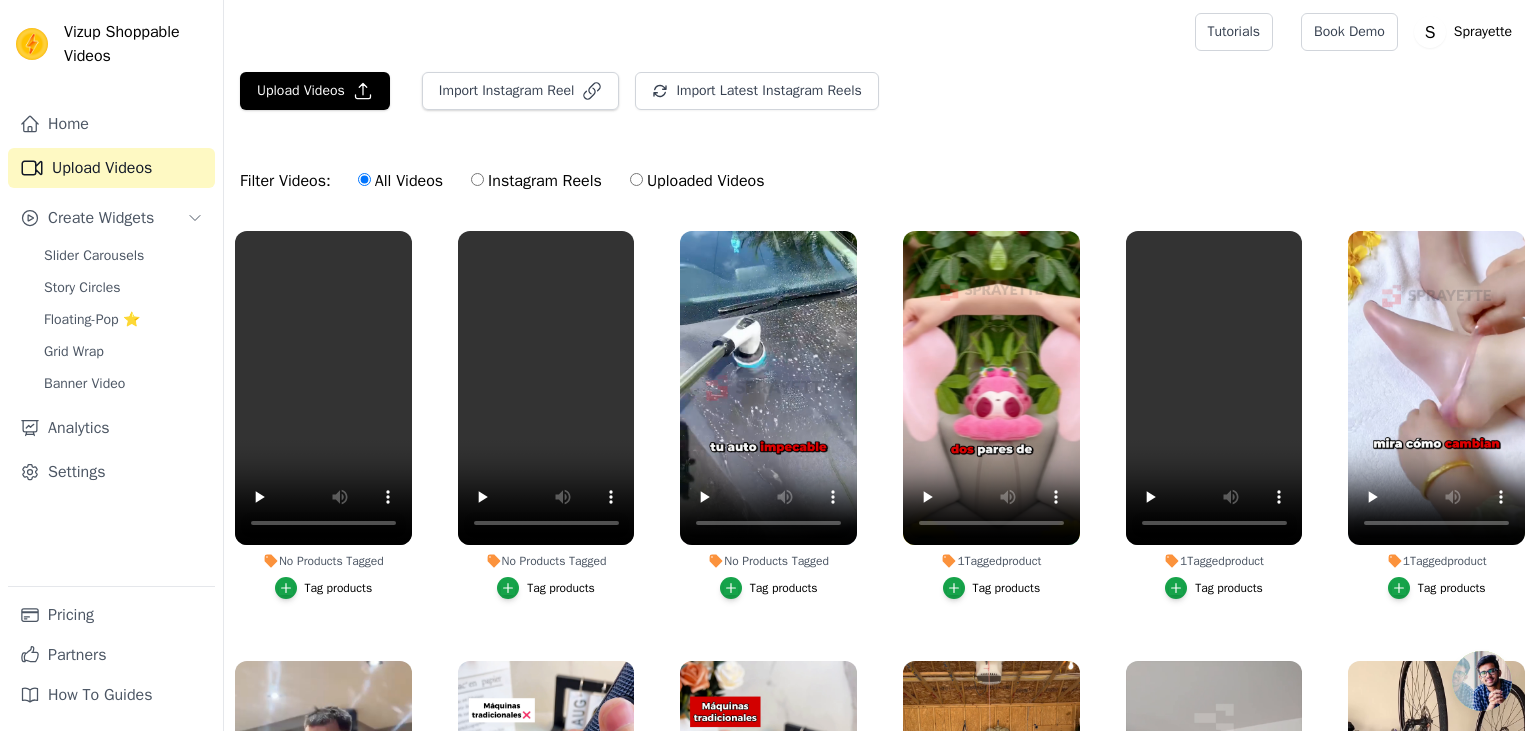 click on "Slider Carousels   Story Circles   Floating-Pop ⭐   Grid Wrap   Banner Video" at bounding box center (123, 320) 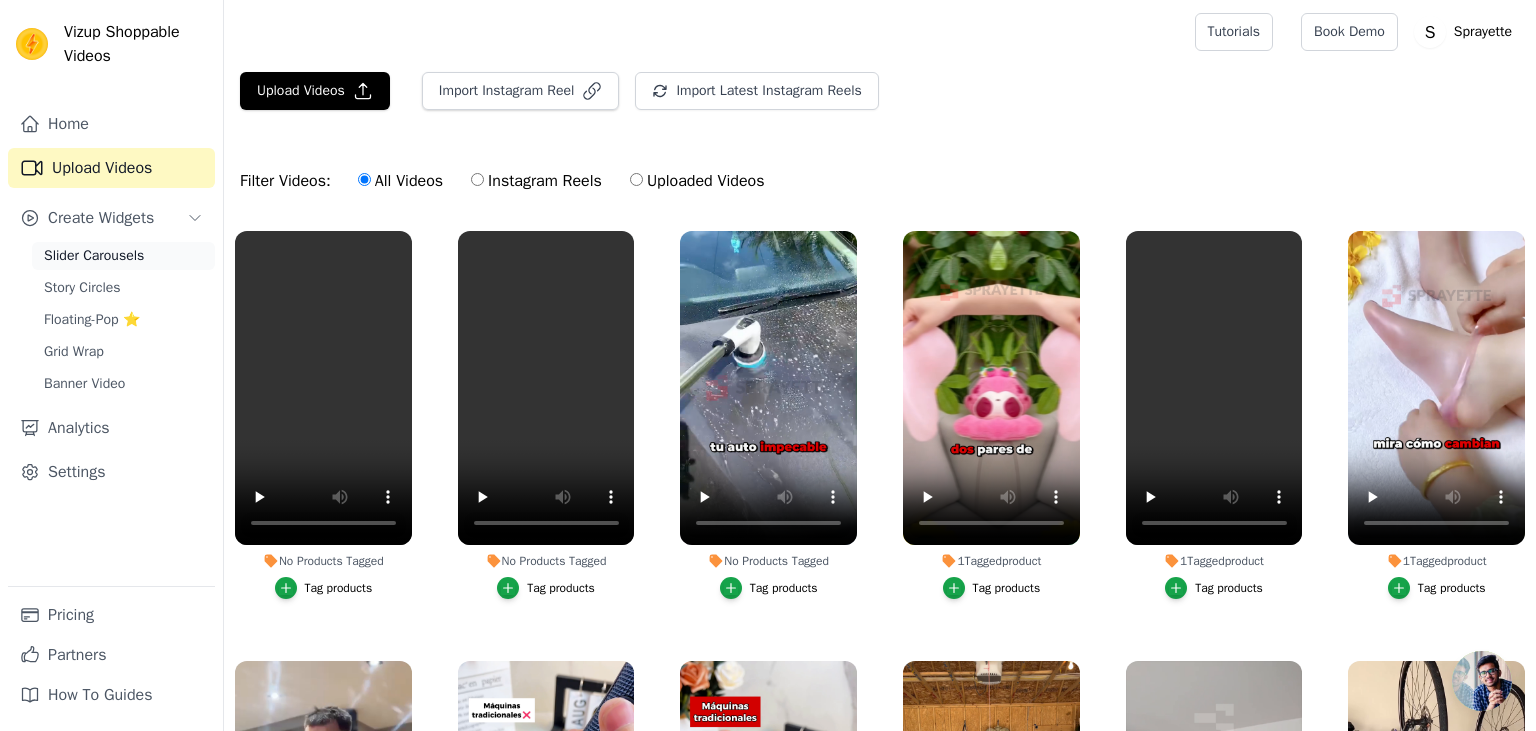 click on "Slider Carousels" at bounding box center [94, 256] 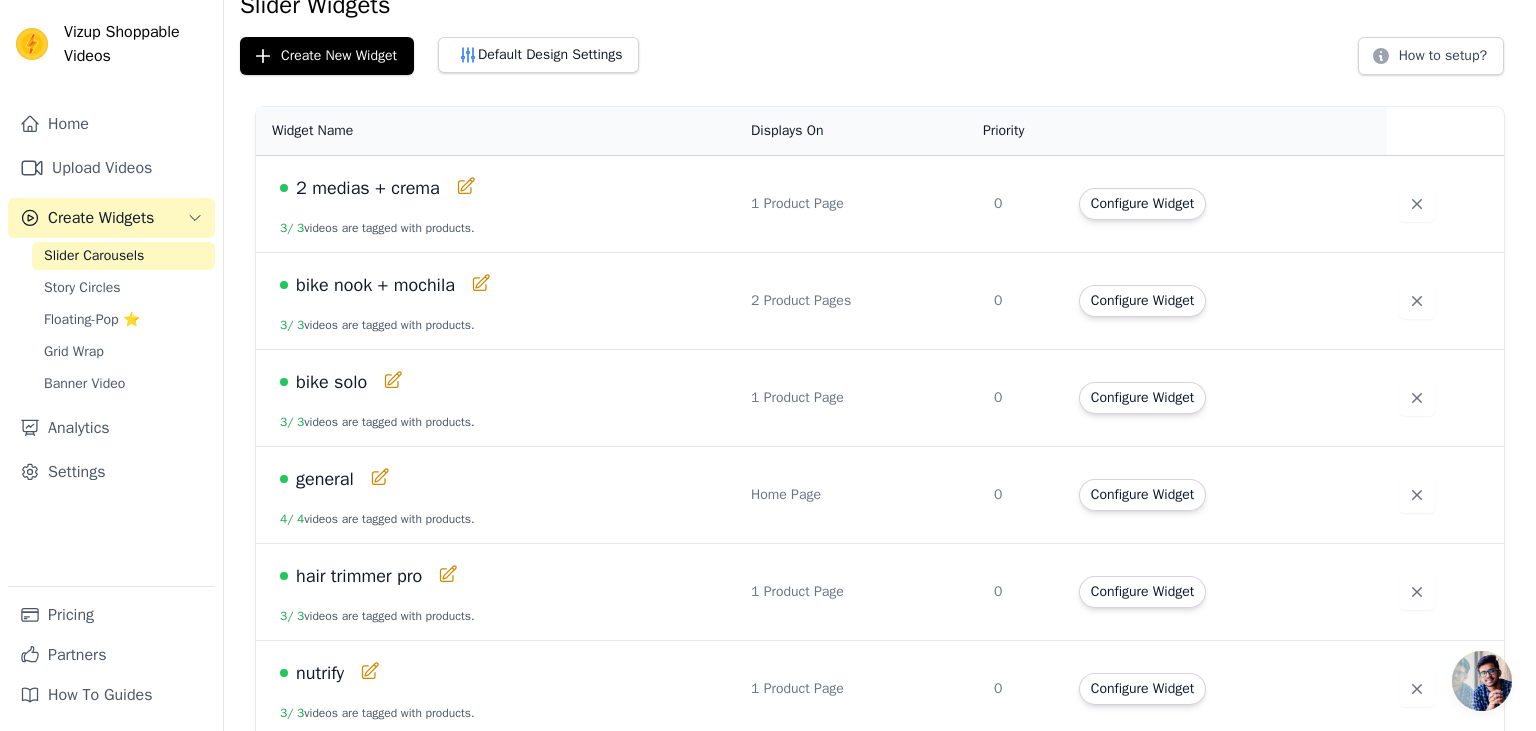 scroll, scrollTop: 192, scrollLeft: 0, axis: vertical 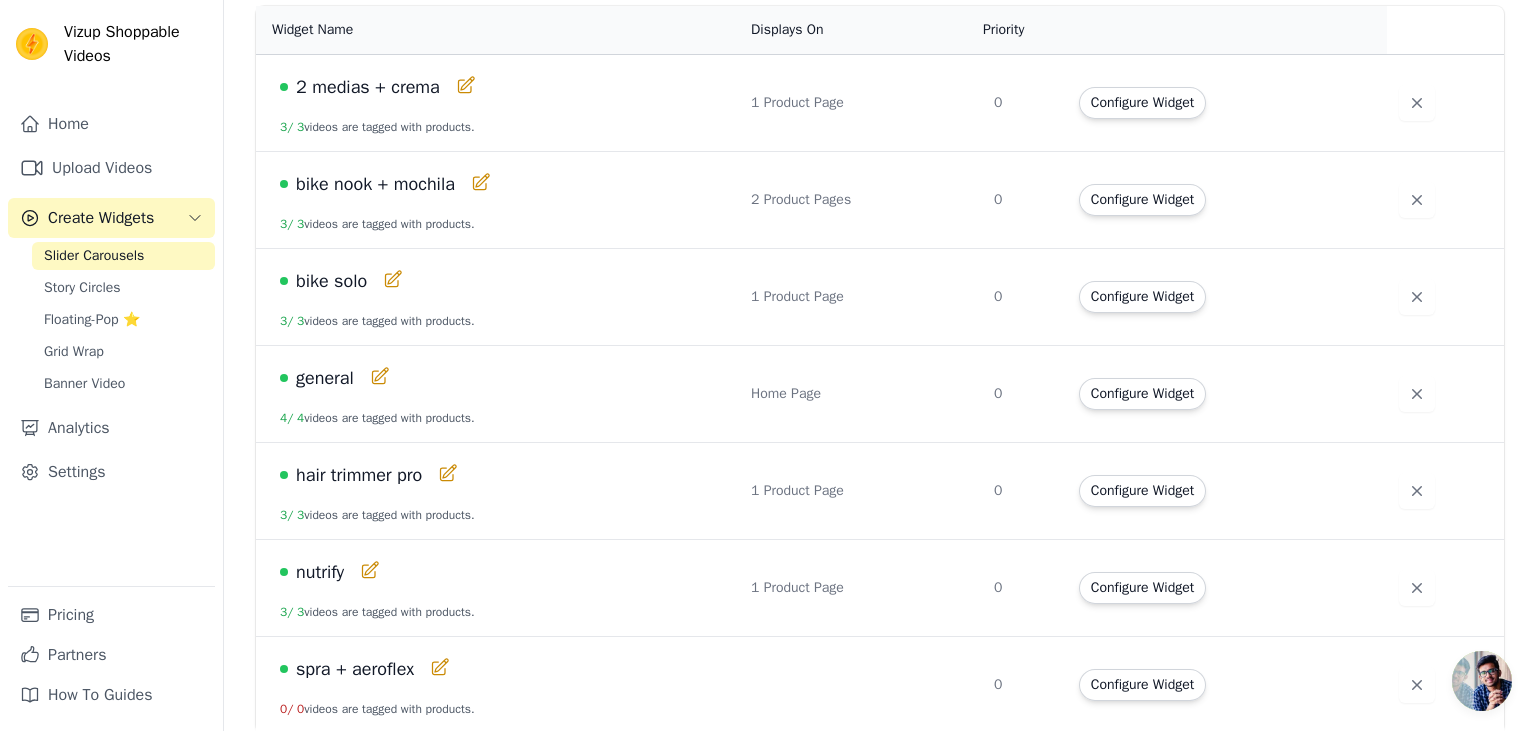 click on "spra + aeroflex" at bounding box center [355, 669] 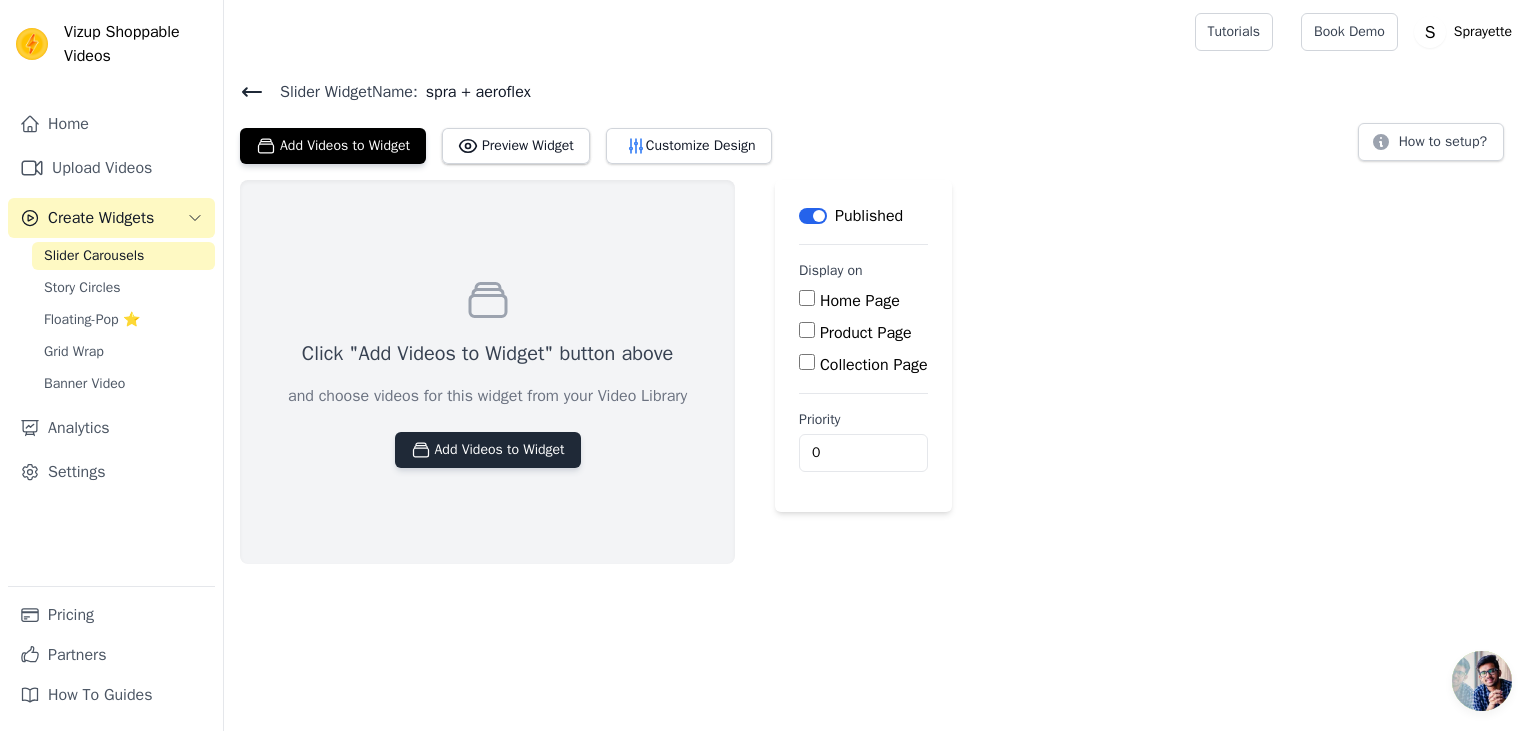 click on "Add Videos to Widget" at bounding box center [488, 450] 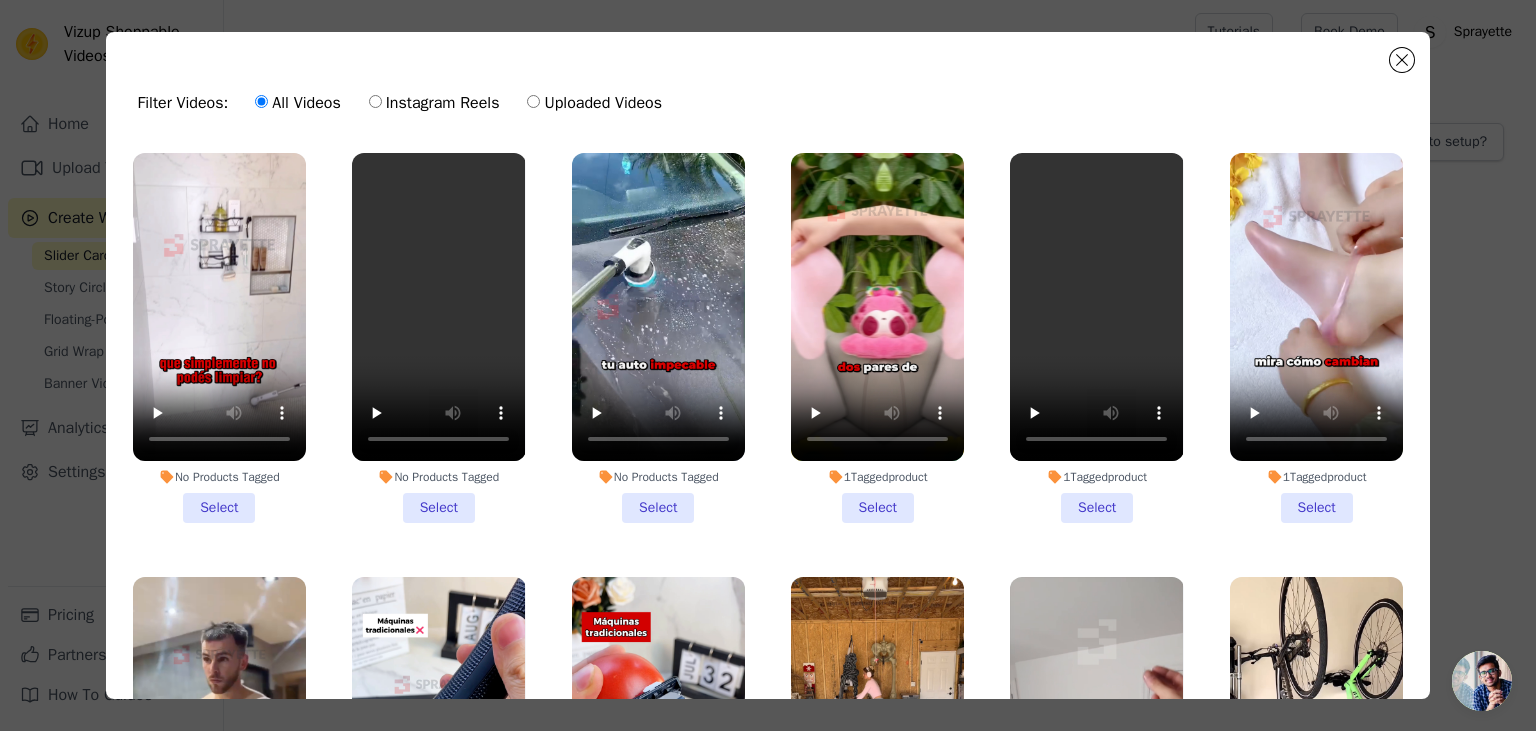 click on "No Products Tagged     Select" at bounding box center [658, 338] 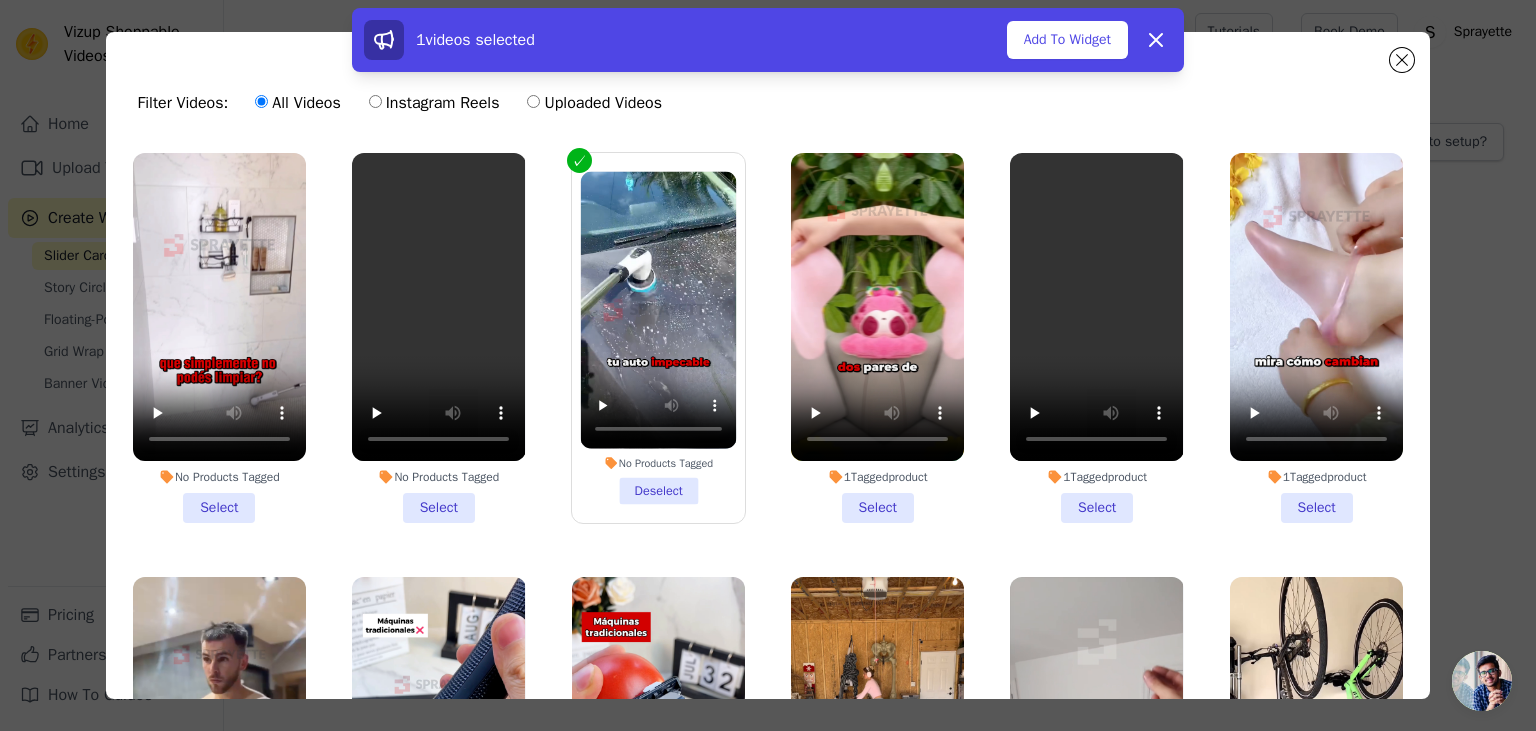 click on "No Products Tagged     Select" at bounding box center [438, 338] 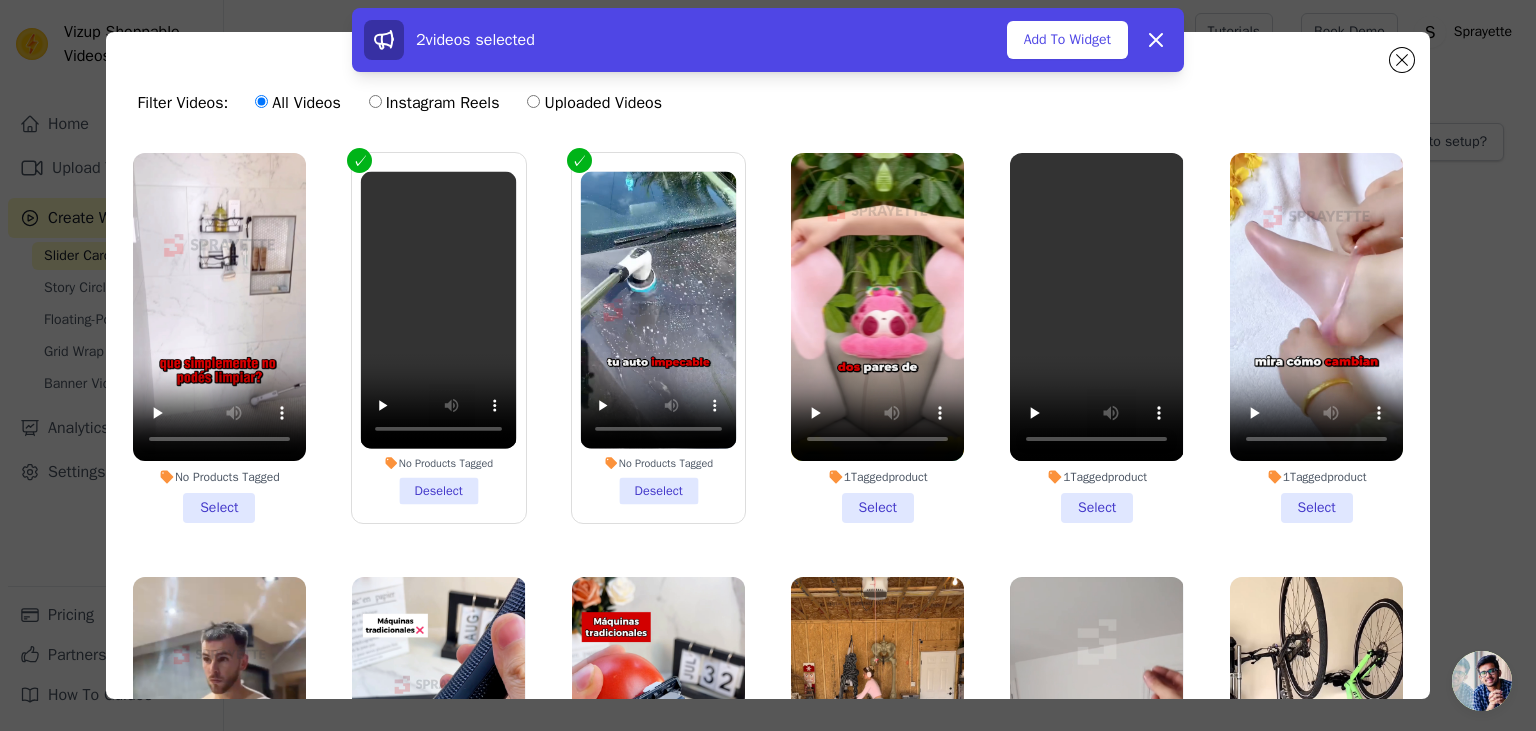 click on "No Products Tagged     Select" at bounding box center [219, 338] 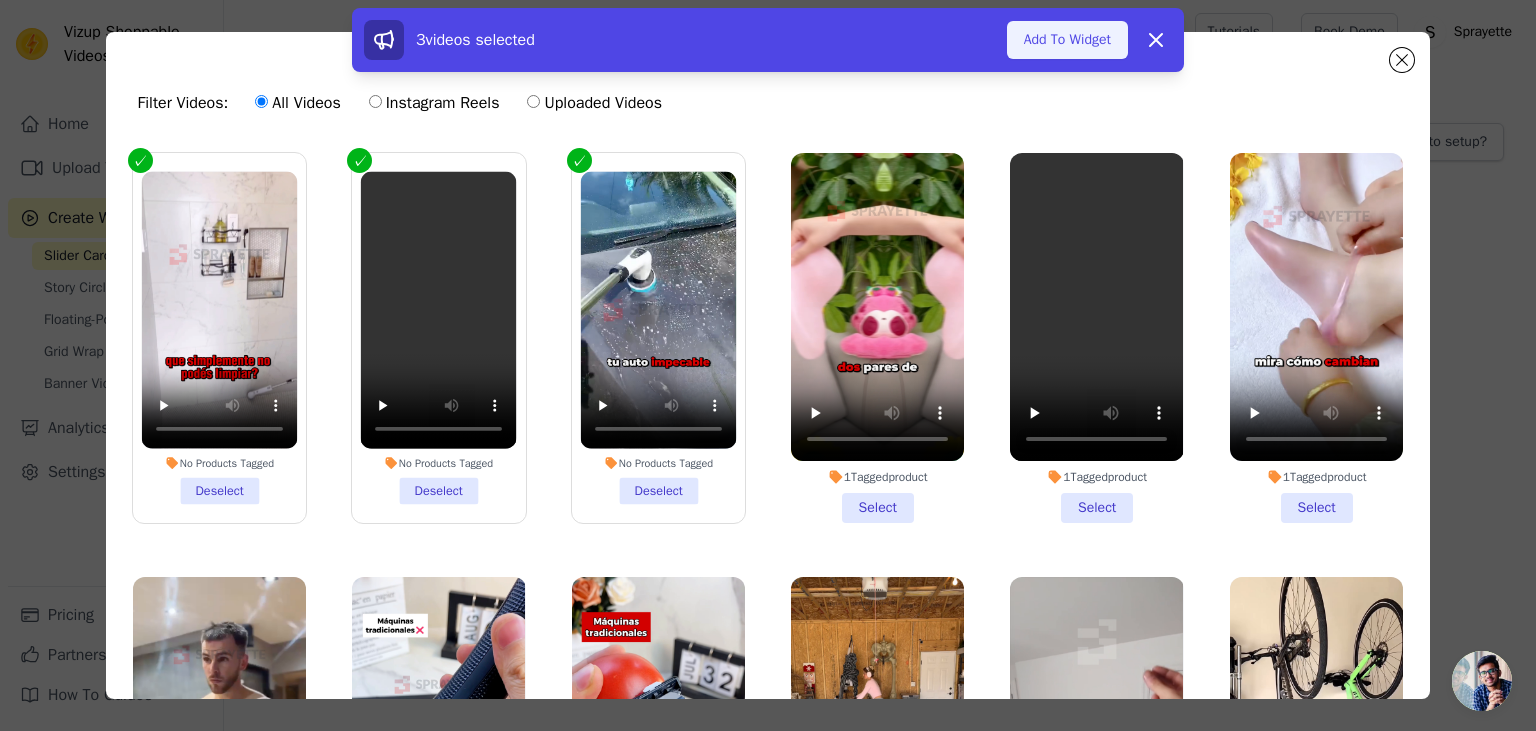 click on "Add To Widget" at bounding box center (1067, 40) 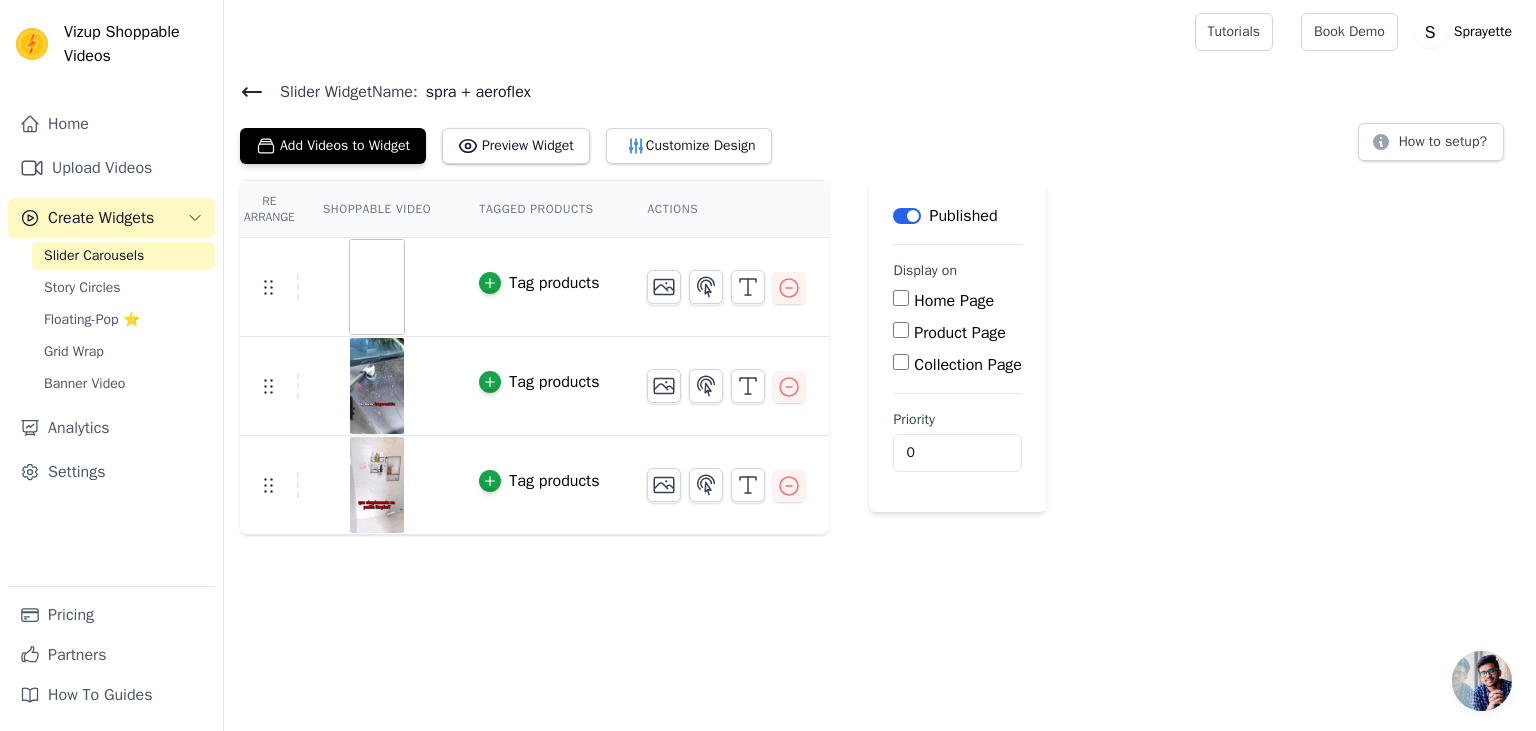 click on "Tag products" at bounding box center (554, 283) 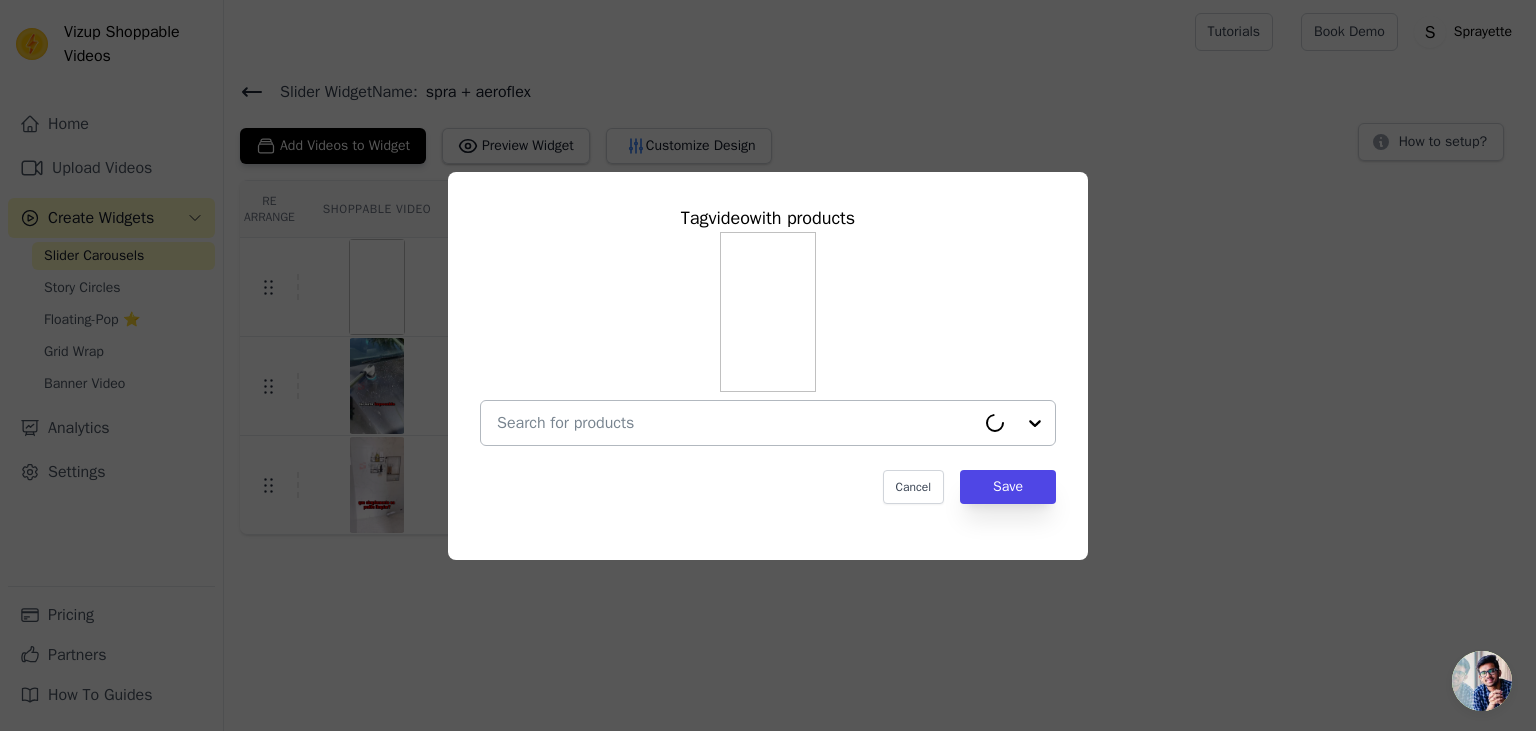 click at bounding box center (736, 423) 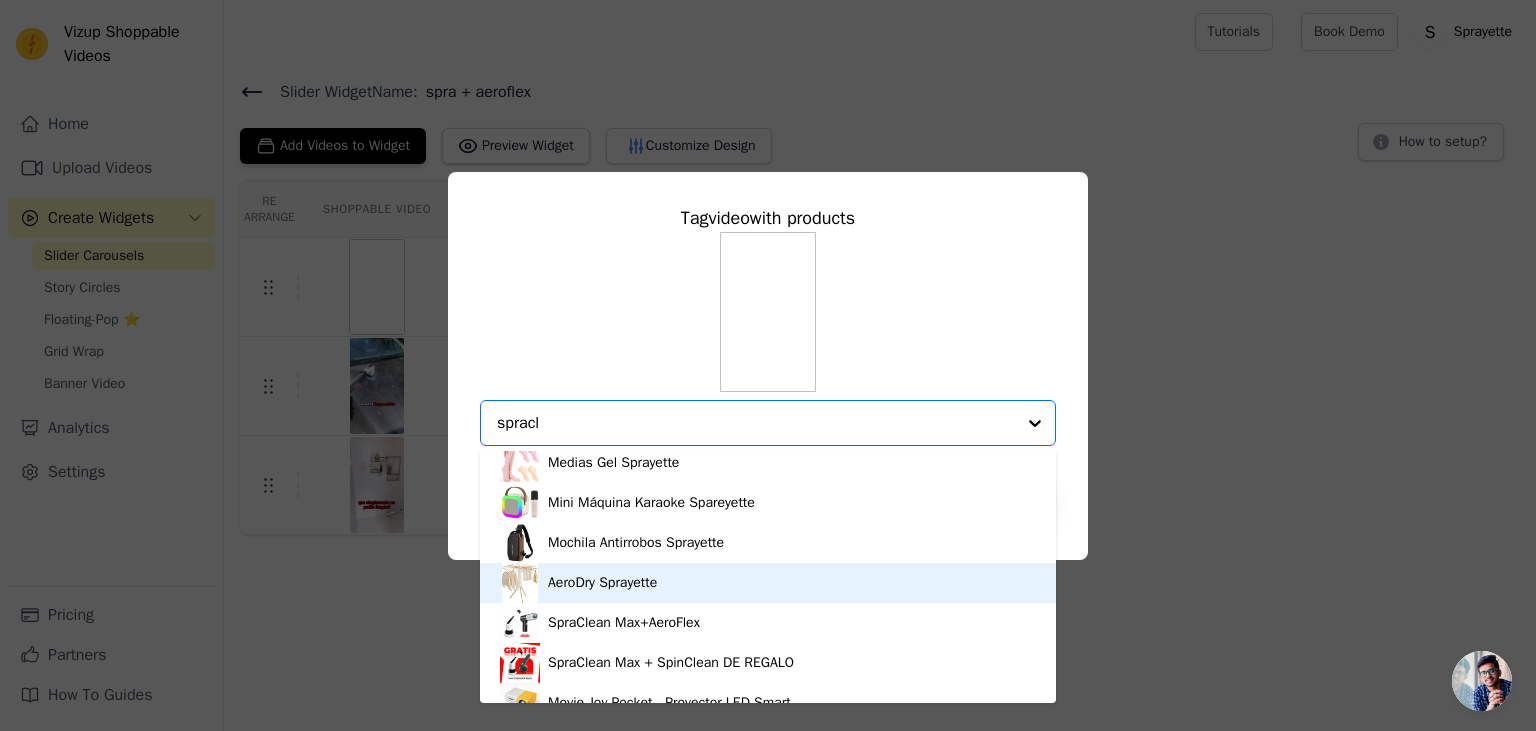 scroll, scrollTop: 0, scrollLeft: 0, axis: both 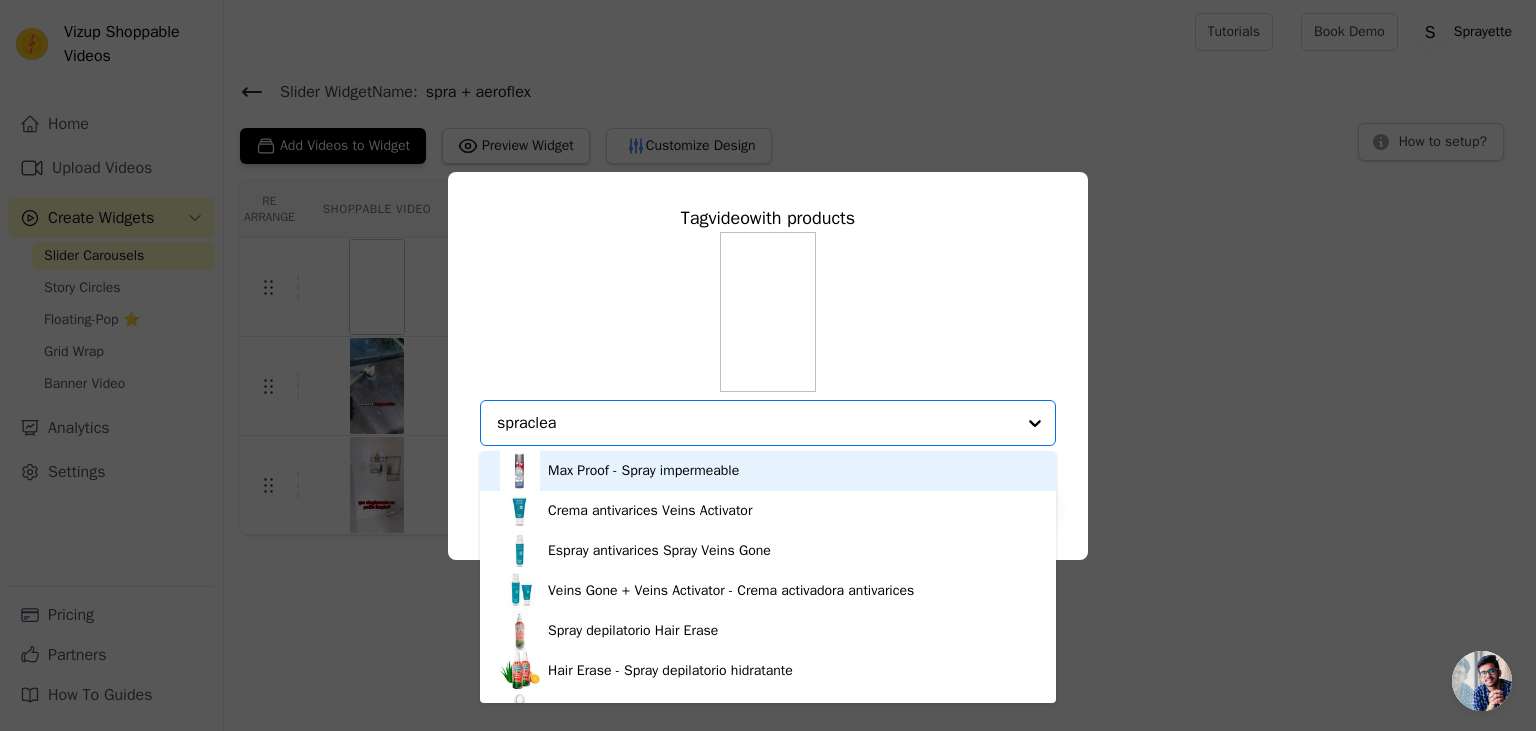 type on "spraclean" 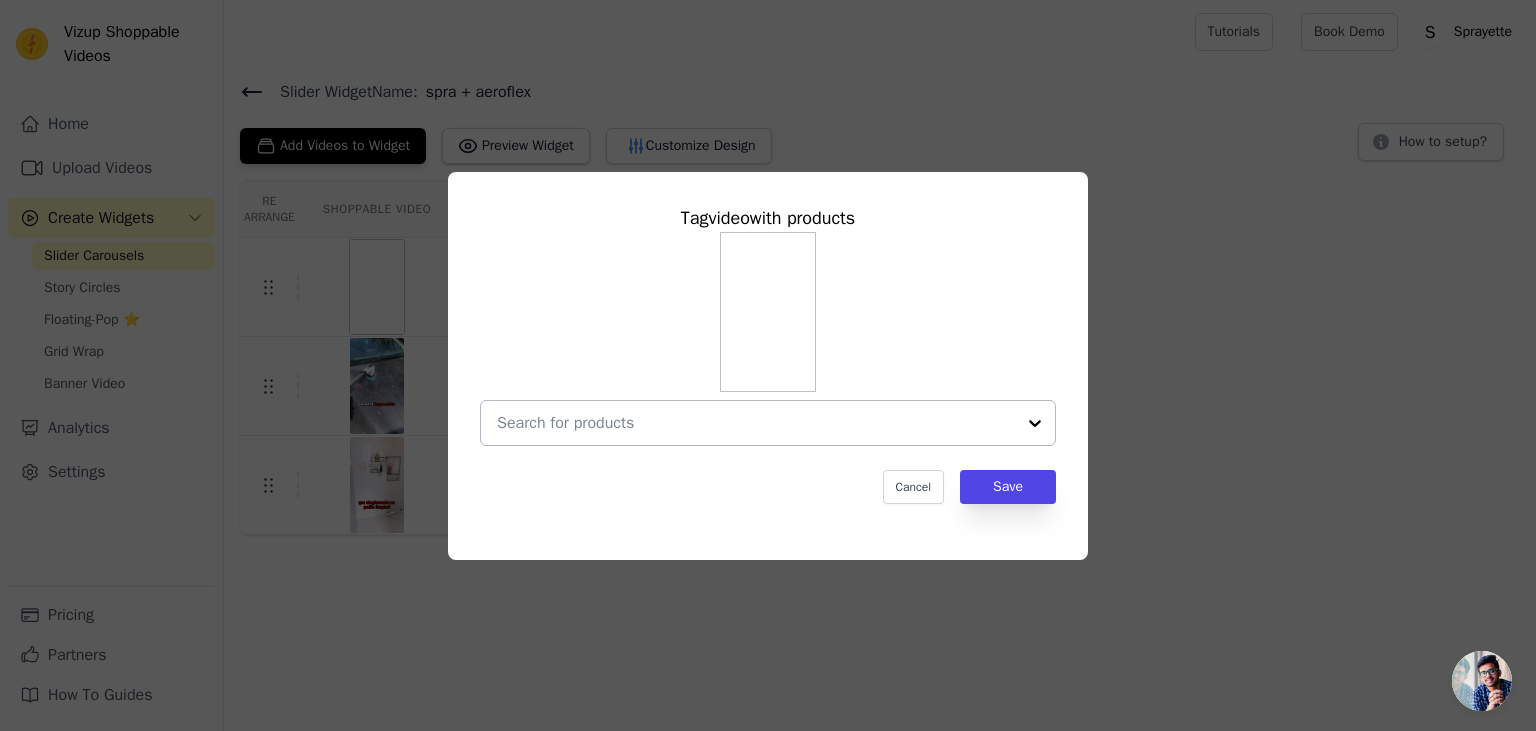 click at bounding box center (756, 423) 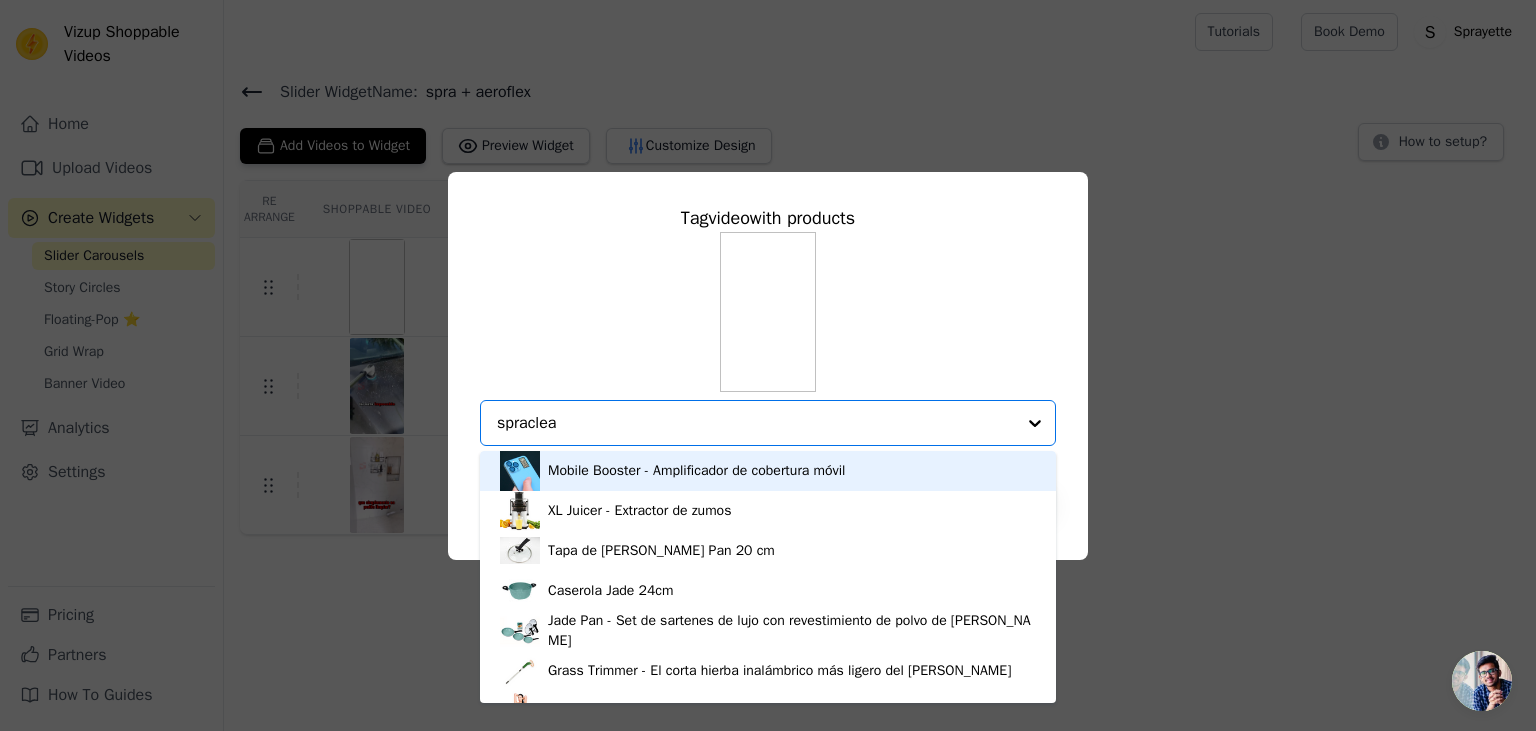 type on "spraclean" 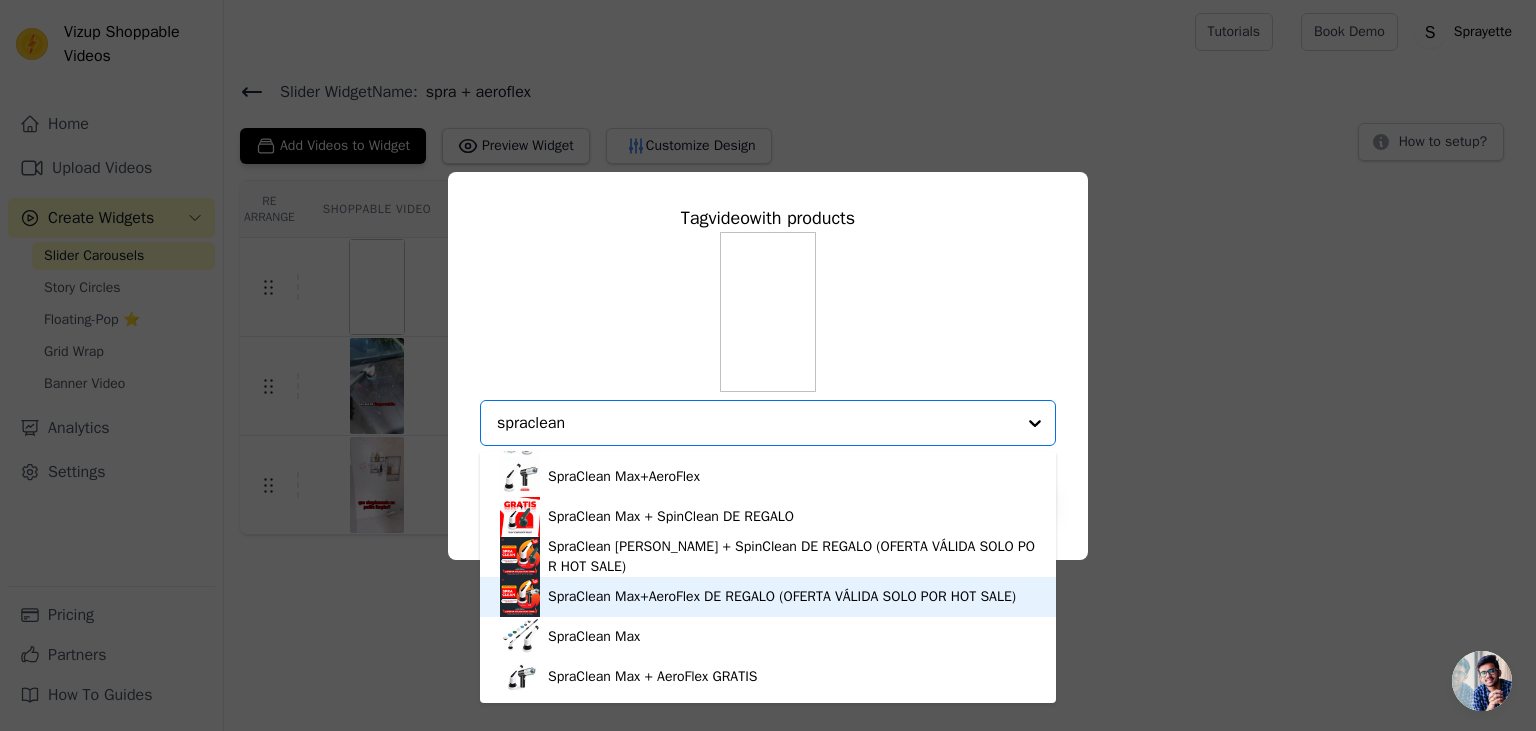 scroll, scrollTop: 0, scrollLeft: 0, axis: both 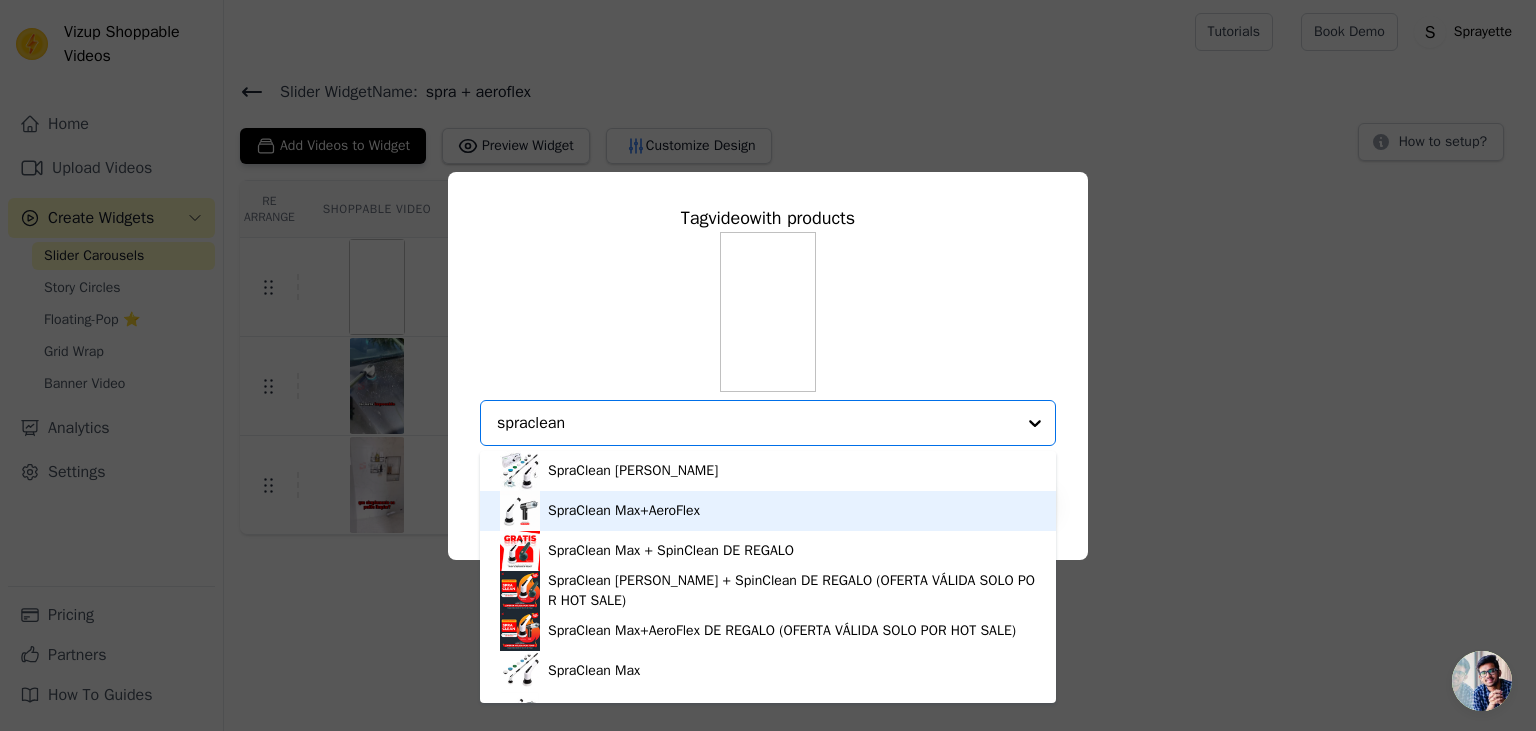 click on "SpraClean Max+AeroFlex" at bounding box center [624, 511] 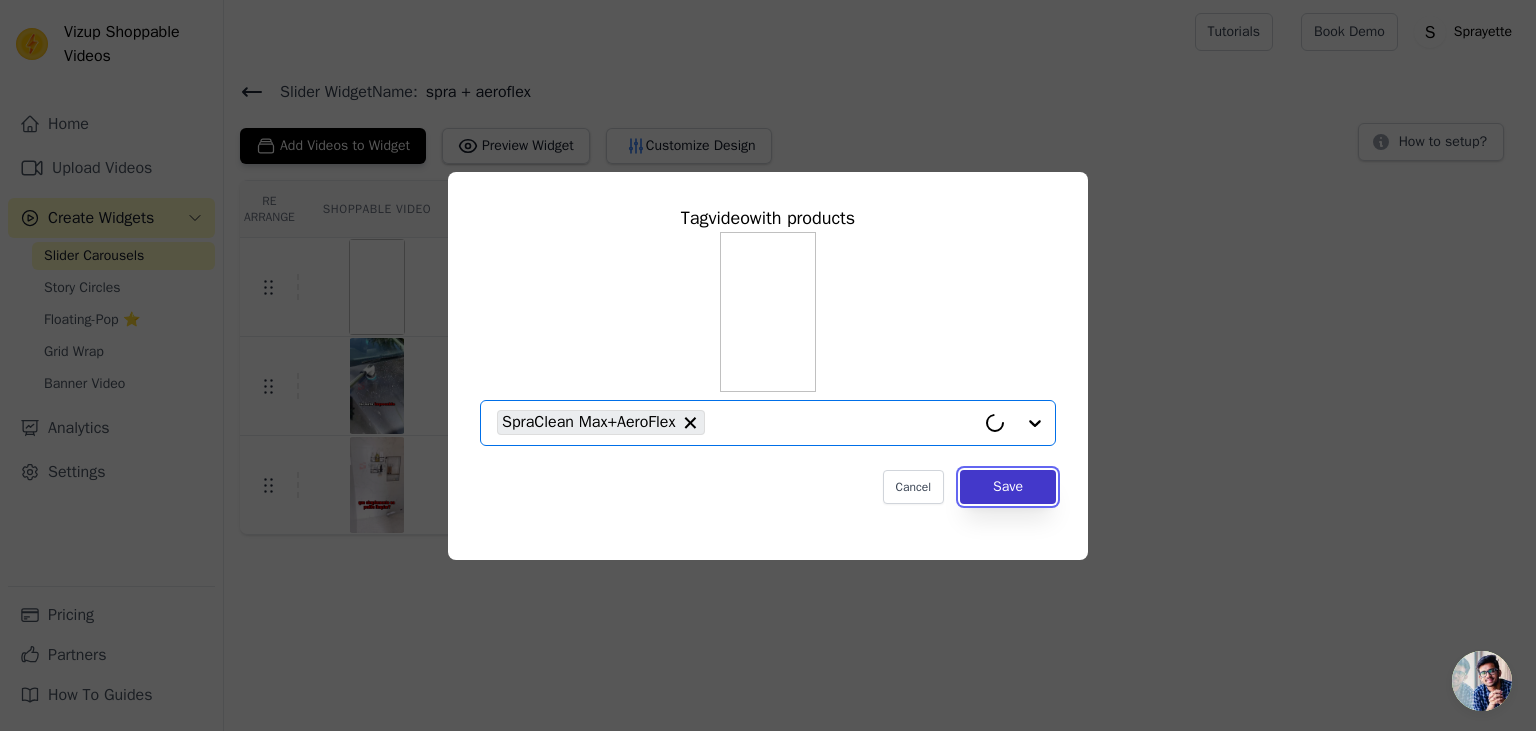 click on "Save" at bounding box center (1008, 487) 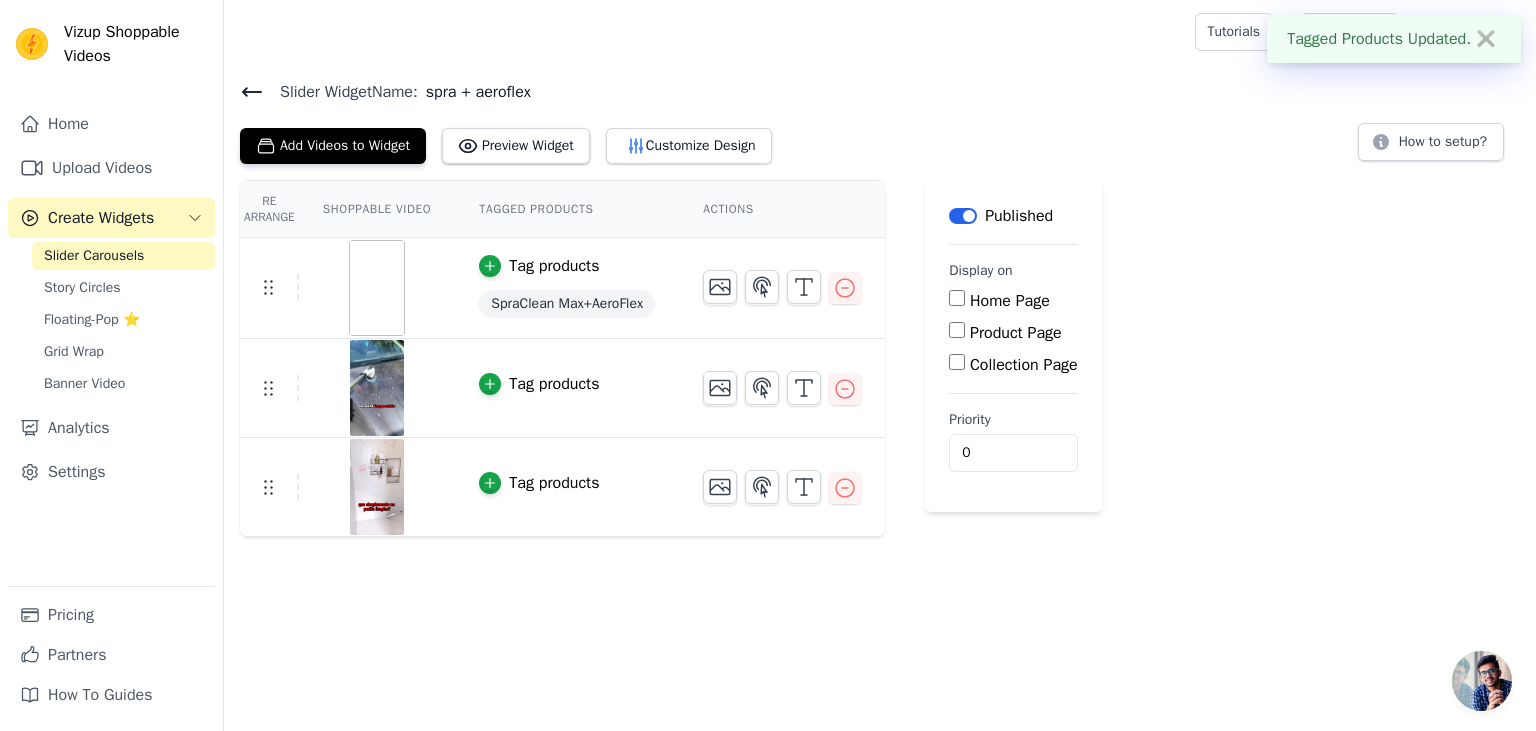click on "Tag products" at bounding box center (539, 384) 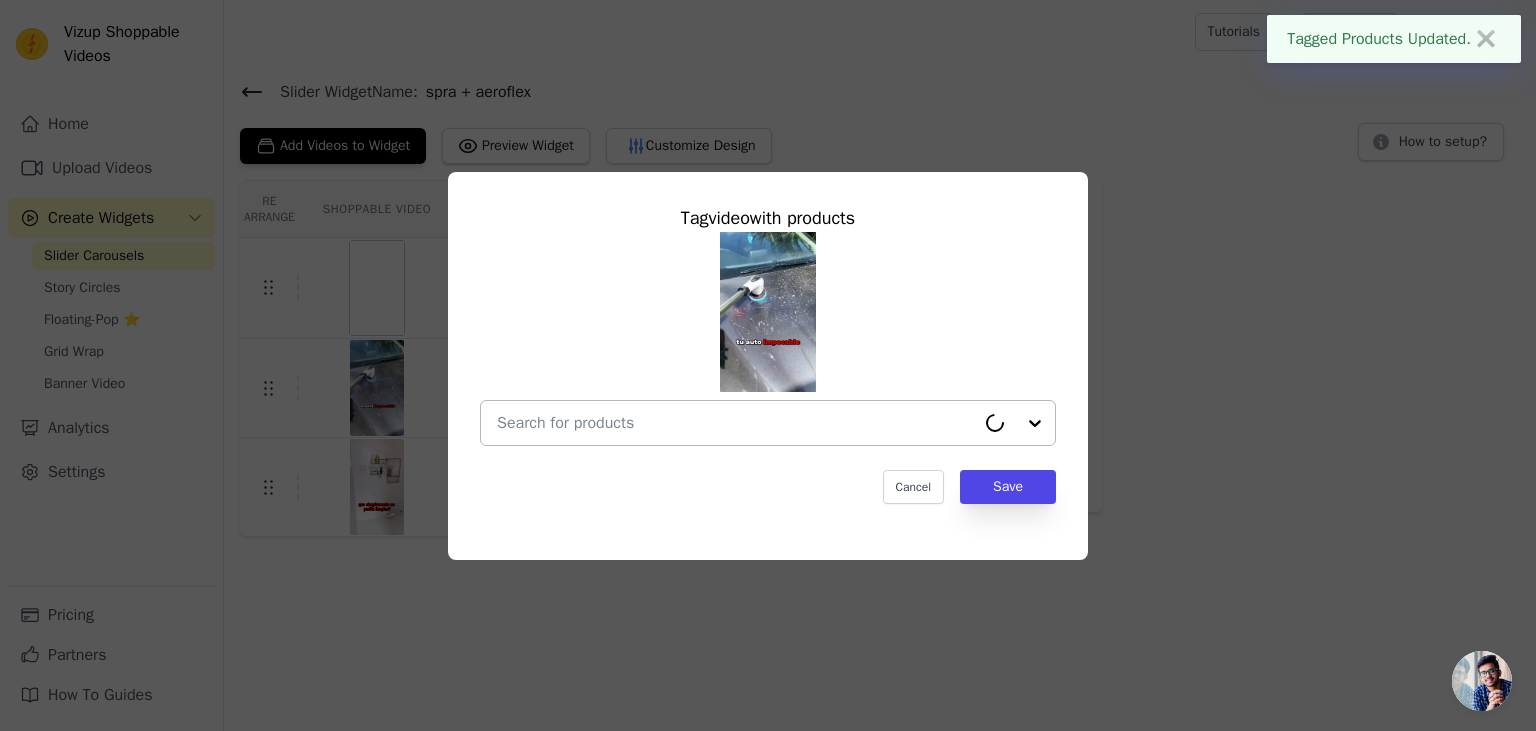 click at bounding box center (736, 423) 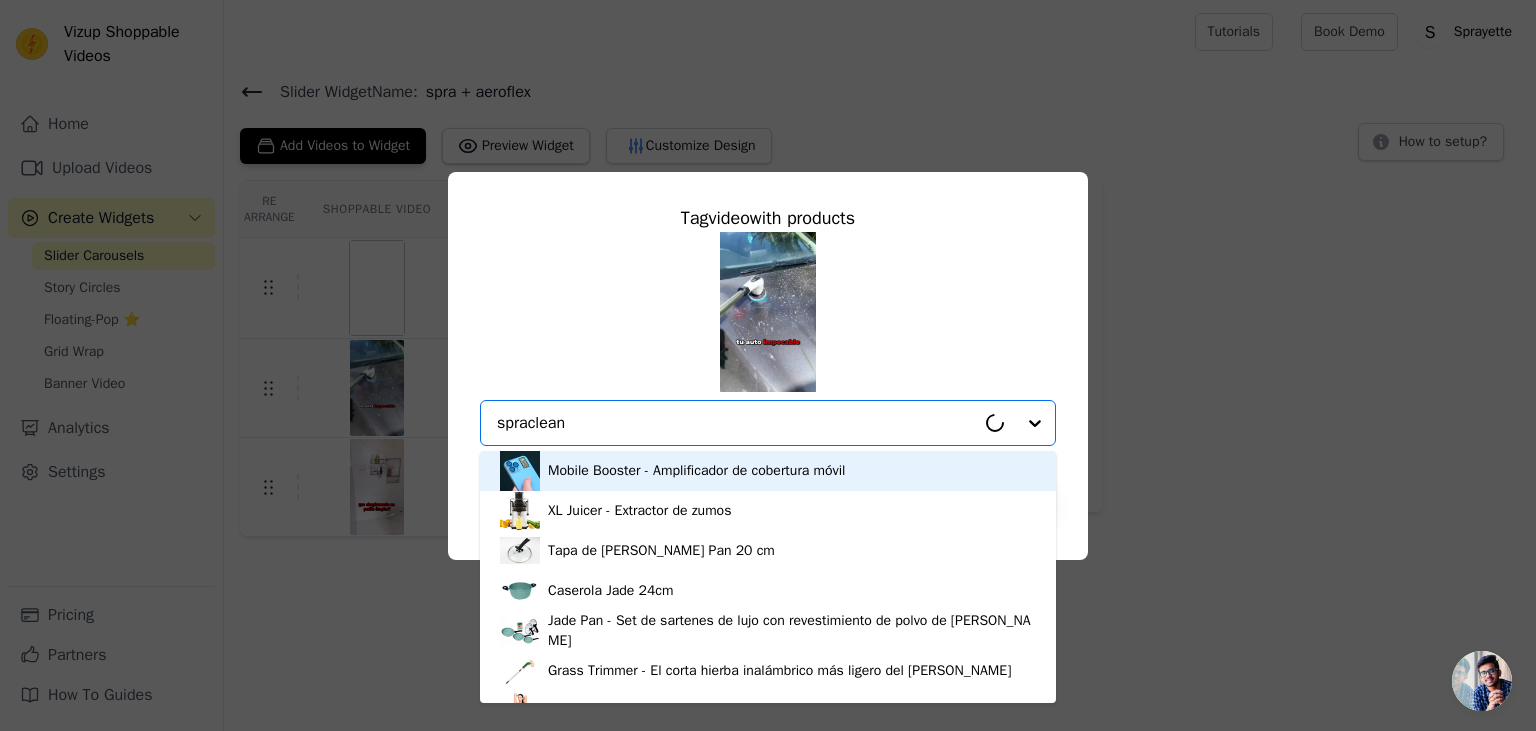 type on "spraclean+" 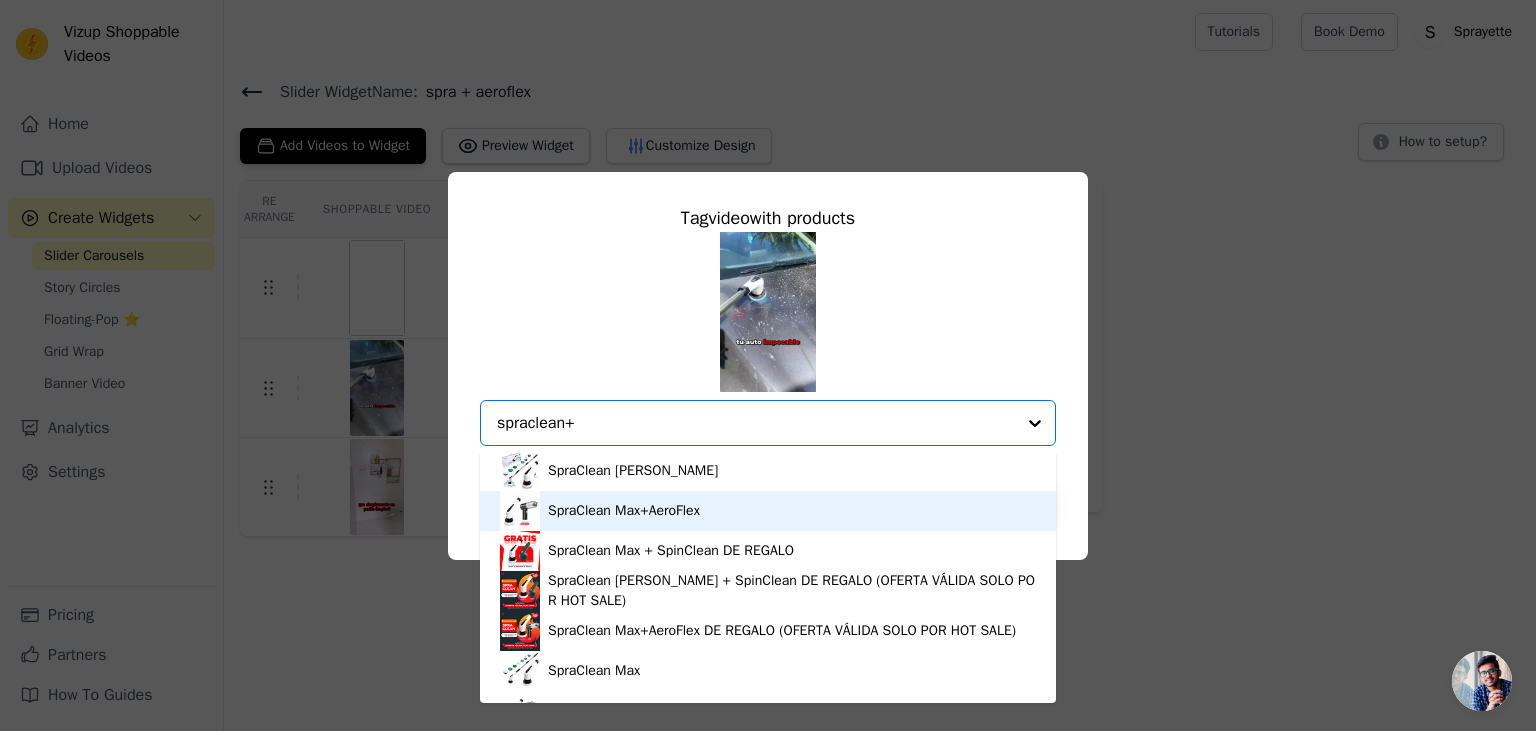 click on "SpraClean Max+AeroFlex" at bounding box center (768, 511) 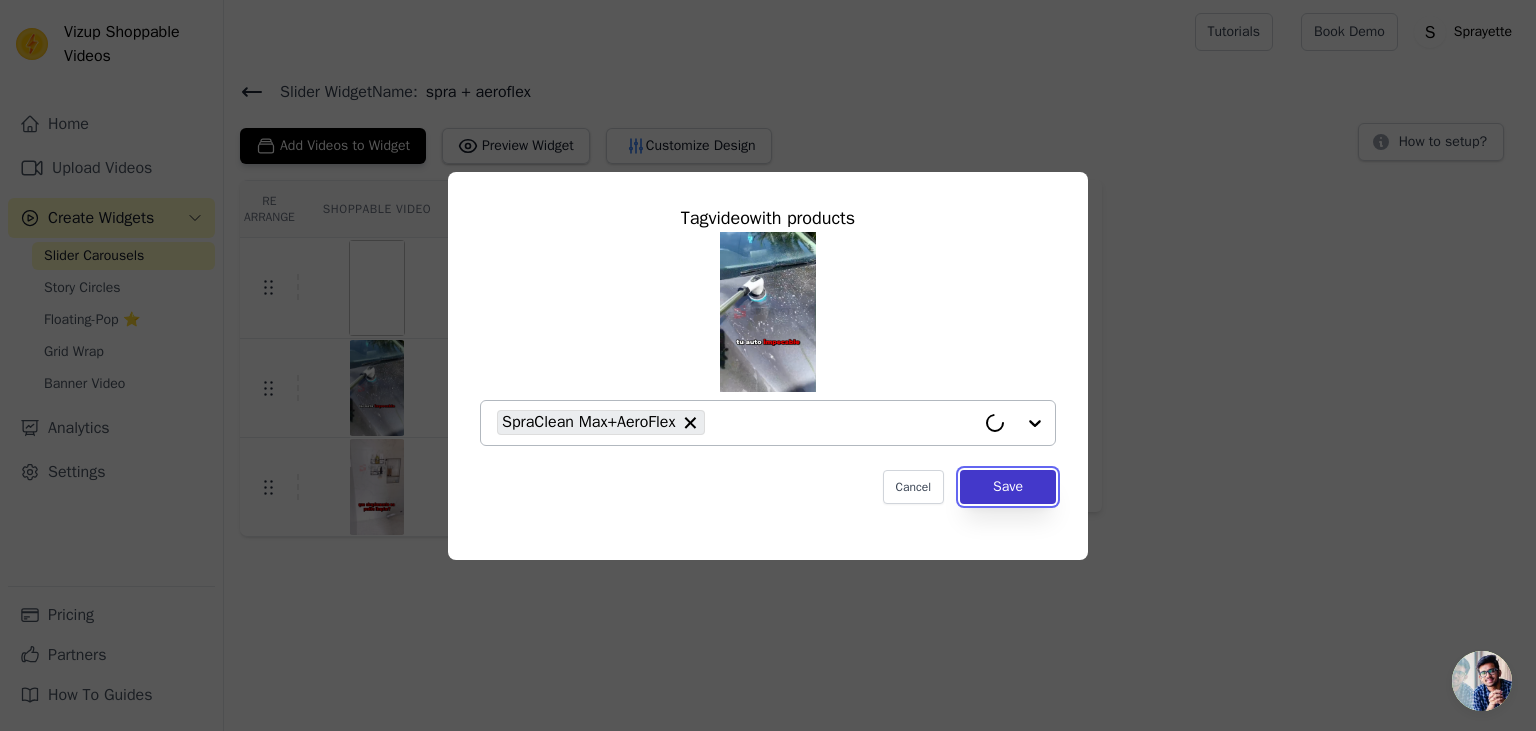 click on "Save" at bounding box center [1008, 487] 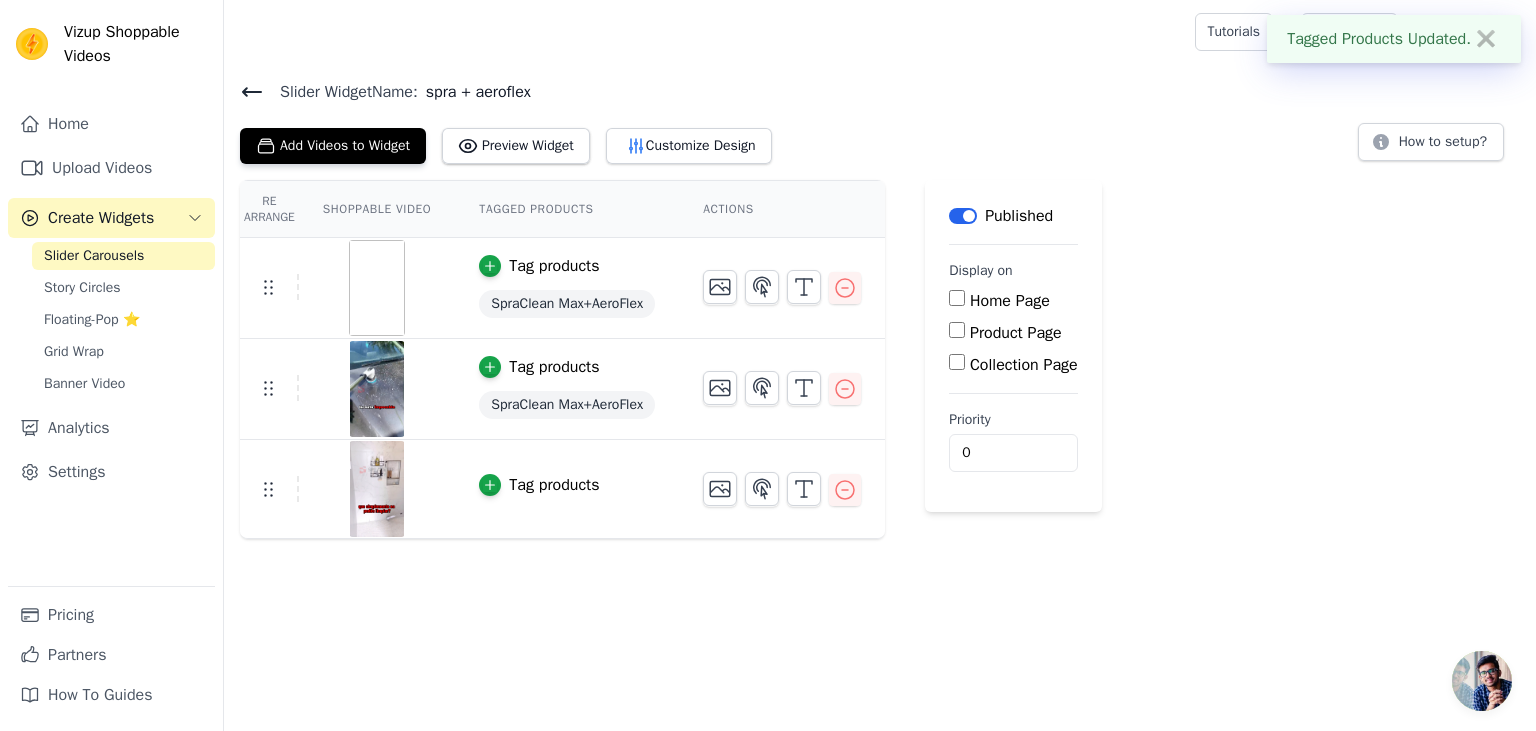 click on "Tag products" at bounding box center [554, 485] 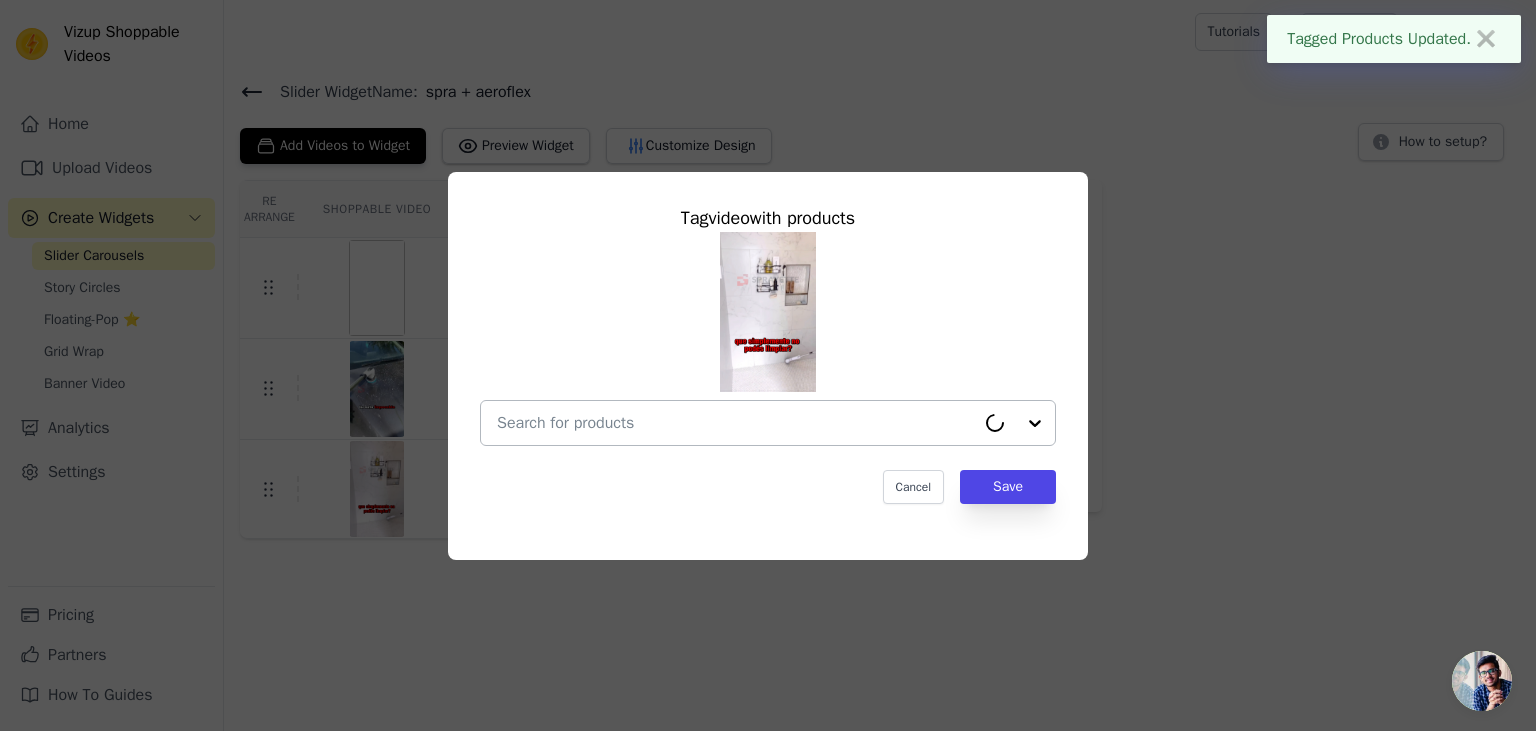 click at bounding box center (736, 423) 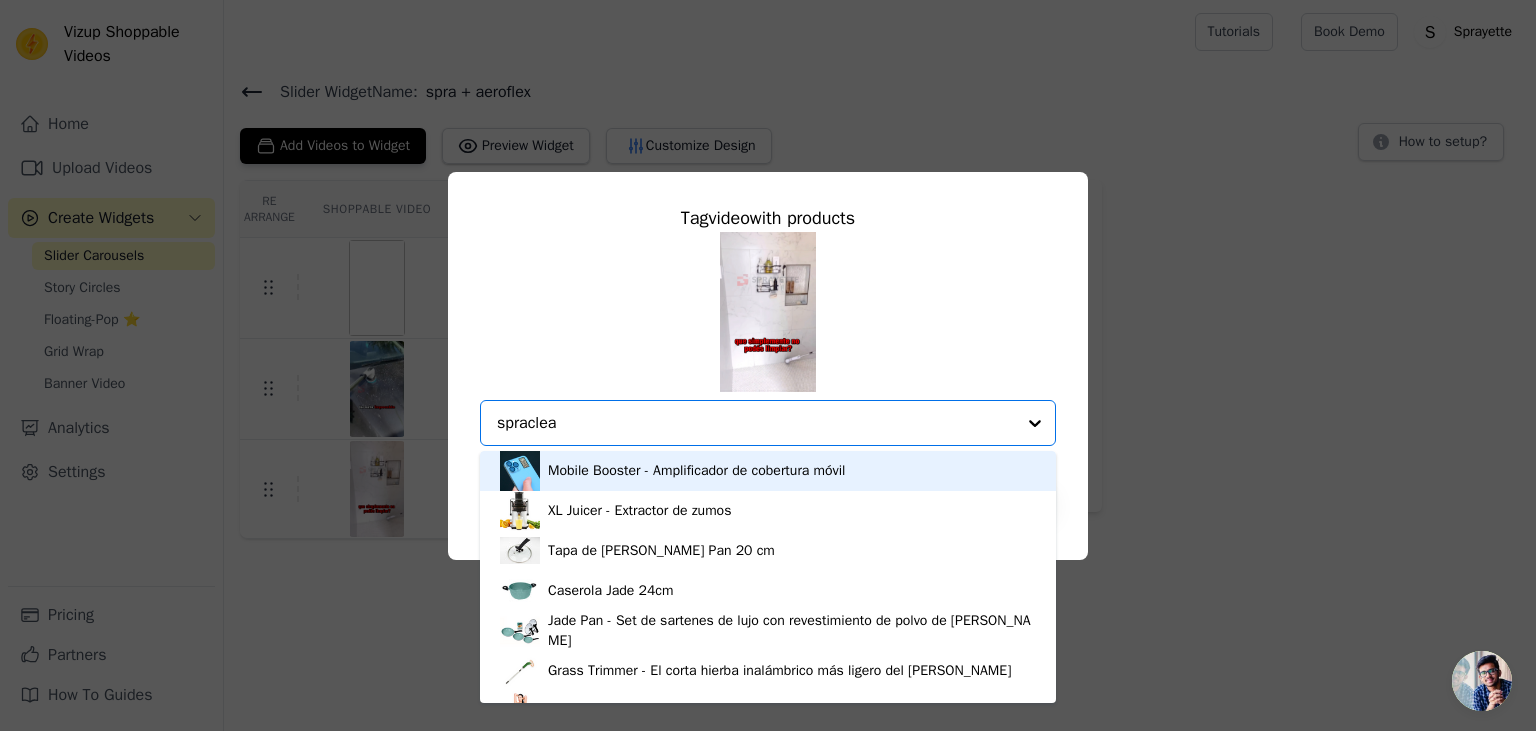 type on "spraclean" 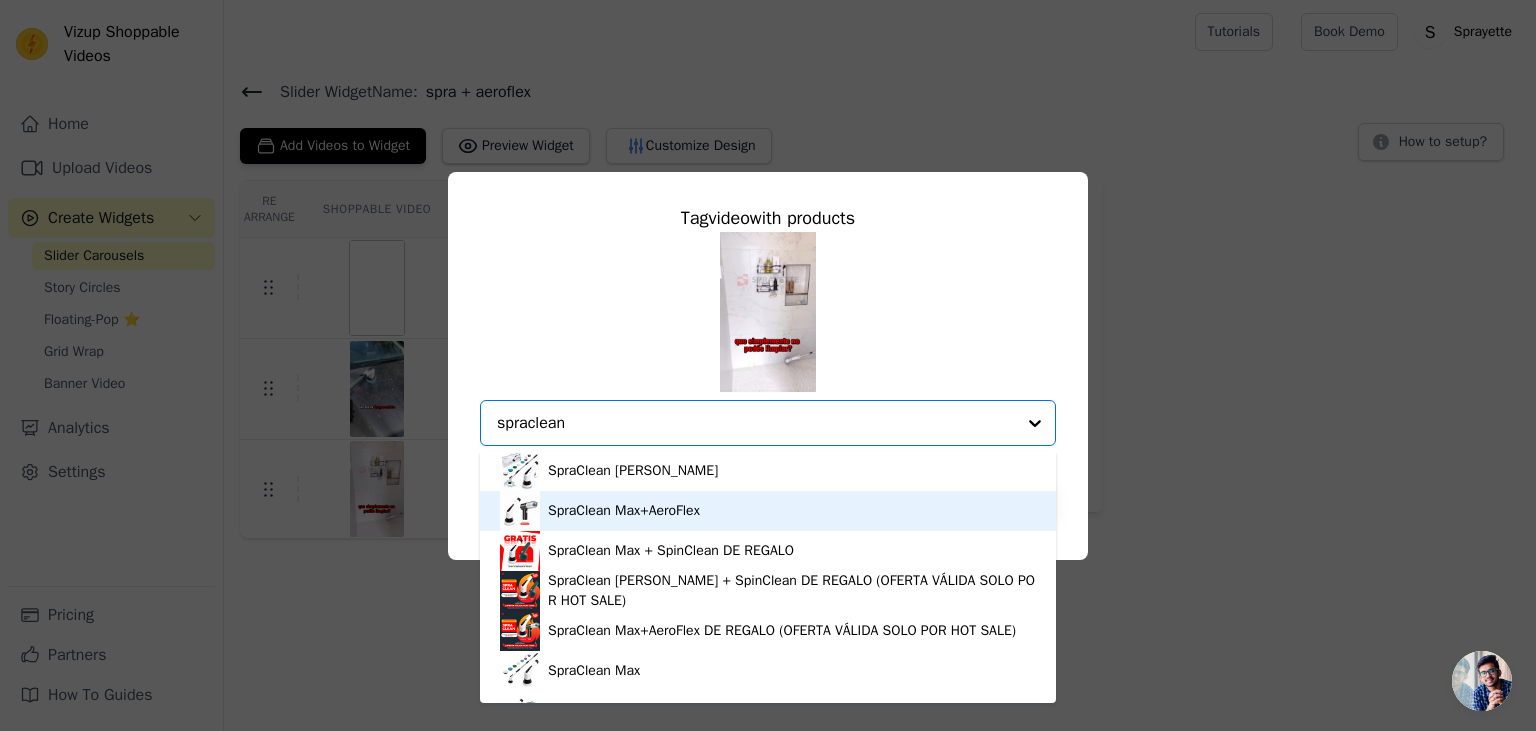 click on "SpraClean Max+AeroFlex" at bounding box center (624, 511) 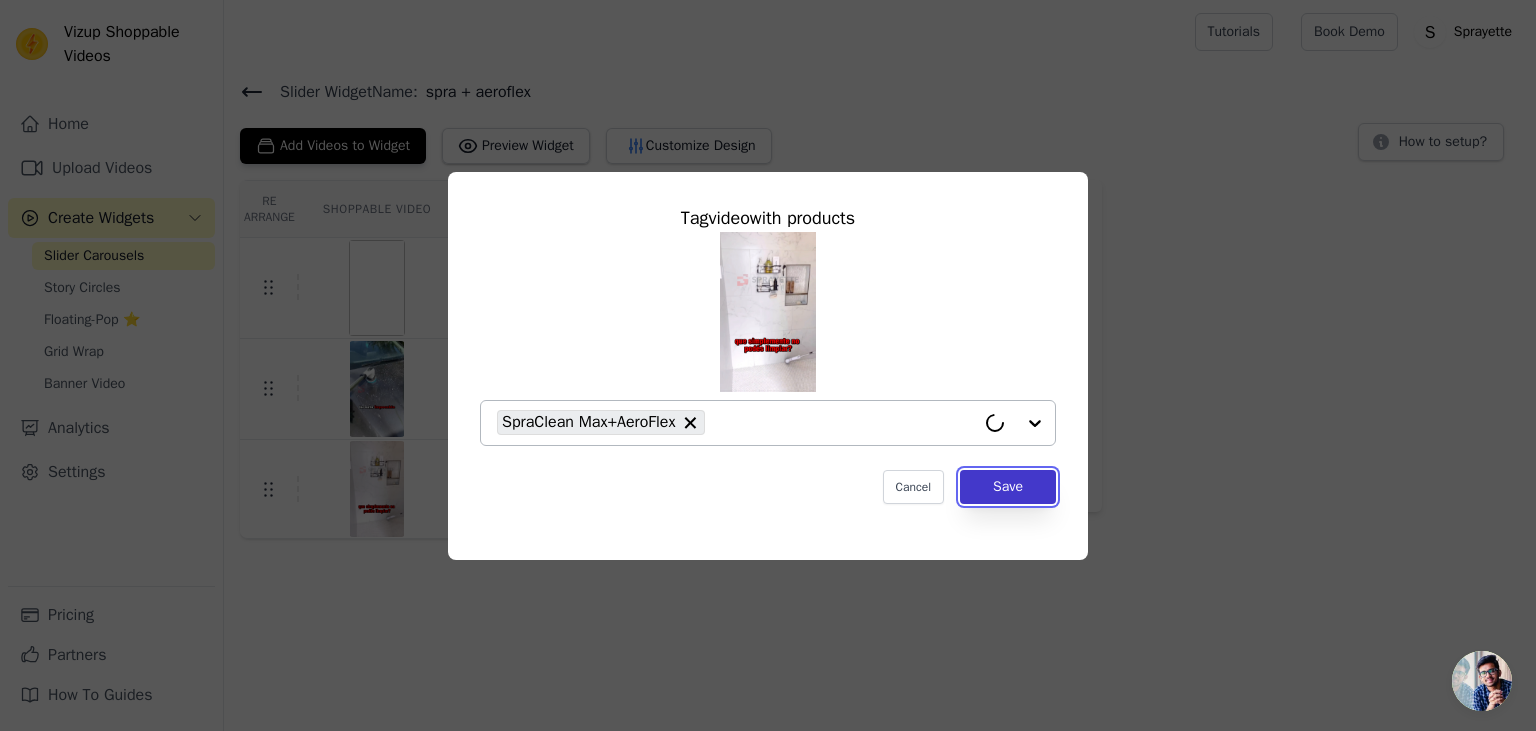 click on "Save" at bounding box center (1008, 487) 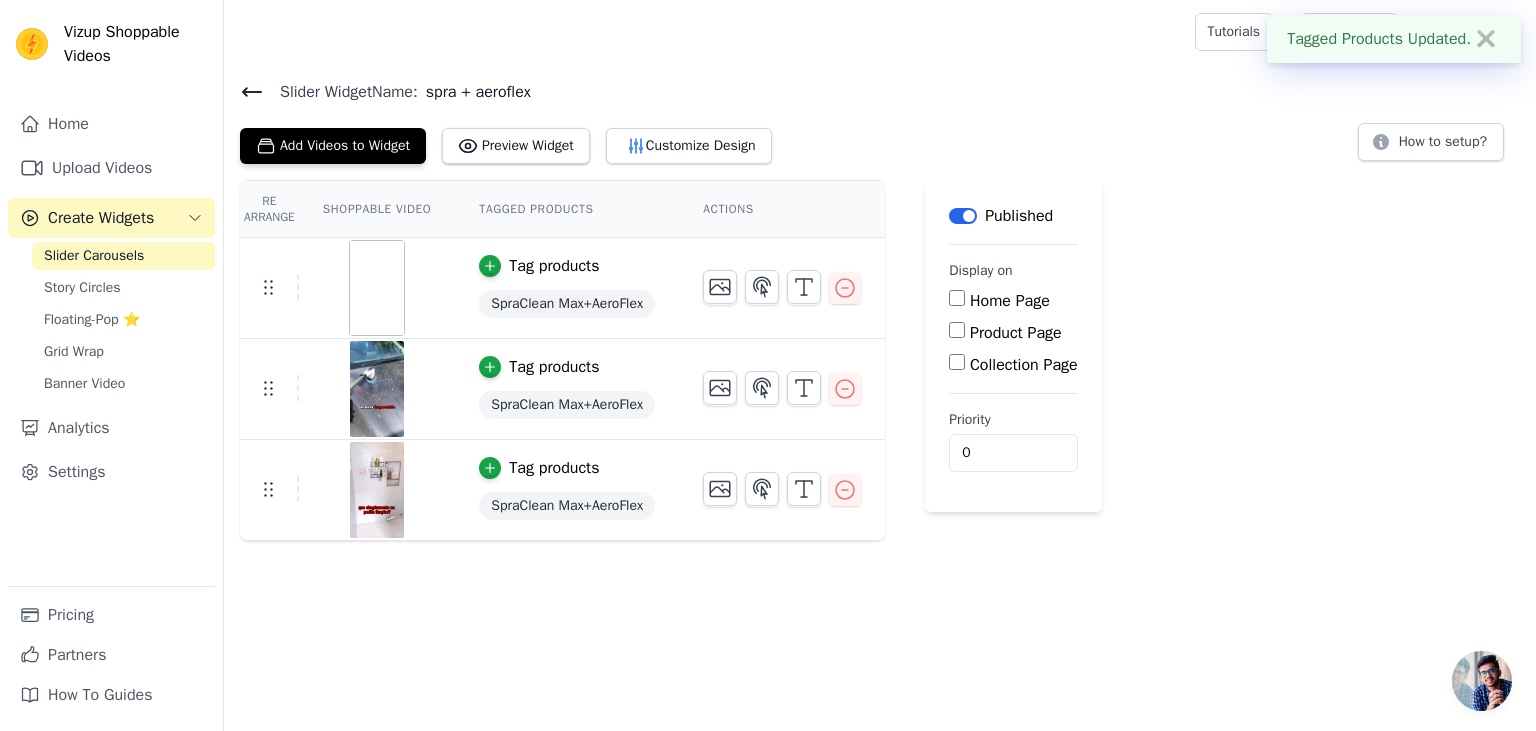 click on "Product Page" at bounding box center [1016, 333] 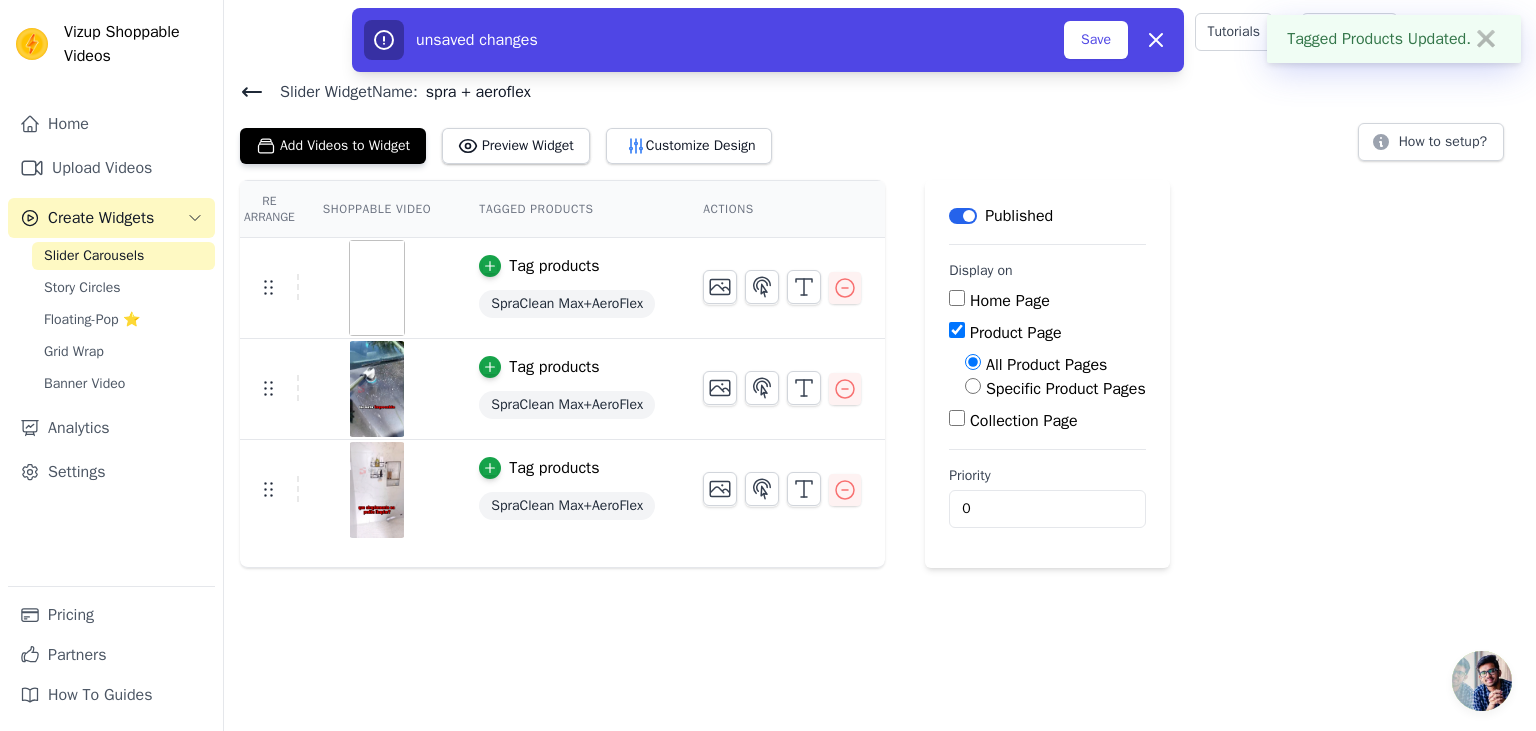 click on "Specific Product Pages" at bounding box center [1066, 389] 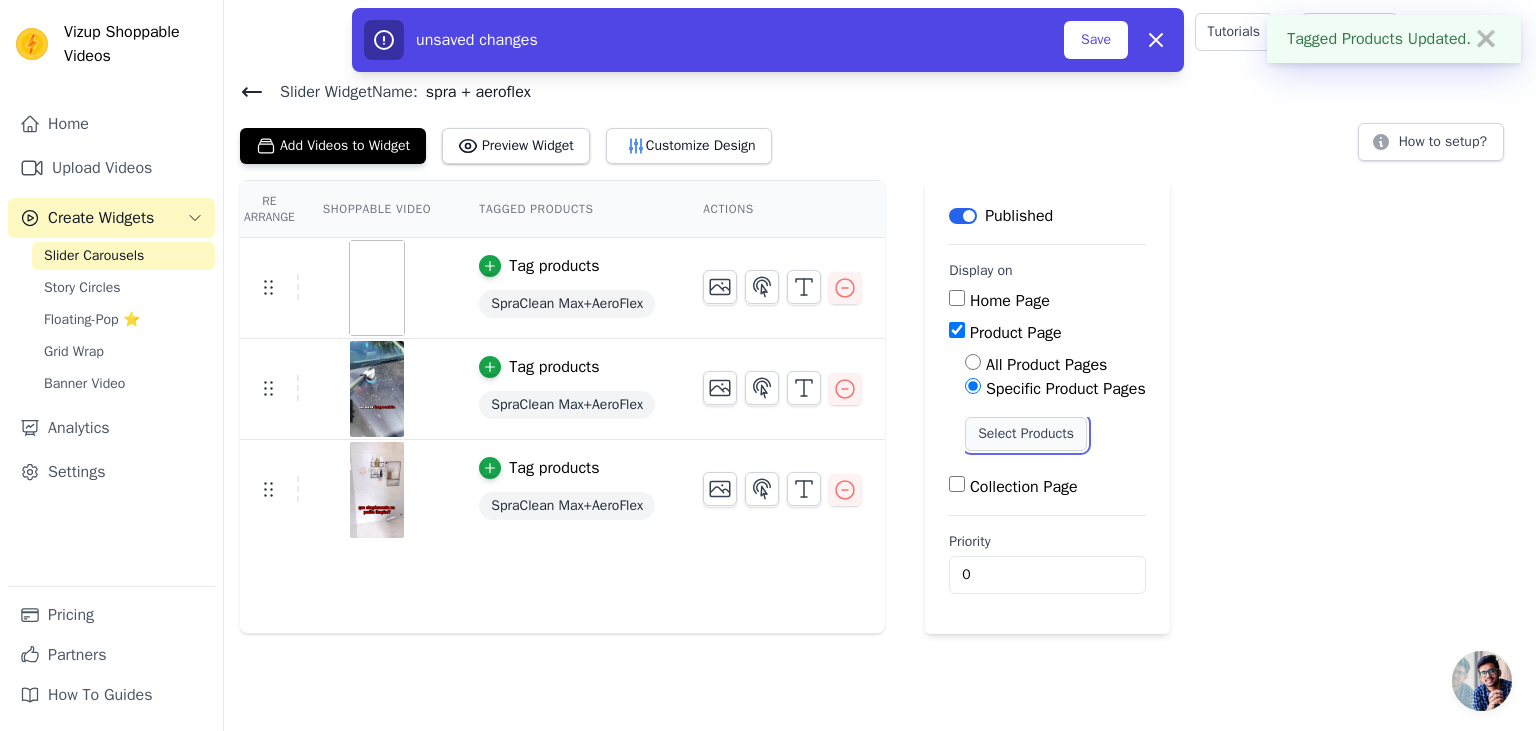 click on "Select Products" at bounding box center (1026, 434) 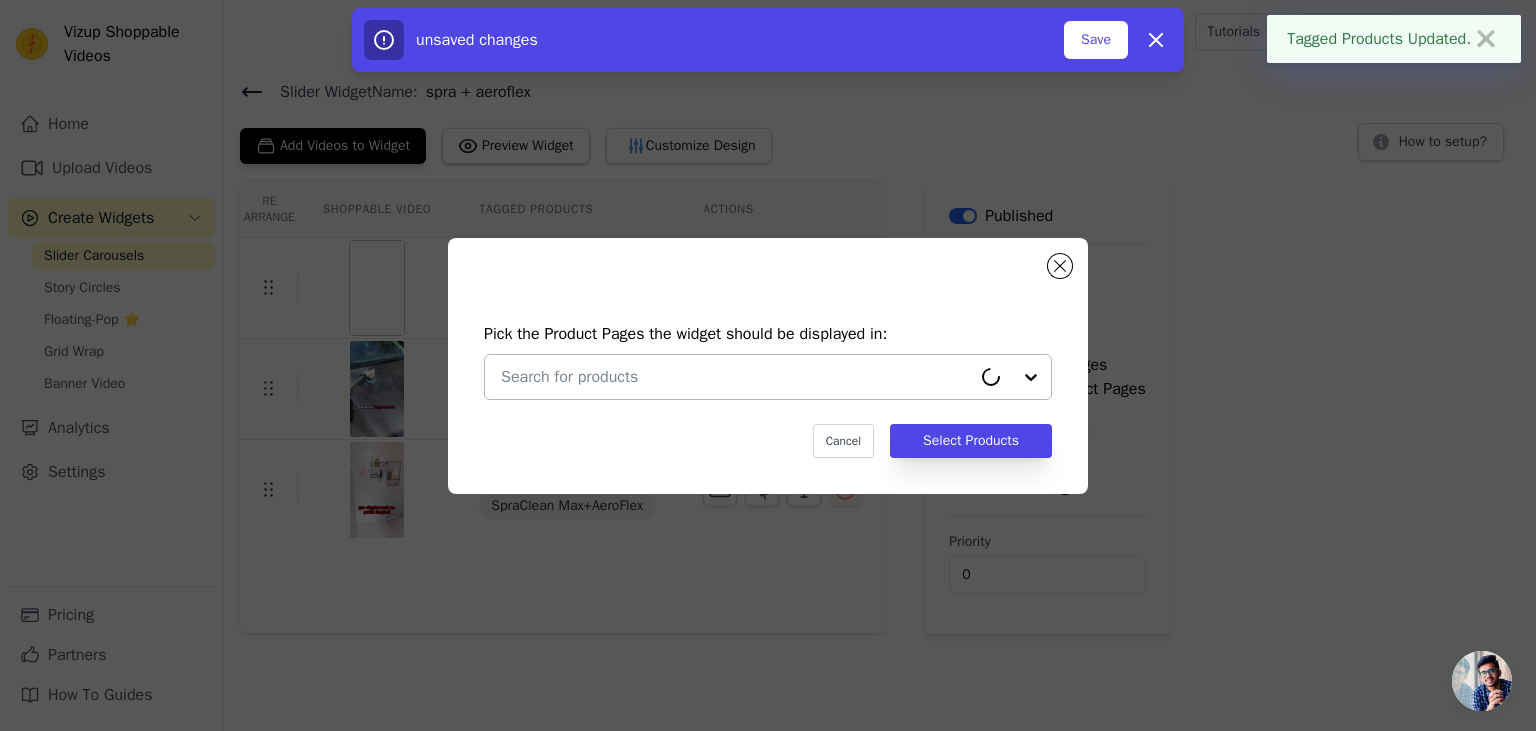 click at bounding box center [768, 377] 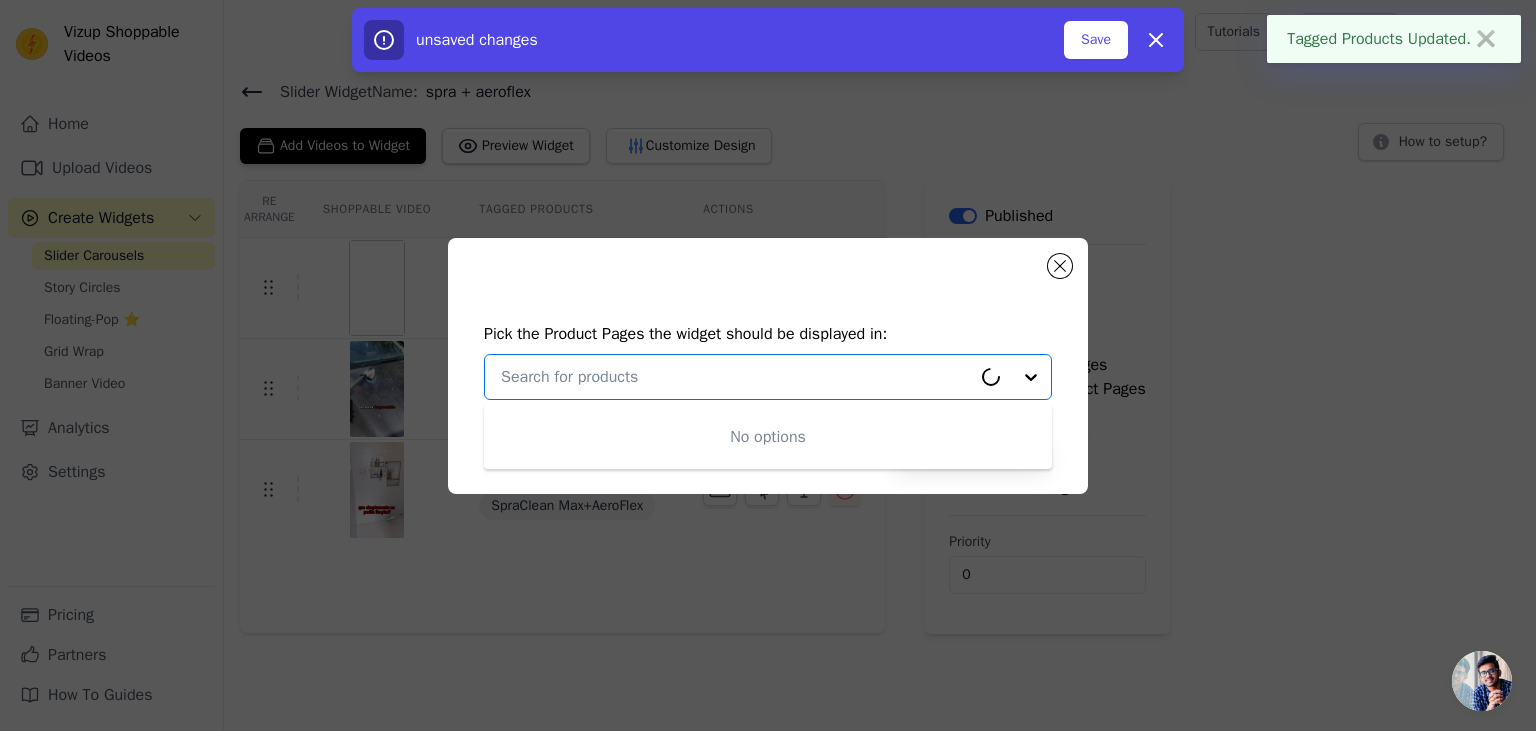 click at bounding box center [736, 377] 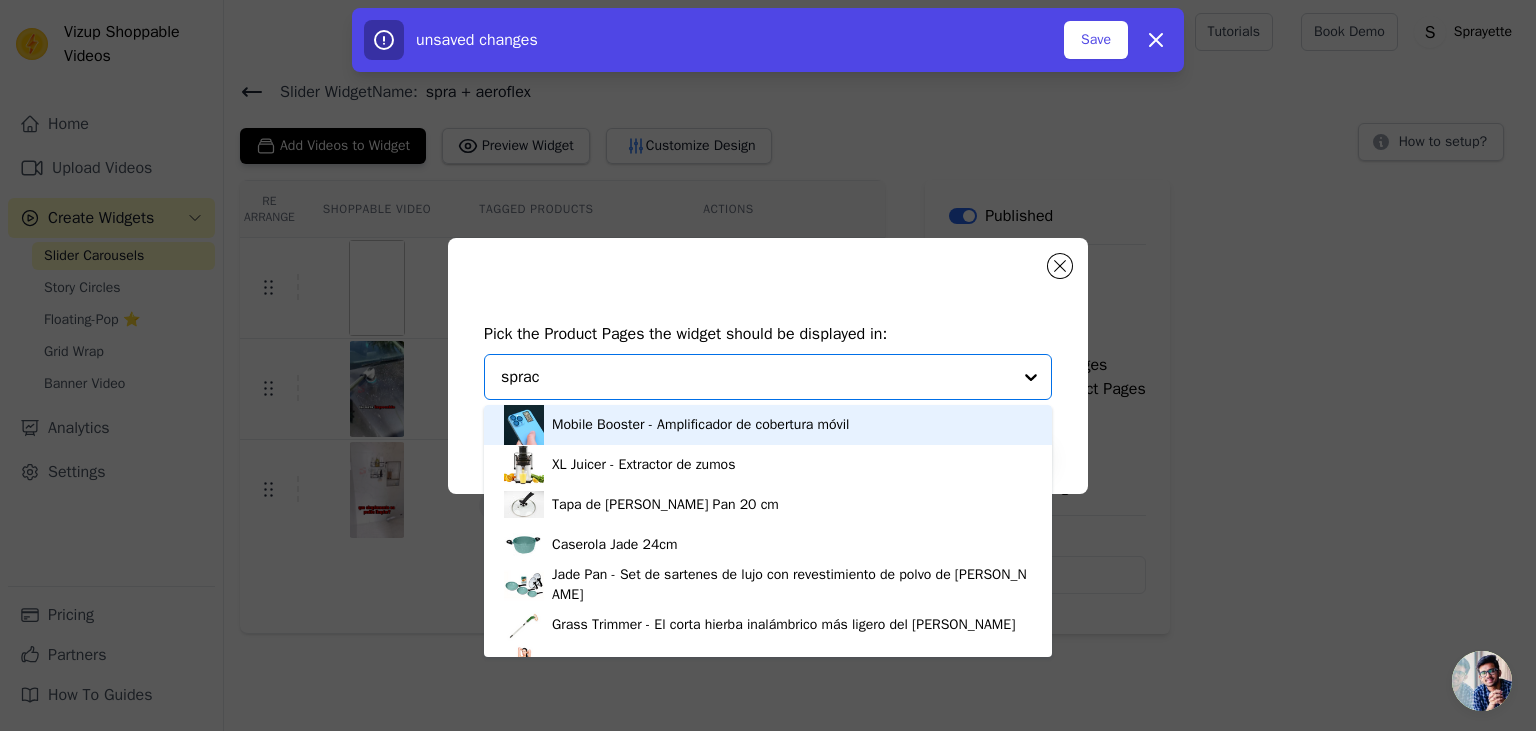 type on "spracl" 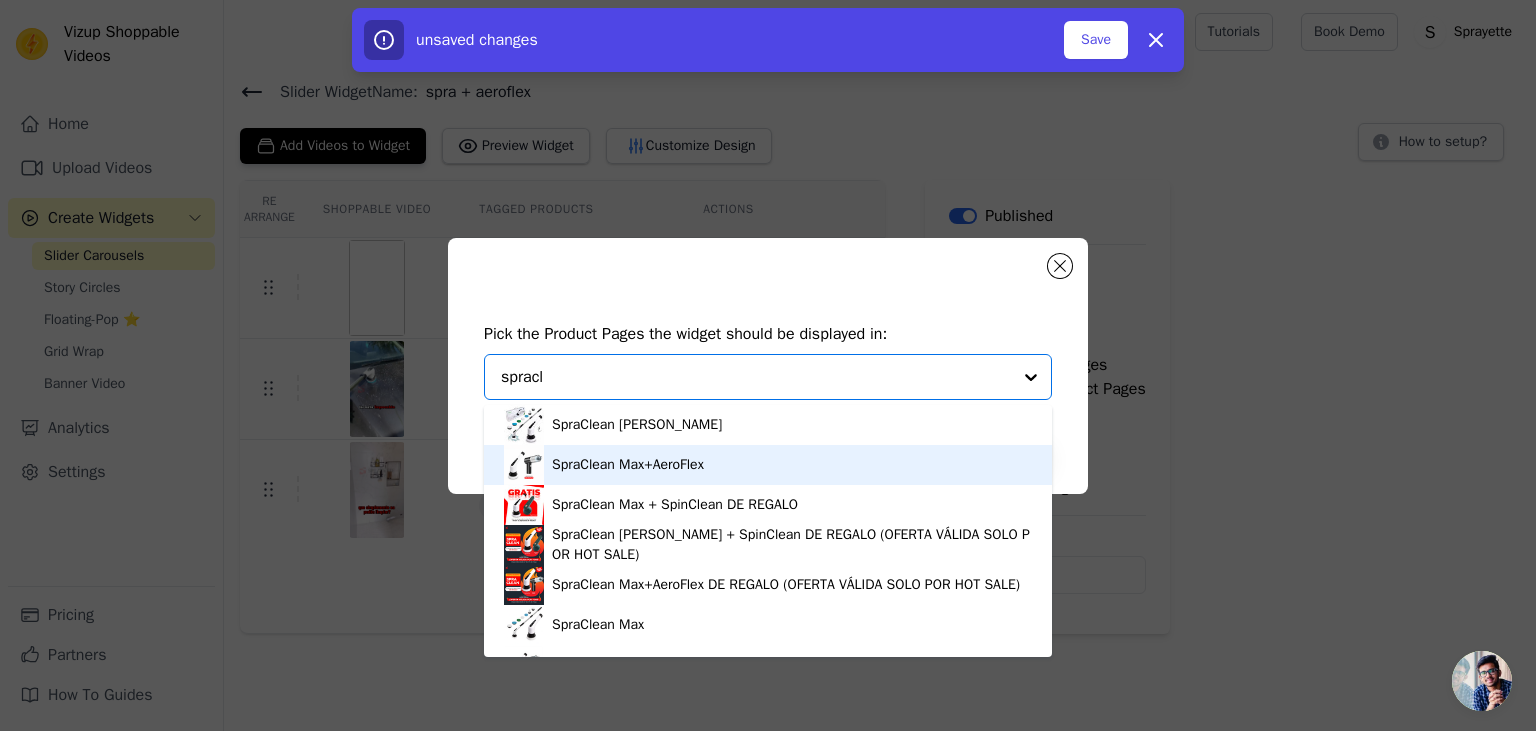 click on "SpraClean Max+AeroFlex" at bounding box center [628, 465] 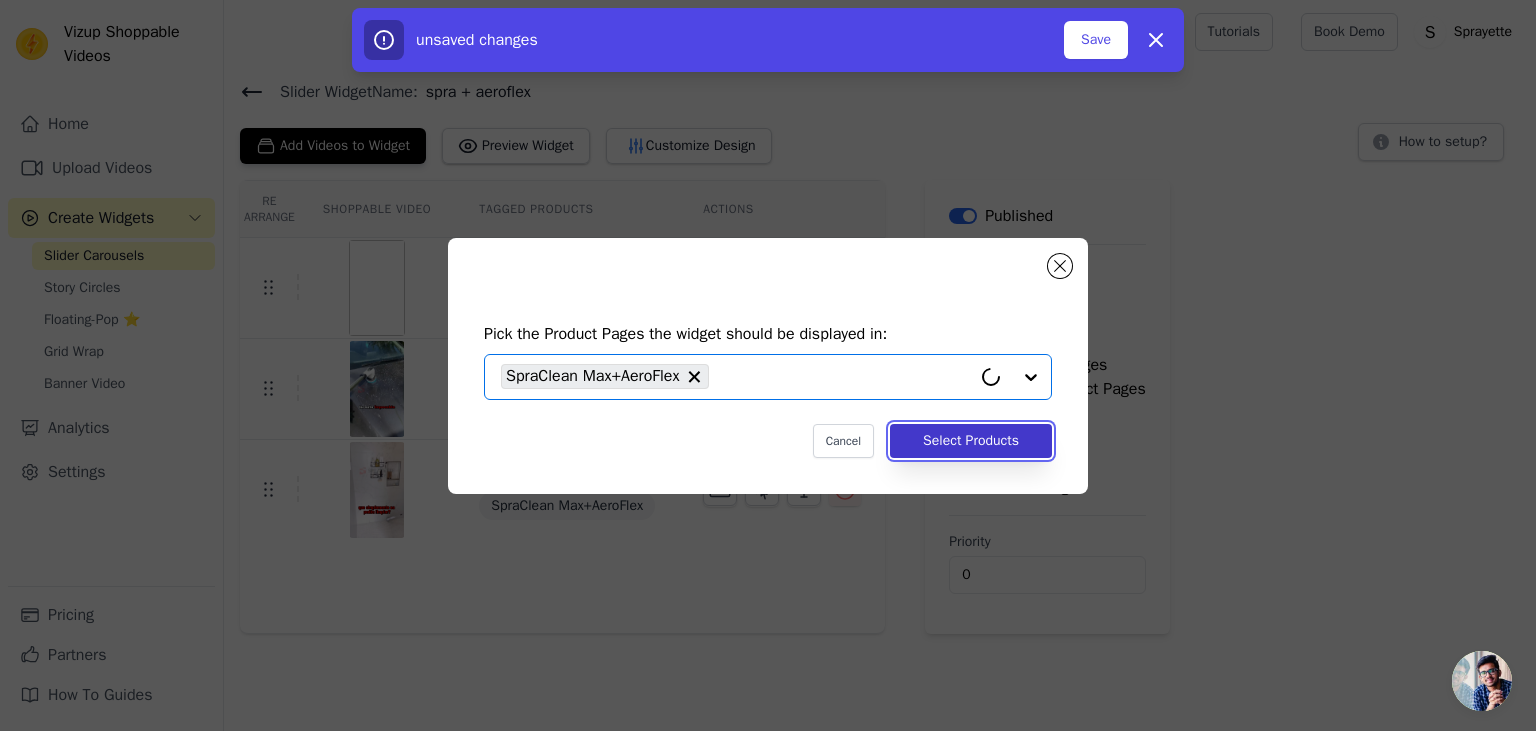 click on "Select Products" at bounding box center (971, 441) 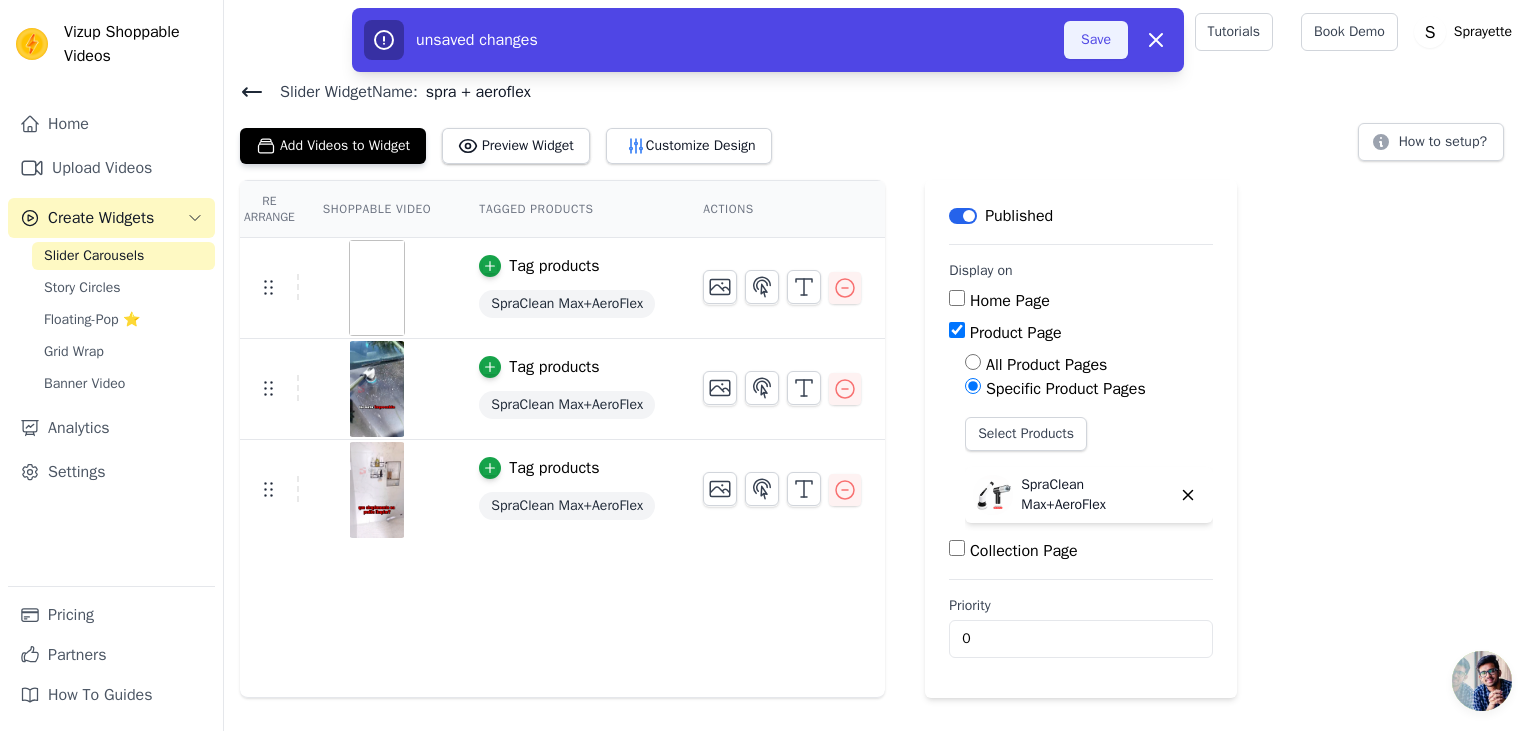 click on "Save" at bounding box center [1096, 40] 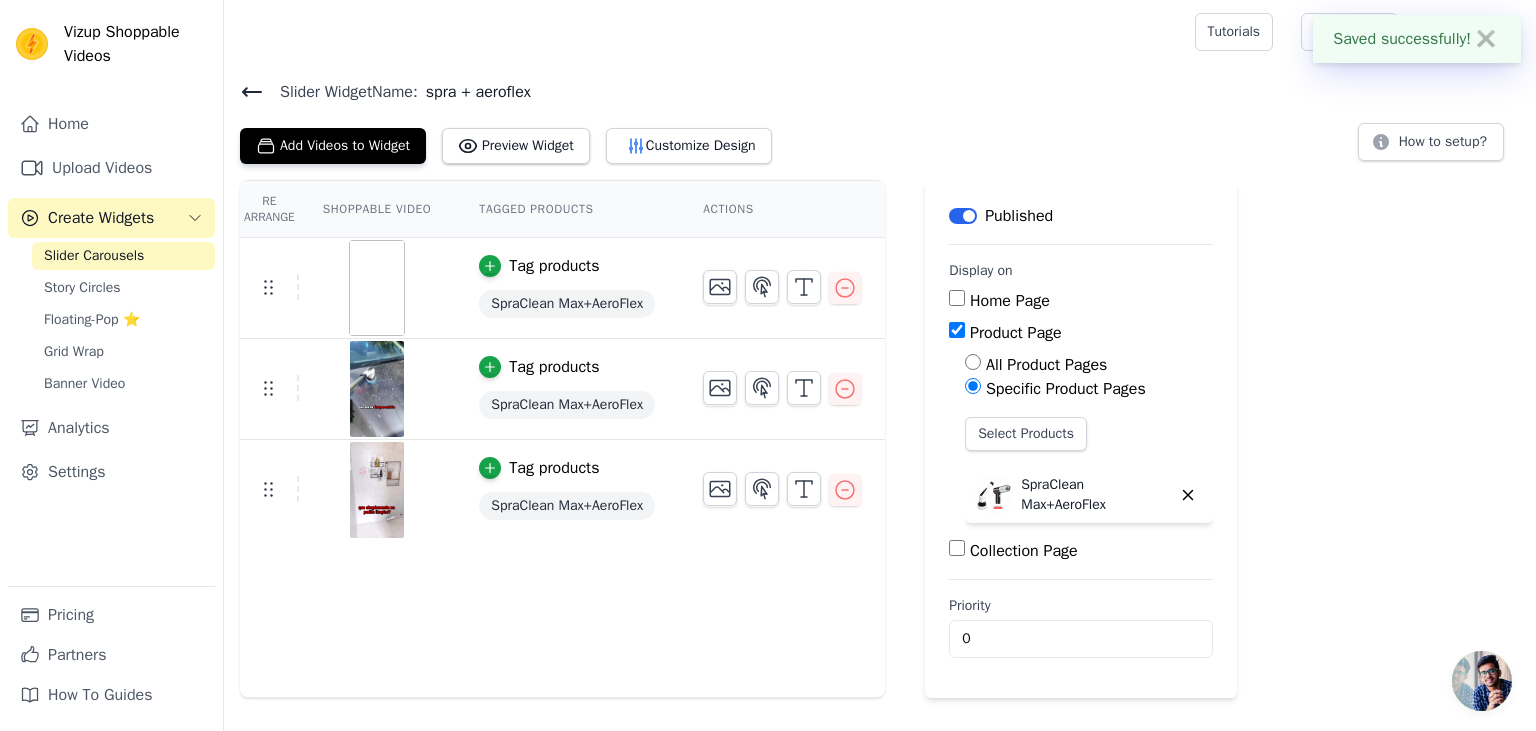 click 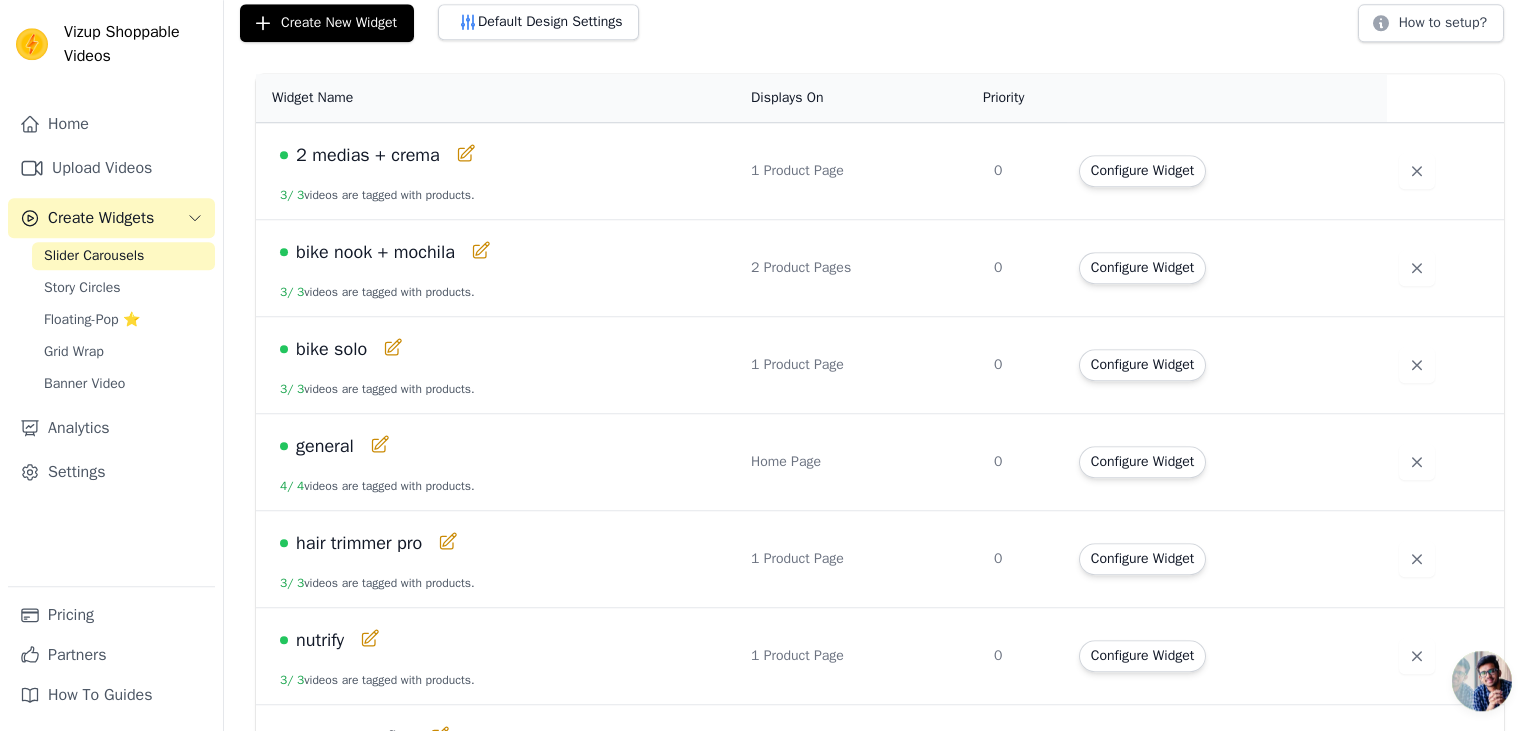 scroll, scrollTop: 192, scrollLeft: 0, axis: vertical 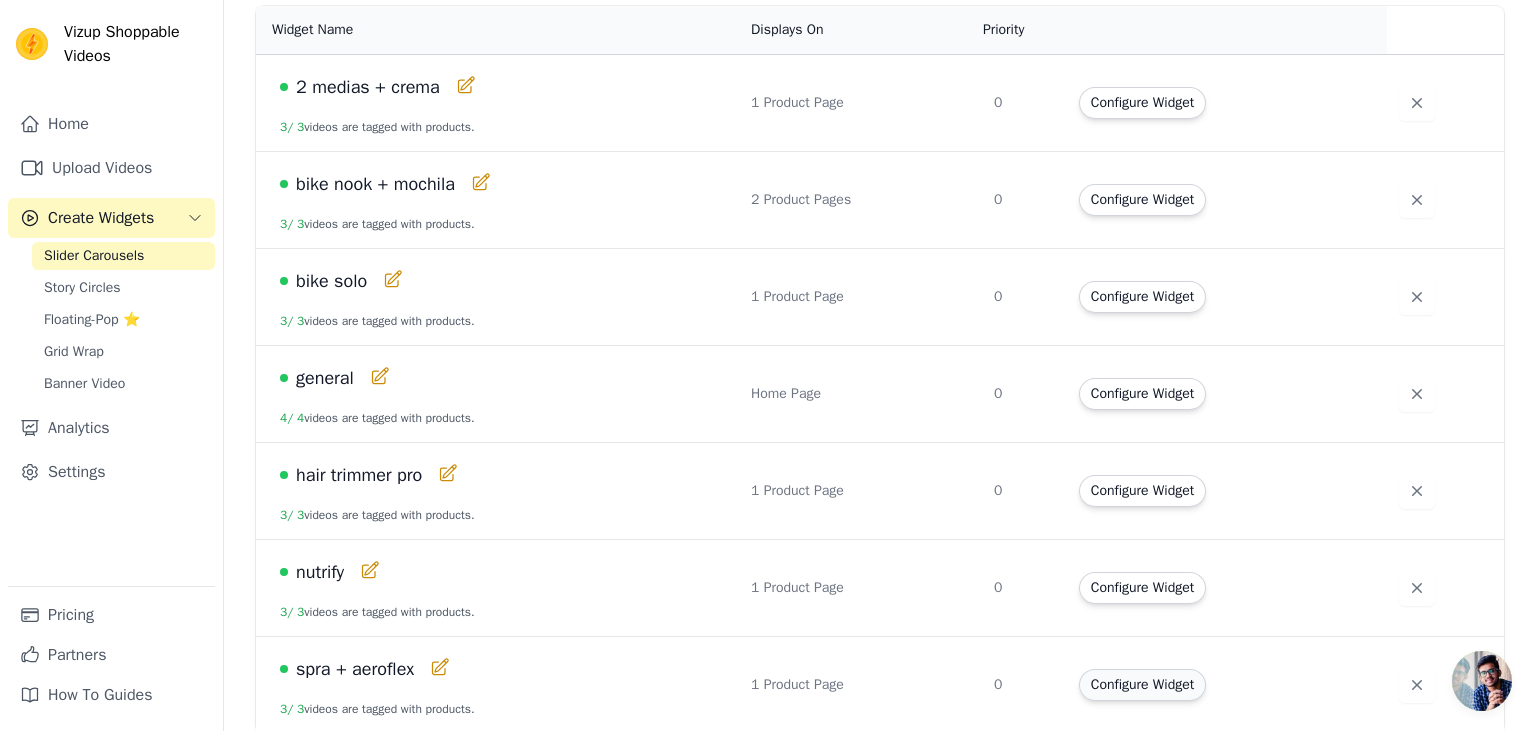 click on "Configure Widget" at bounding box center (1142, 685) 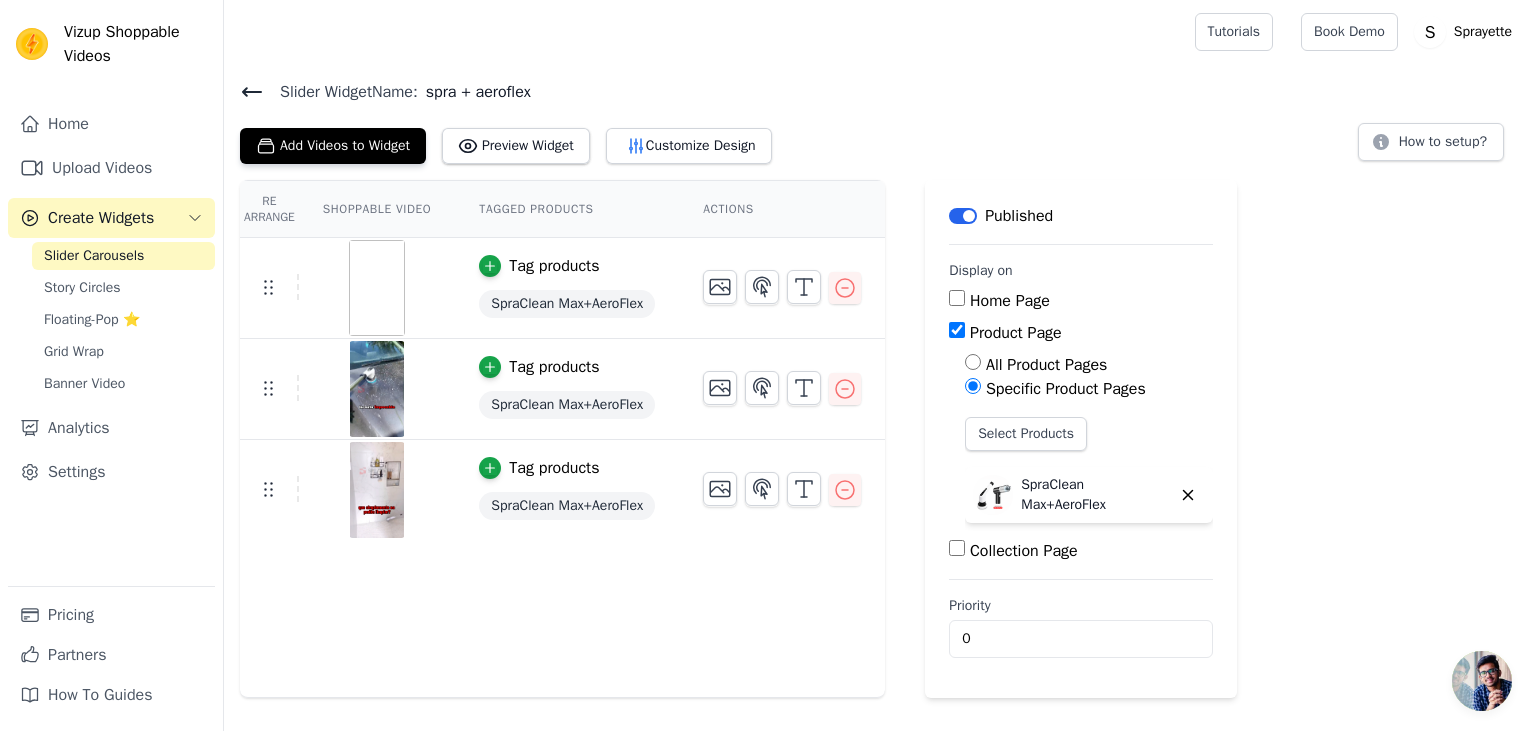 click on "Slider Widget  Name:   spra + aeroflex
Add Videos to Widget
Preview Widget       Customize Design
How to setup?" at bounding box center [880, 122] 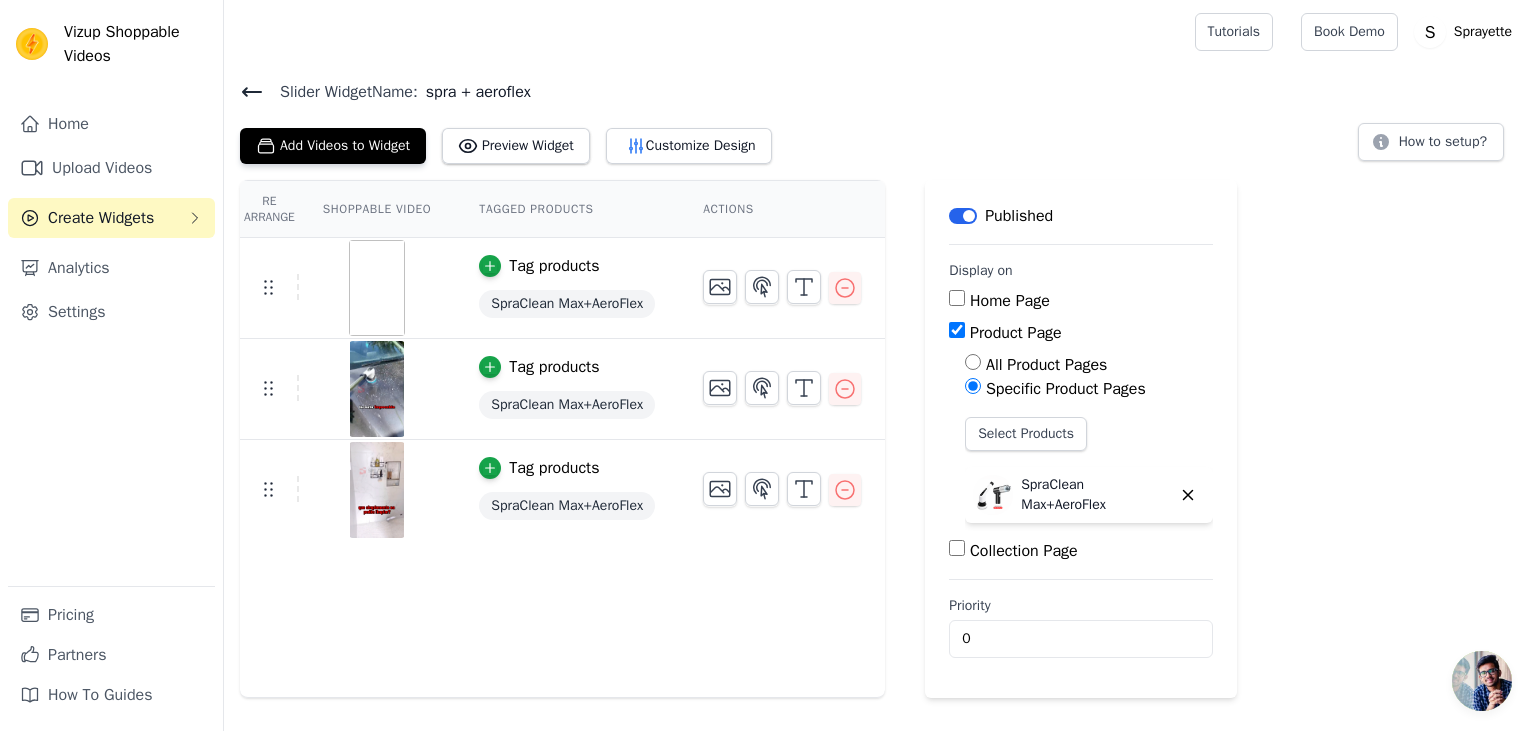 click 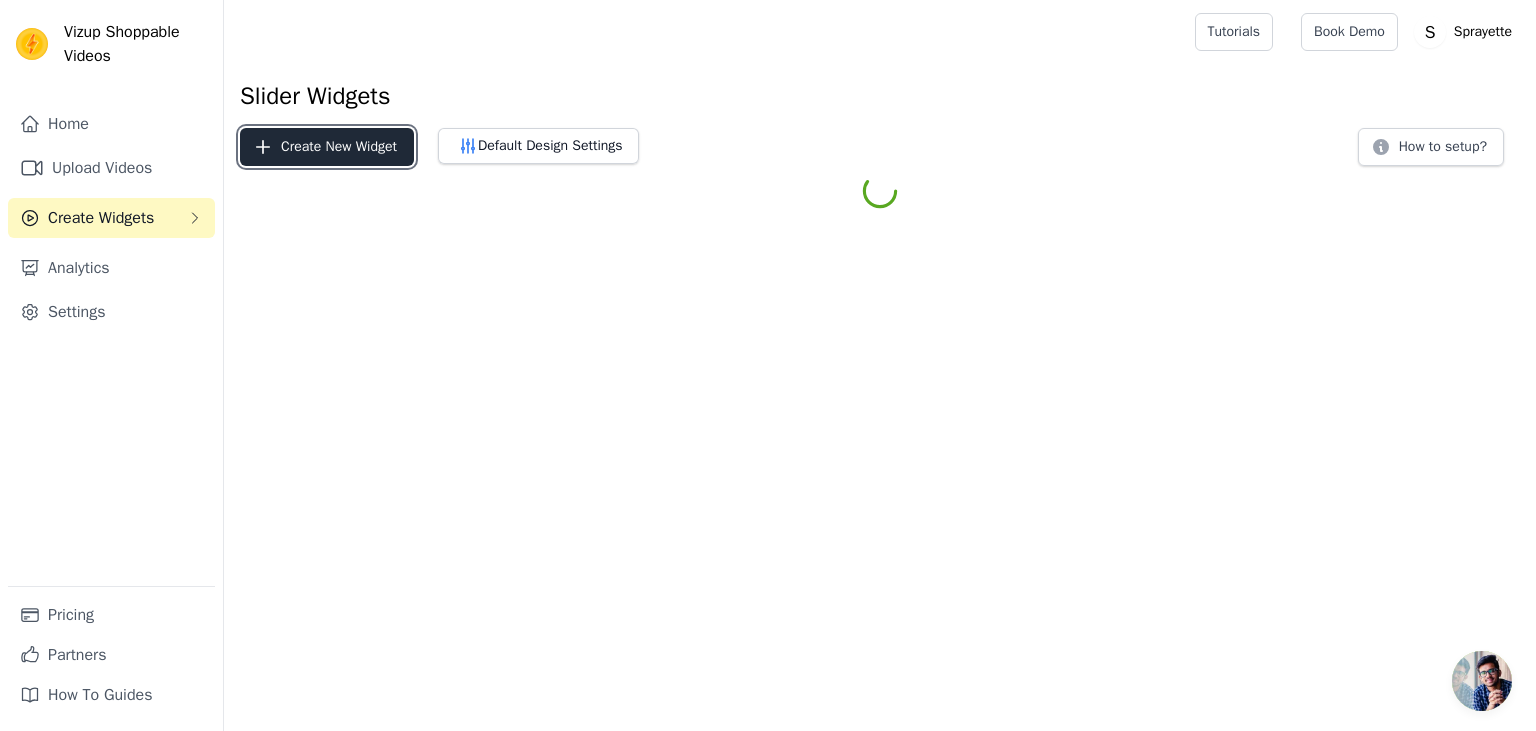 click on "Create New Widget" at bounding box center (327, 147) 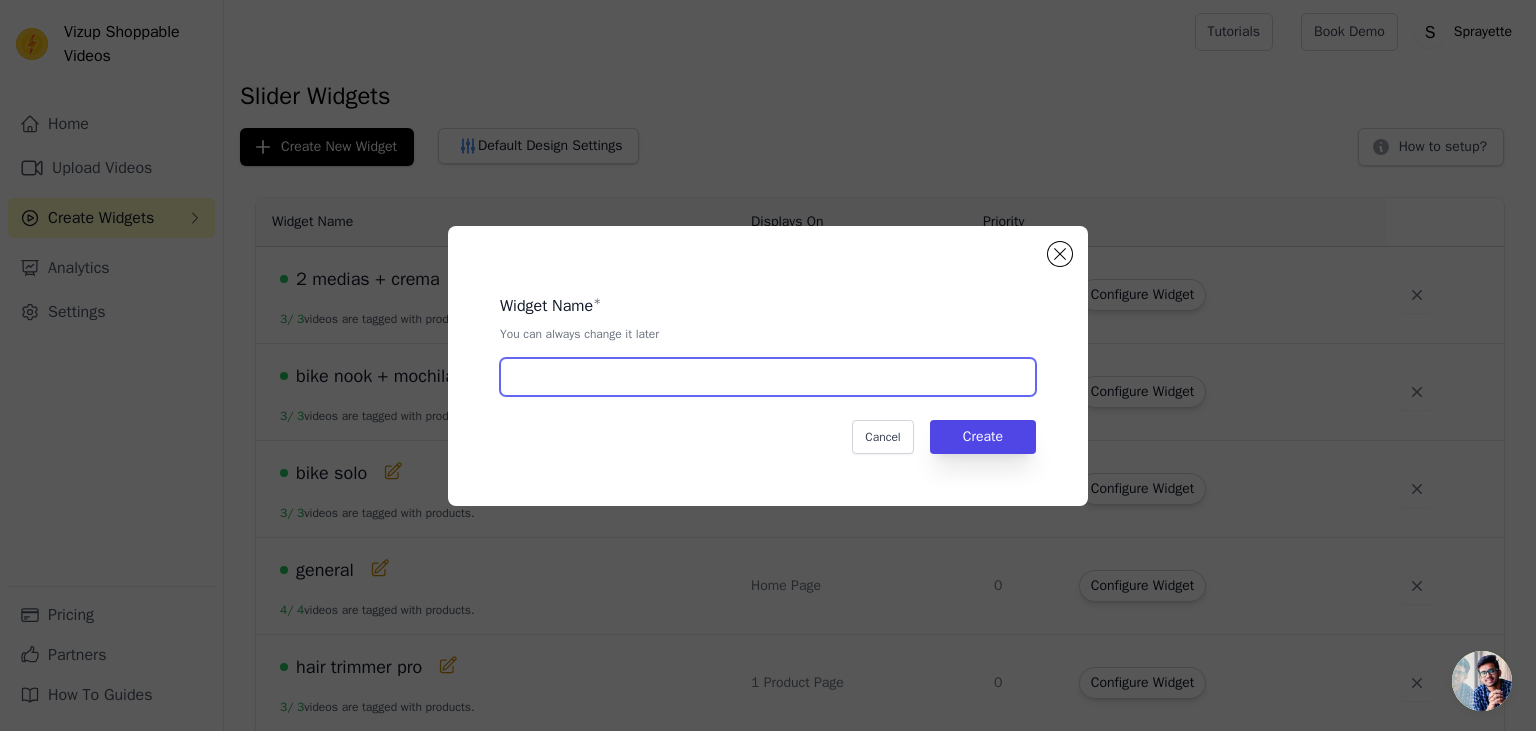 click at bounding box center [768, 377] 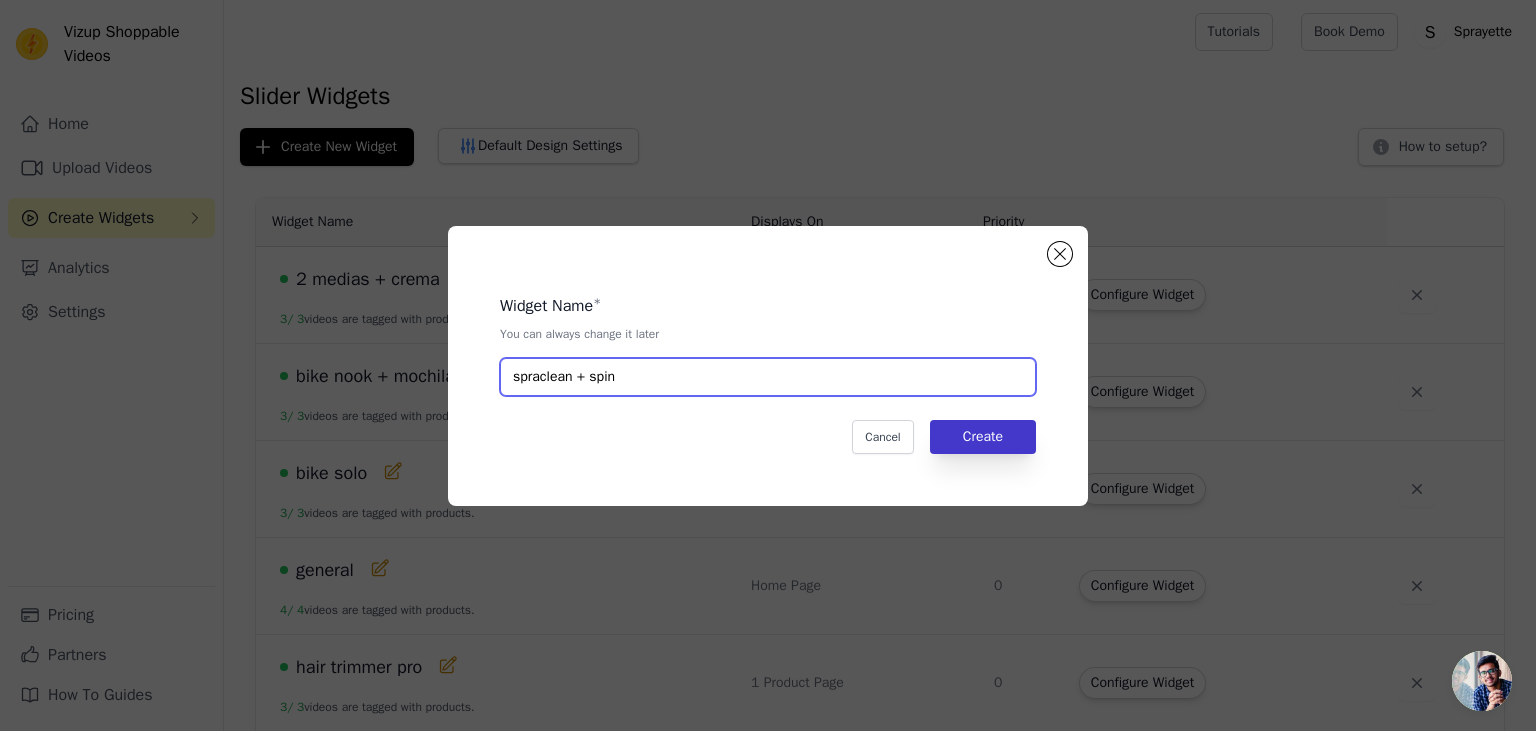 type on "spraclean + spin" 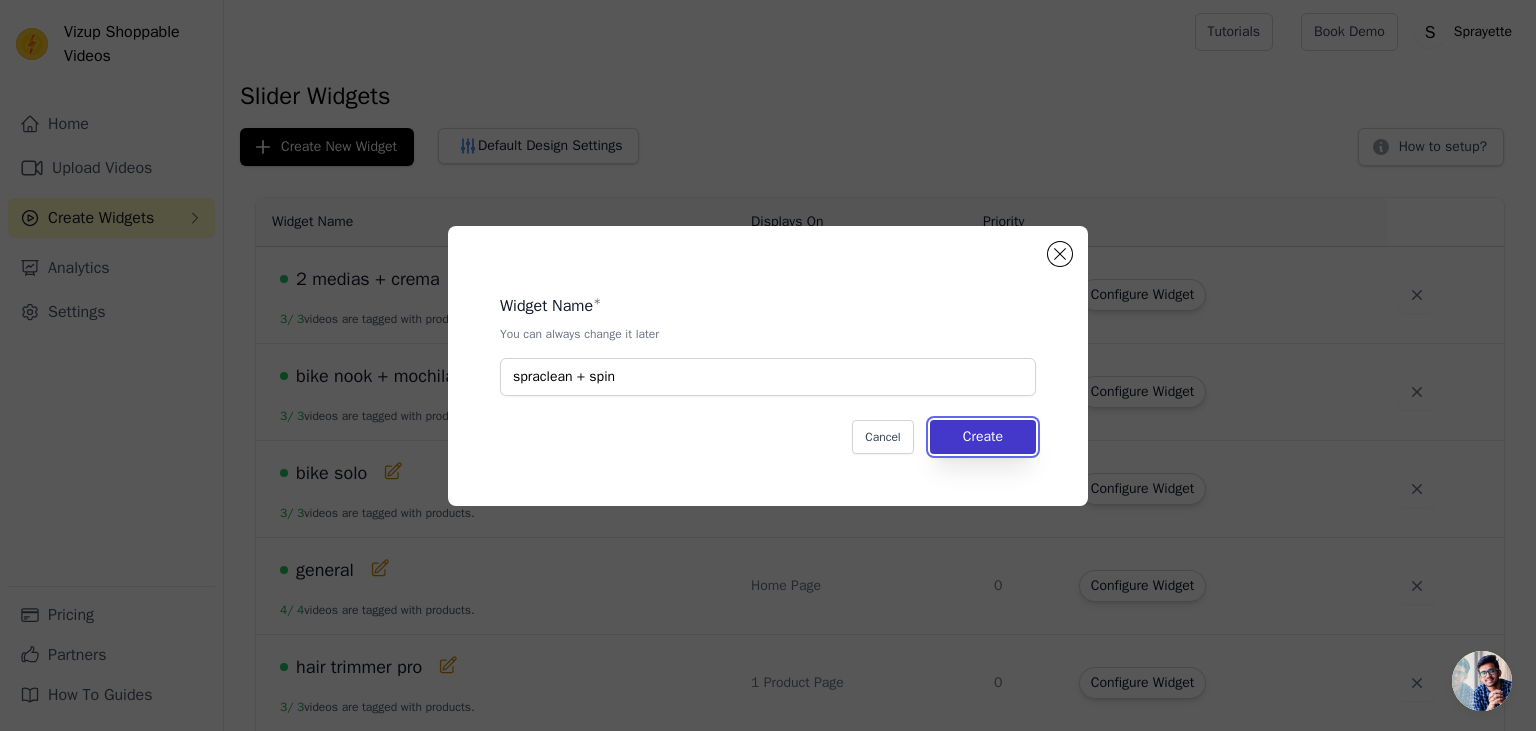 click on "Create" at bounding box center (983, 437) 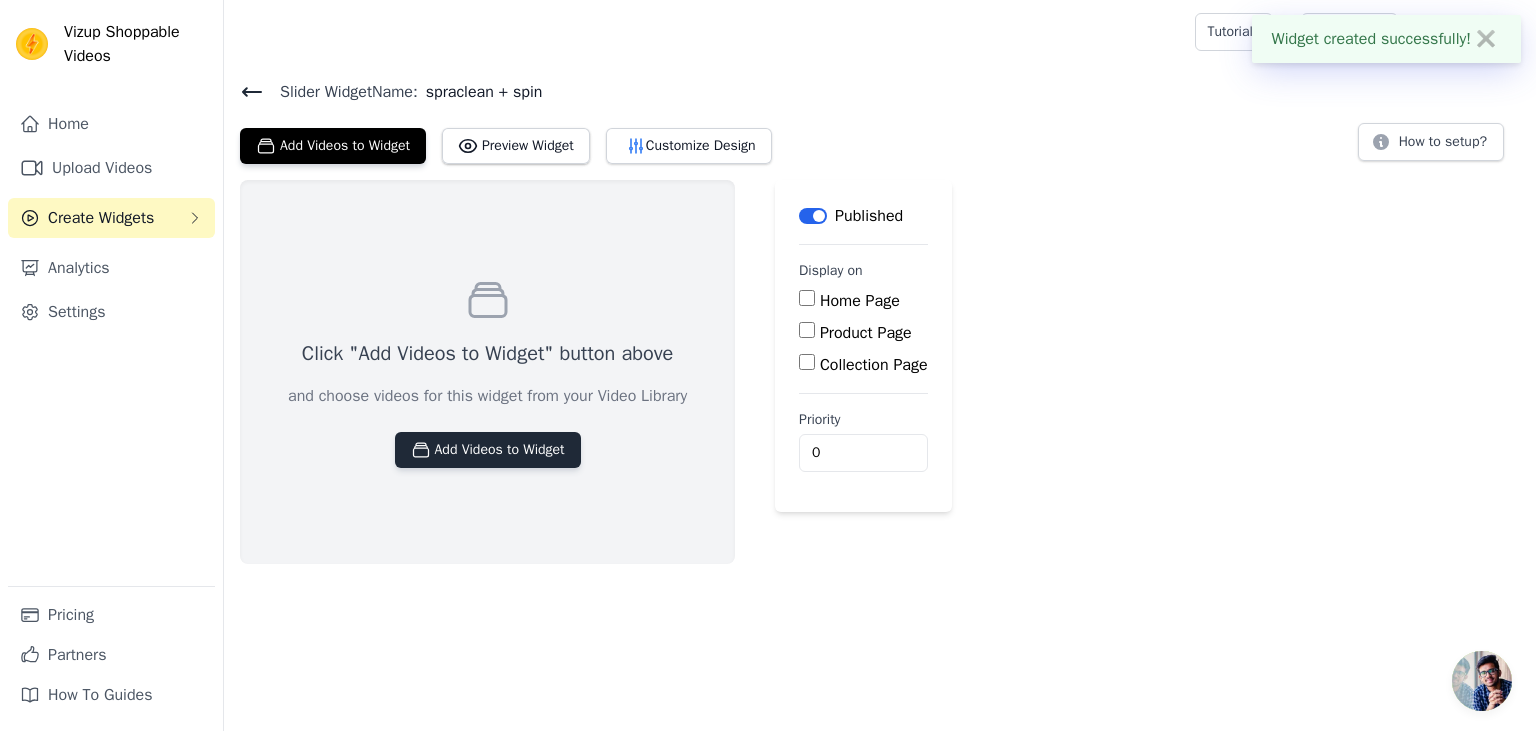 click on "Add Videos to Widget" at bounding box center [488, 450] 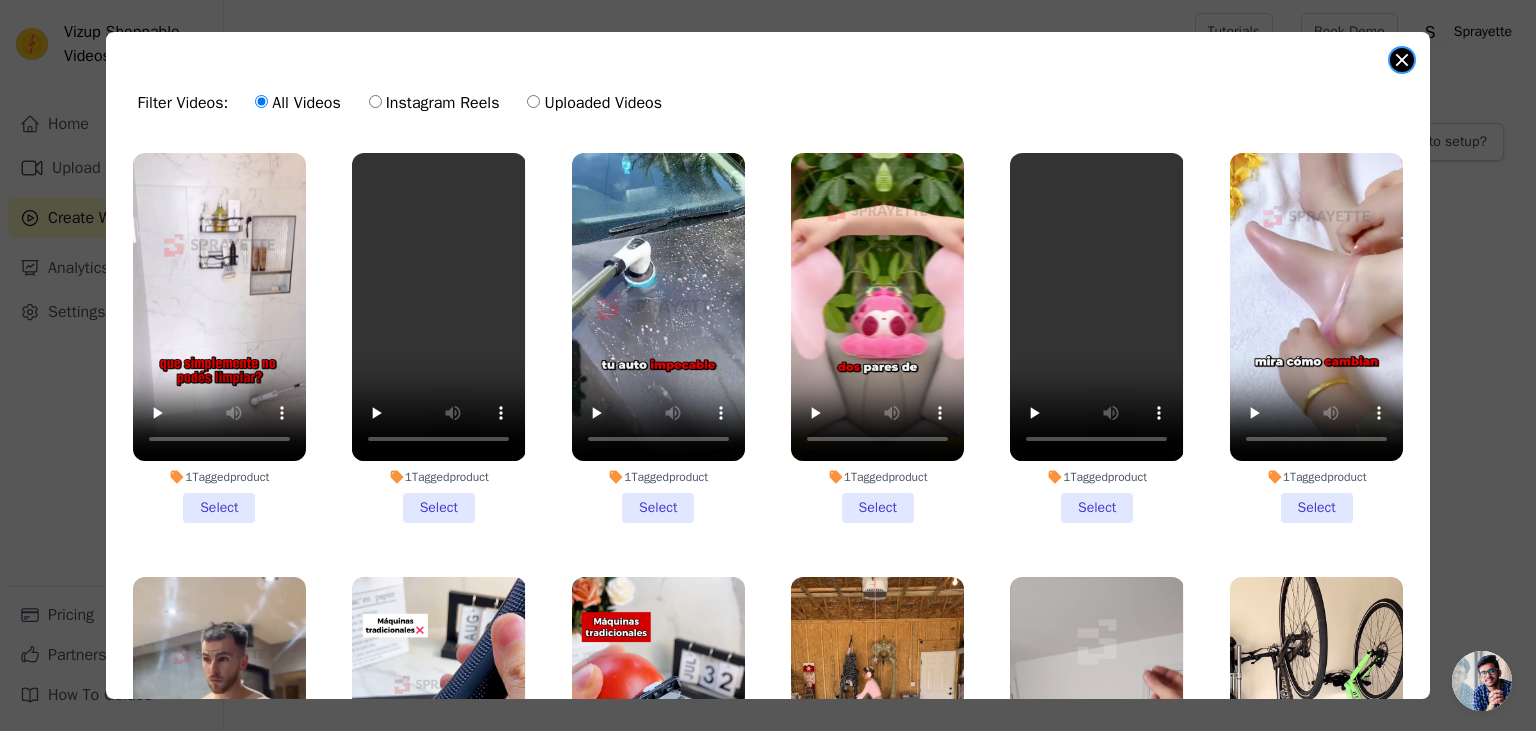 click at bounding box center (1402, 60) 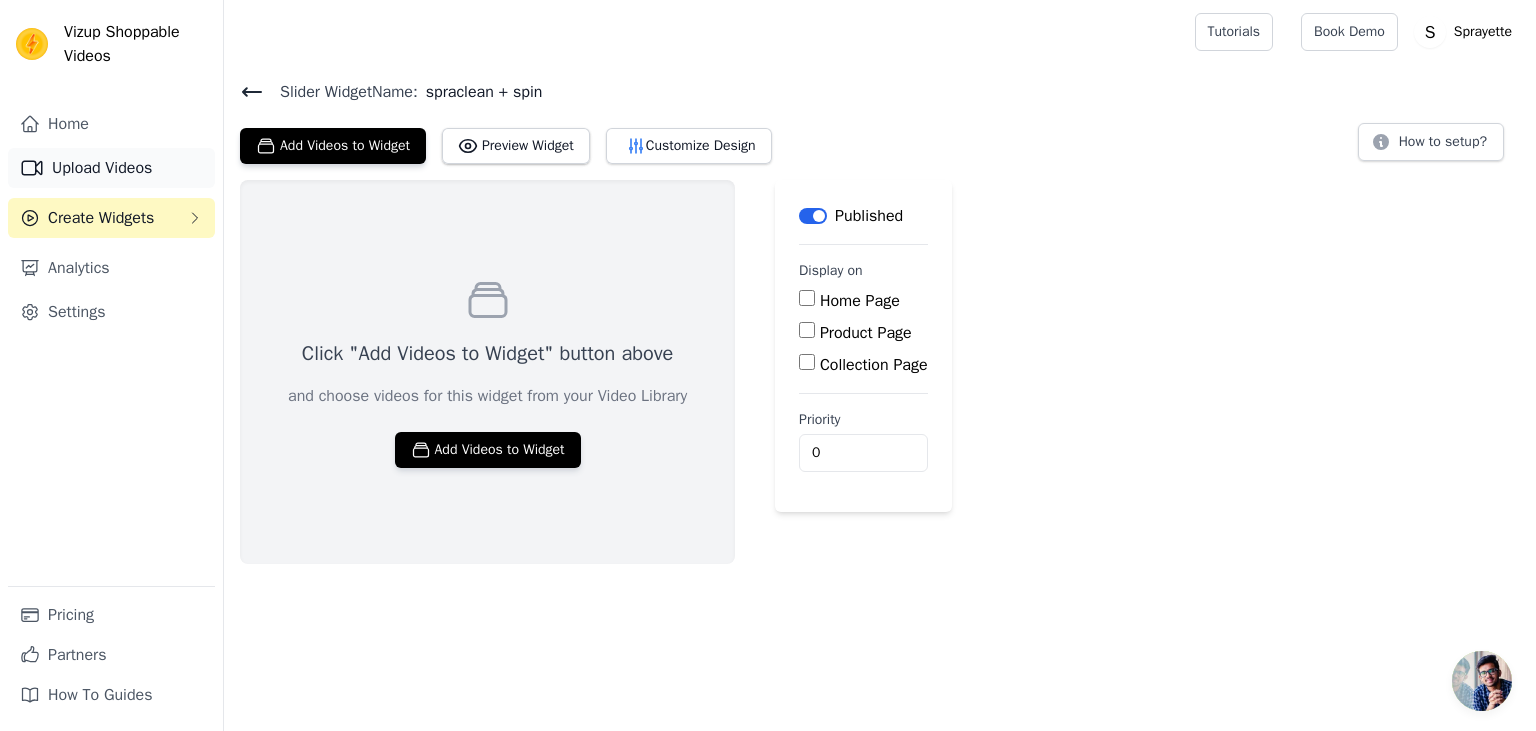 click on "Upload Videos" at bounding box center [111, 168] 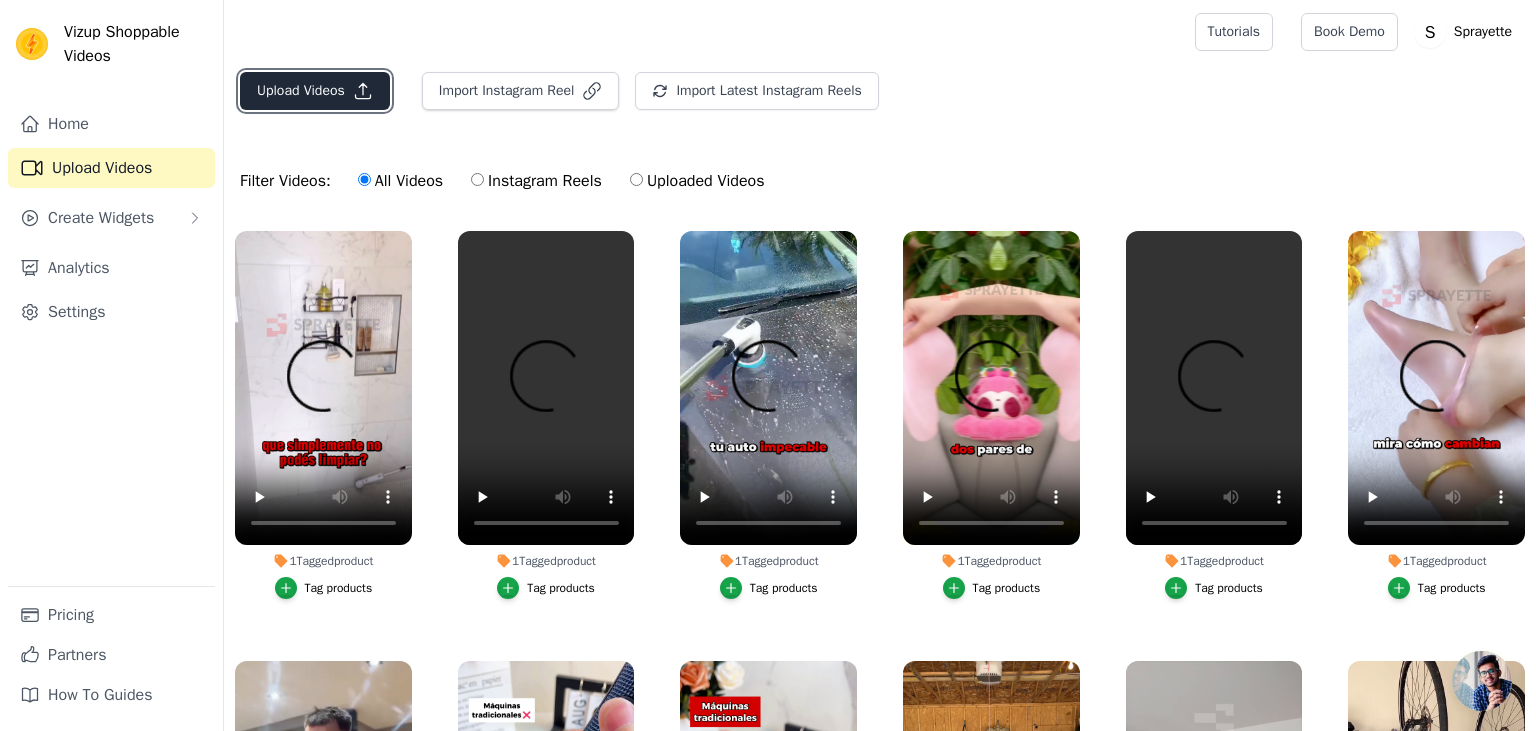 click on "Upload Videos" at bounding box center (315, 91) 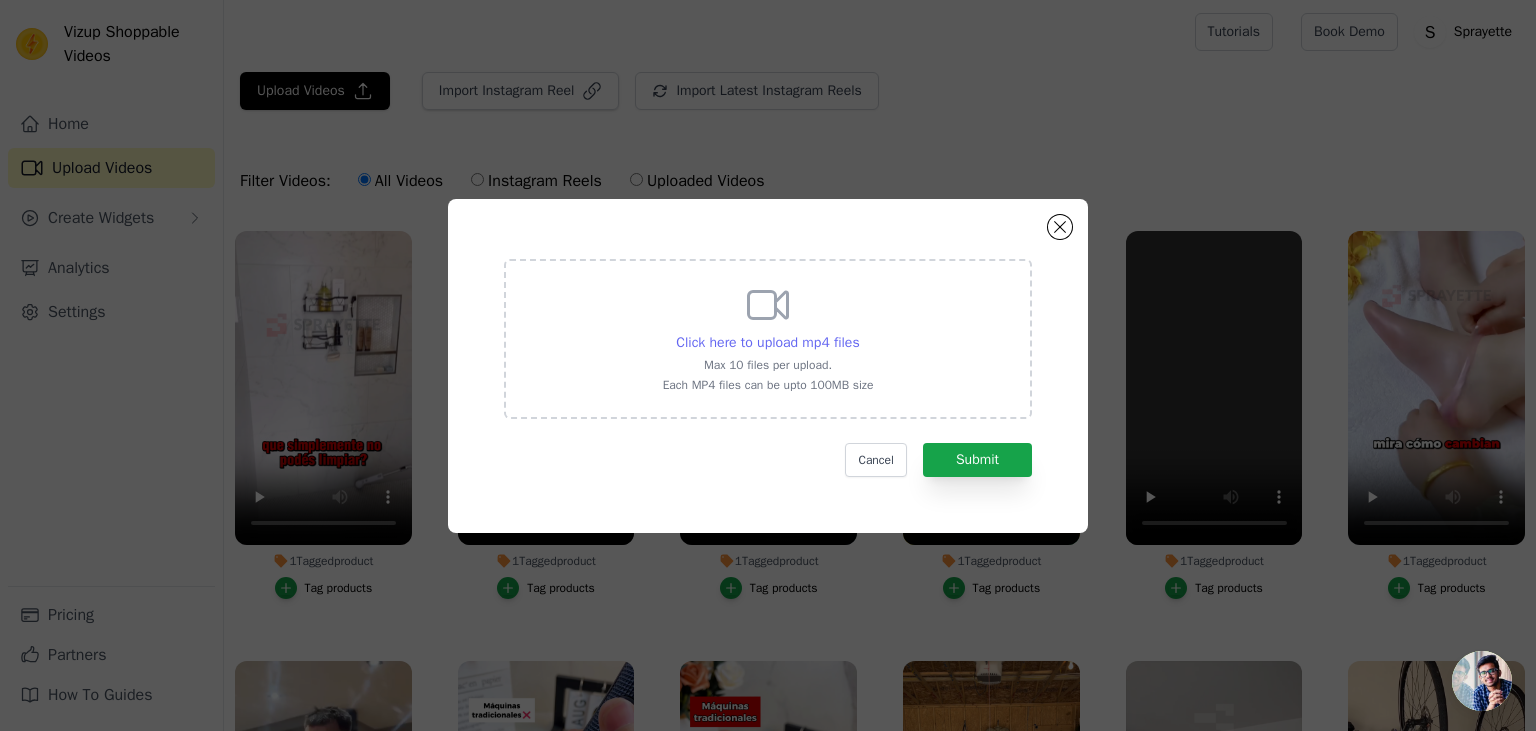 click on "Click here to upload mp4 files" at bounding box center (767, 342) 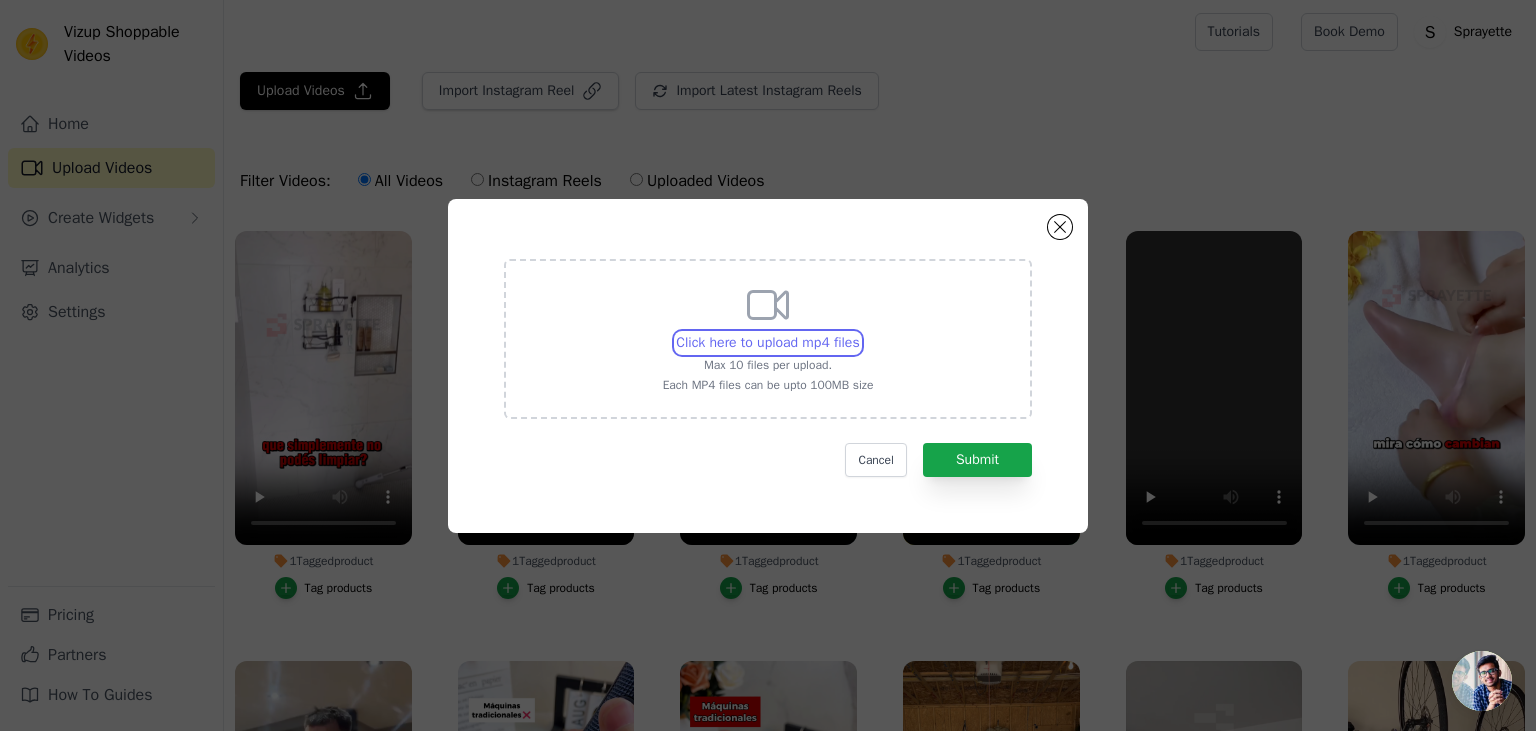 click on "Click here to upload mp4 files     Max 10 files per upload.   Each MP4 files can be upto 100MB size" at bounding box center [859, 332] 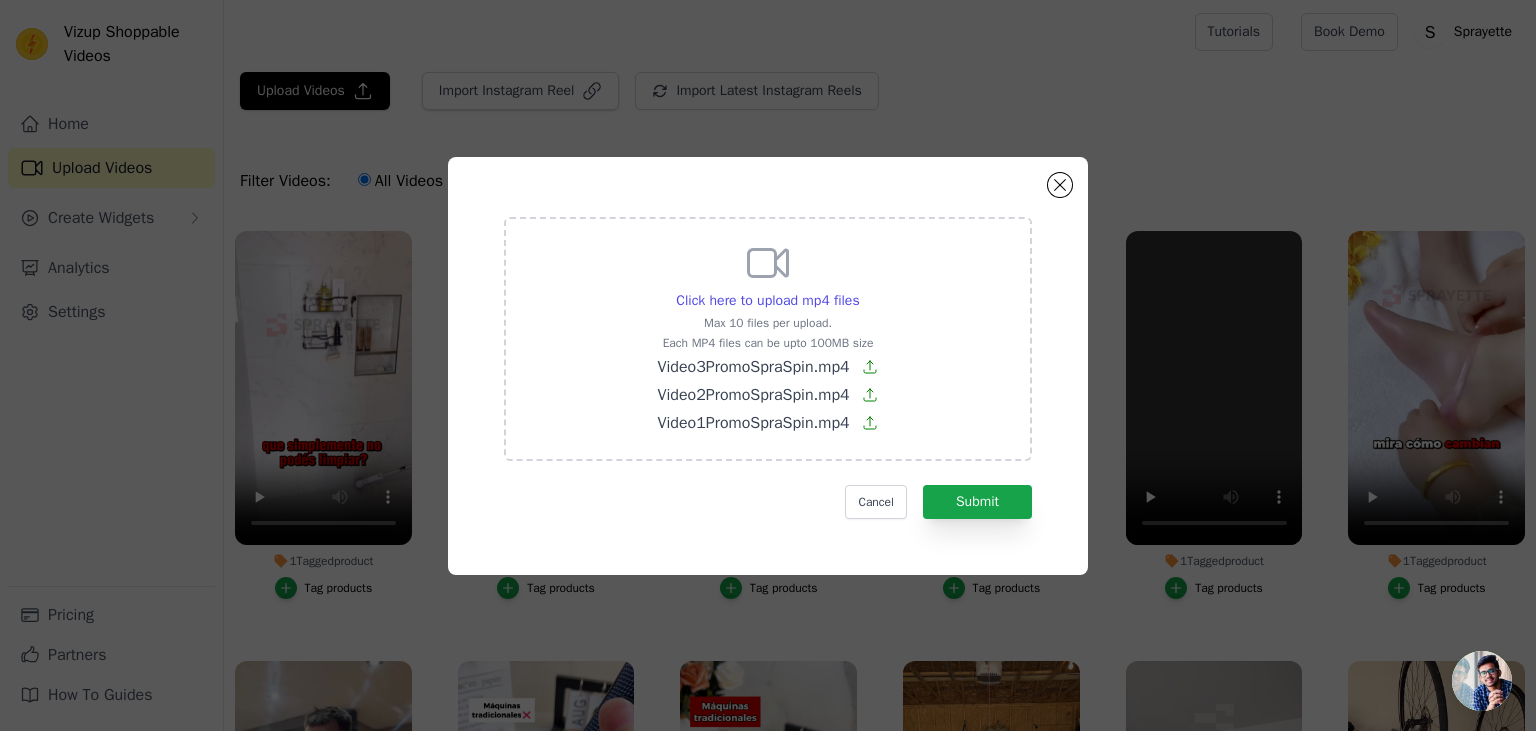 click on "Click here to upload mp4 files     Max 10 files per upload.   Each MP4 files can be upto 100MB size   Video3PromoSpraSpin.mp4     Video2PromoSpraSpin.mp4     Video1PromoSpraSpin.mp4       Cancel   Submit" at bounding box center [768, 366] 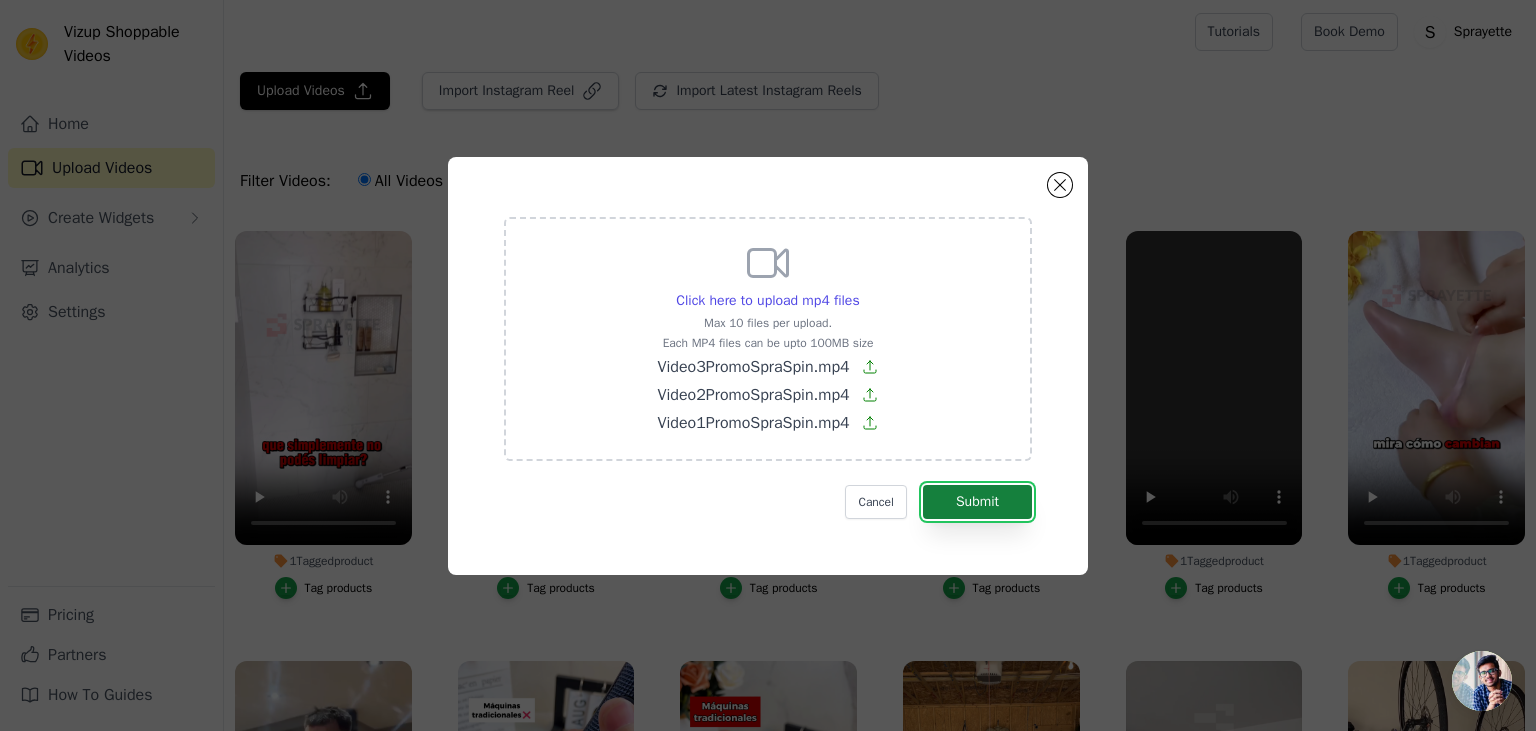 click on "Submit" at bounding box center [977, 502] 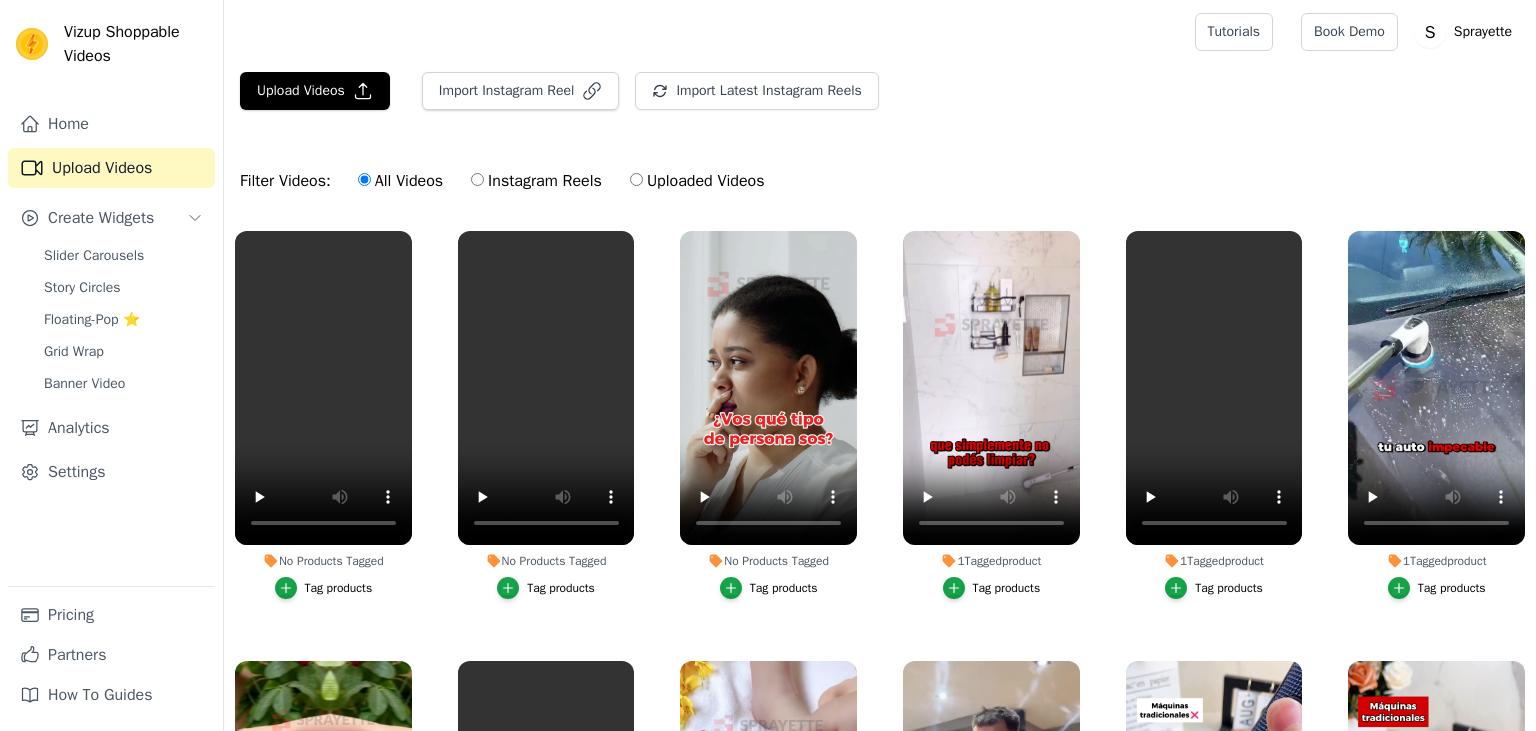 scroll, scrollTop: 0, scrollLeft: 0, axis: both 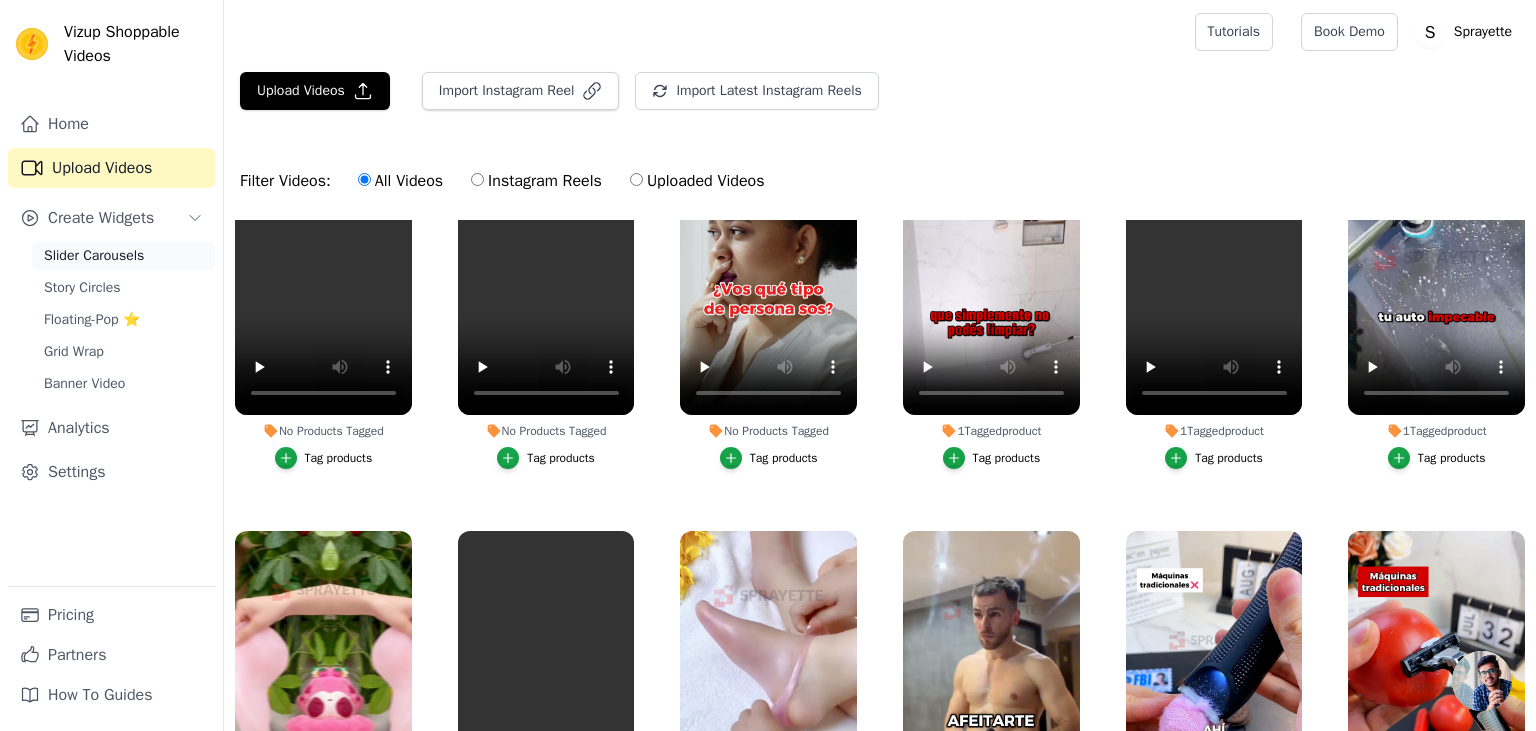 click on "Slider Carousels" at bounding box center (123, 256) 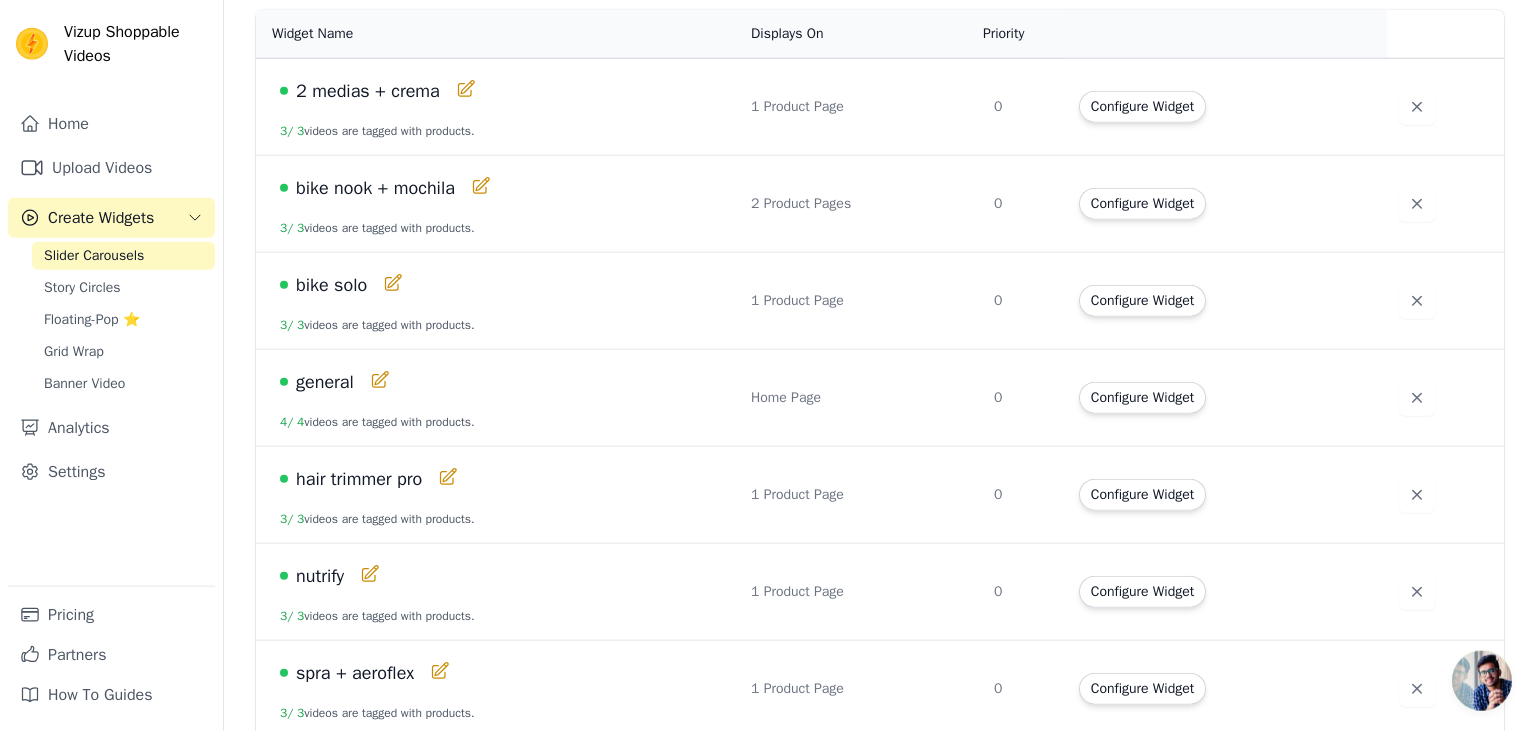 scroll, scrollTop: 287, scrollLeft: 0, axis: vertical 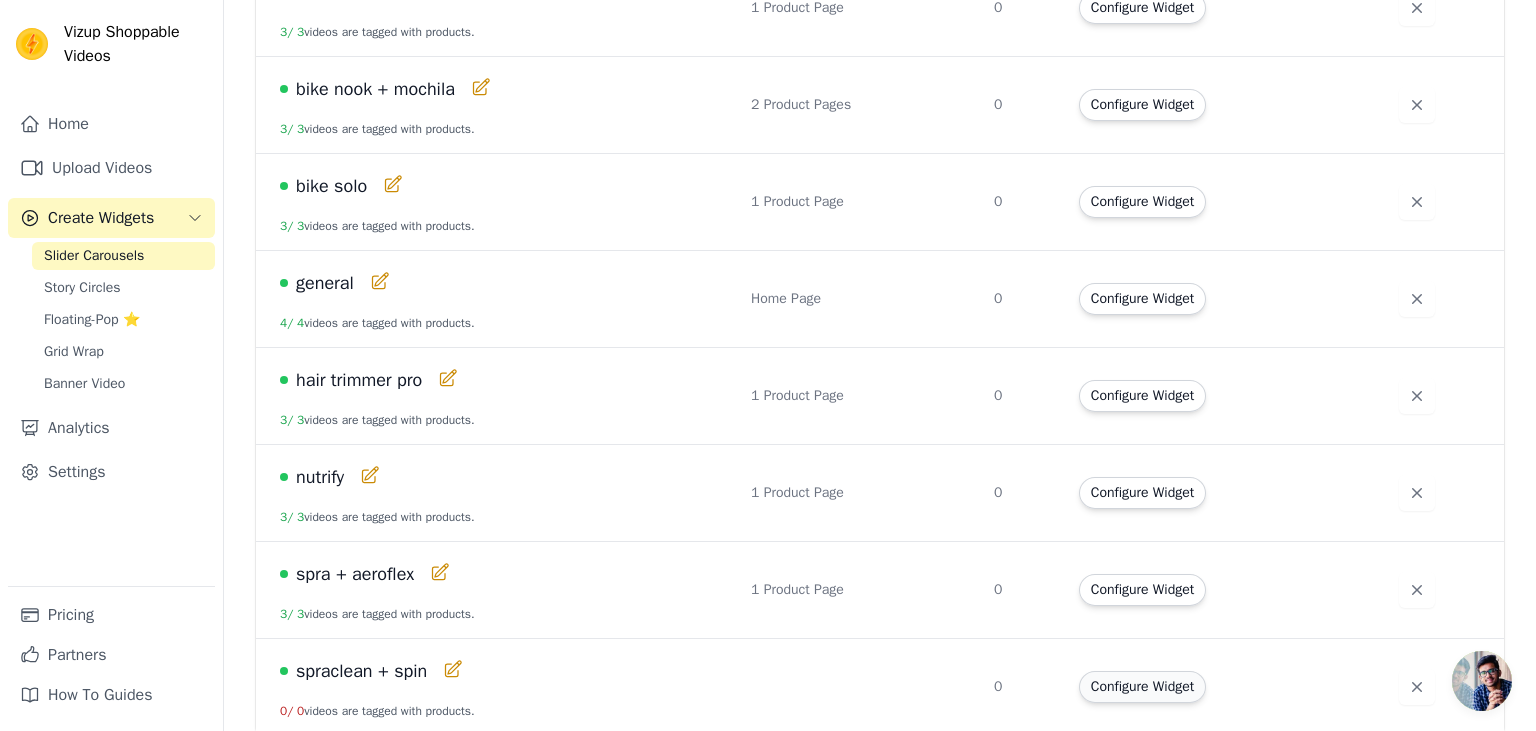 click on "Configure Widget" at bounding box center (1142, 687) 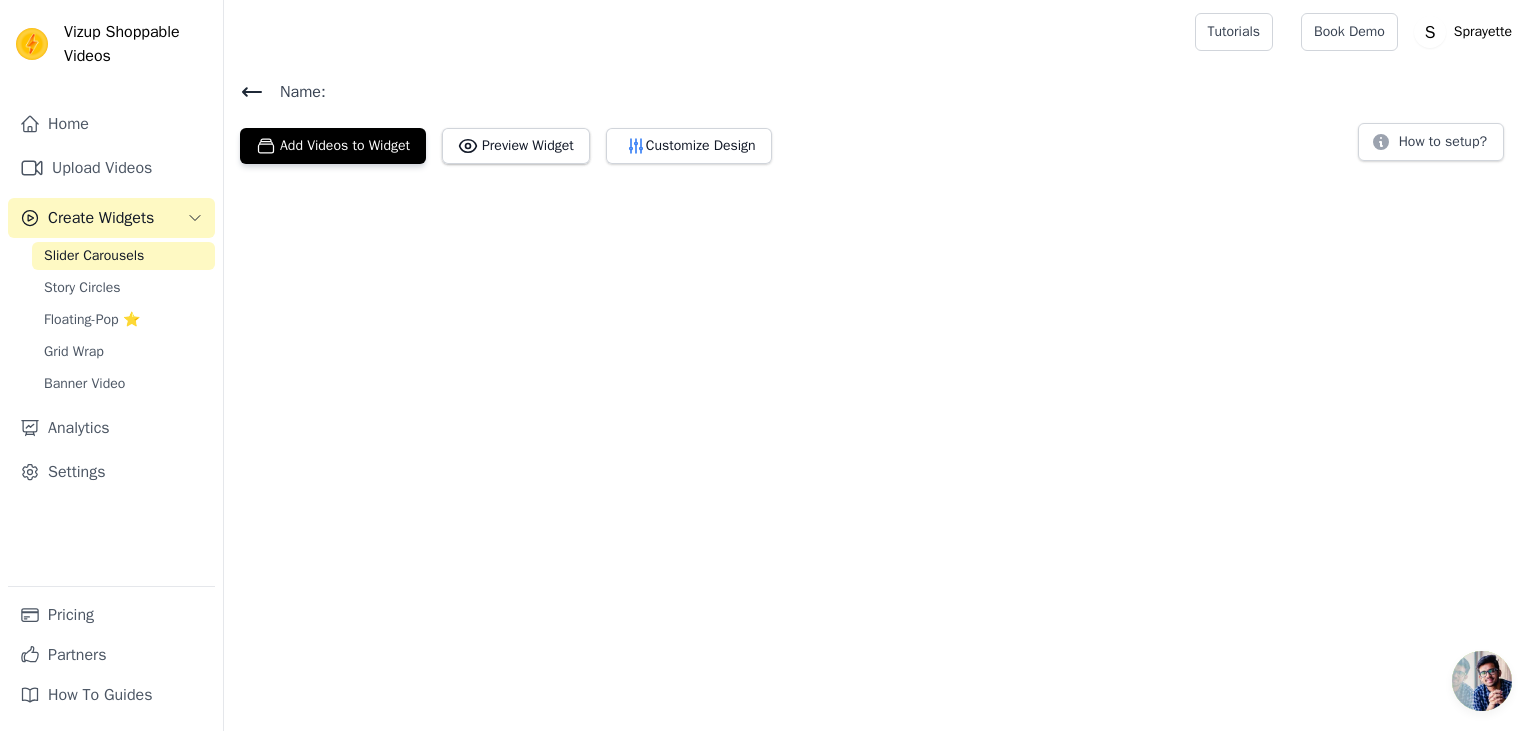 scroll, scrollTop: 0, scrollLeft: 0, axis: both 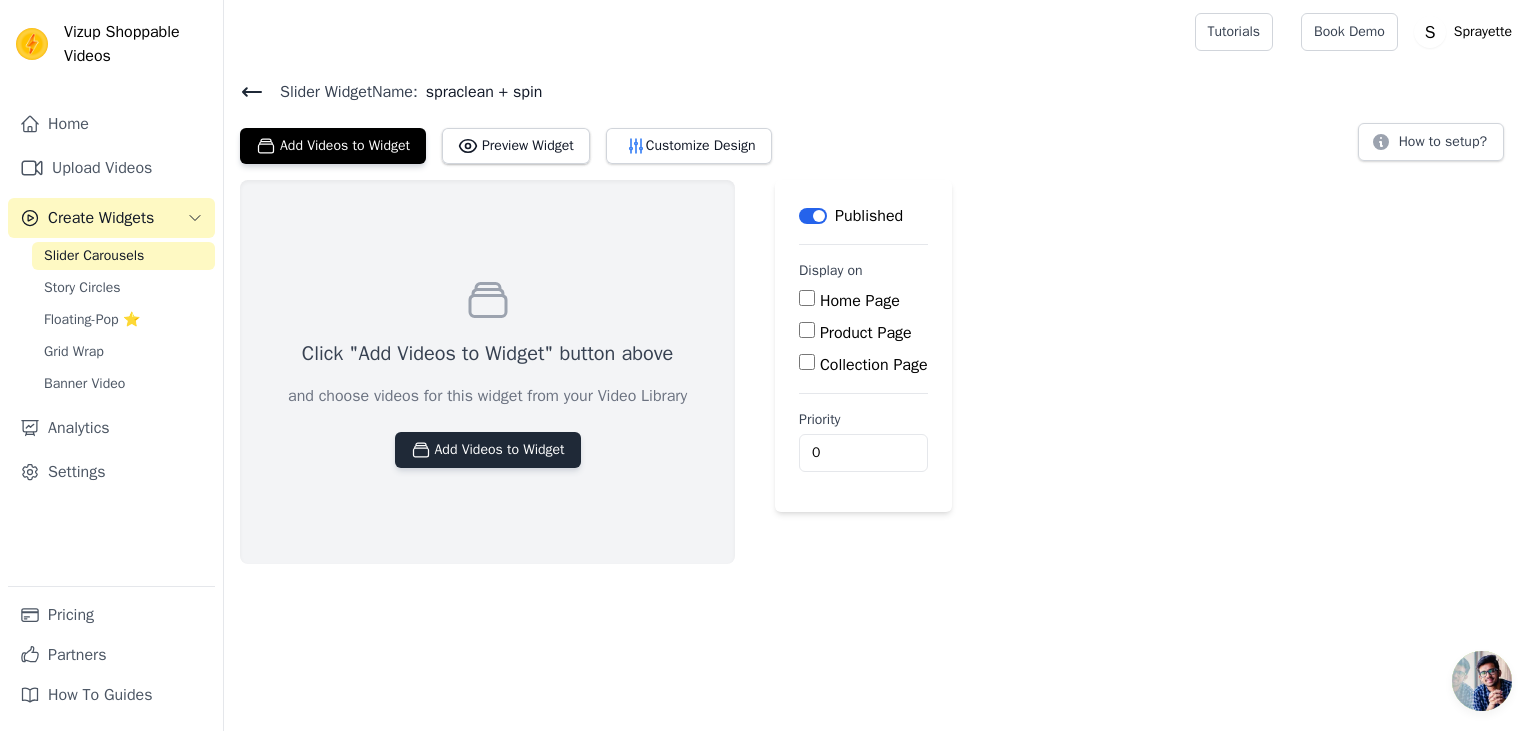 click on "Add Videos to Widget" at bounding box center (488, 450) 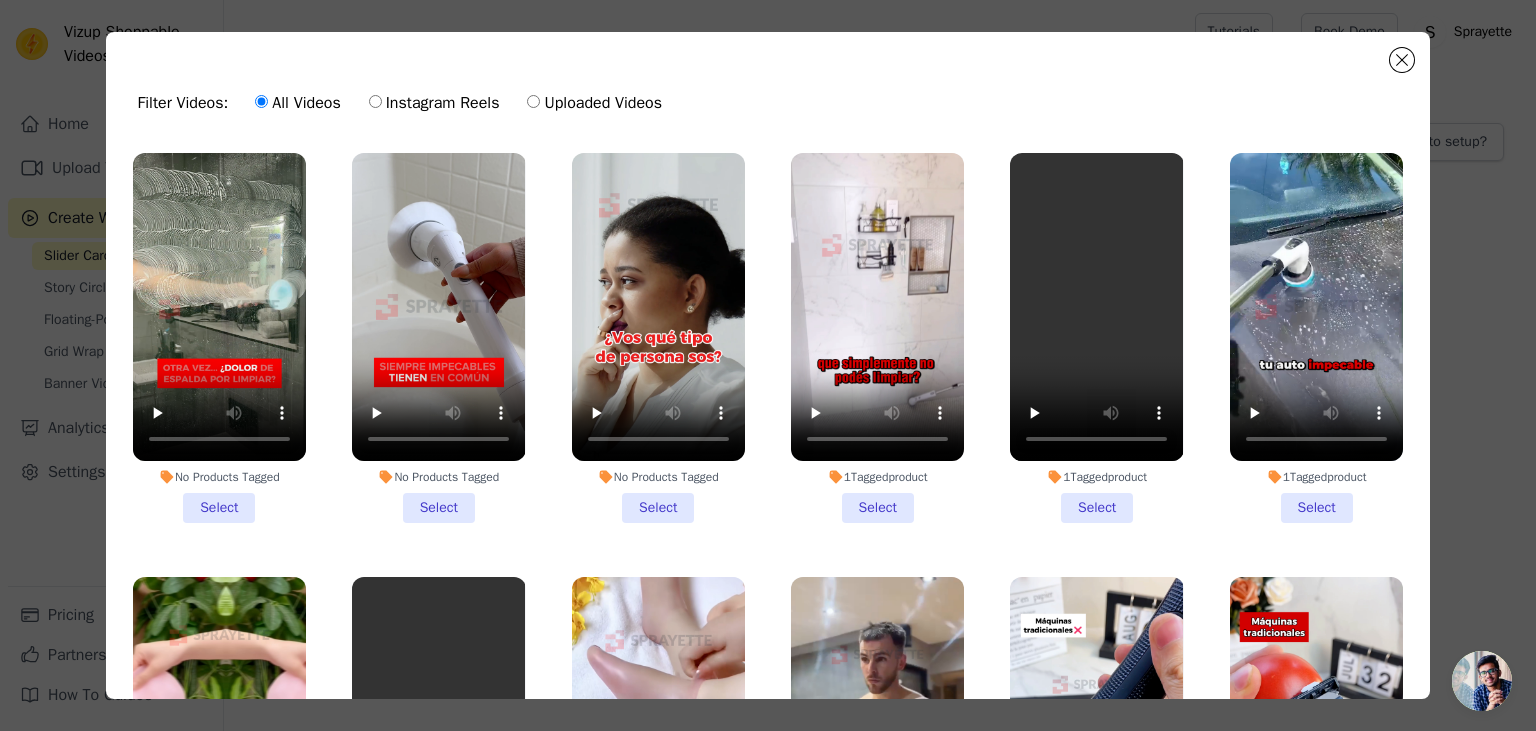 click on "No Products Tagged     Select" at bounding box center (658, 338) 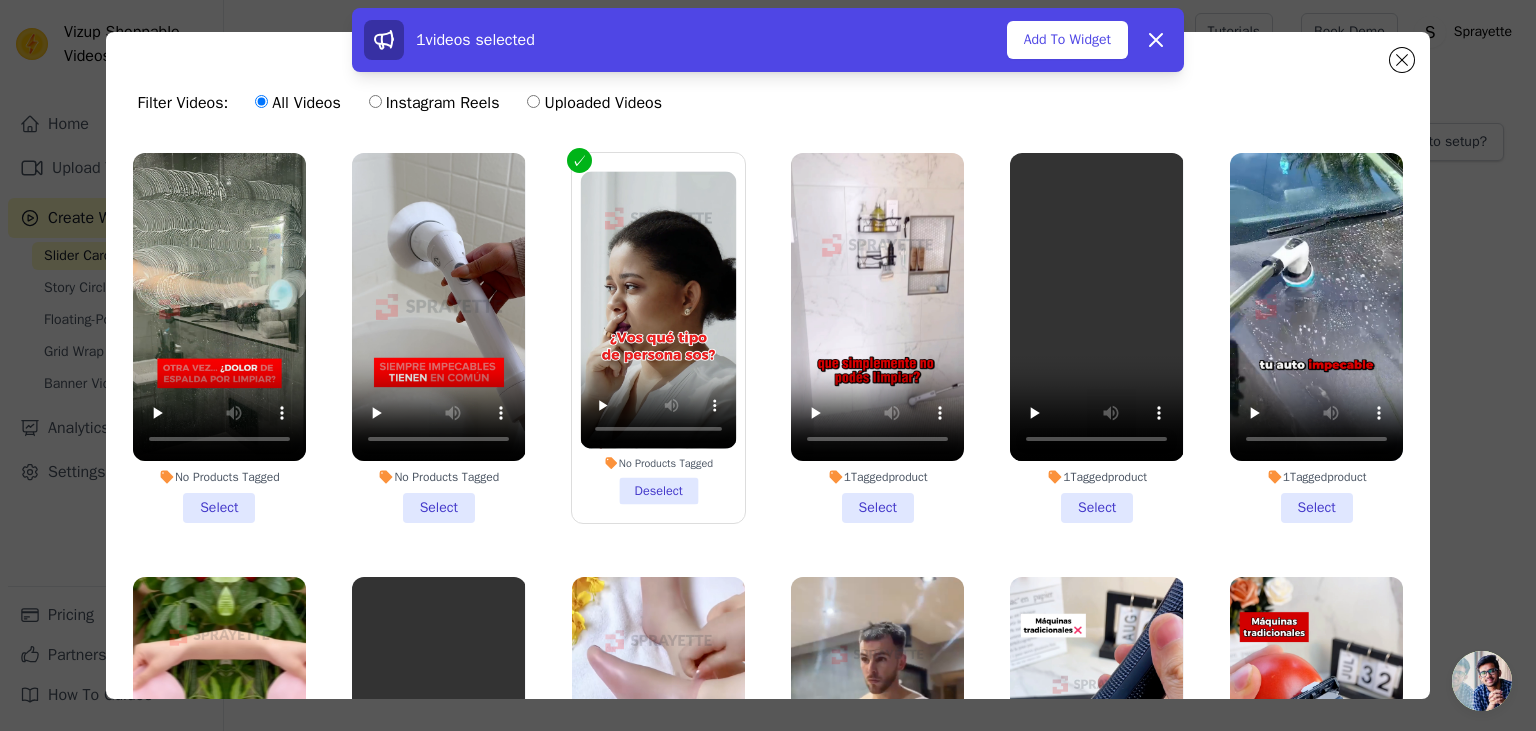 click on "No Products Tagged     Select" at bounding box center [438, 338] 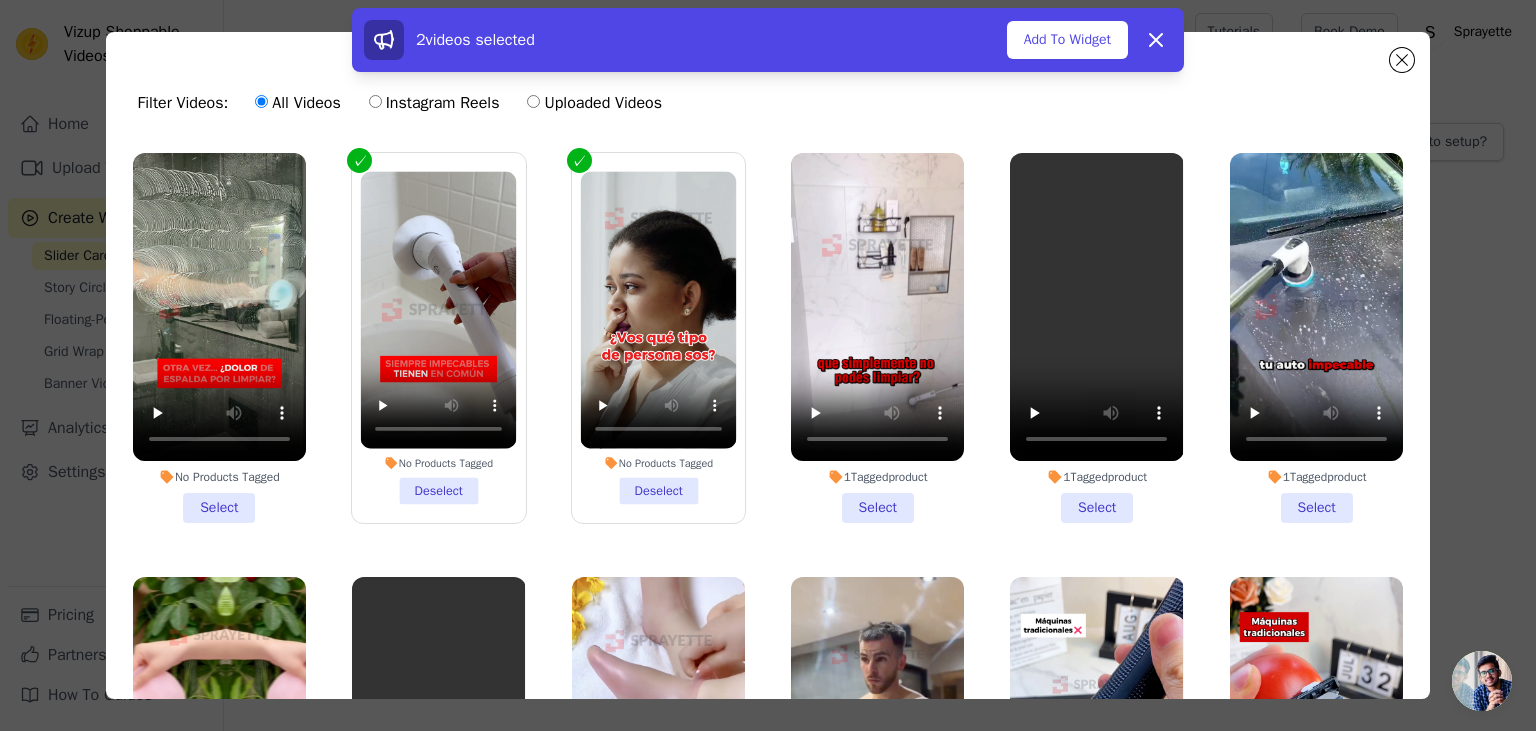 click on "No Products Tagged     Select" at bounding box center (219, 338) 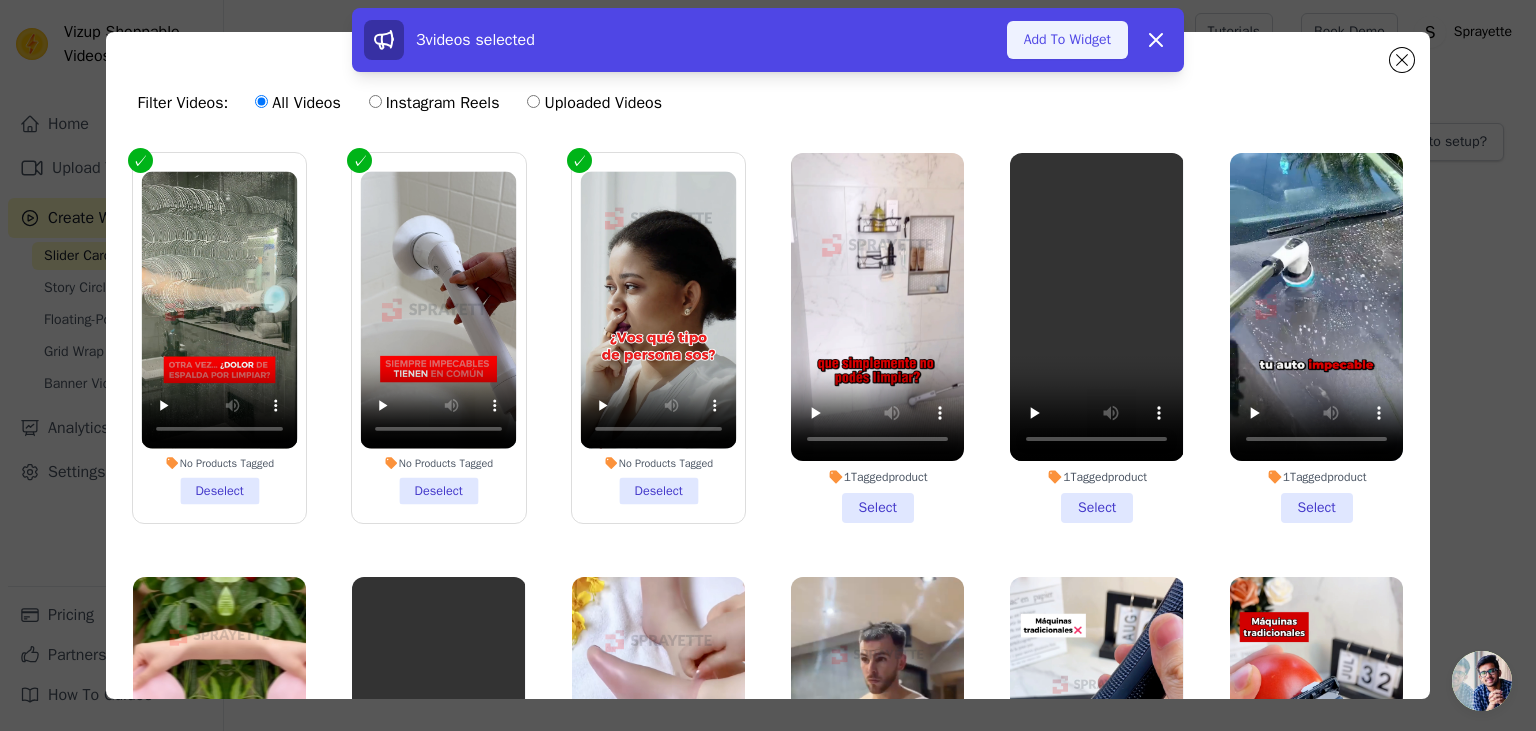 click on "Add To Widget" at bounding box center [1067, 40] 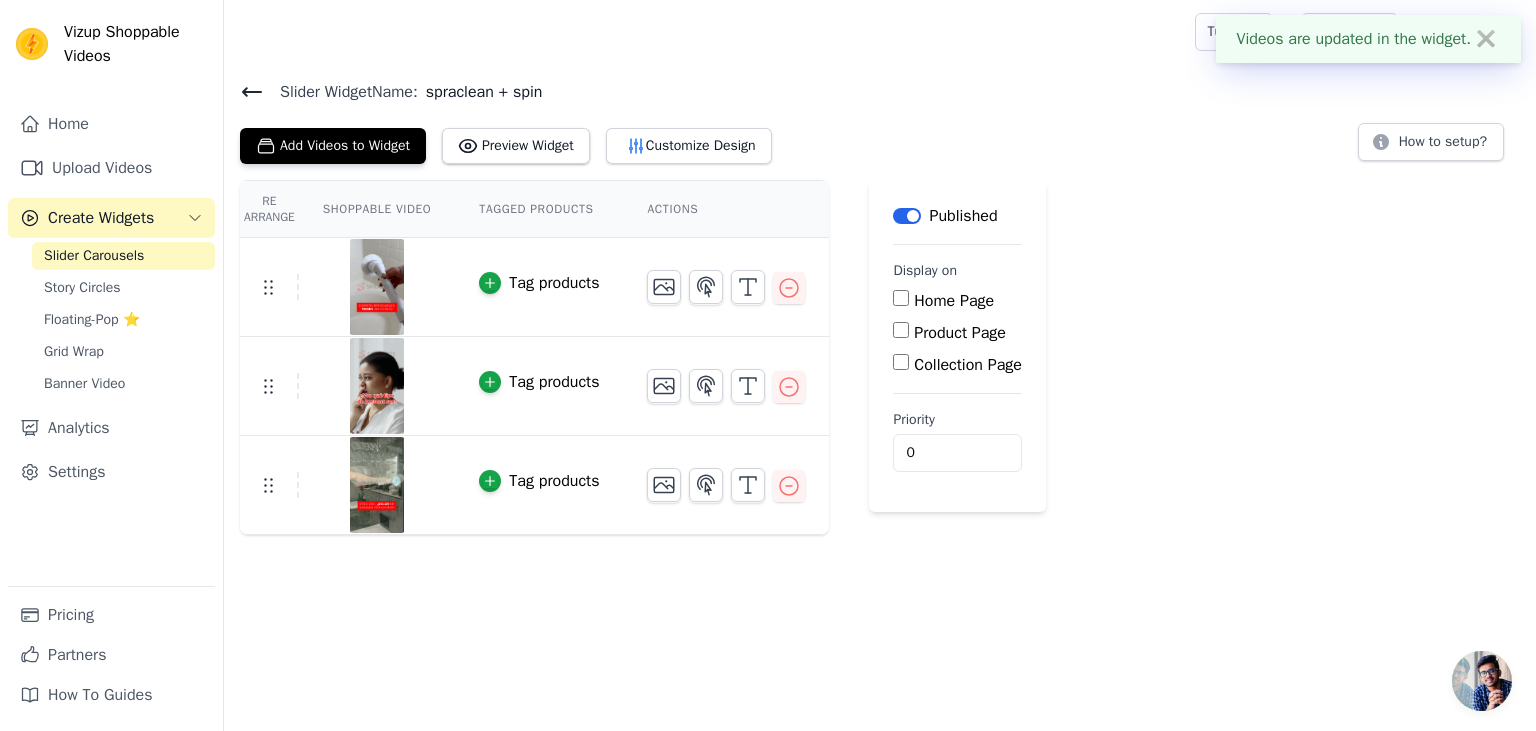 click on "Home Page     Product Page       Collection Page" at bounding box center (957, 333) 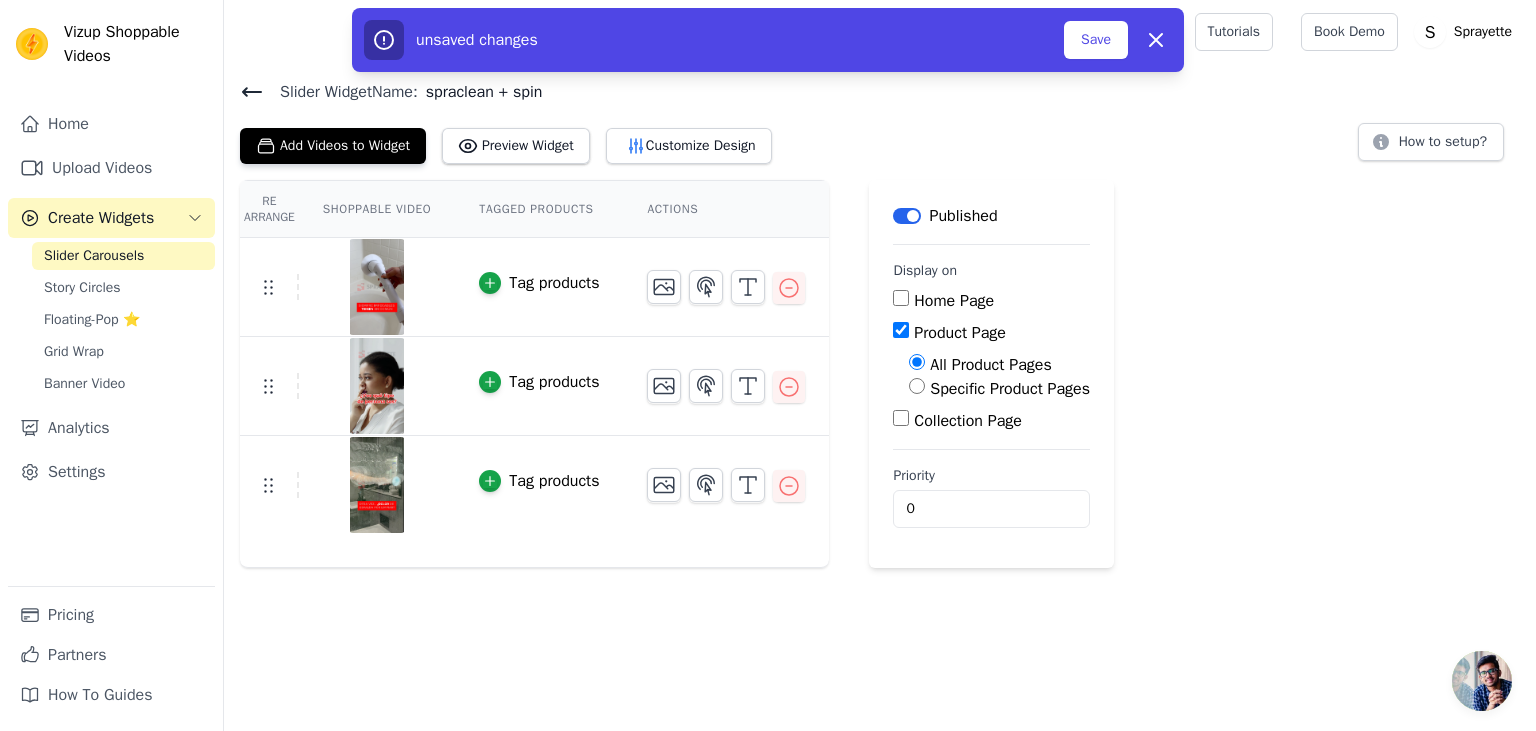click on "Specific Product Pages" at bounding box center (1010, 389) 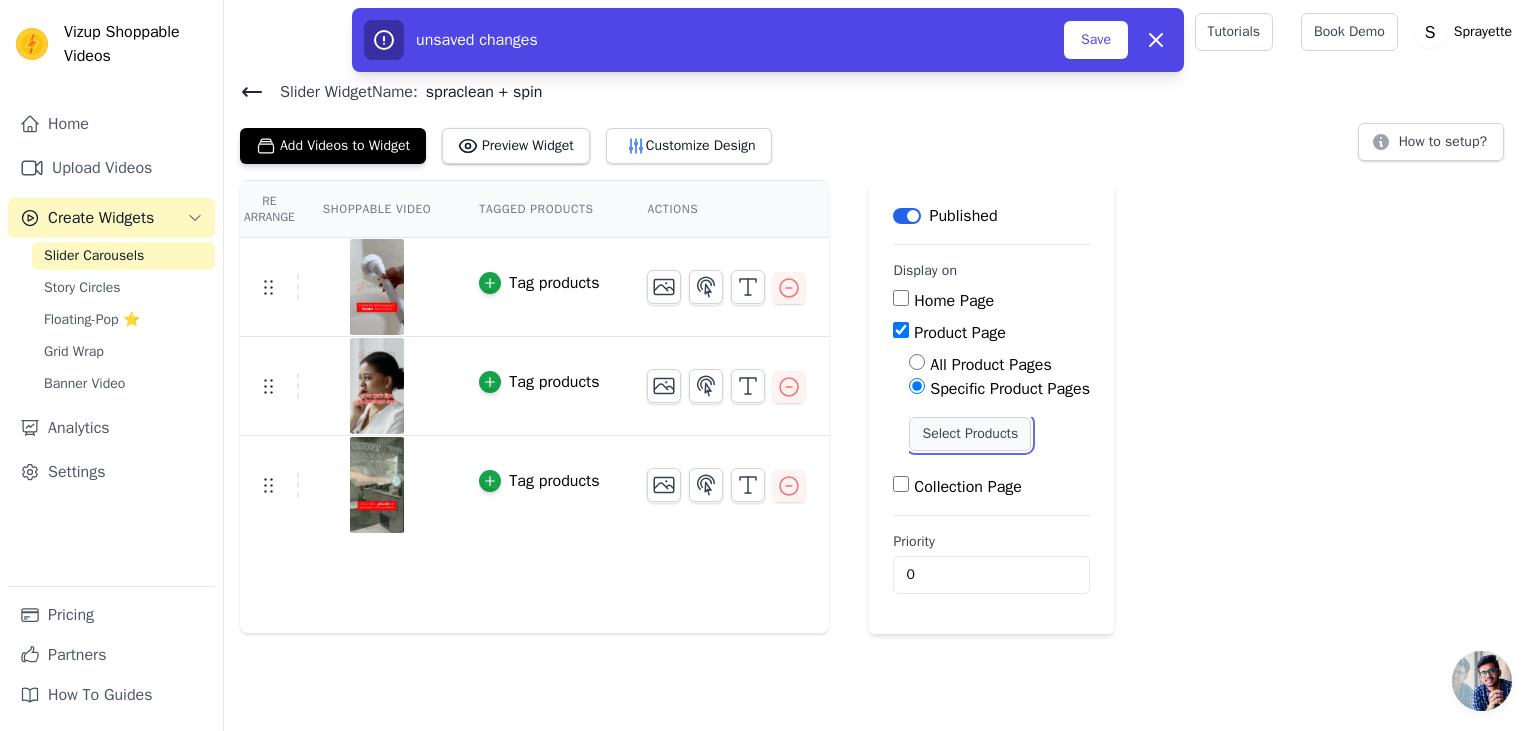 click on "Select Products" at bounding box center [970, 434] 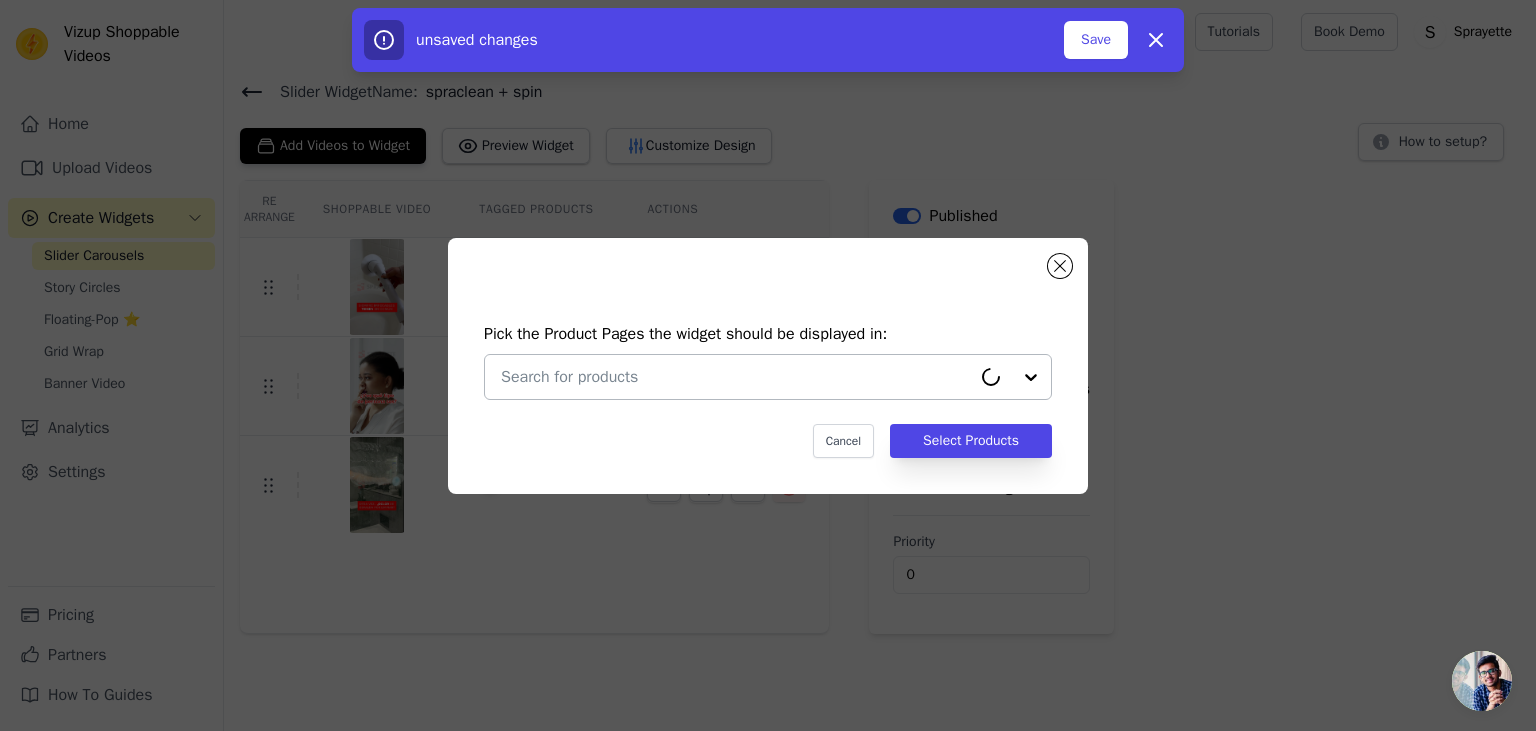 click at bounding box center [736, 377] 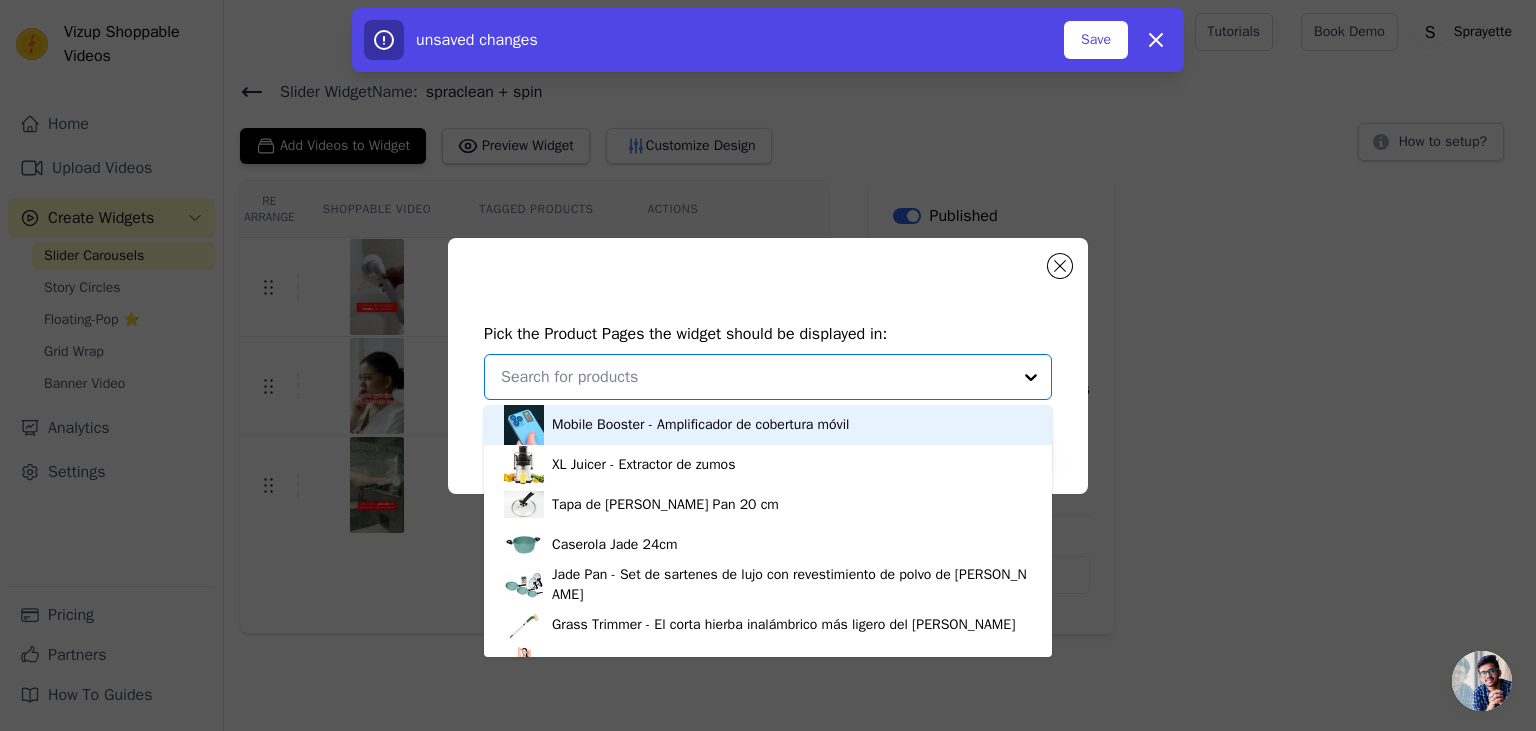 click at bounding box center (756, 377) 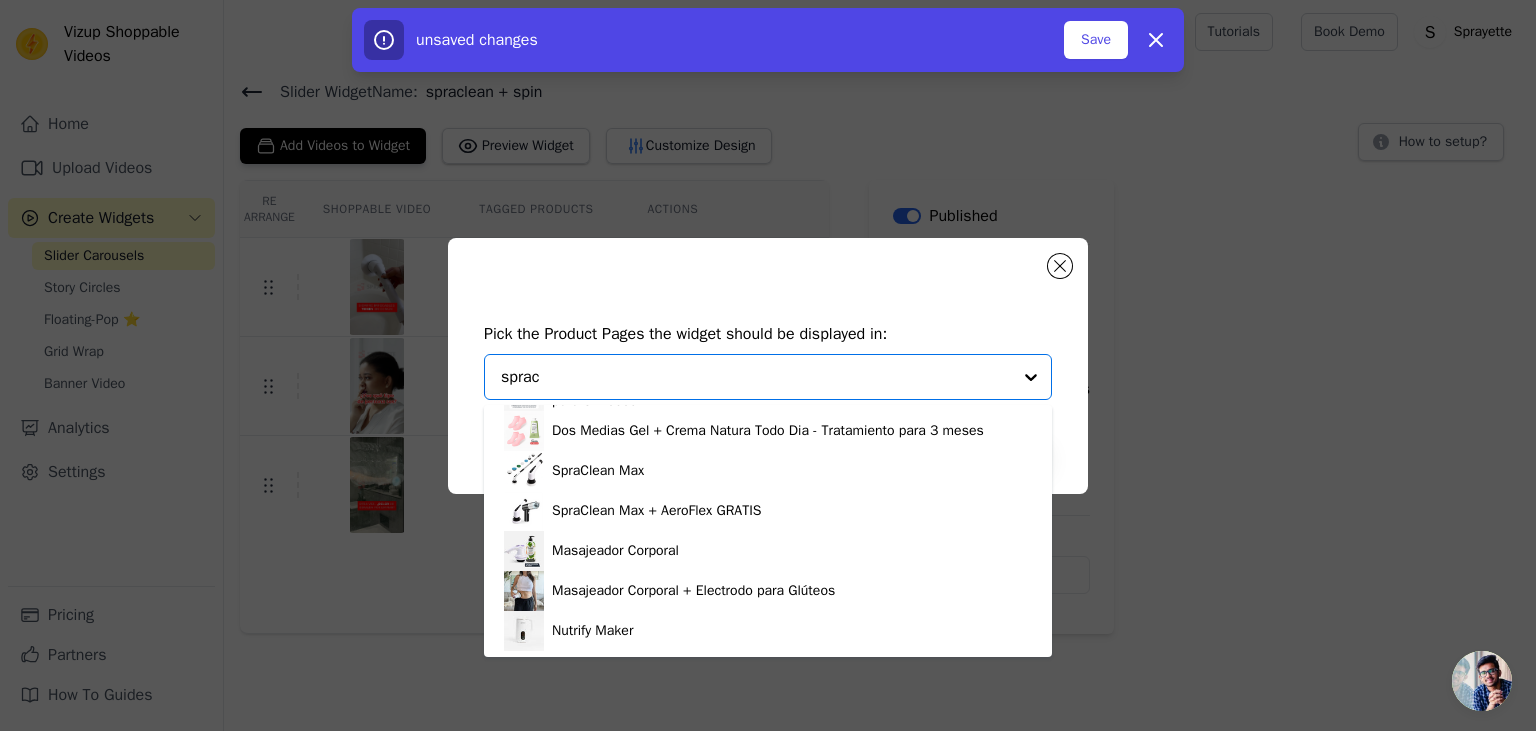 scroll, scrollTop: 0, scrollLeft: 0, axis: both 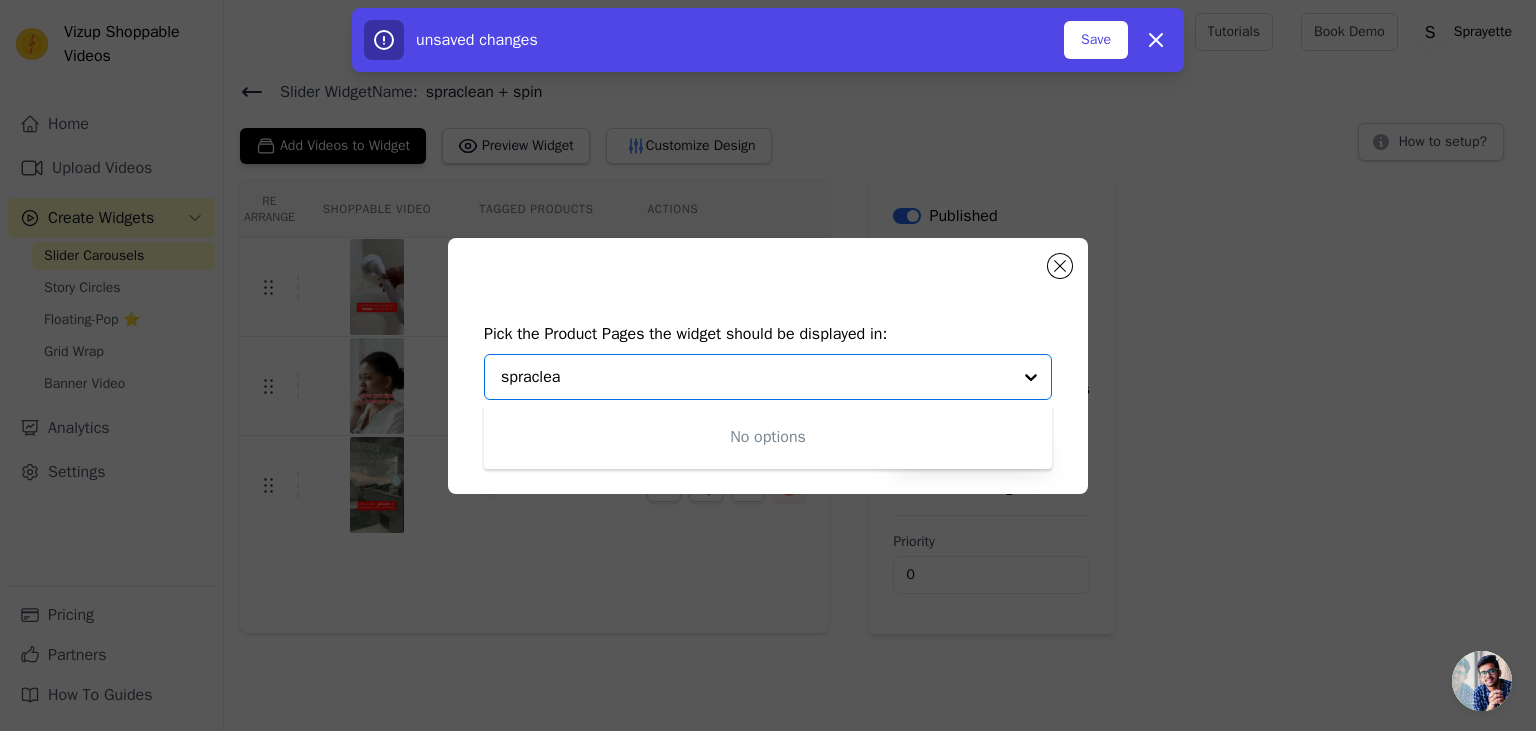 type on "spraclean" 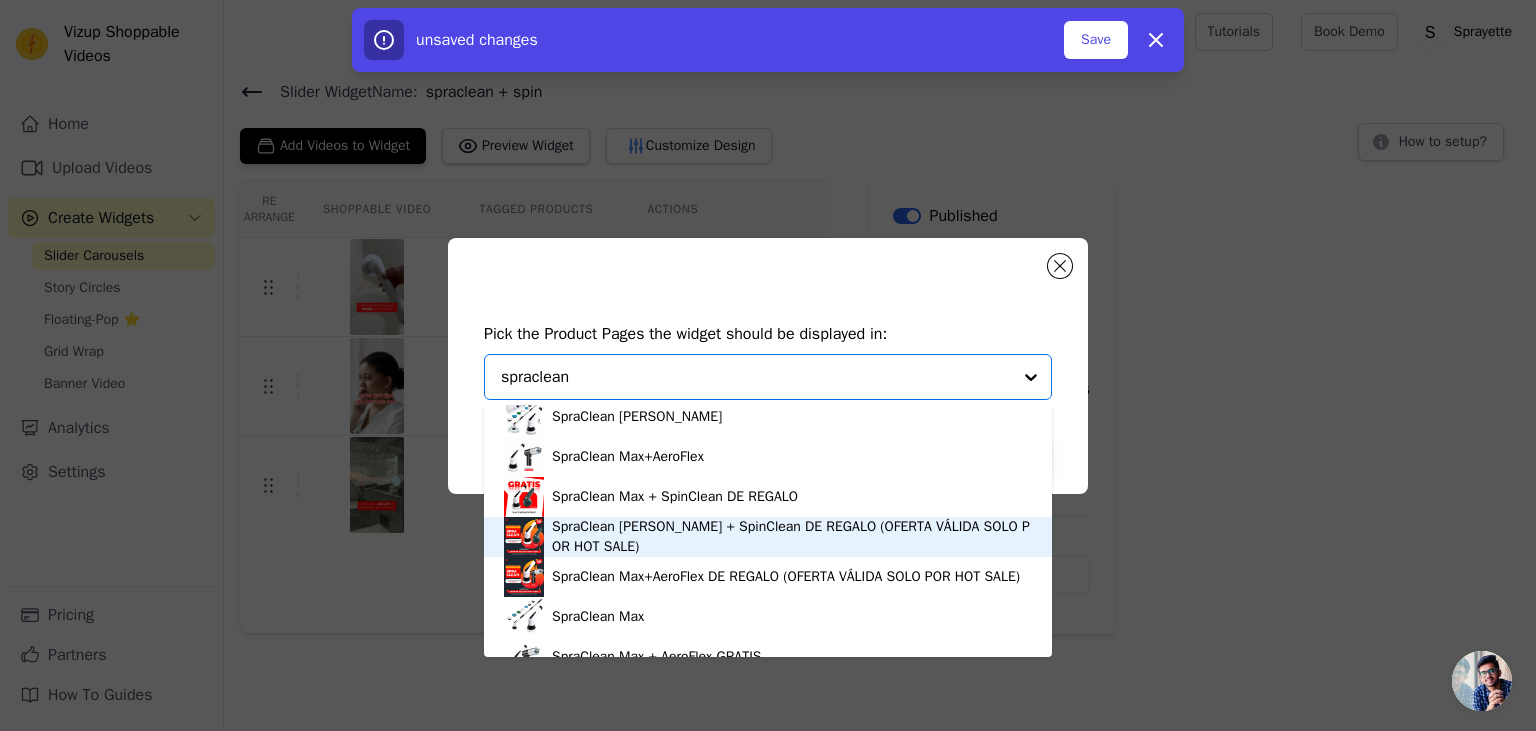 scroll, scrollTop: 0, scrollLeft: 0, axis: both 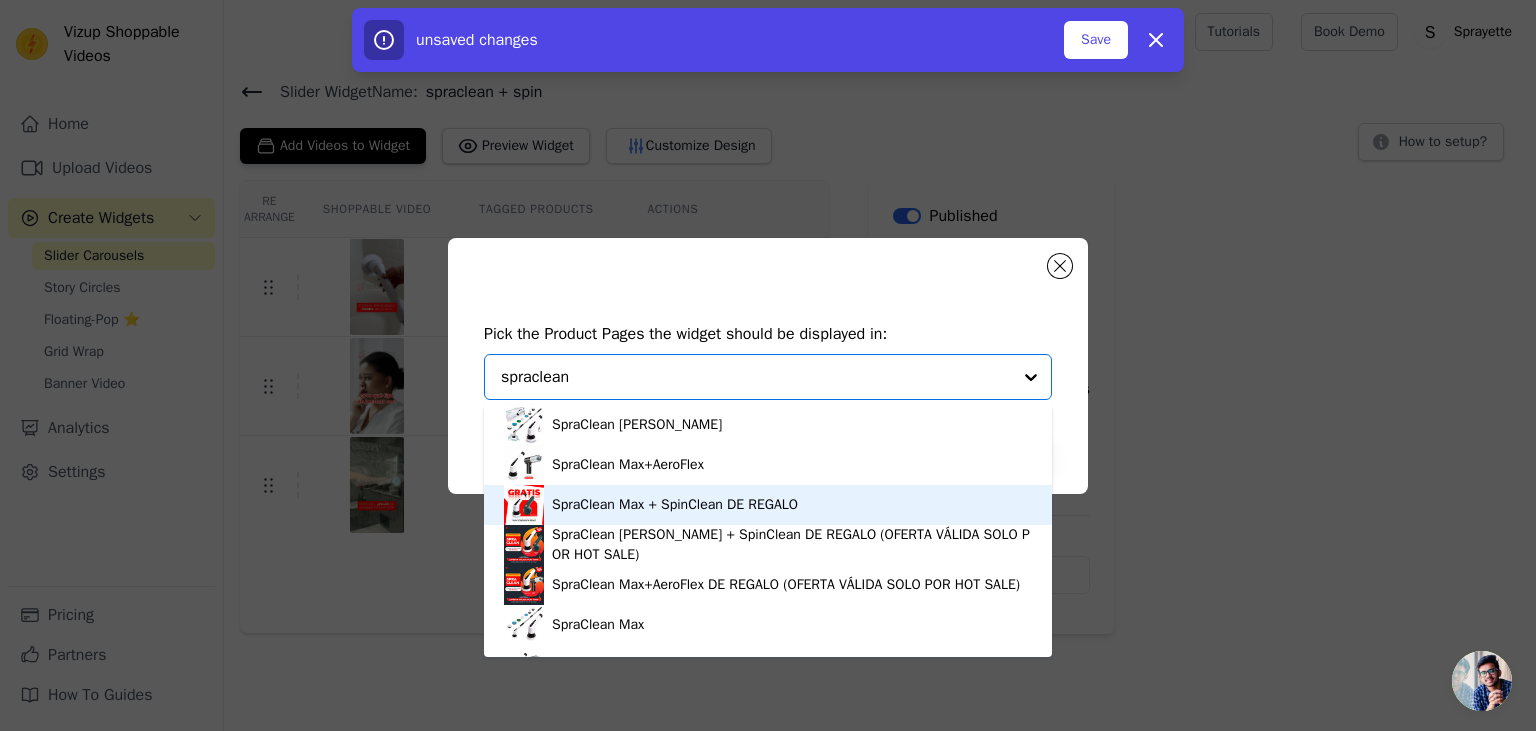 click on "SpraClean Max + SpinClean DE REGALO" at bounding box center (768, 505) 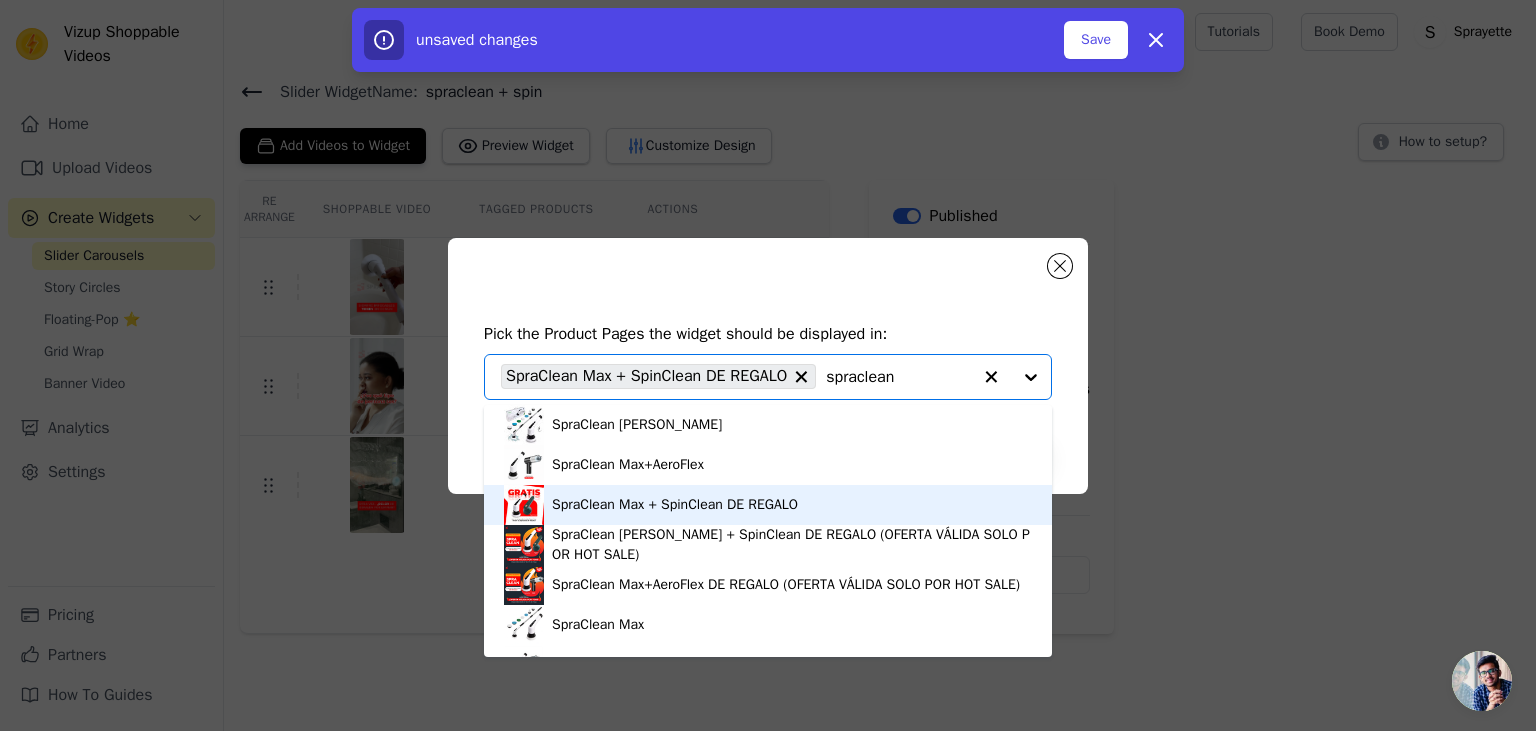 type 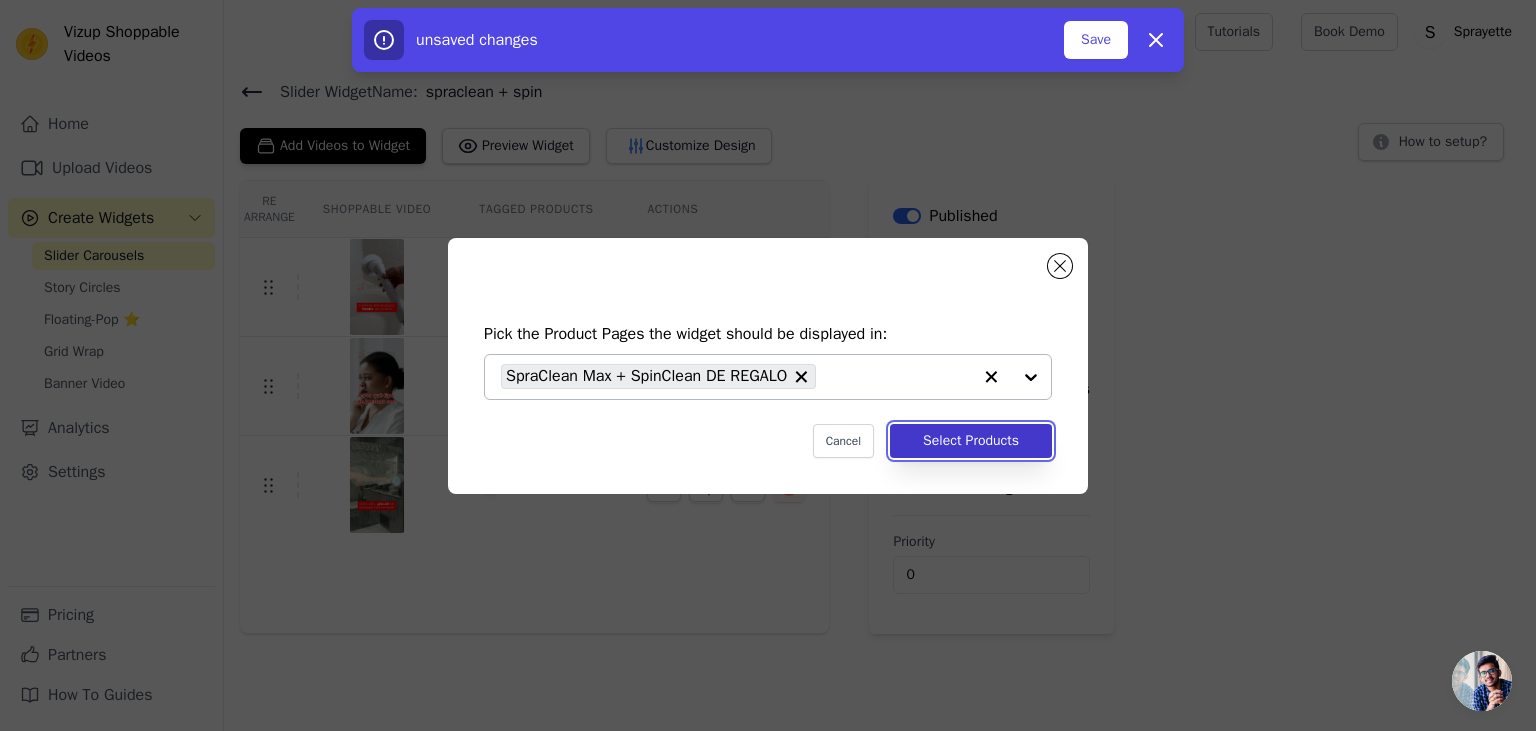 click on "Select Products" at bounding box center [971, 441] 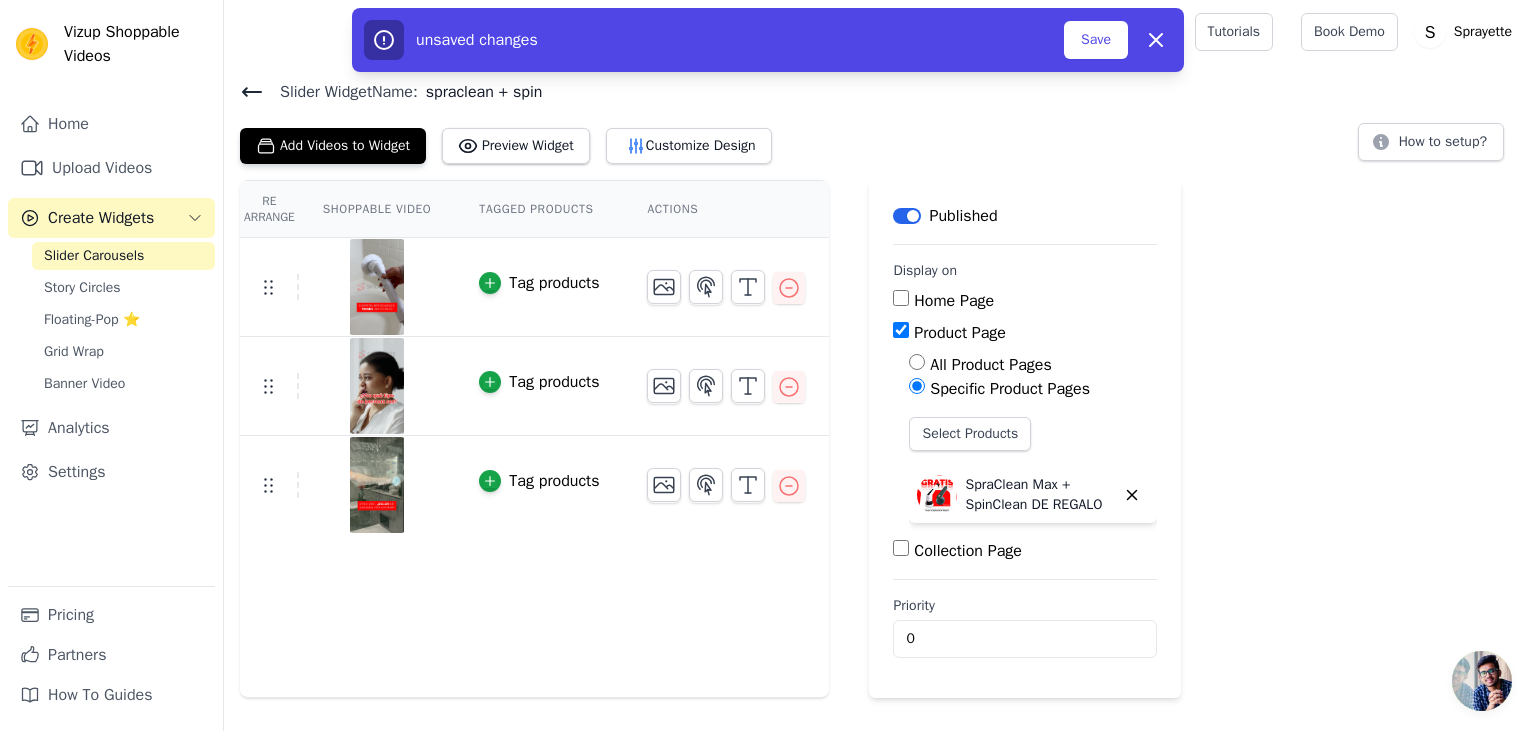 click on "Tag products" at bounding box center [554, 283] 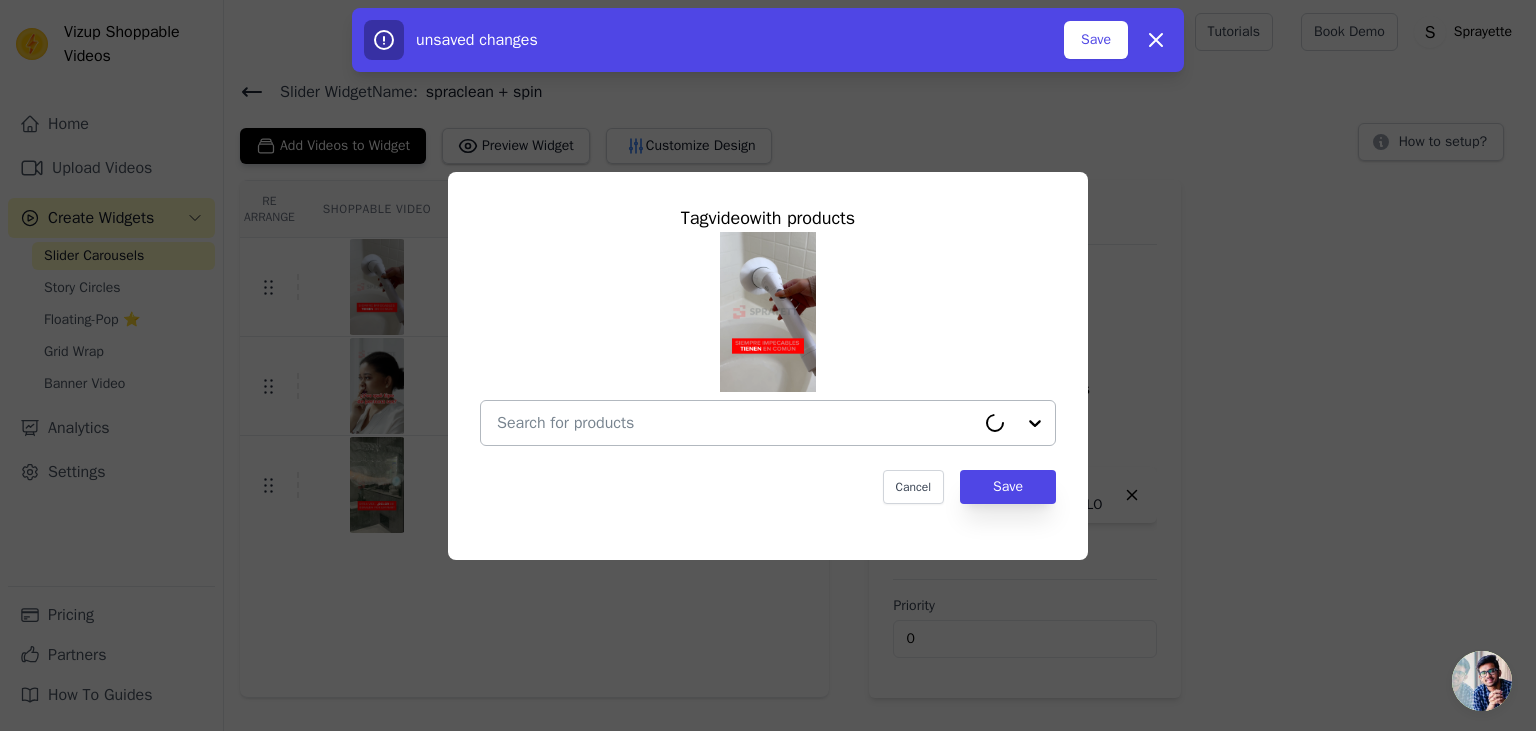 click at bounding box center (736, 423) 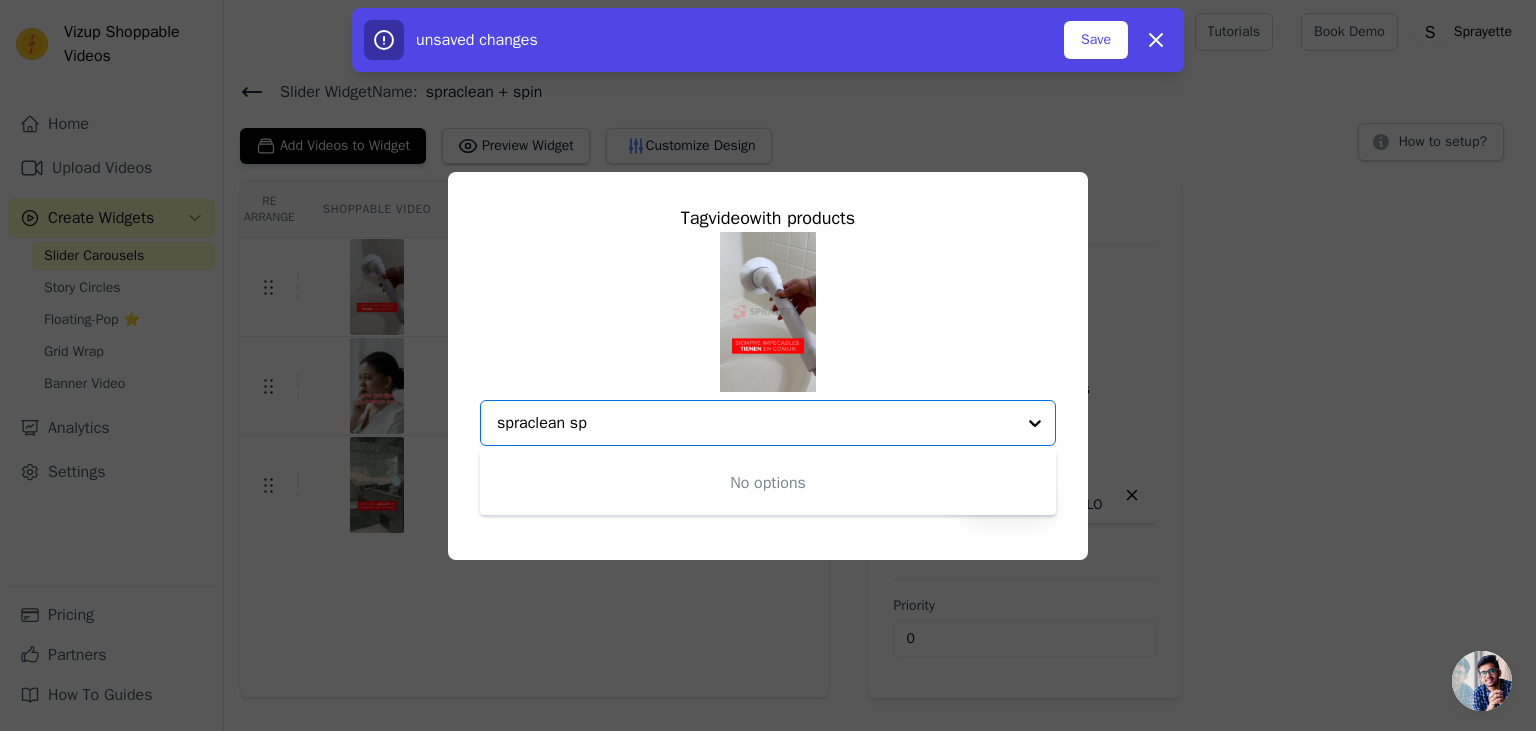 type on "spraclean spi" 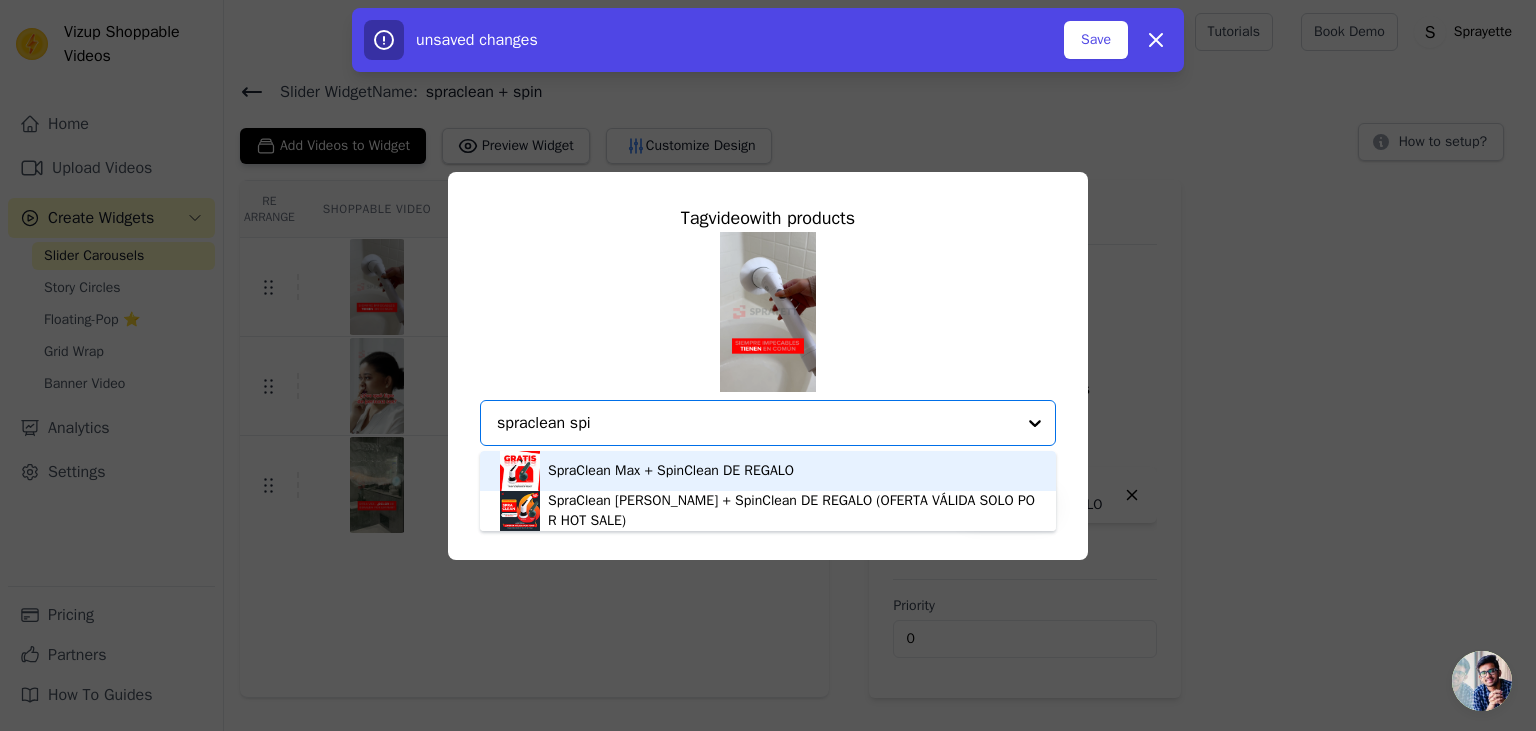 click on "SpraClean Max + SpinClean DE REGALO" at bounding box center (671, 471) 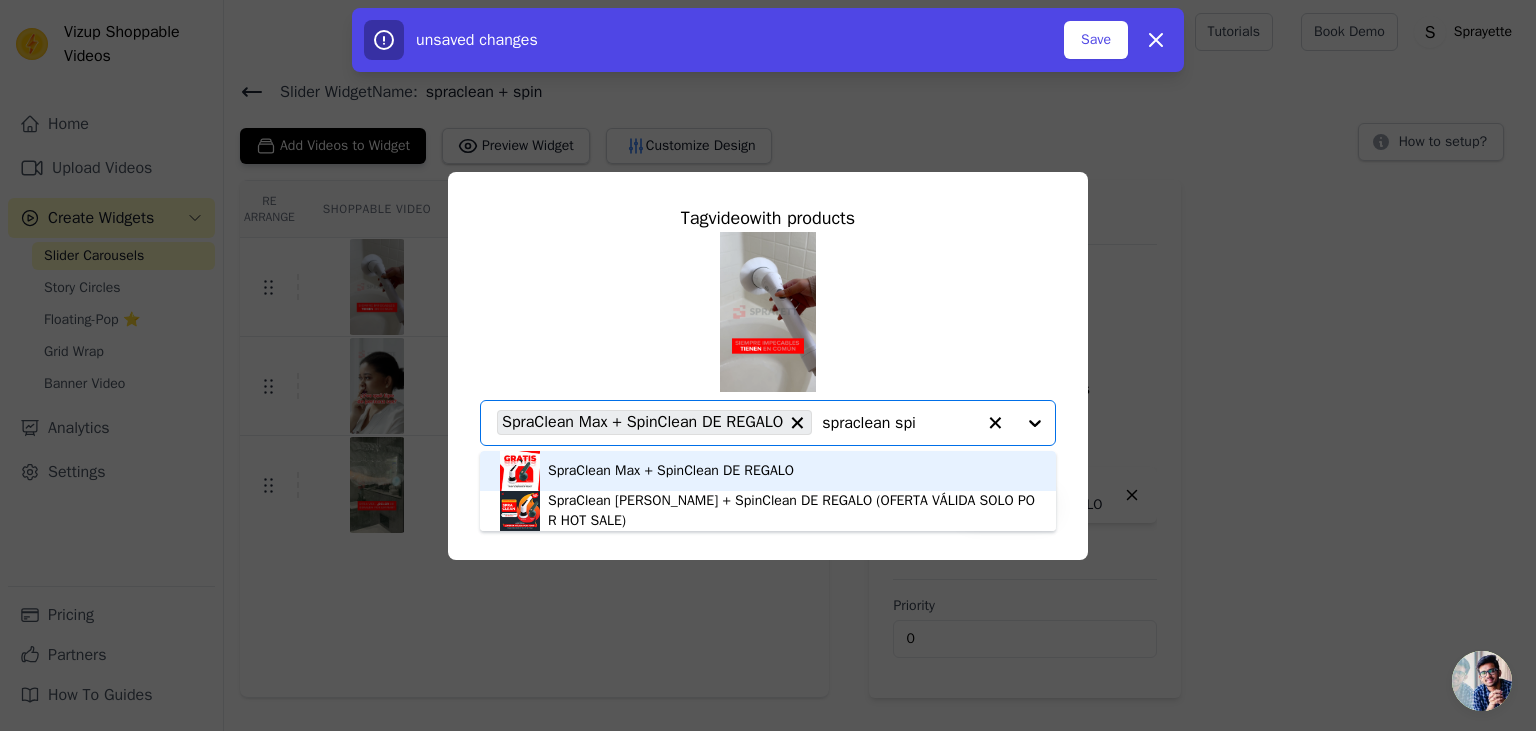 type 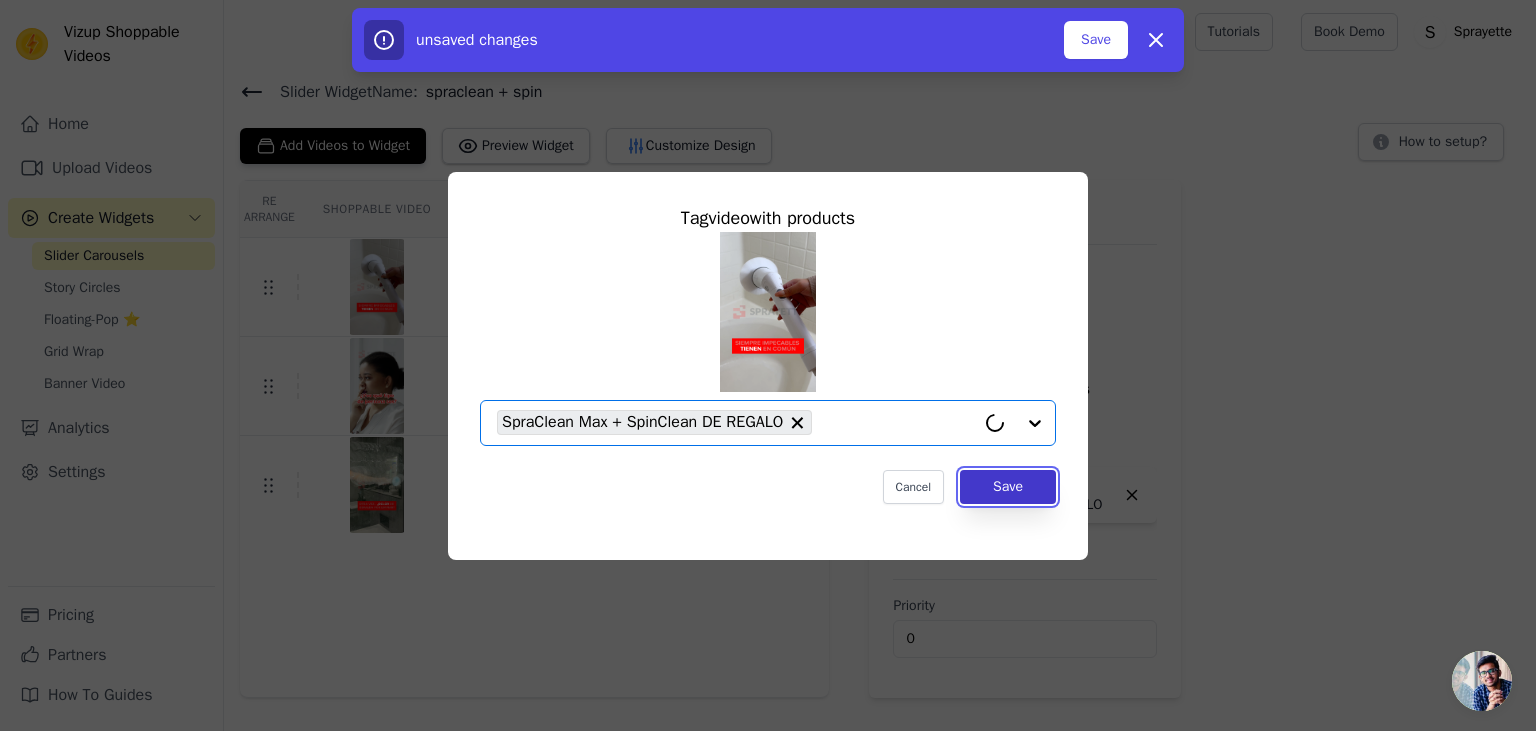 click on "Save" at bounding box center [1008, 487] 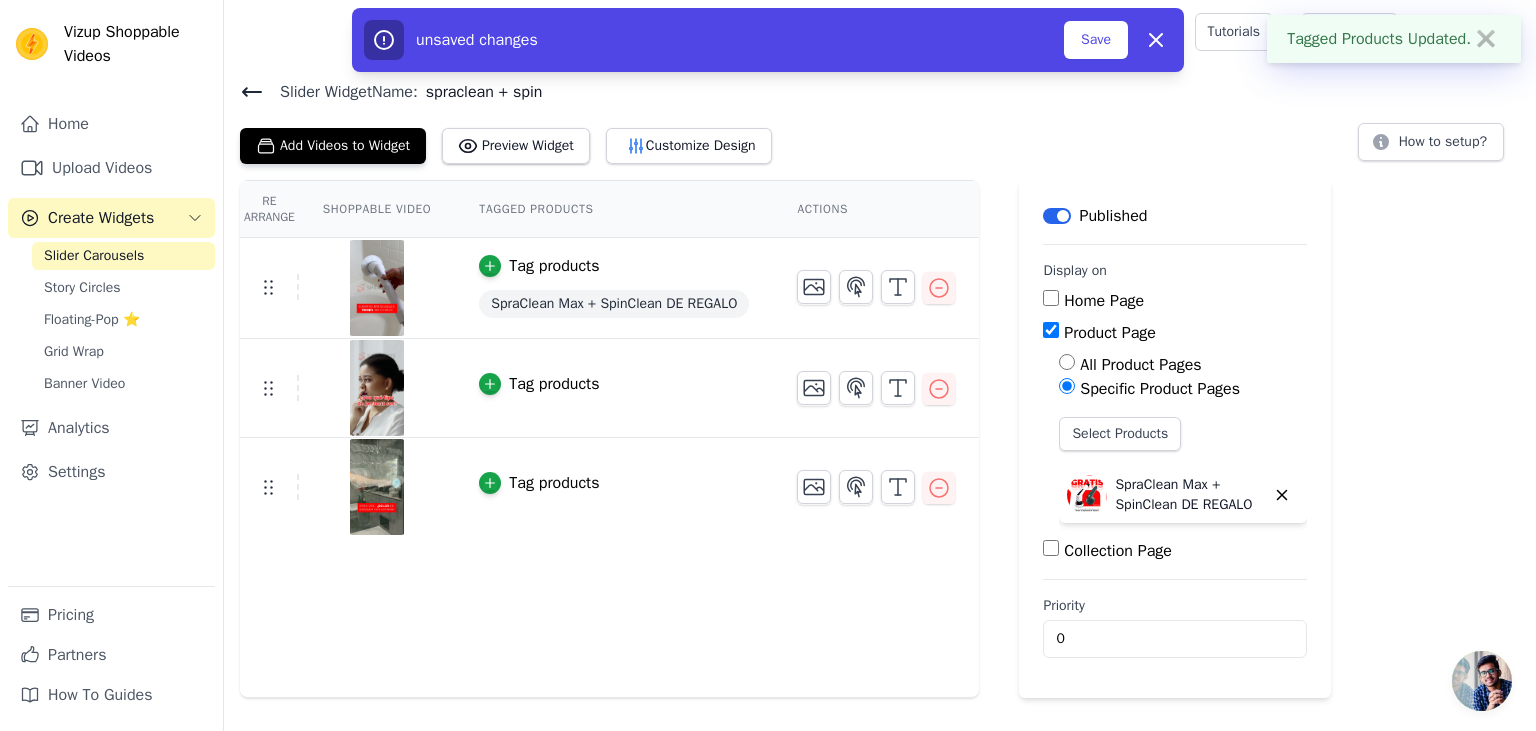click on "Tag products" at bounding box center [554, 483] 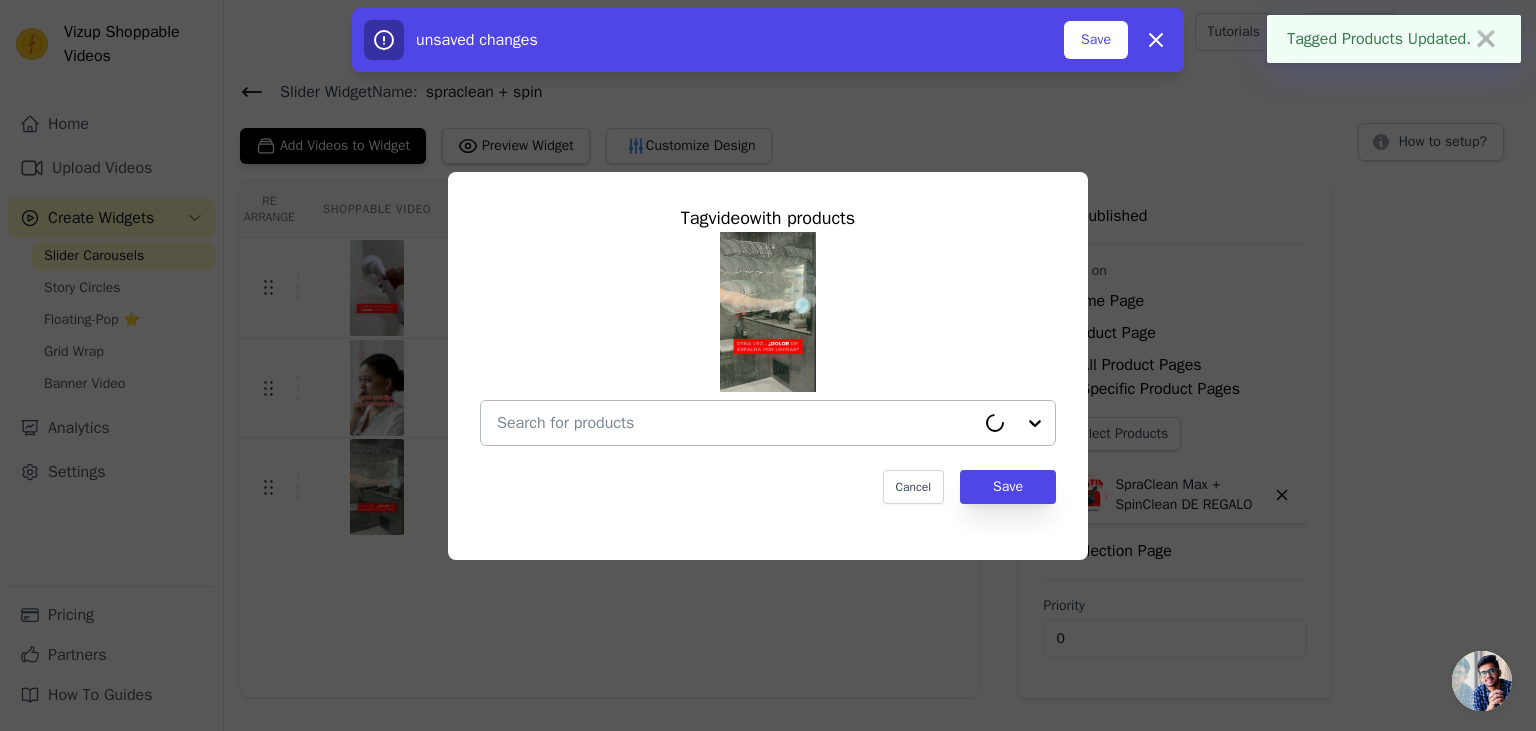 click at bounding box center [736, 423] 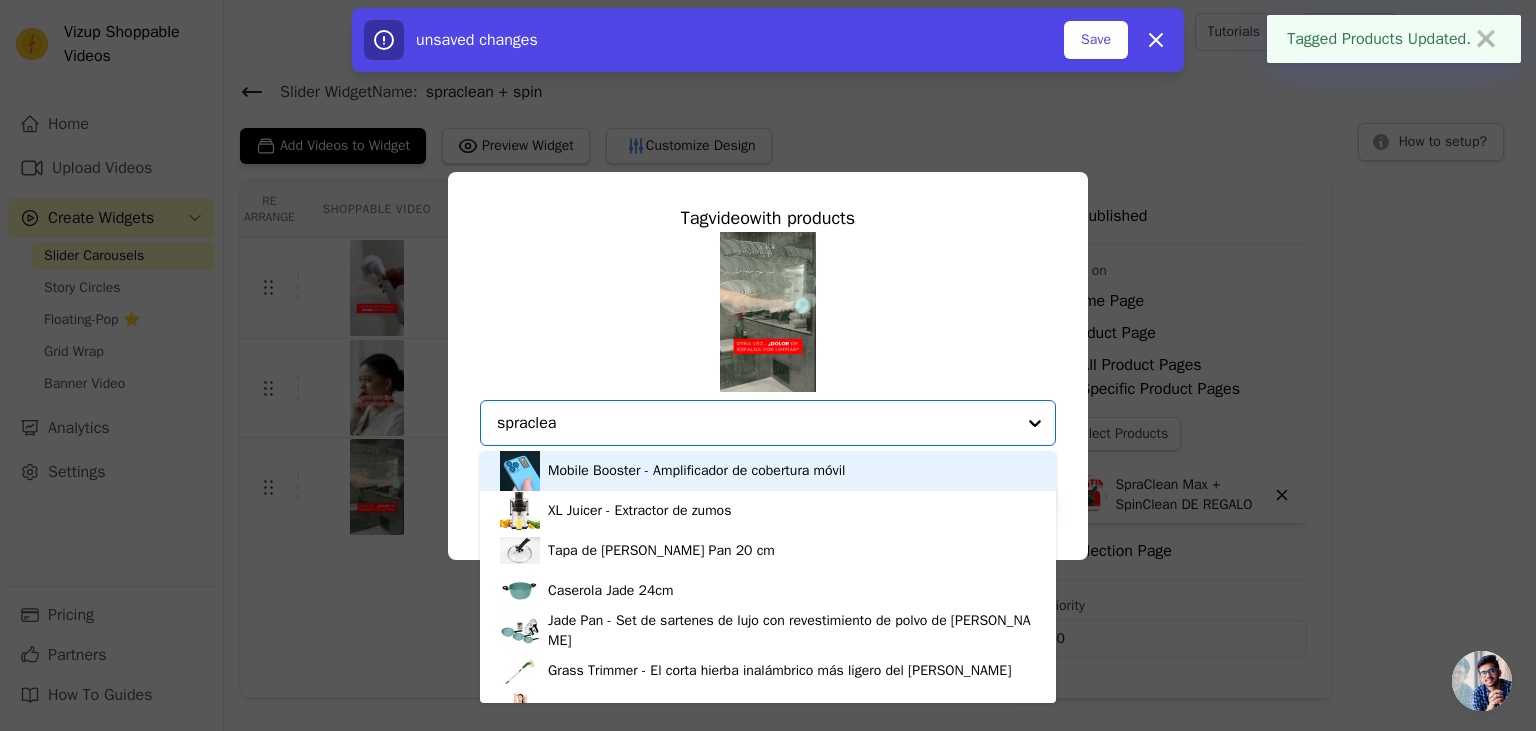 type on "spraclean" 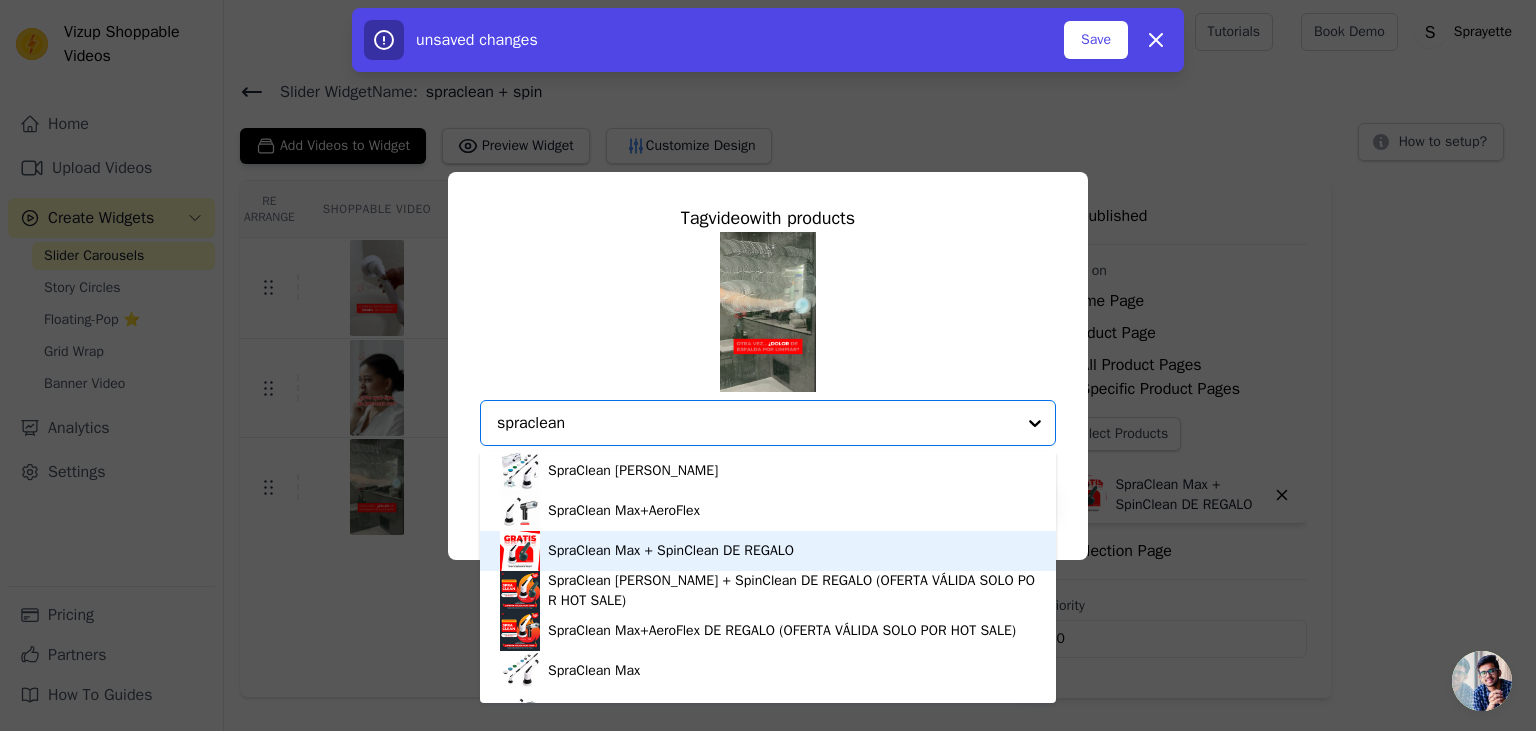 click on "SpraClean Max + SpinClean DE REGALO" at bounding box center [671, 551] 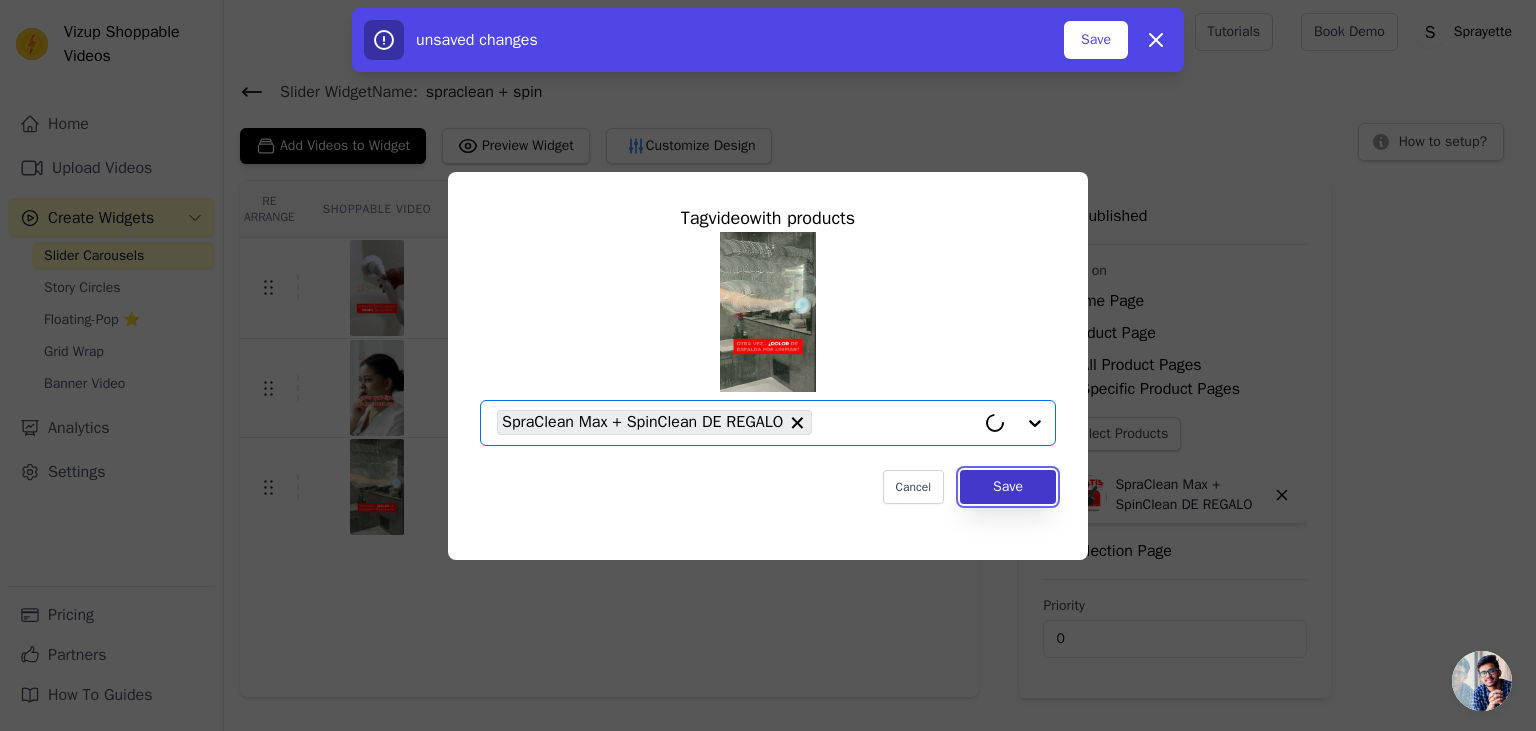 click on "Save" at bounding box center [1008, 487] 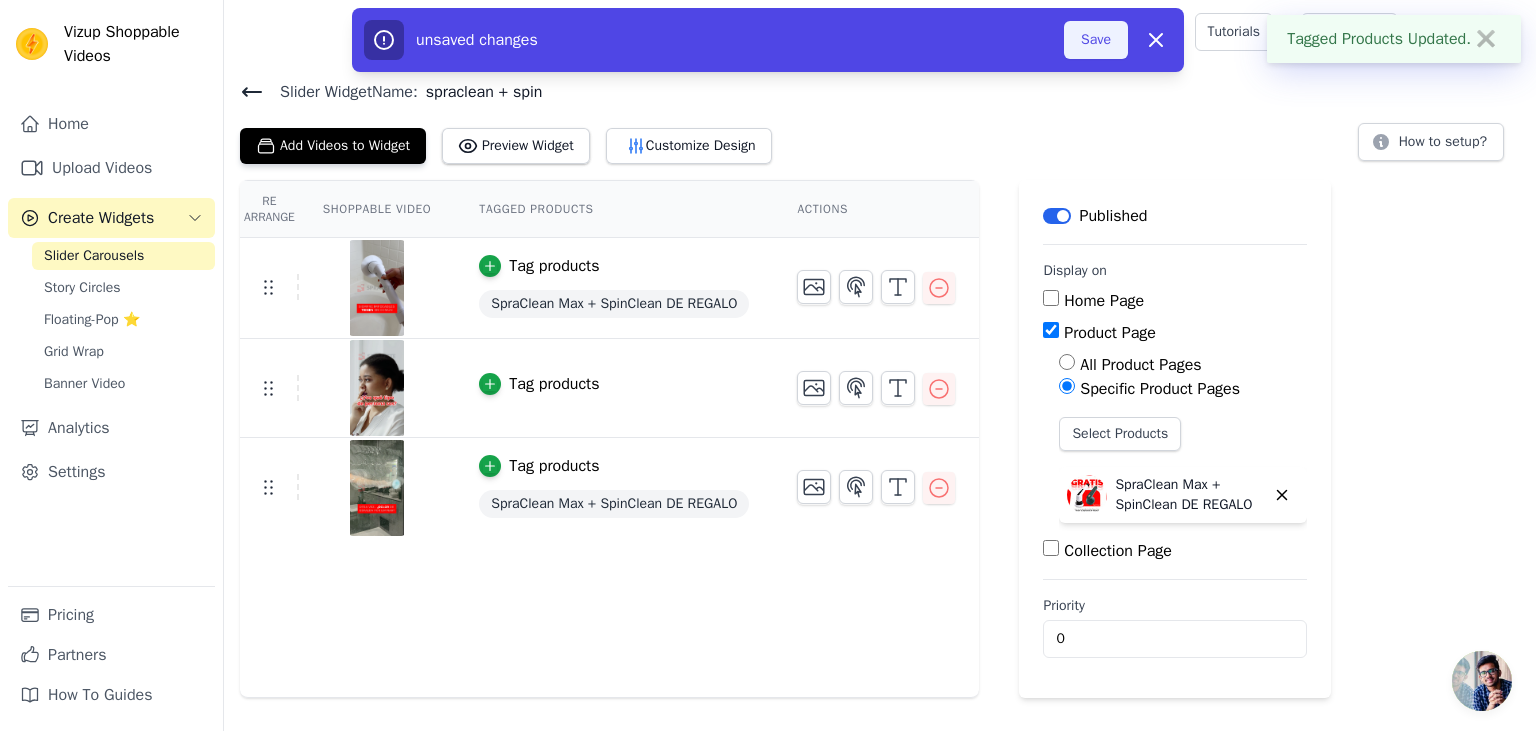 click on "Save" at bounding box center (1096, 40) 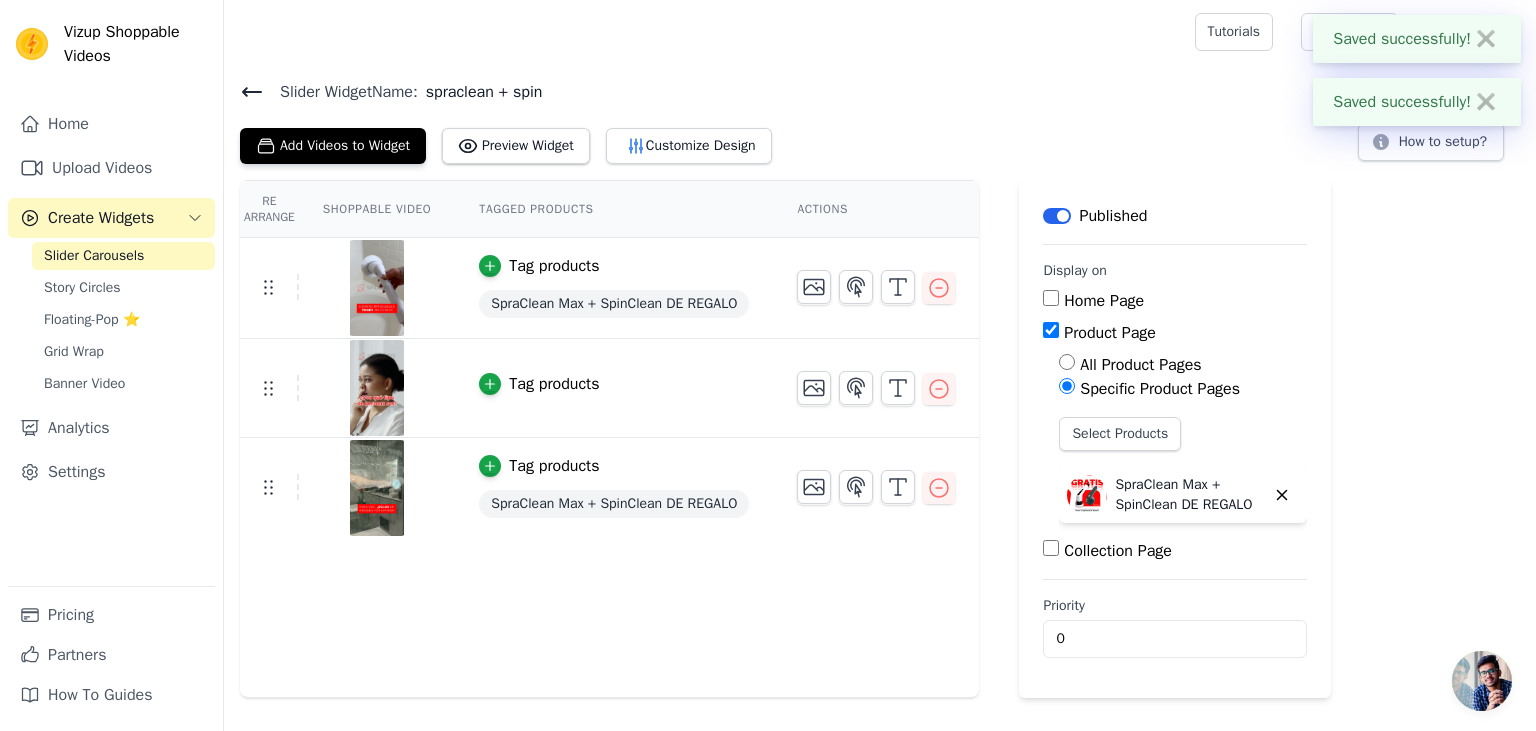 click on "Tag products" at bounding box center (554, 384) 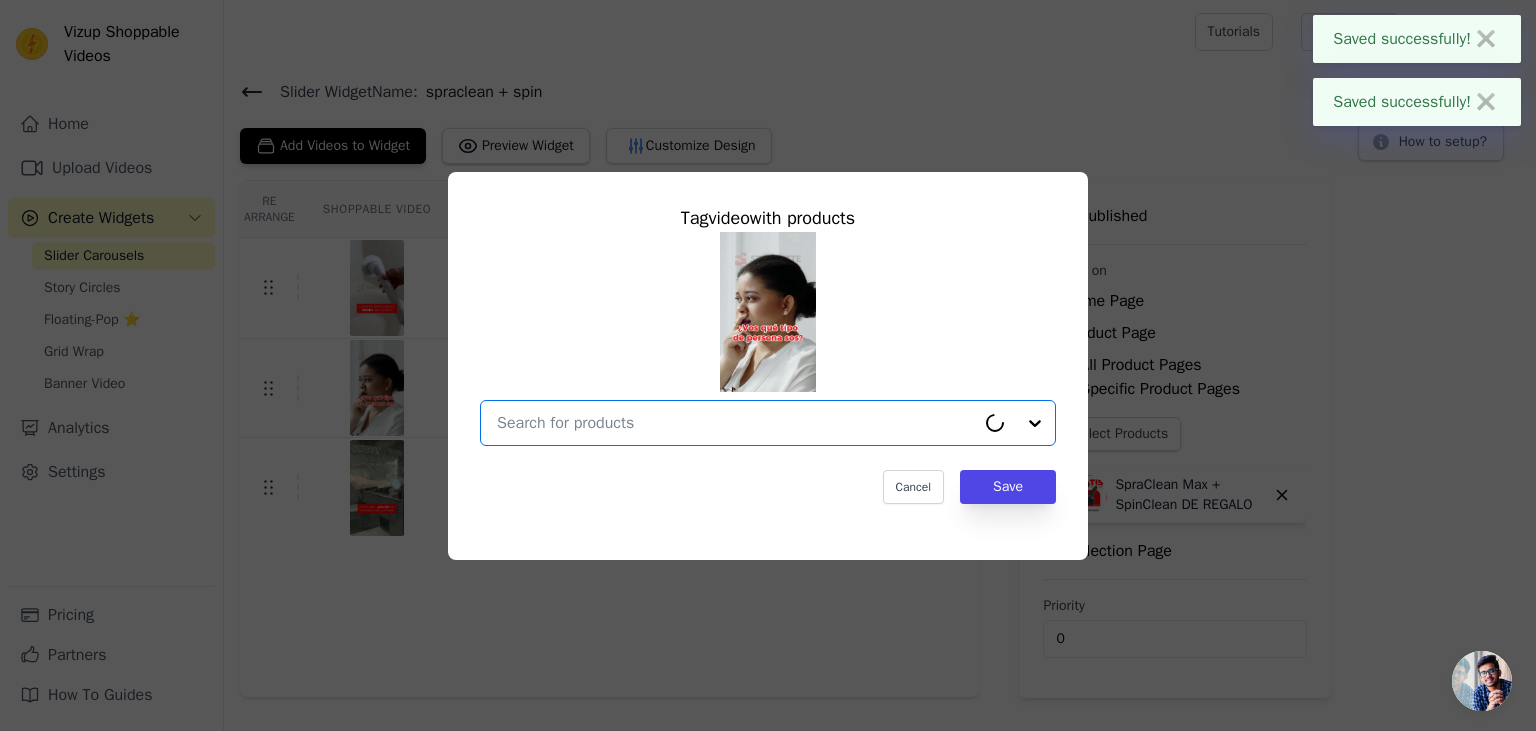 click at bounding box center (736, 423) 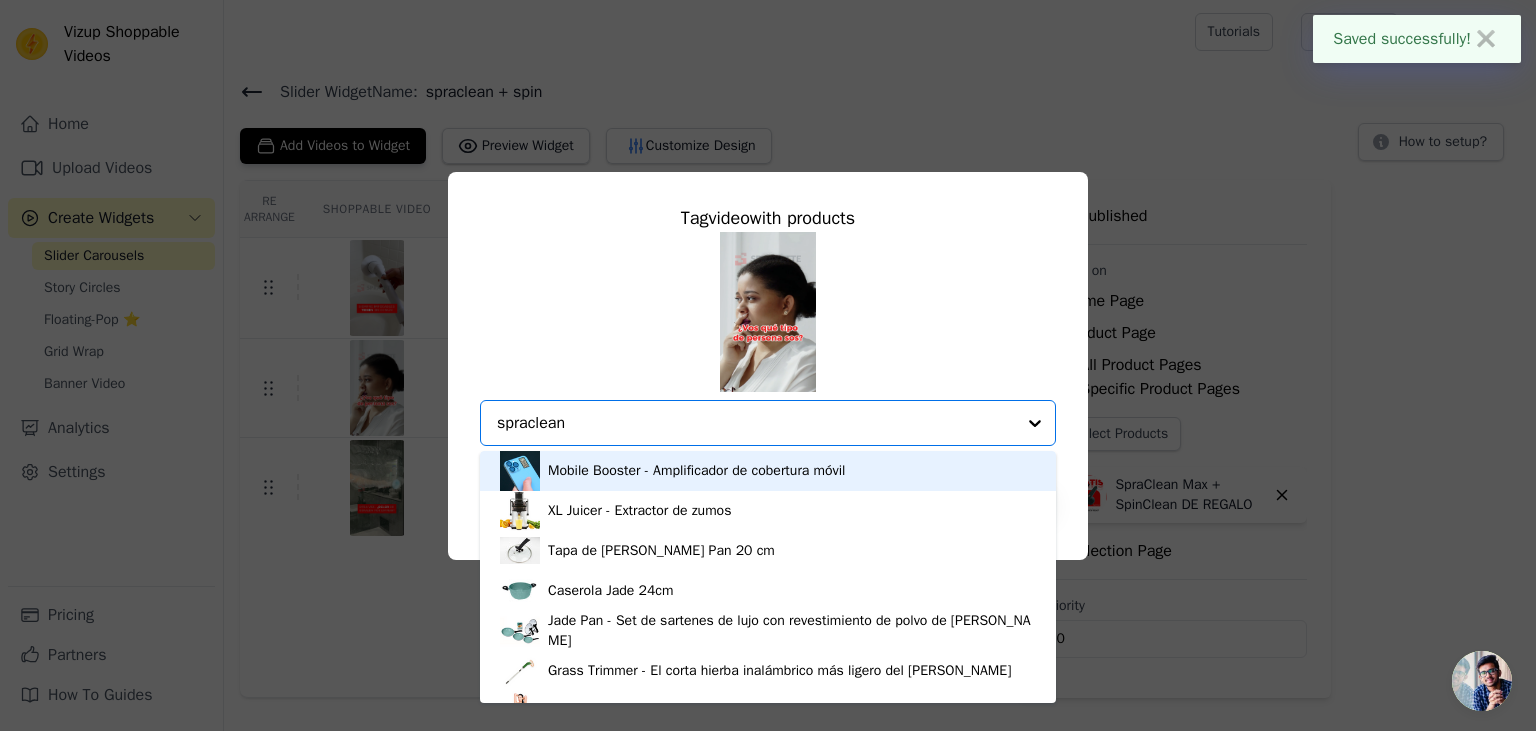 type on "spraclean +" 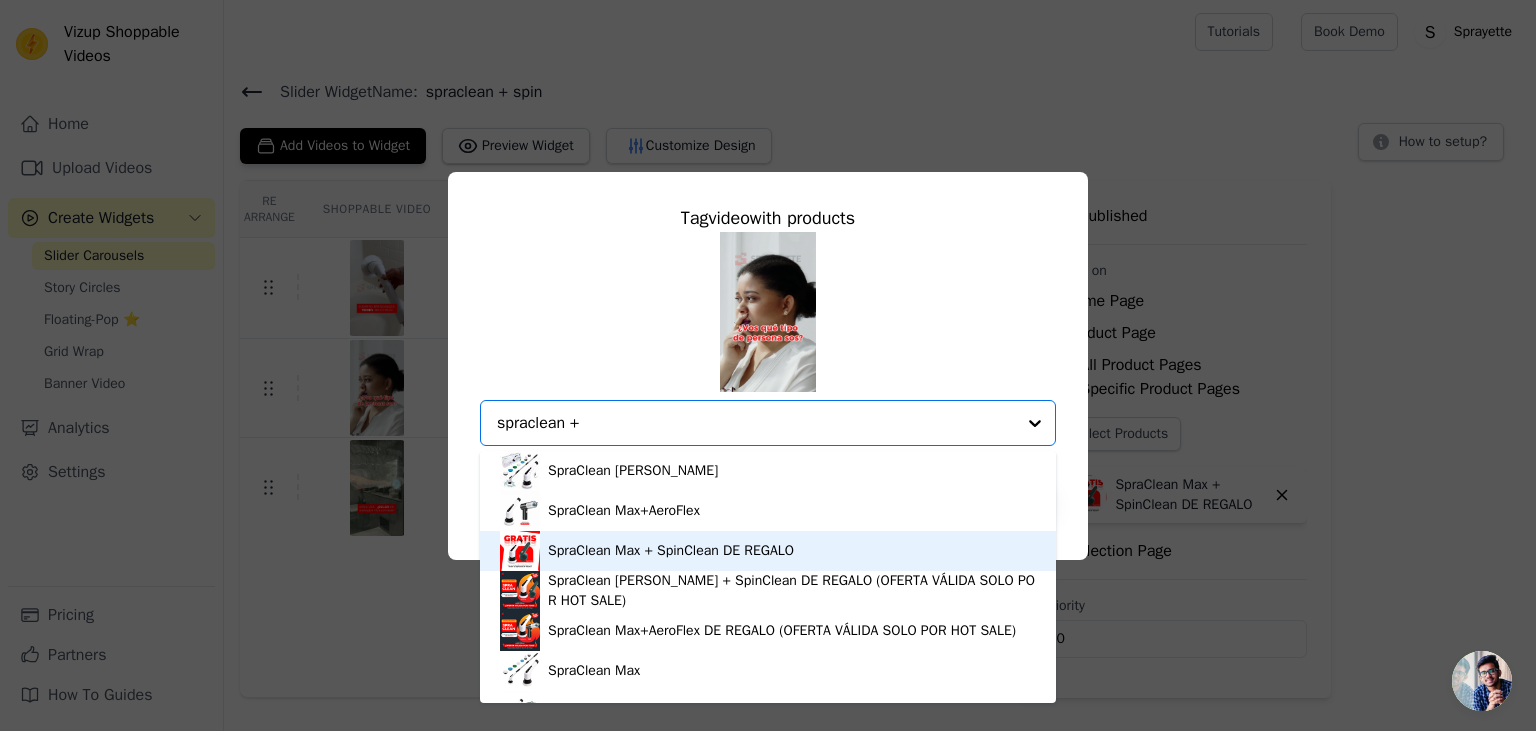 click on "SpraClean Max + SpinClean DE REGALO" at bounding box center [671, 551] 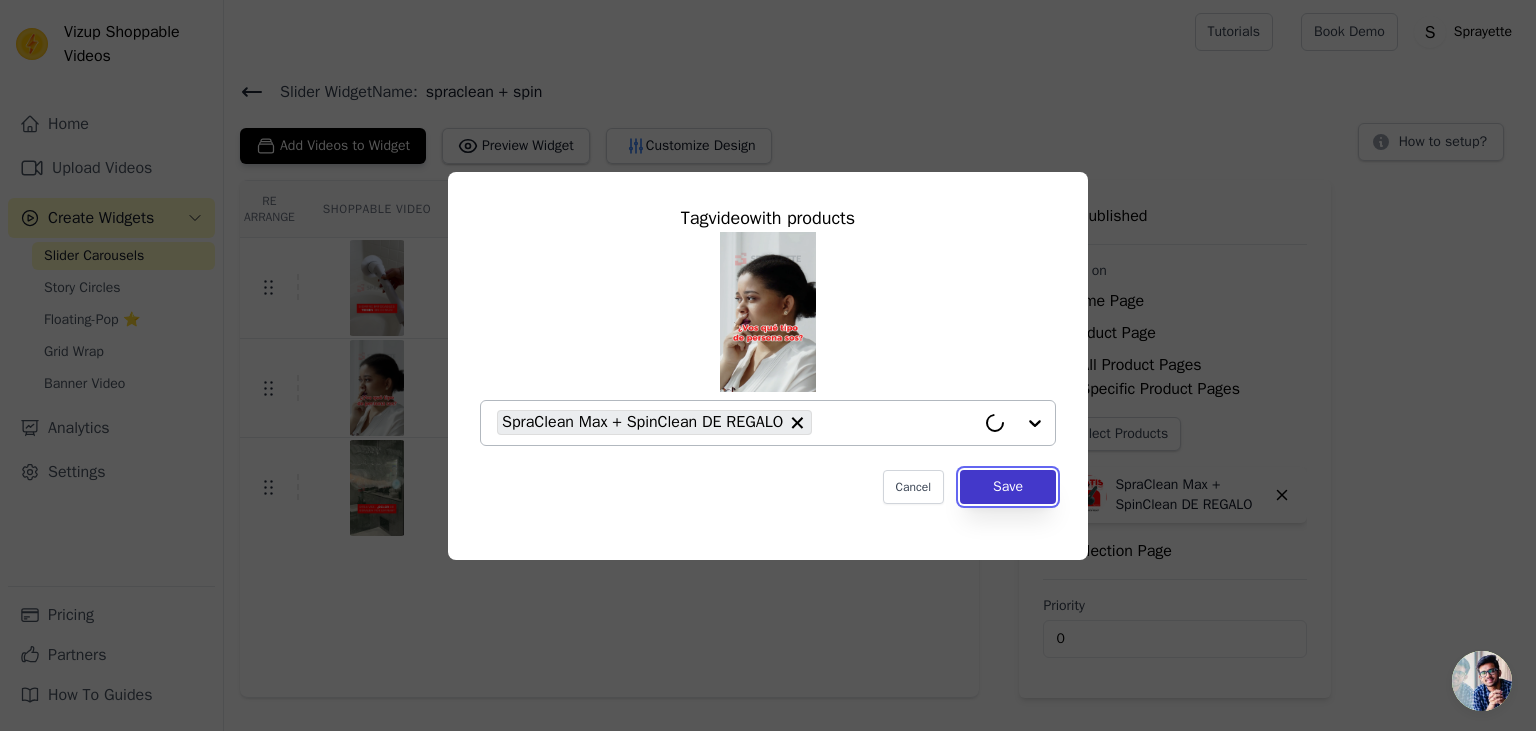 click on "Save" at bounding box center [1008, 487] 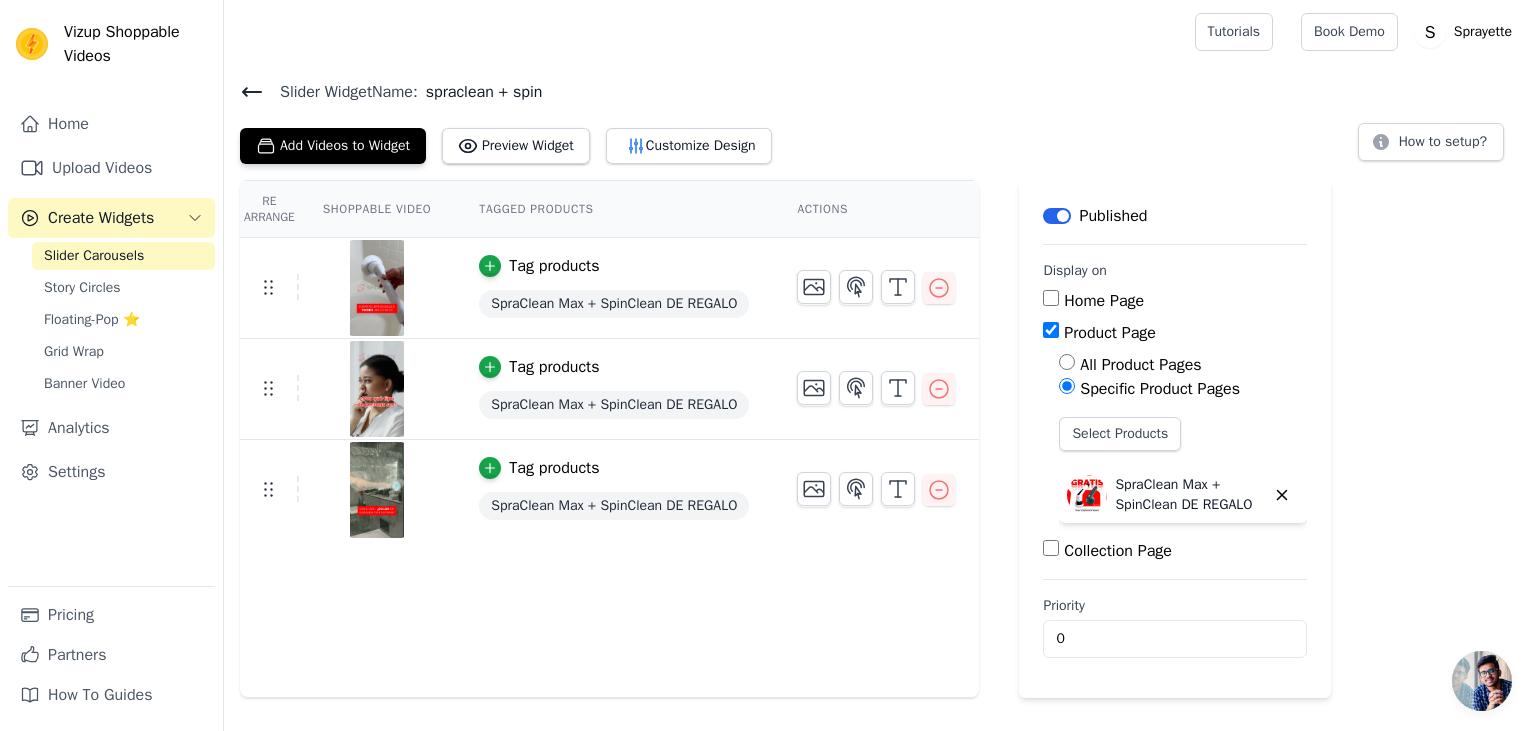 click 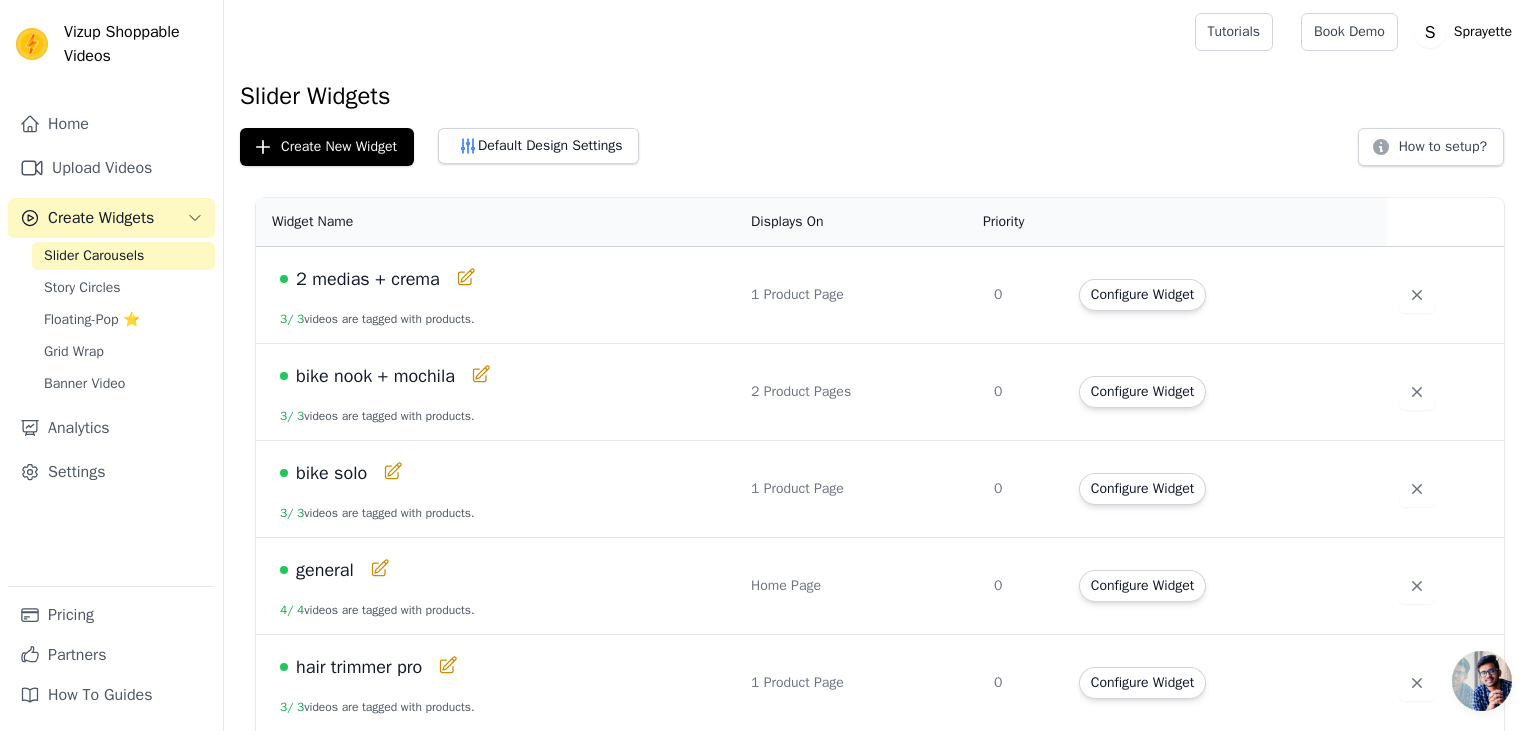 click on "Create Widgets" at bounding box center (101, 218) 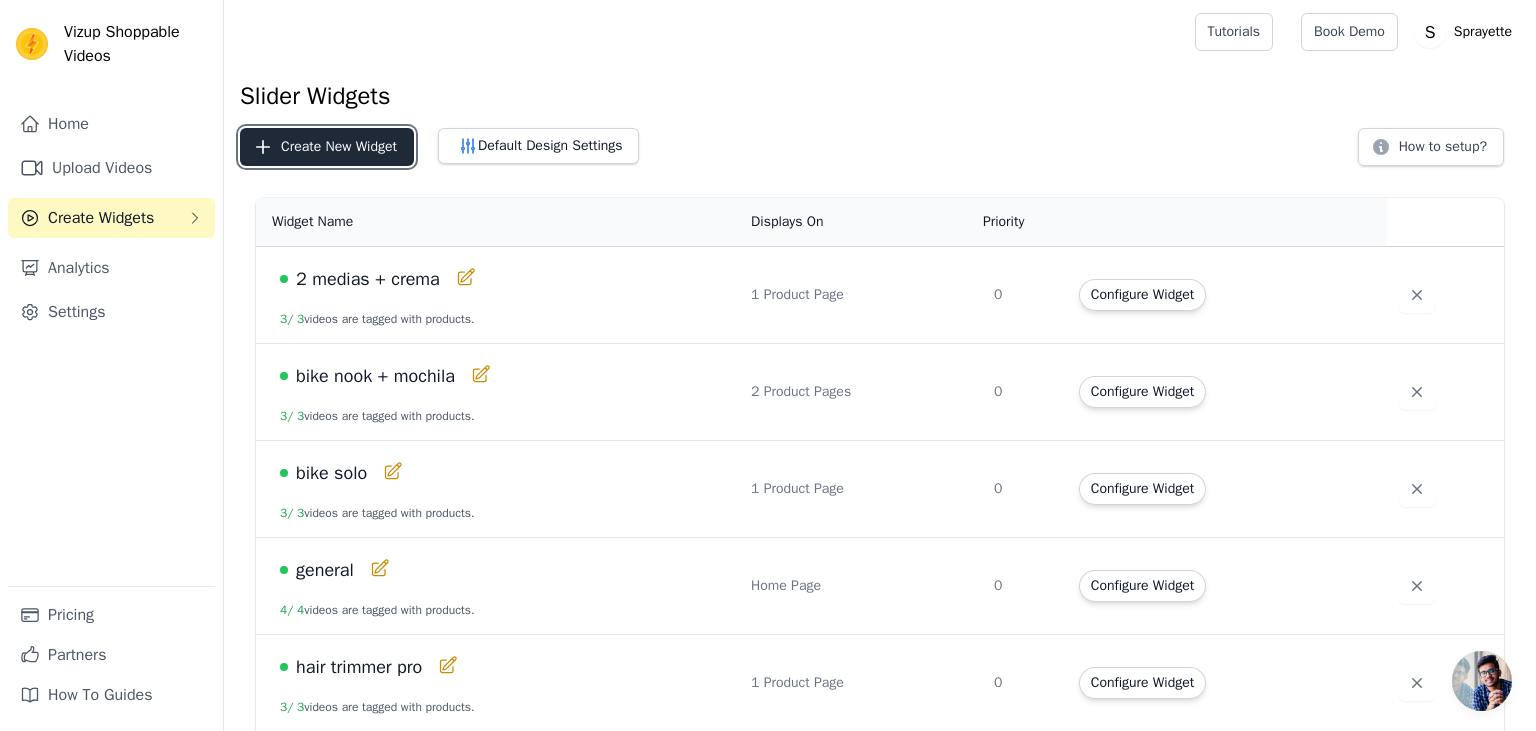 click on "Create New Widget" at bounding box center (327, 147) 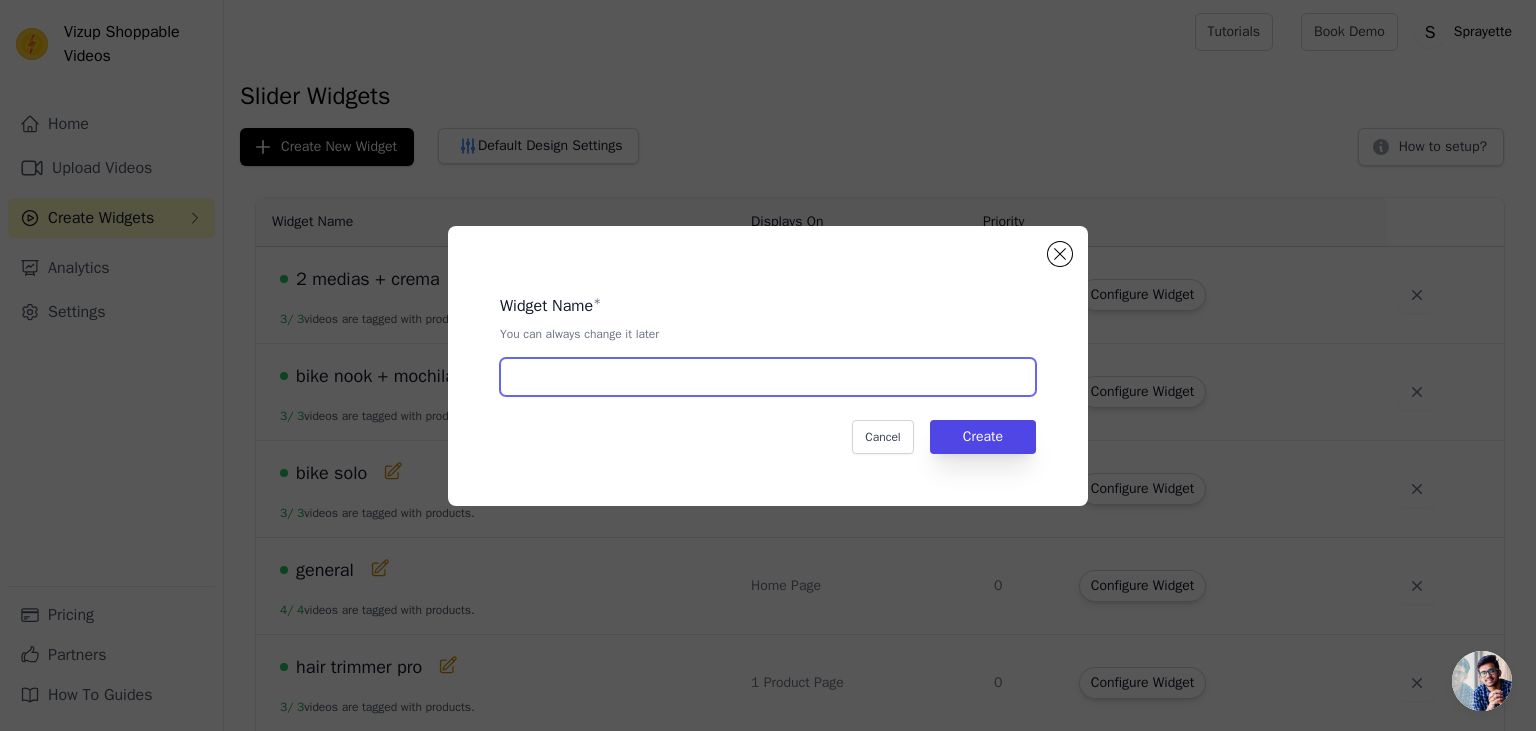 click at bounding box center (768, 377) 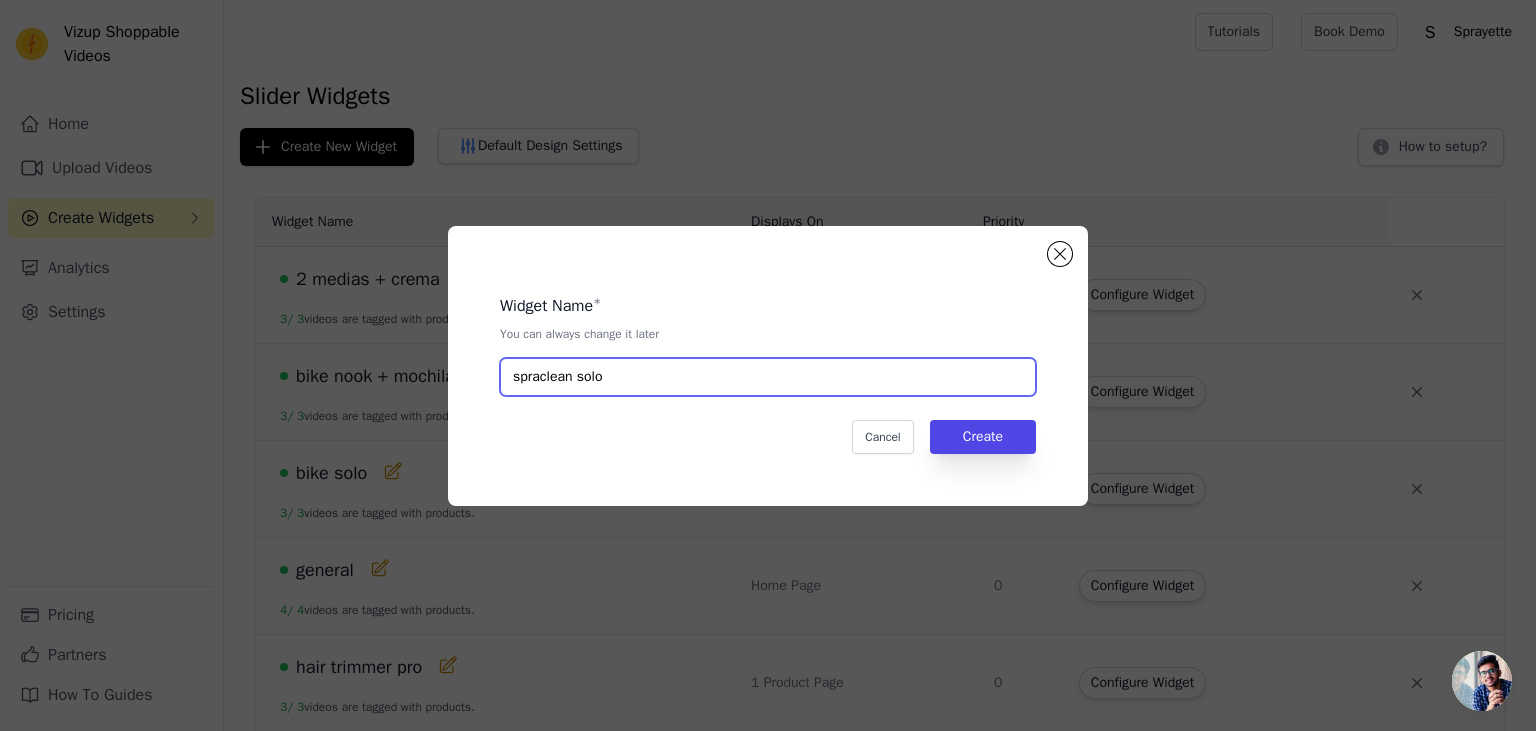 drag, startPoint x: 788, startPoint y: 378, endPoint x: 577, endPoint y: 388, distance: 211.23683 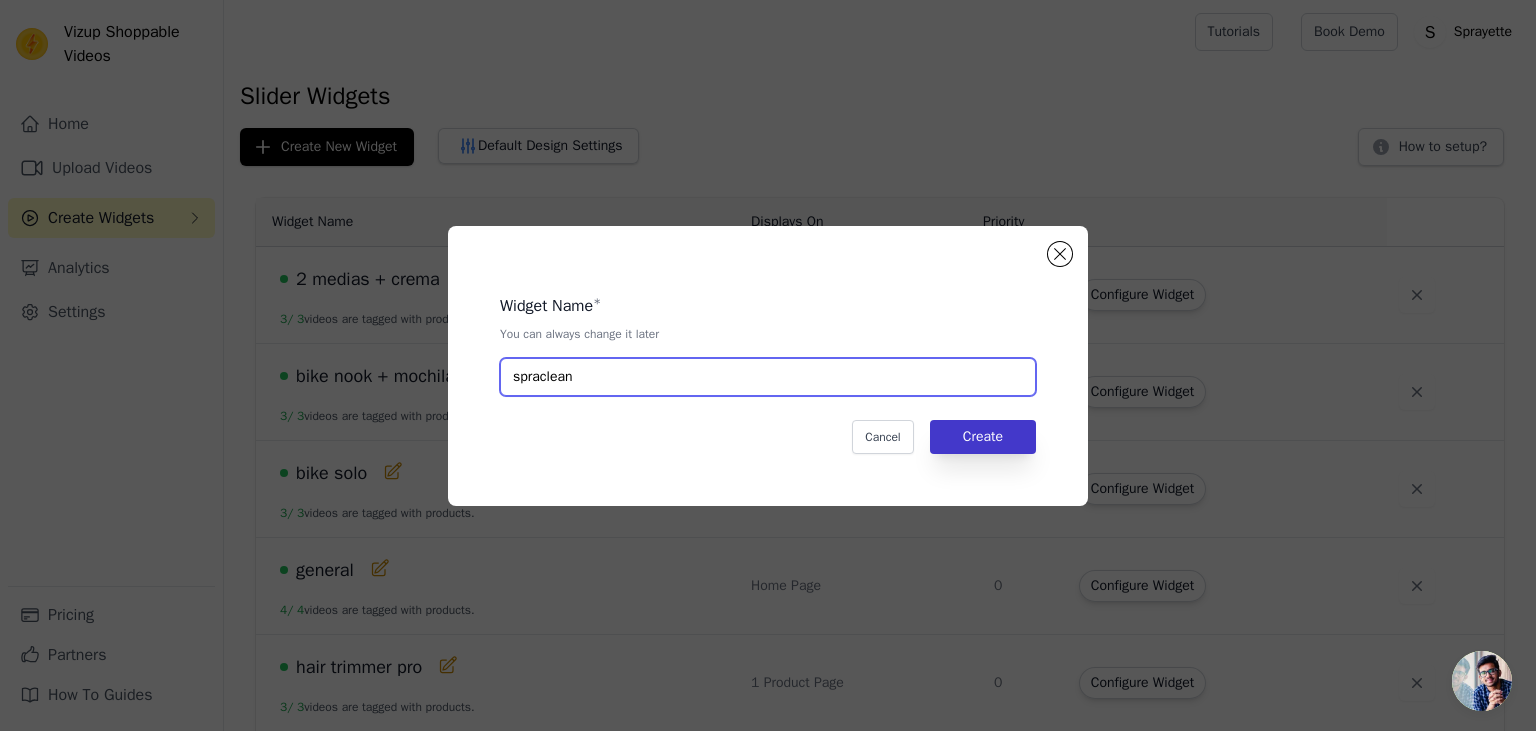 type on "spraclean" 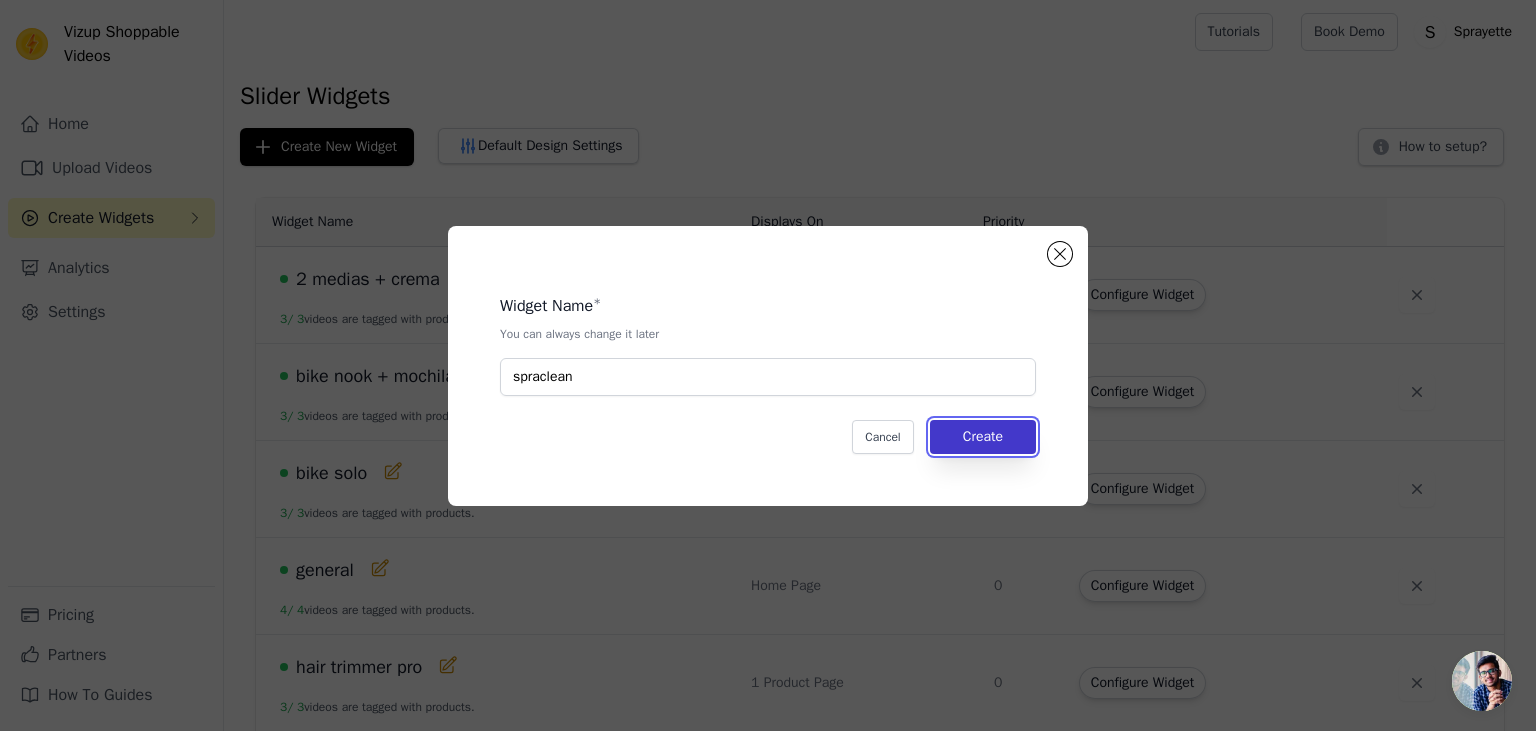 click on "Create" at bounding box center [983, 437] 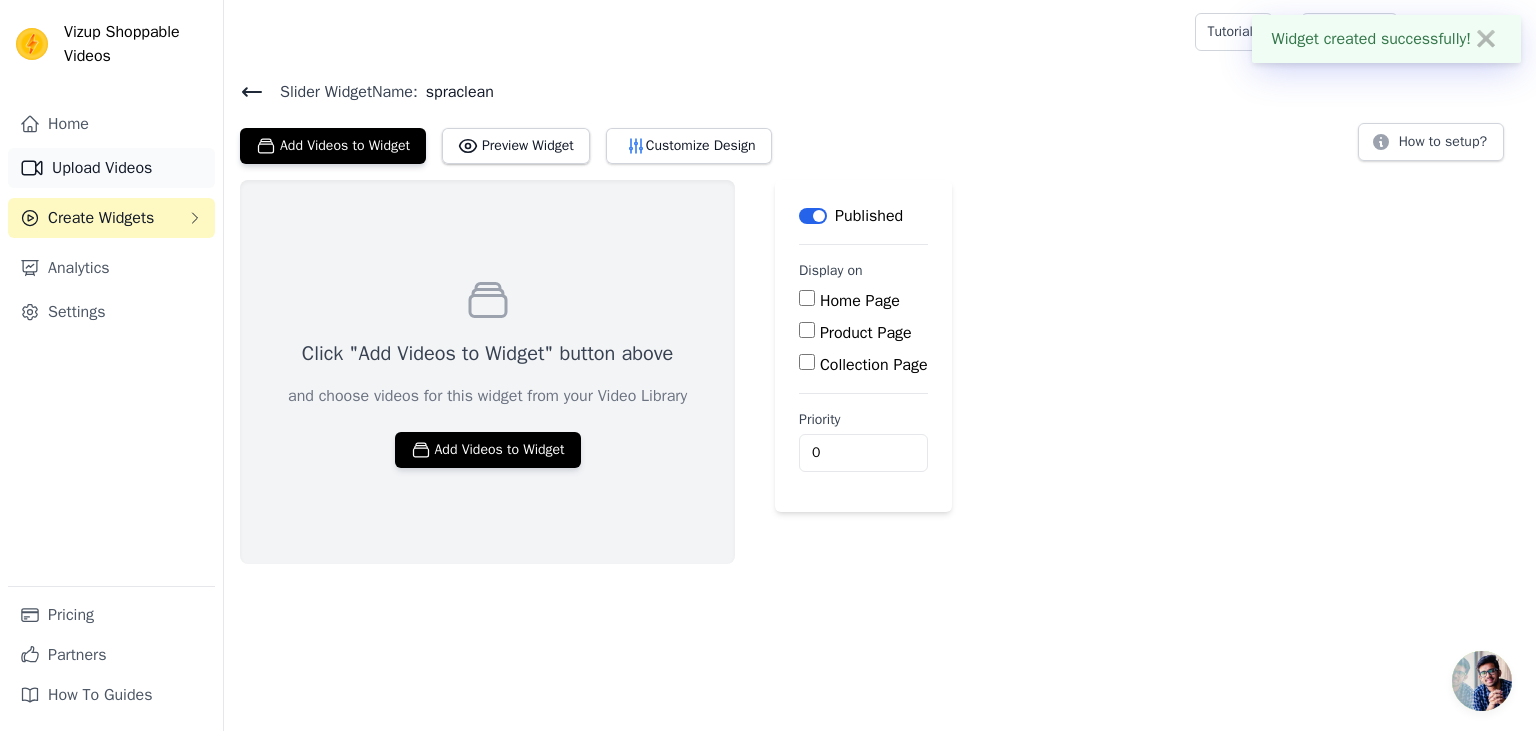 click on "Upload Videos" at bounding box center (111, 168) 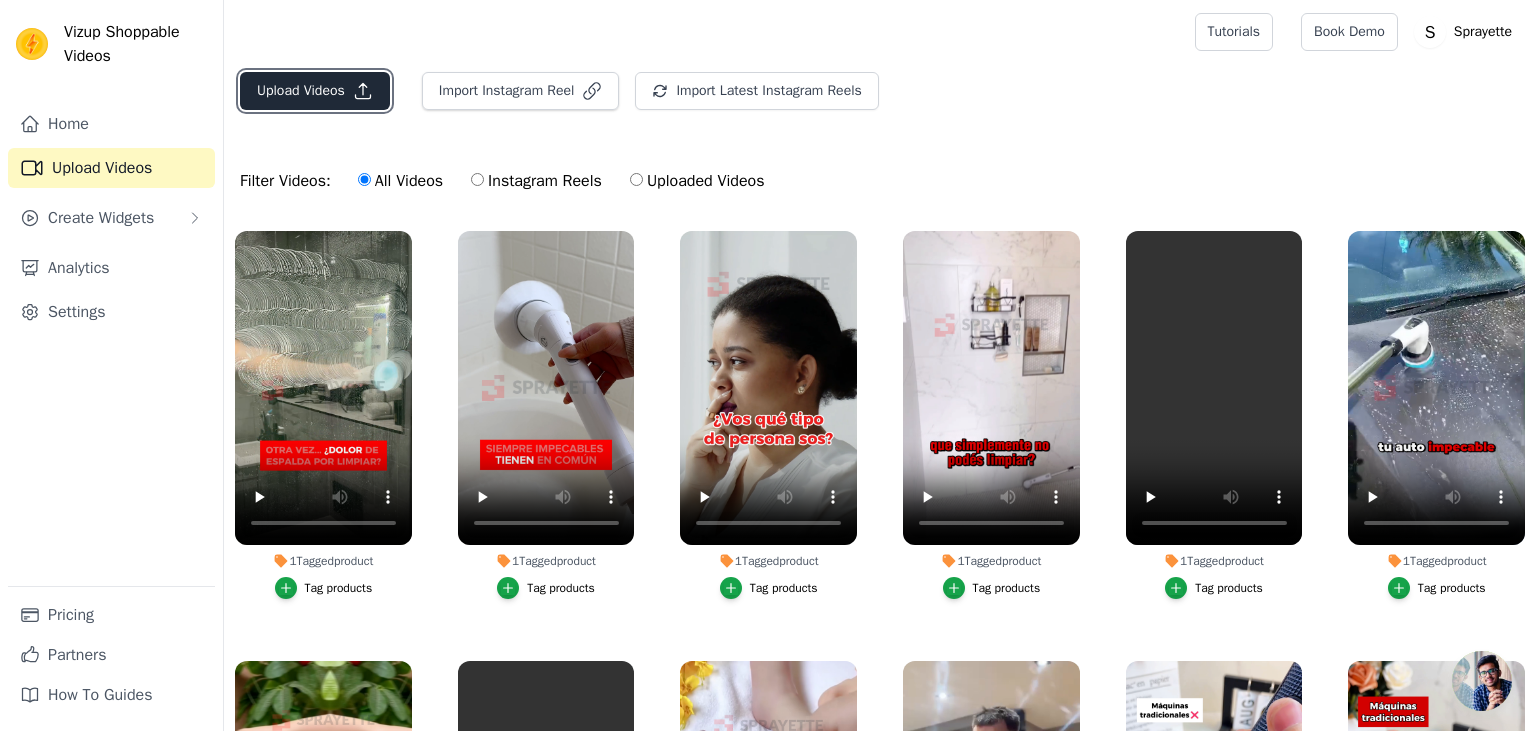 click on "Upload Videos" at bounding box center [315, 91] 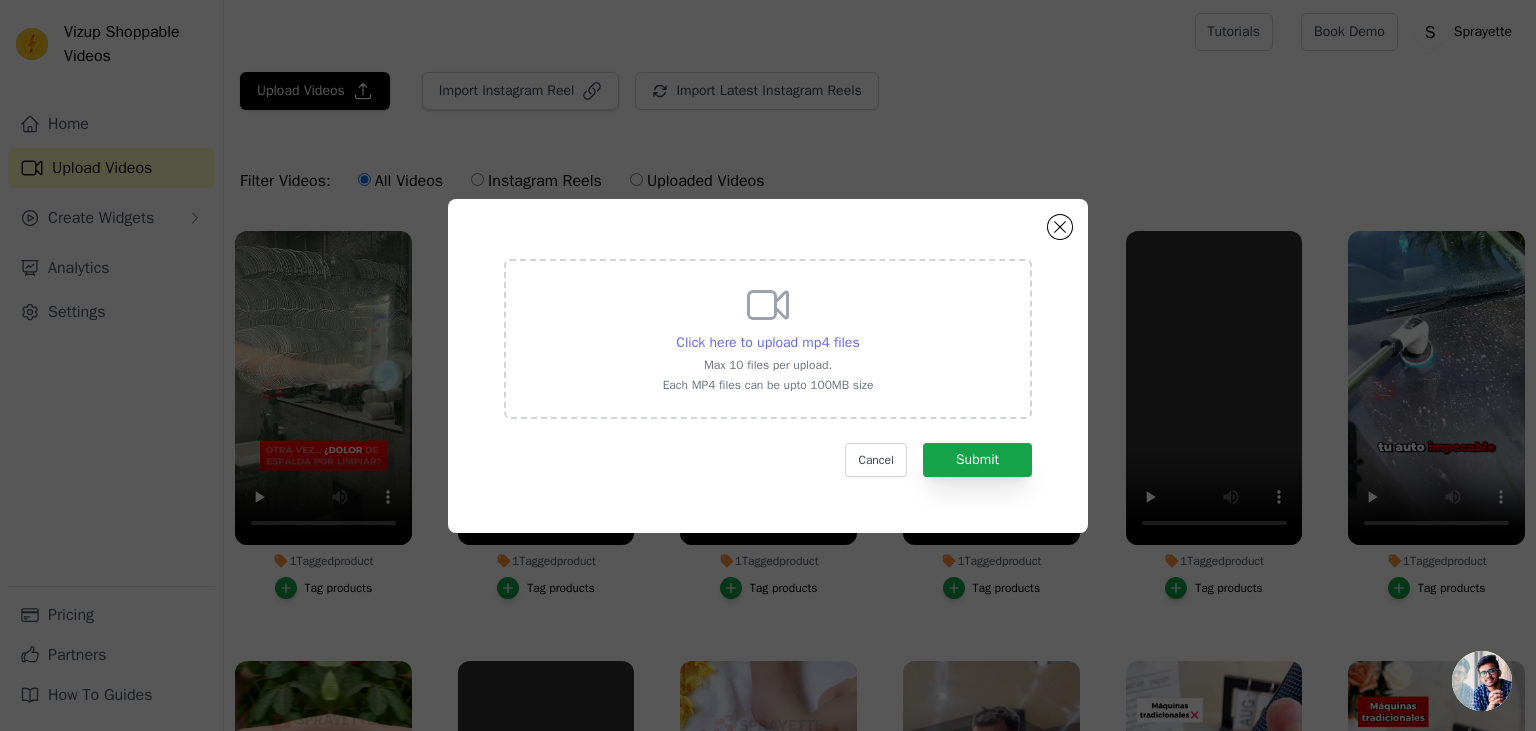 click on "Click here to upload mp4 files" at bounding box center (767, 342) 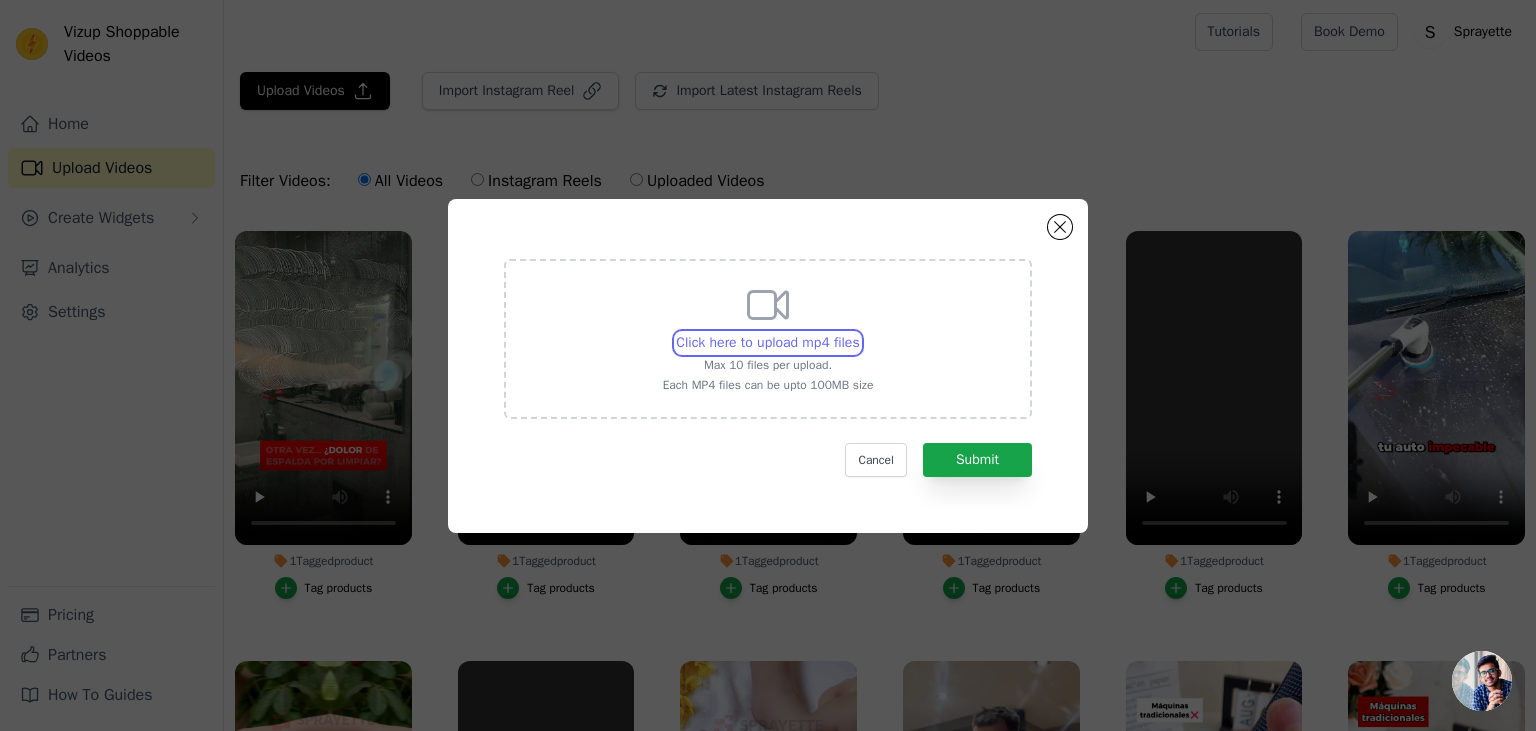 click on "Click here to upload mp4 files     Max 10 files per upload.   Each MP4 files can be upto 100MB size" at bounding box center [859, 332] 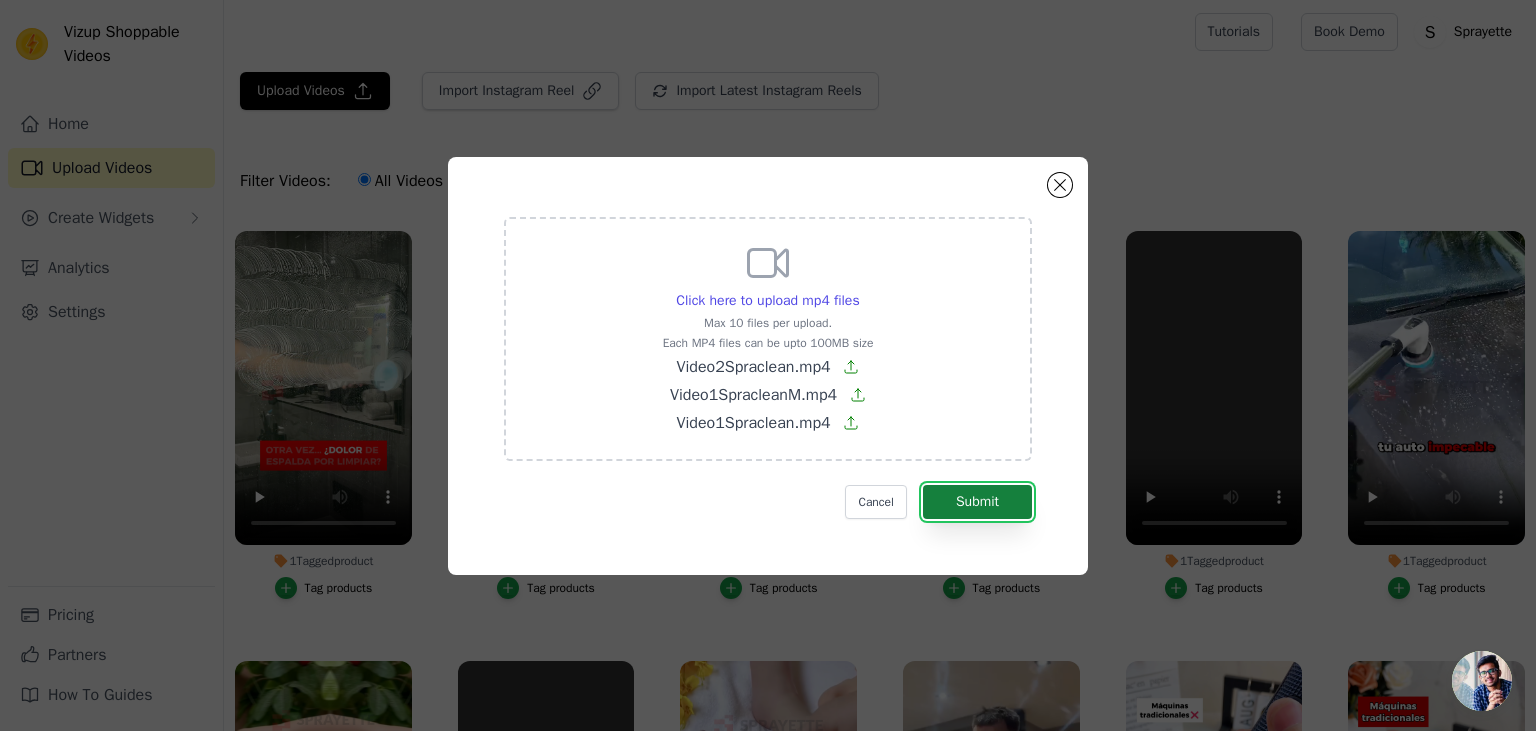 click on "Submit" at bounding box center (977, 502) 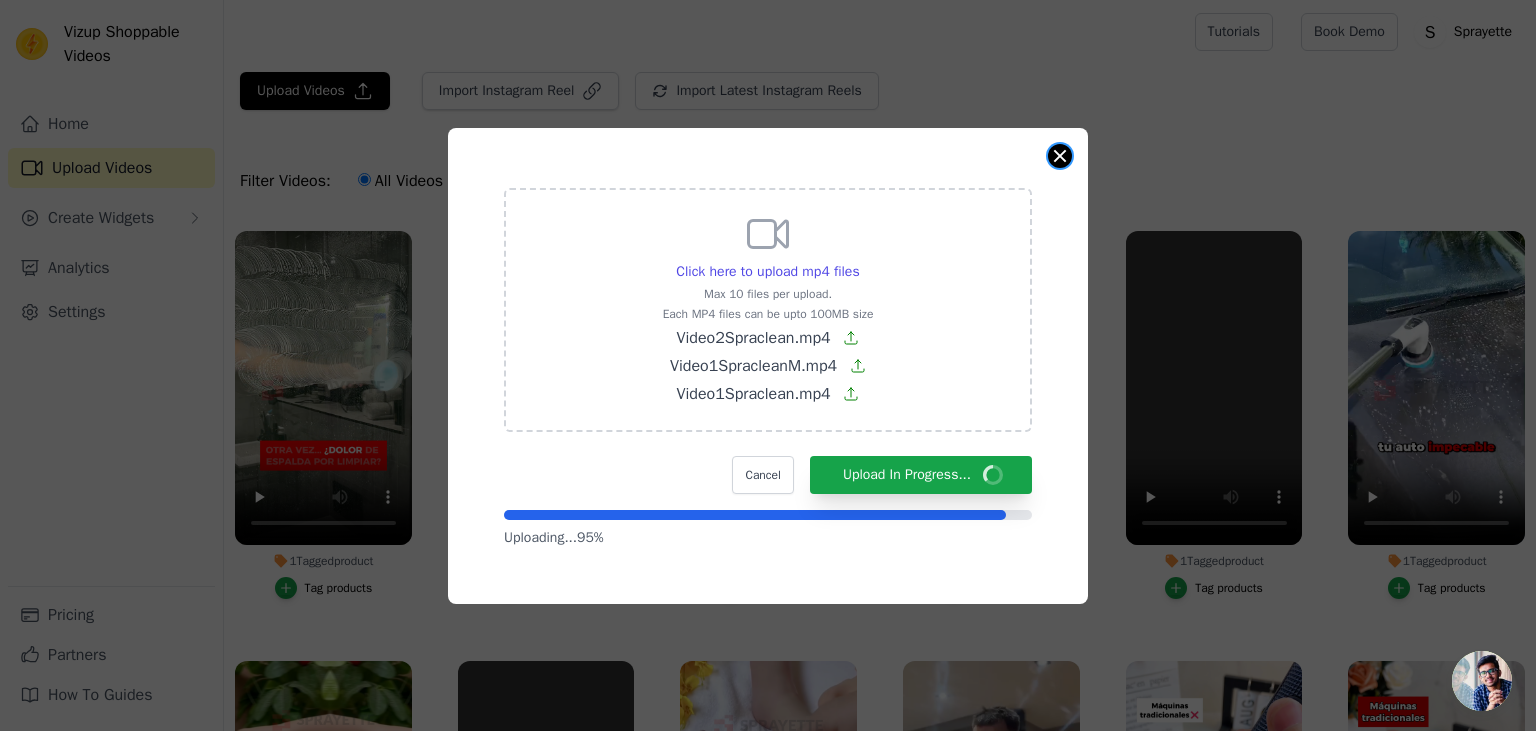 click at bounding box center (1060, 156) 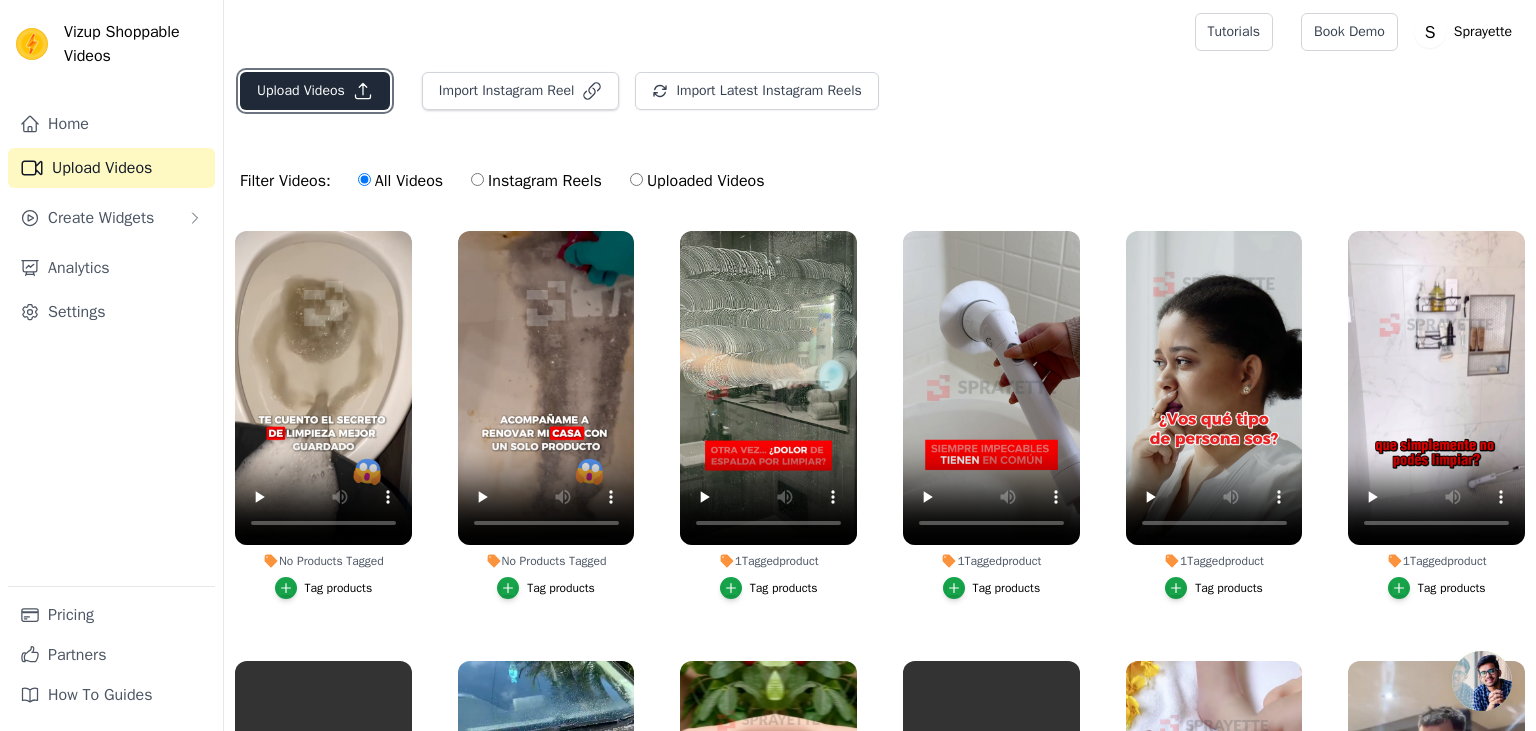 click on "Upload Videos" at bounding box center (315, 91) 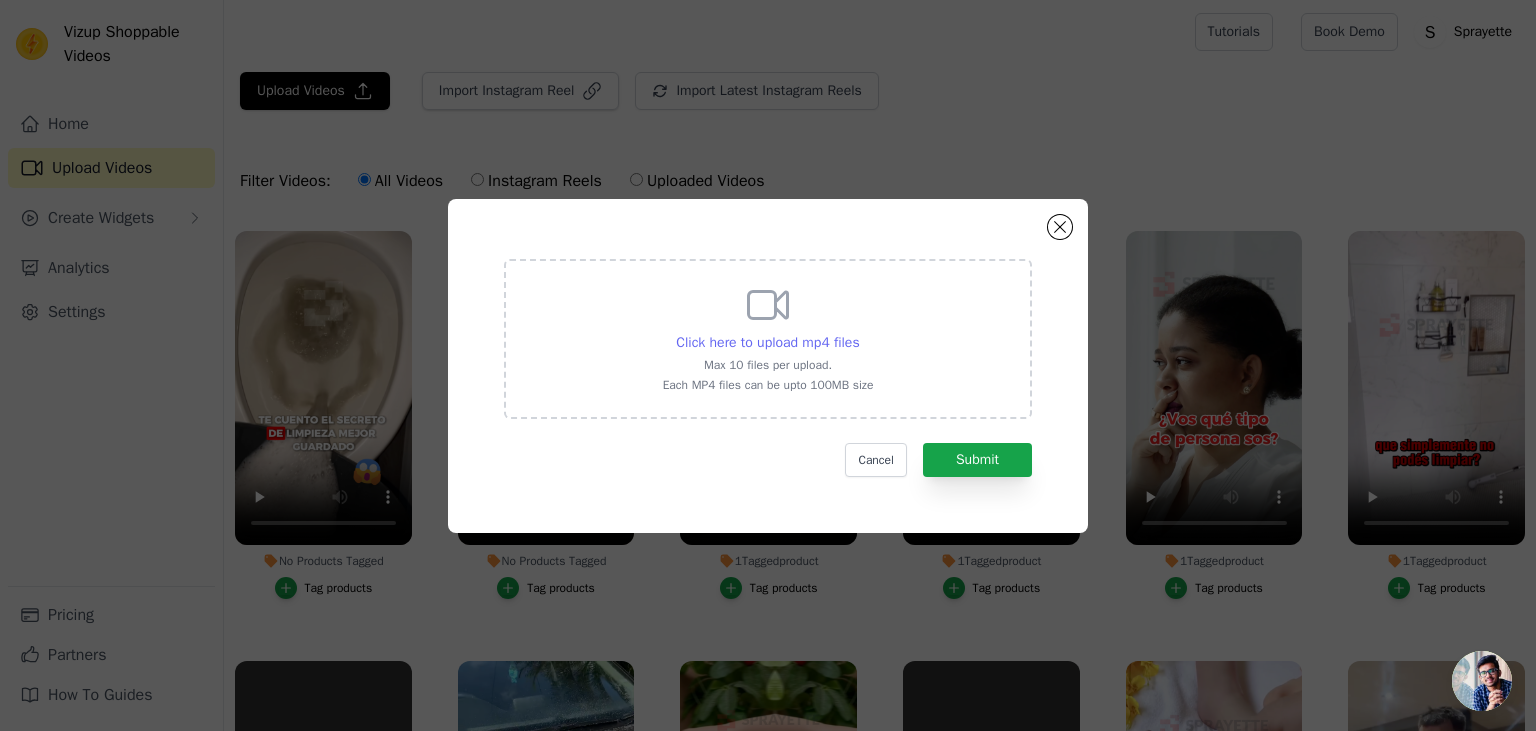 click on "Click here to upload mp4 files" at bounding box center [767, 342] 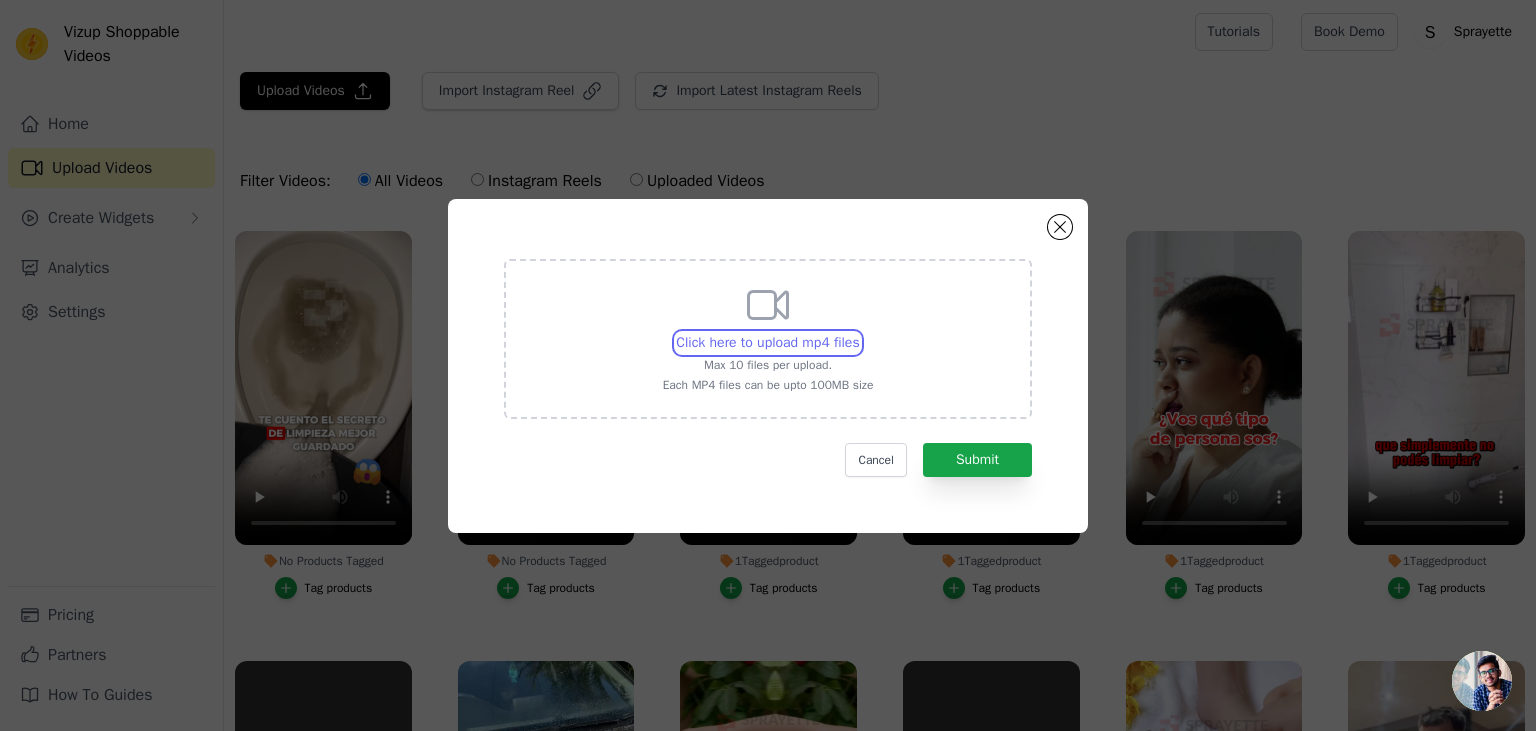 click on "Click here to upload mp4 files     Max 10 files per upload.   Each MP4 files can be upto 100MB size" at bounding box center [859, 332] 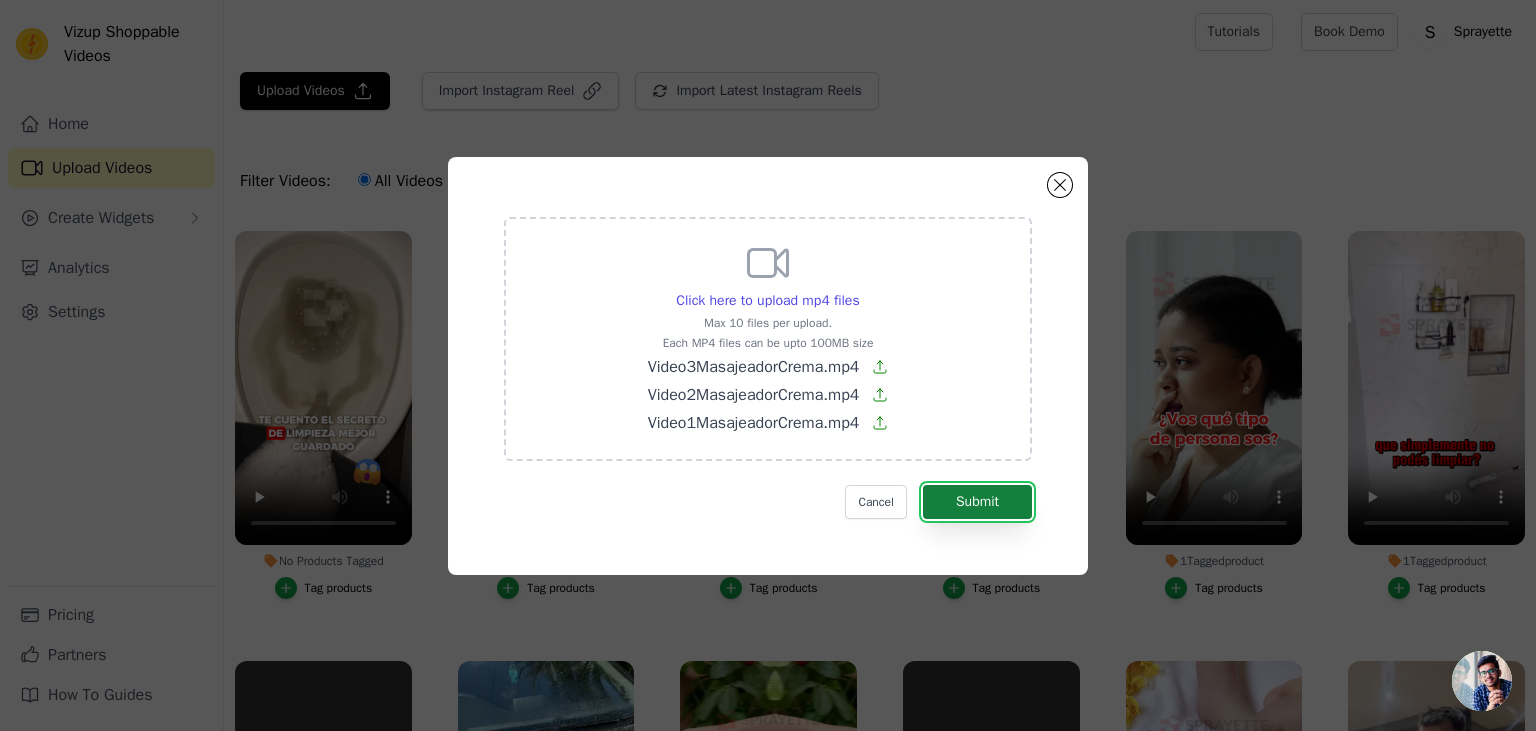 click on "Submit" at bounding box center [977, 502] 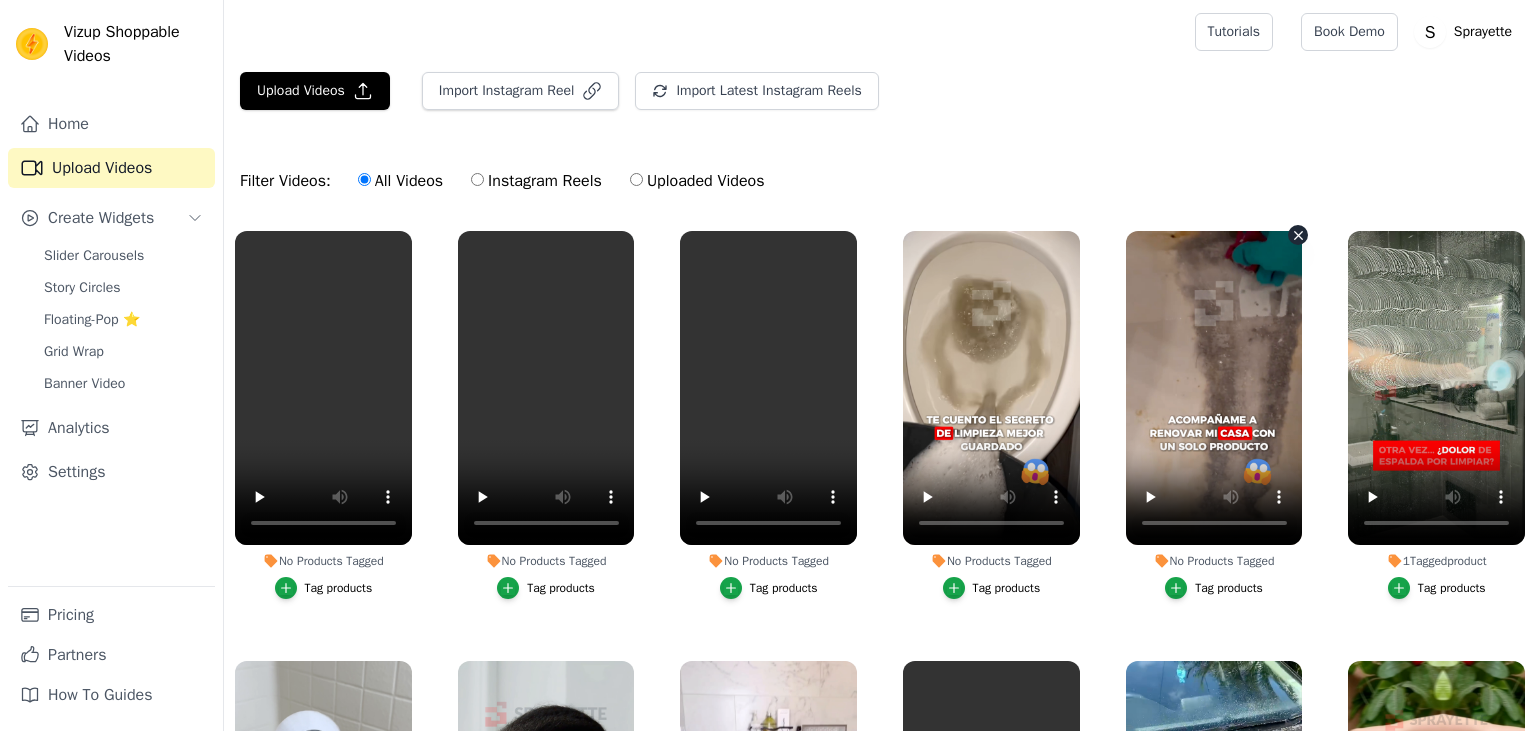 scroll, scrollTop: 0, scrollLeft: 0, axis: both 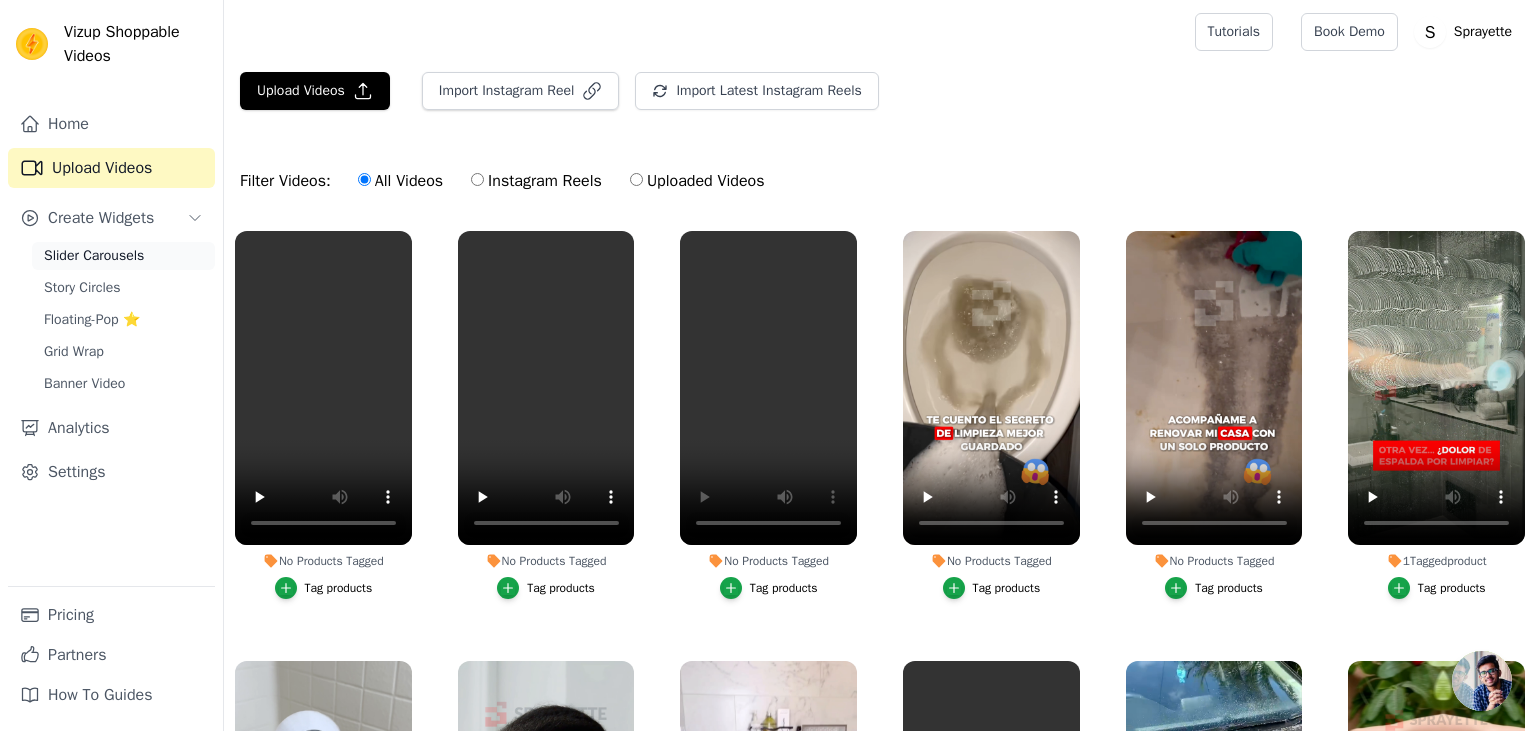 click on "Slider Carousels" at bounding box center (94, 256) 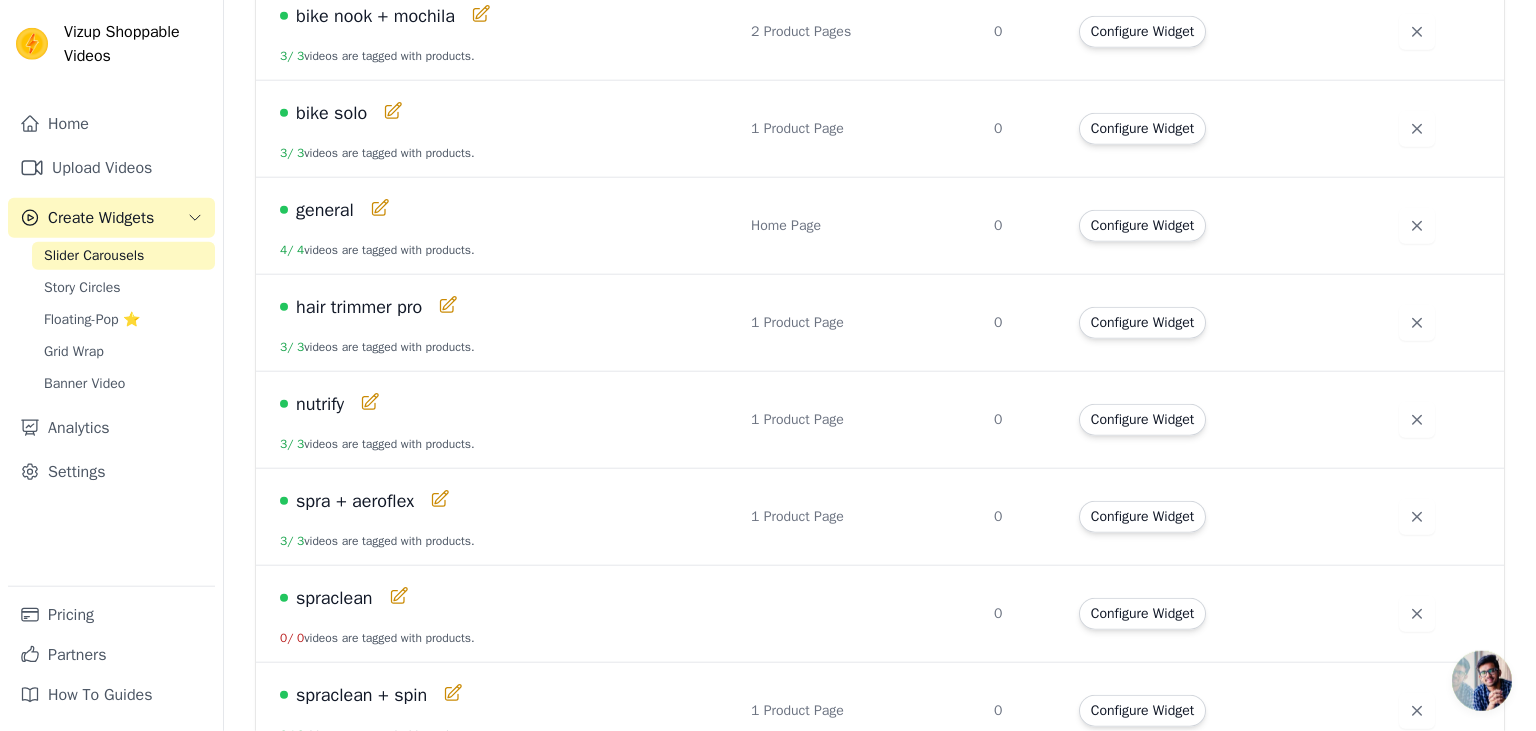 scroll, scrollTop: 383, scrollLeft: 0, axis: vertical 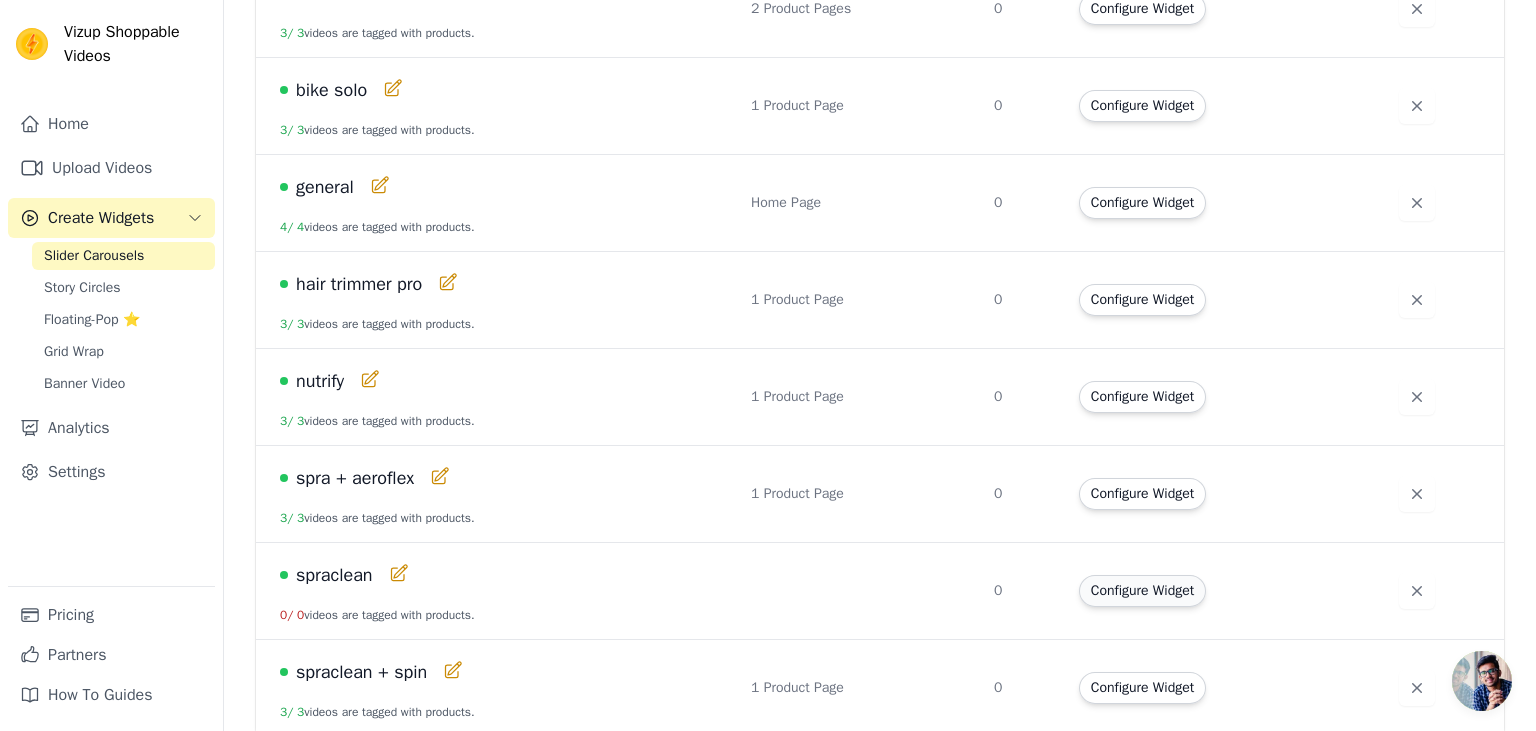 click on "Configure Widget" at bounding box center (1142, 591) 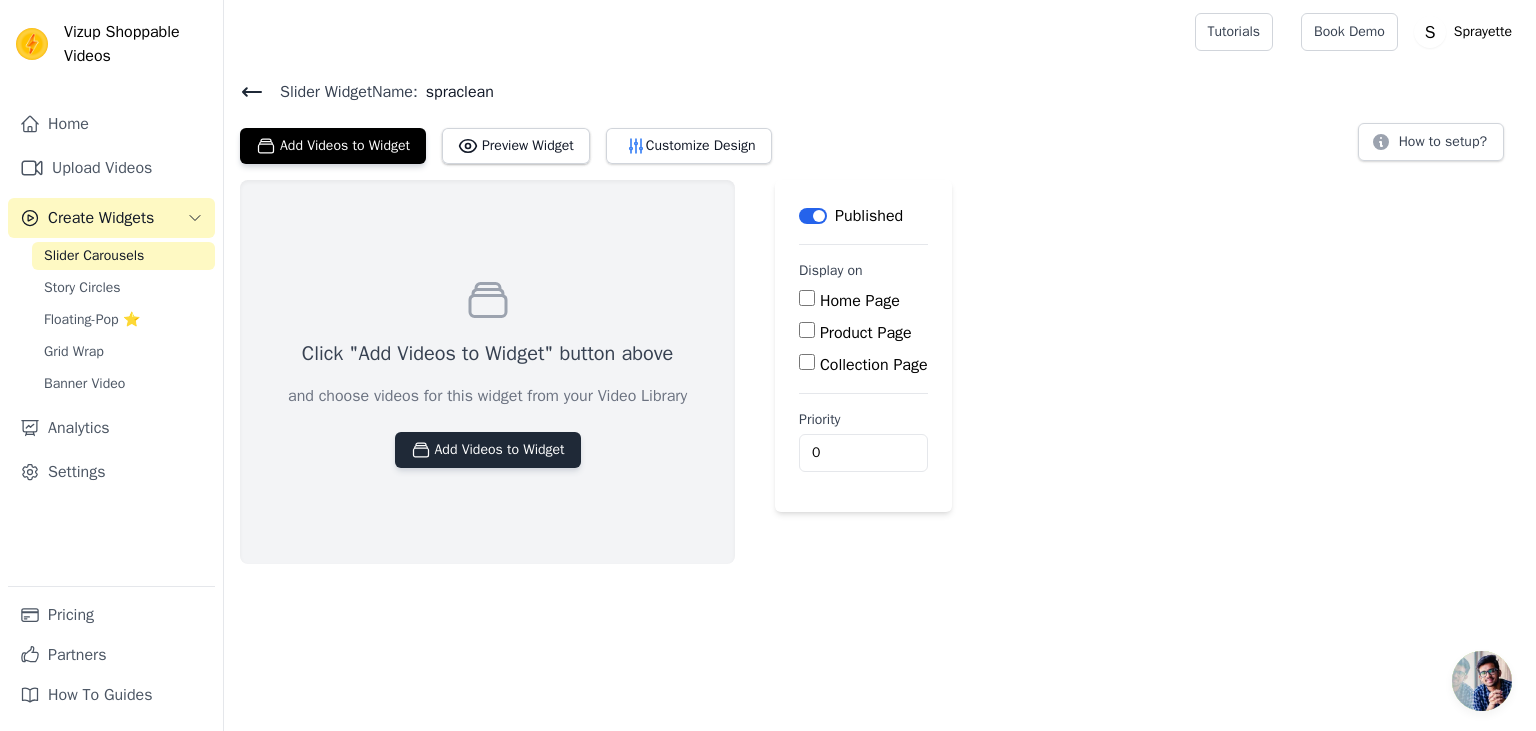 click on "Add Videos to Widget" at bounding box center [488, 450] 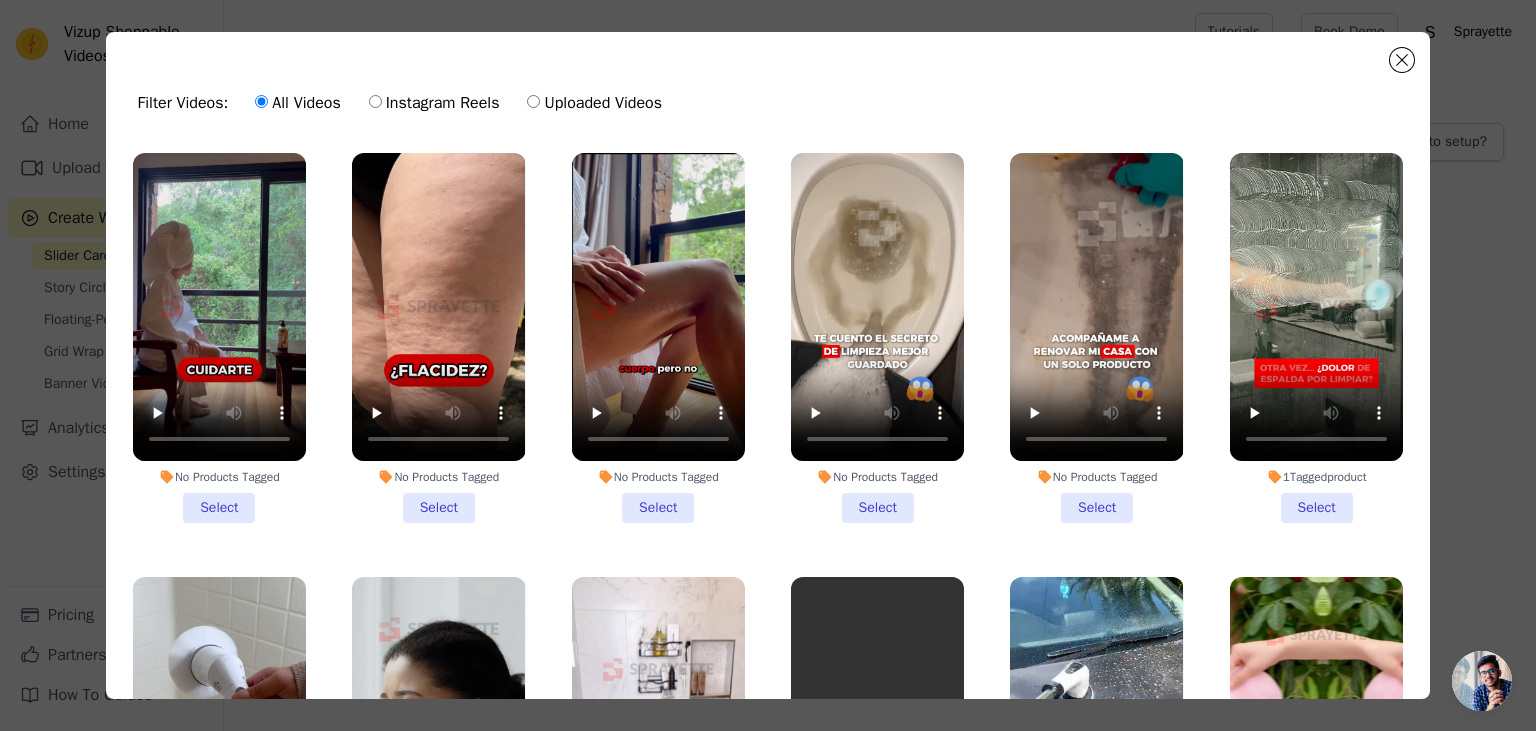 click on "No Products Tagged     Select" at bounding box center (1096, 338) 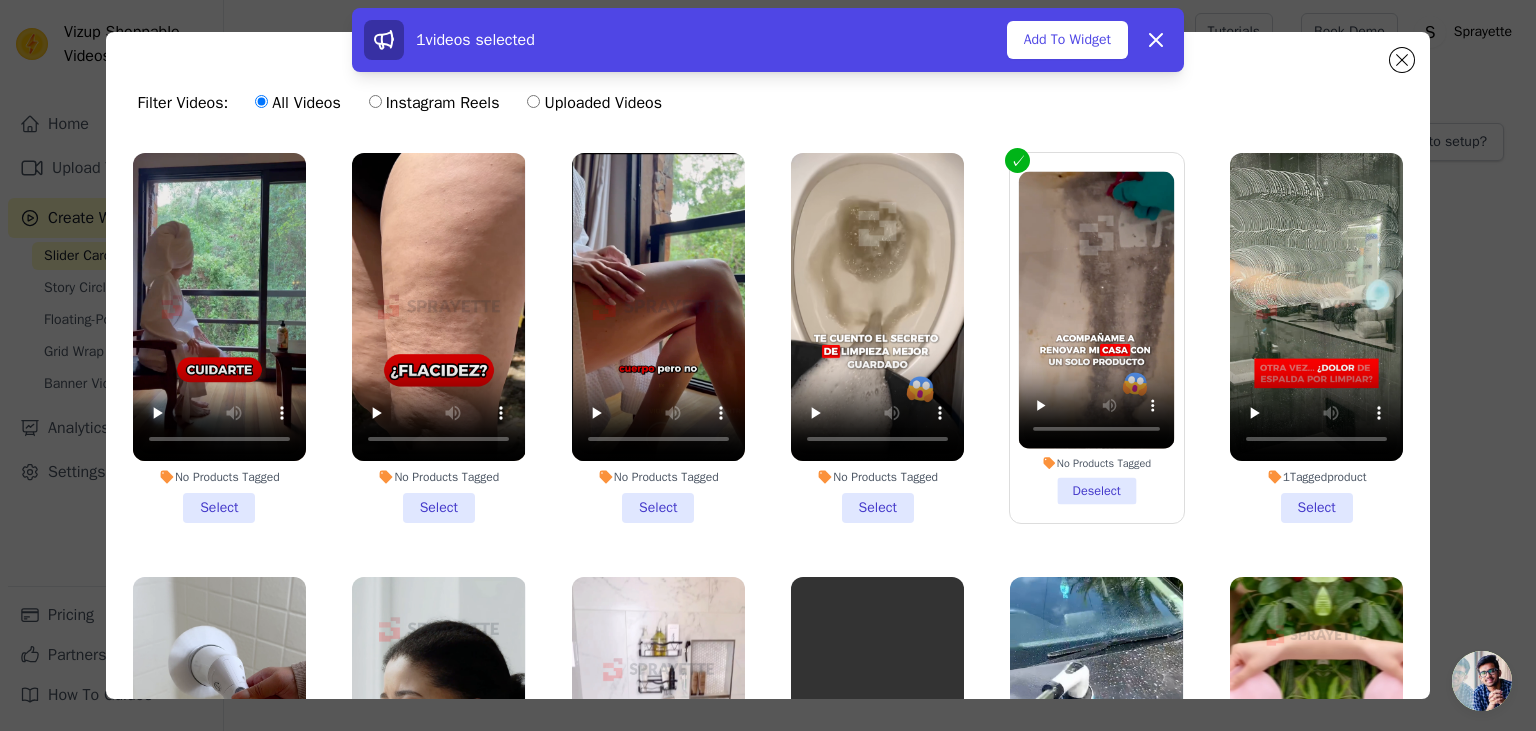 click on "No Products Tagged     Select" at bounding box center (877, 338) 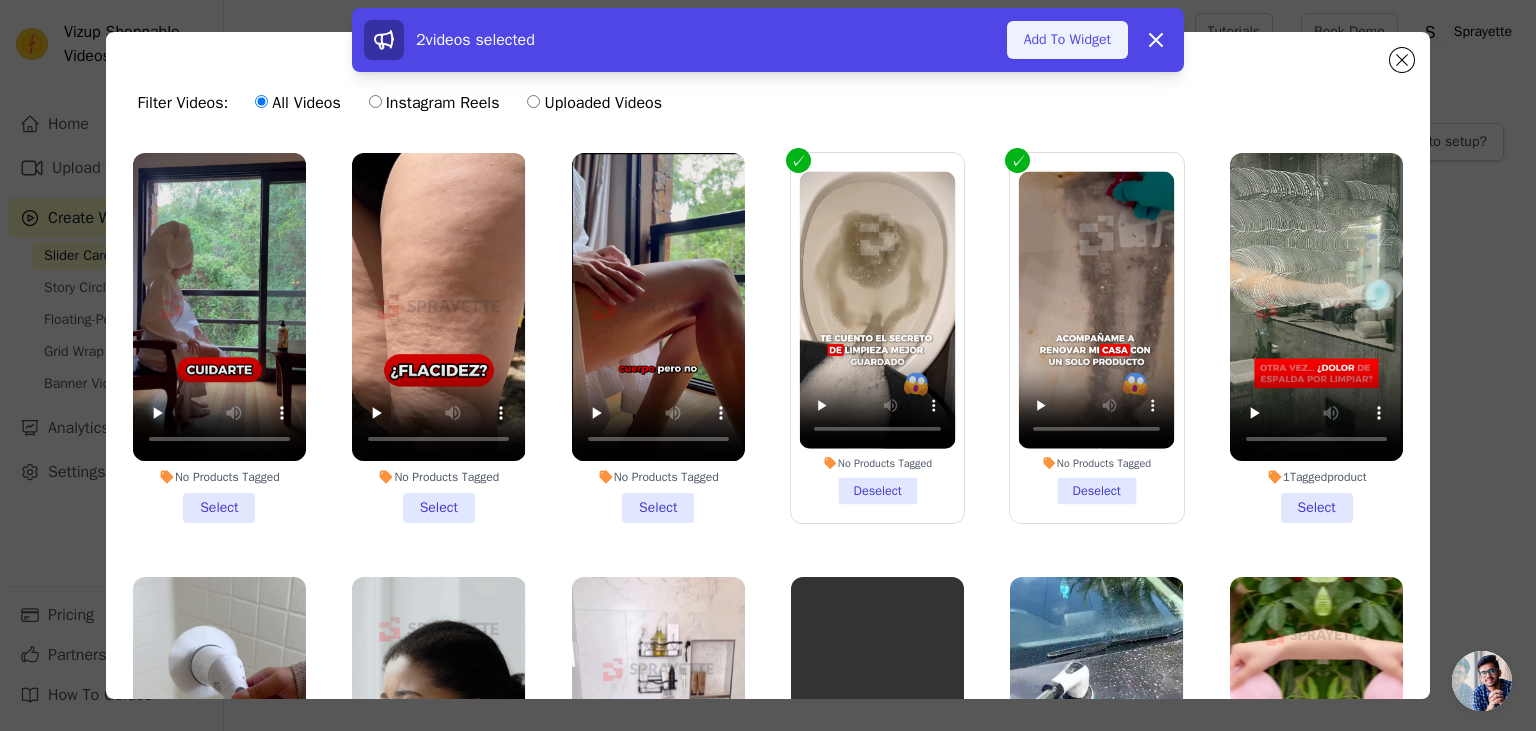 click on "Add To Widget" at bounding box center [1067, 40] 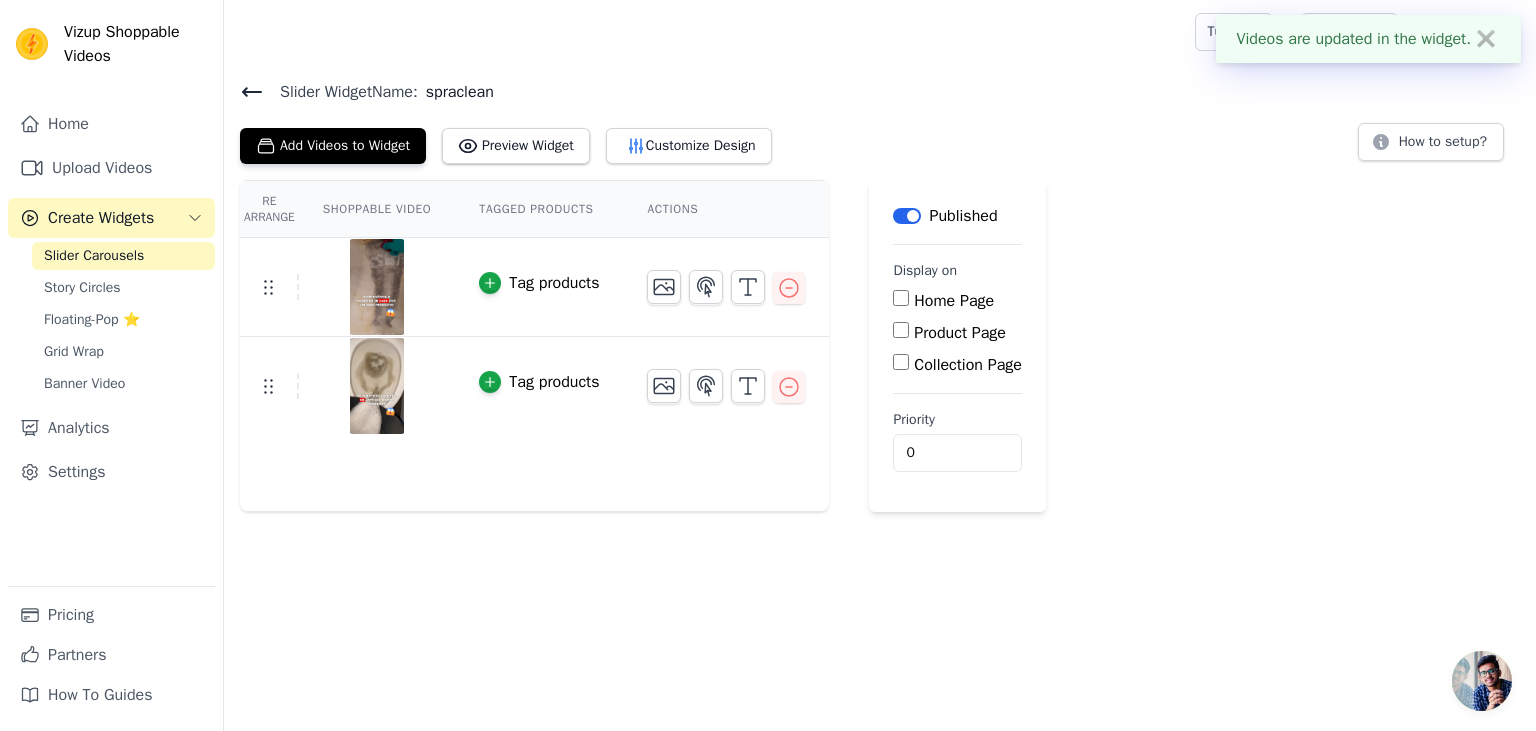 click on "Product Page" at bounding box center [960, 333] 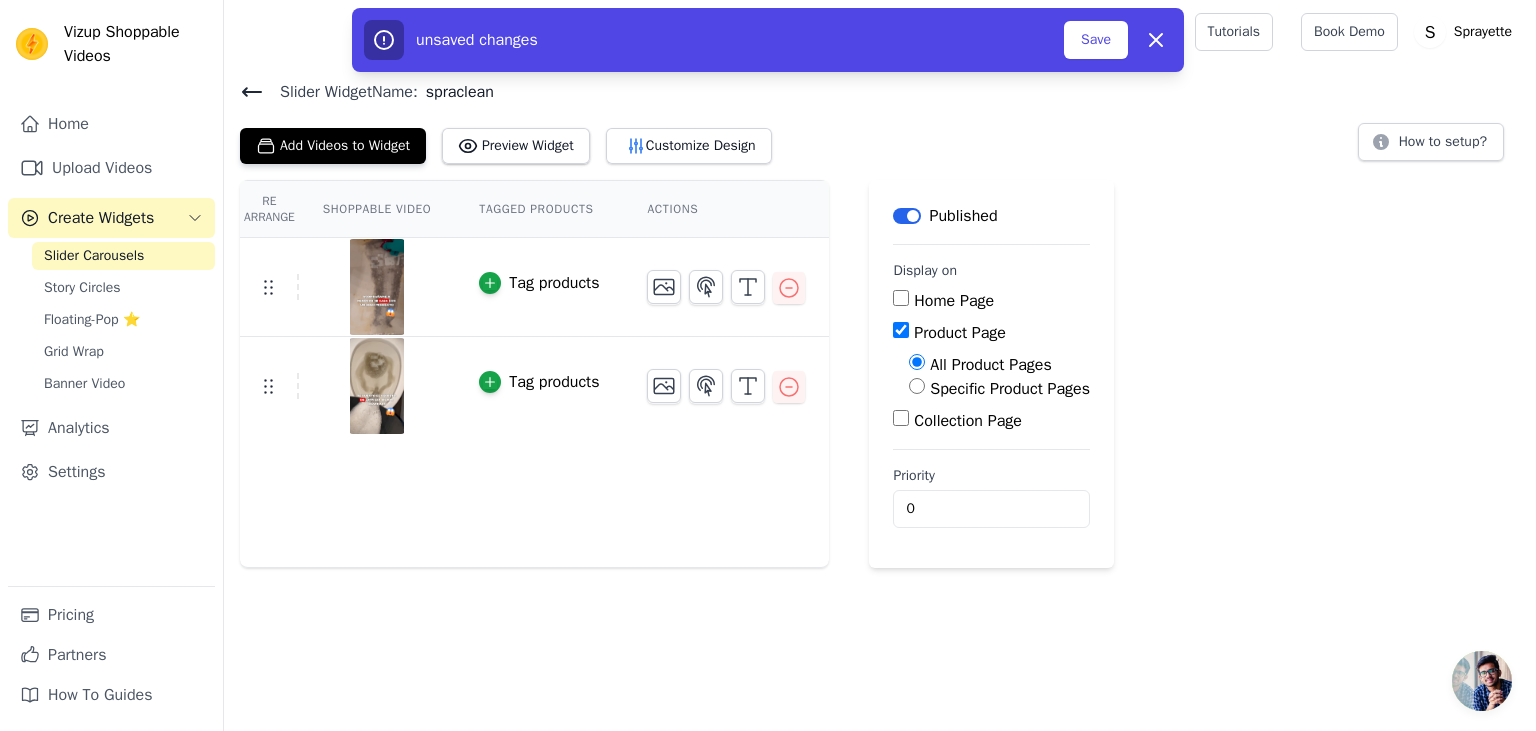 click on "Specific Product Pages" at bounding box center [1010, 389] 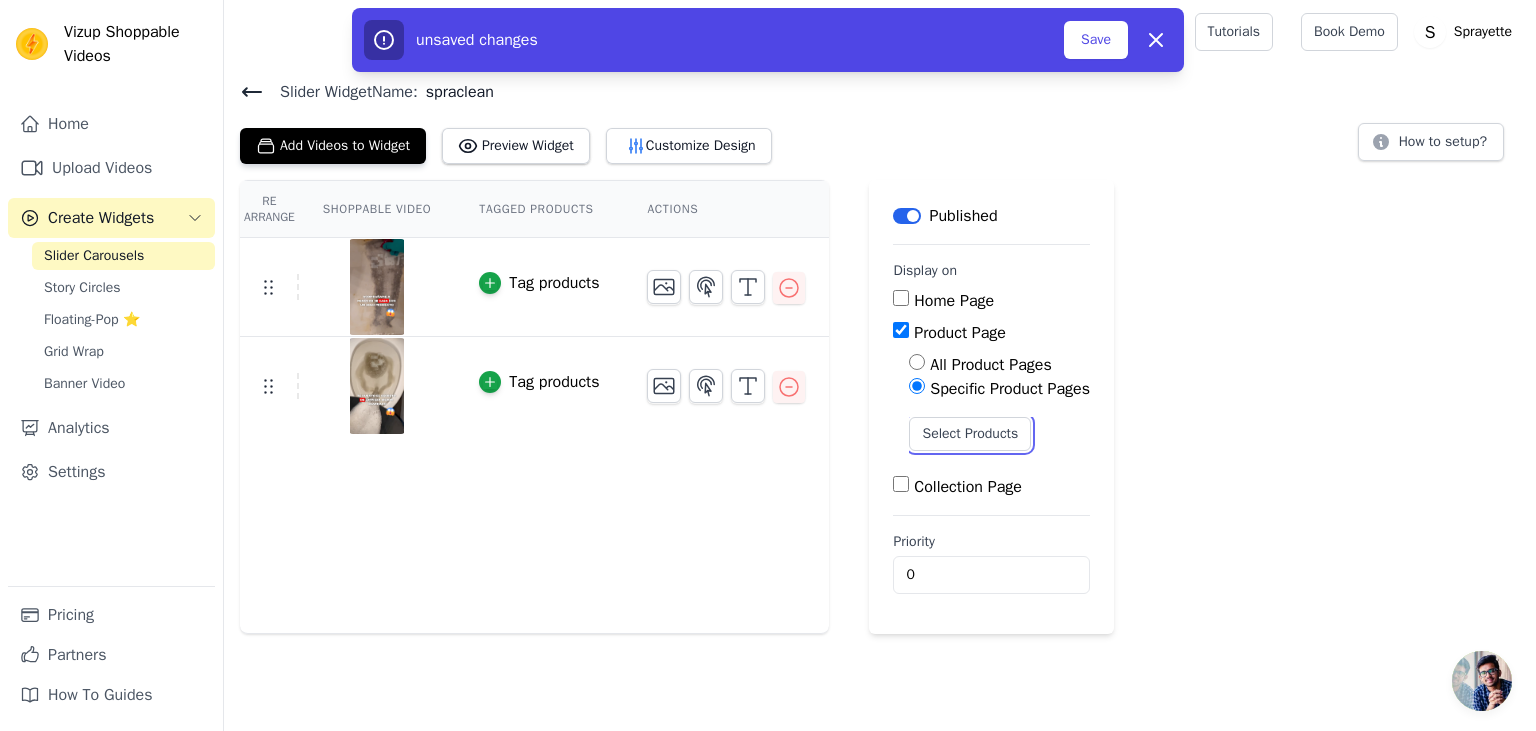 click on "Select Products" at bounding box center (970, 434) 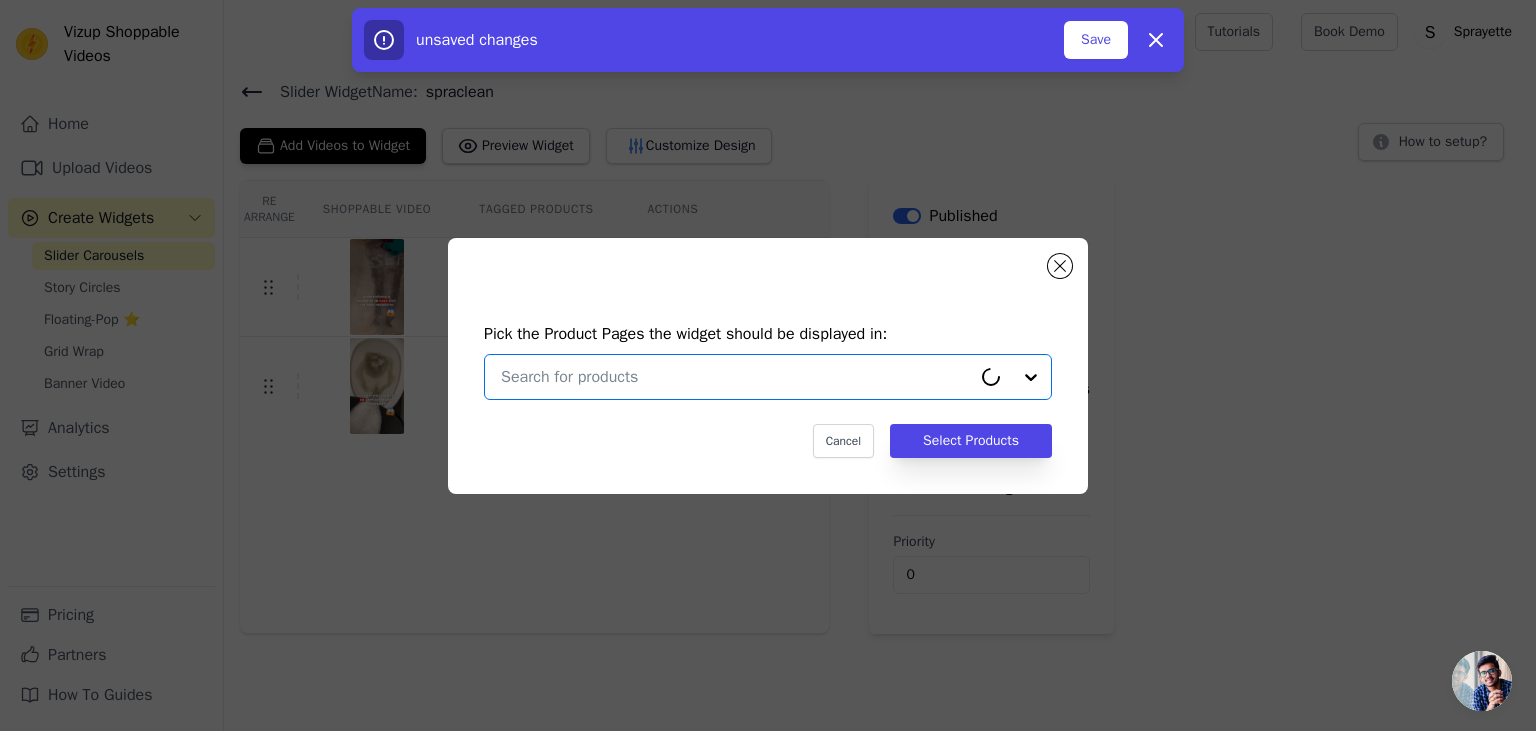 click at bounding box center (736, 377) 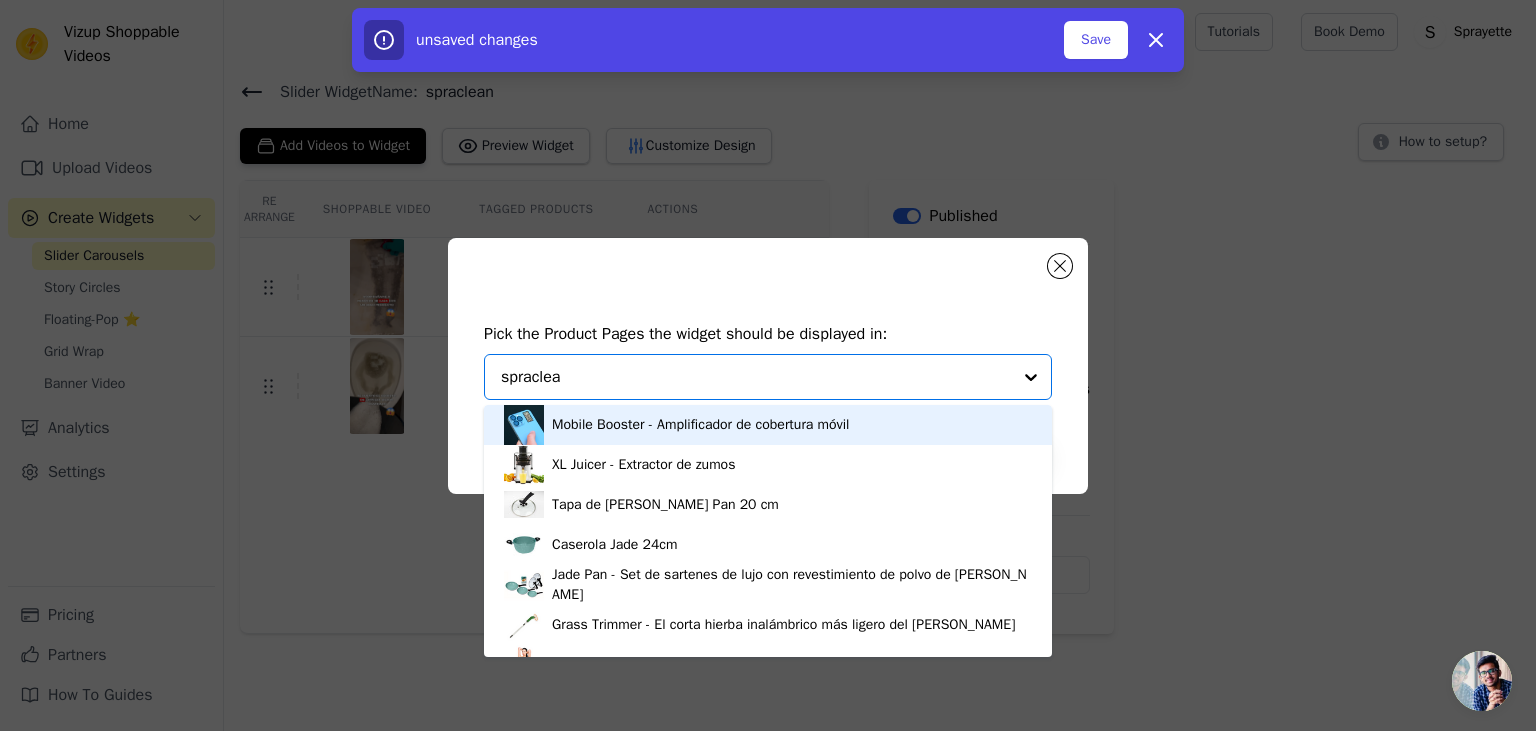type on "spraclean" 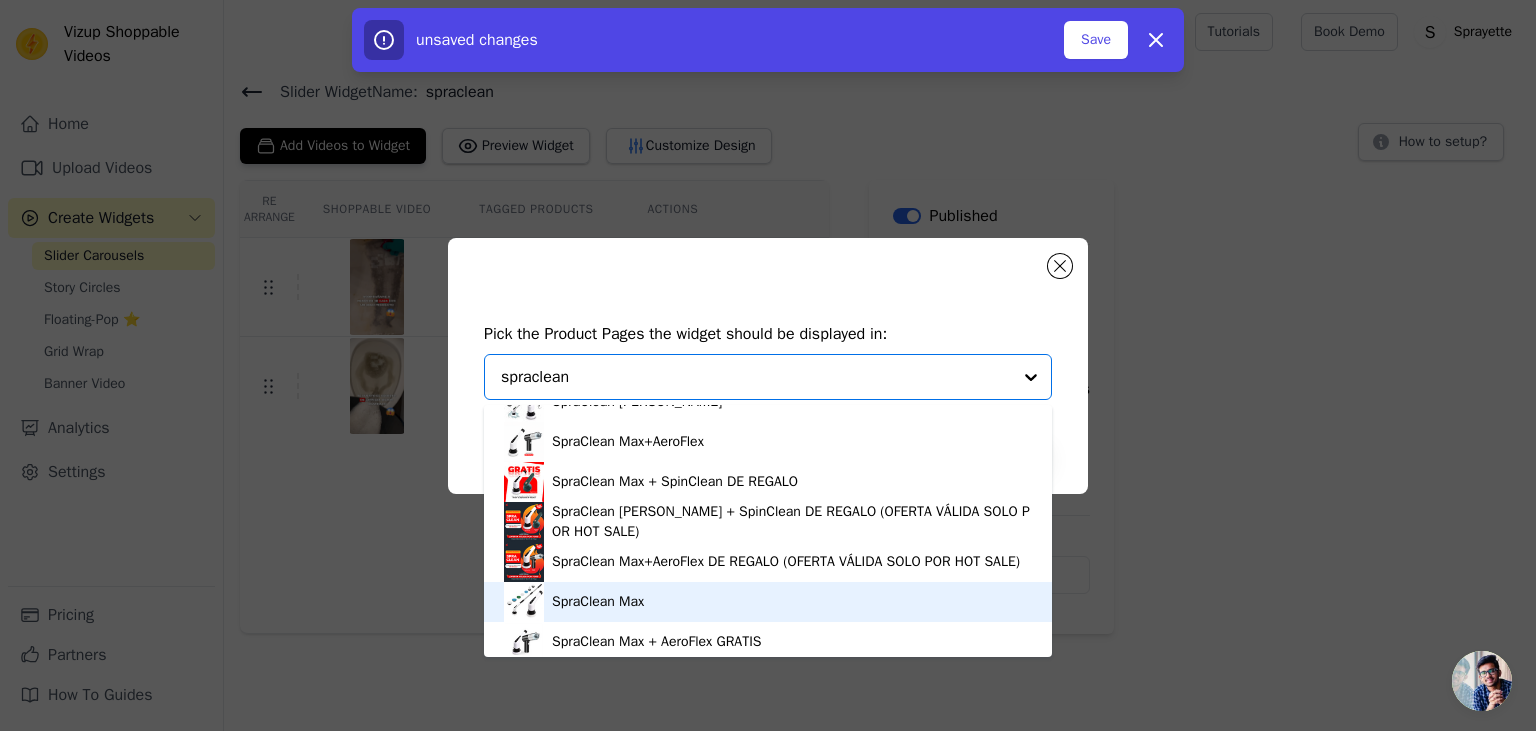 scroll, scrollTop: 34, scrollLeft: 0, axis: vertical 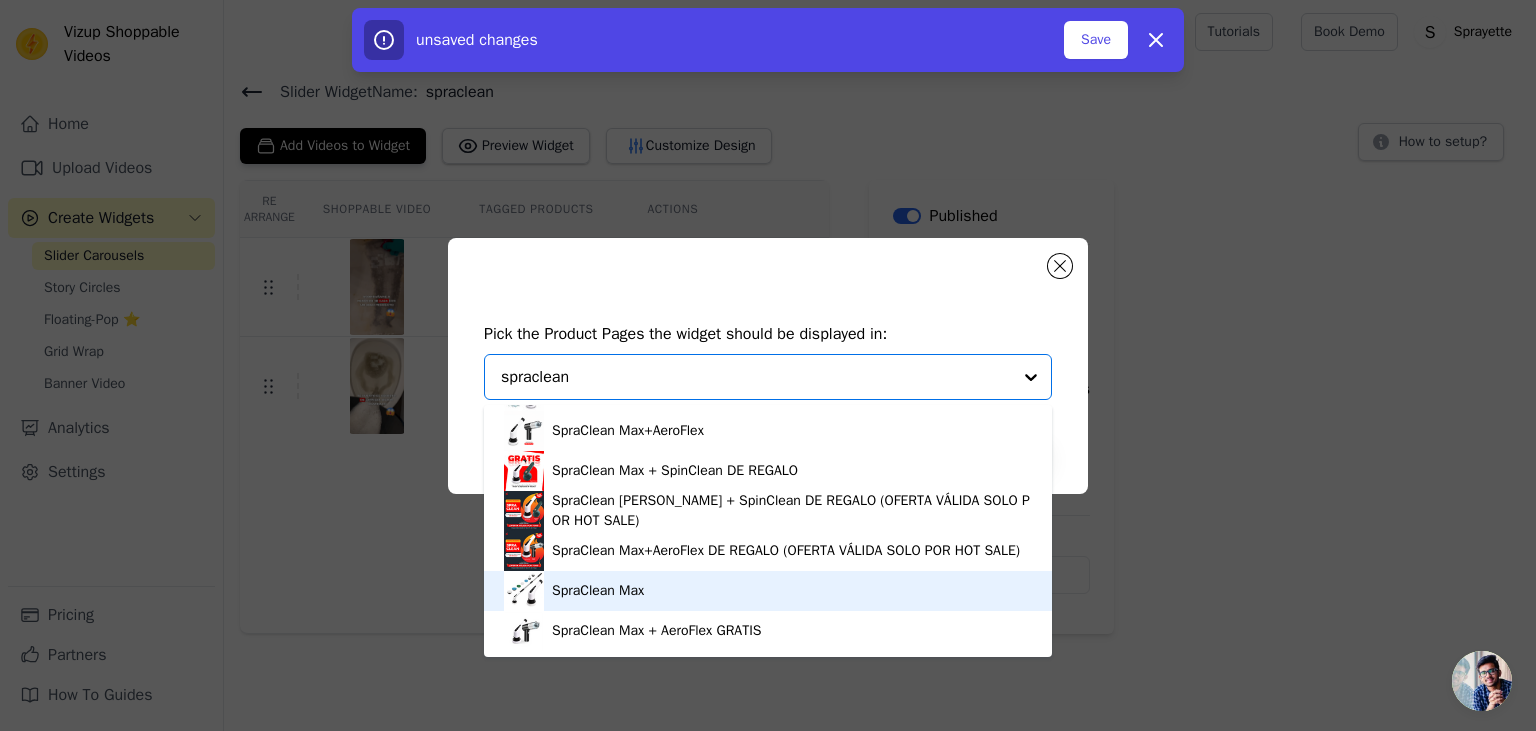 click on "SpraClean Max" at bounding box center (768, 591) 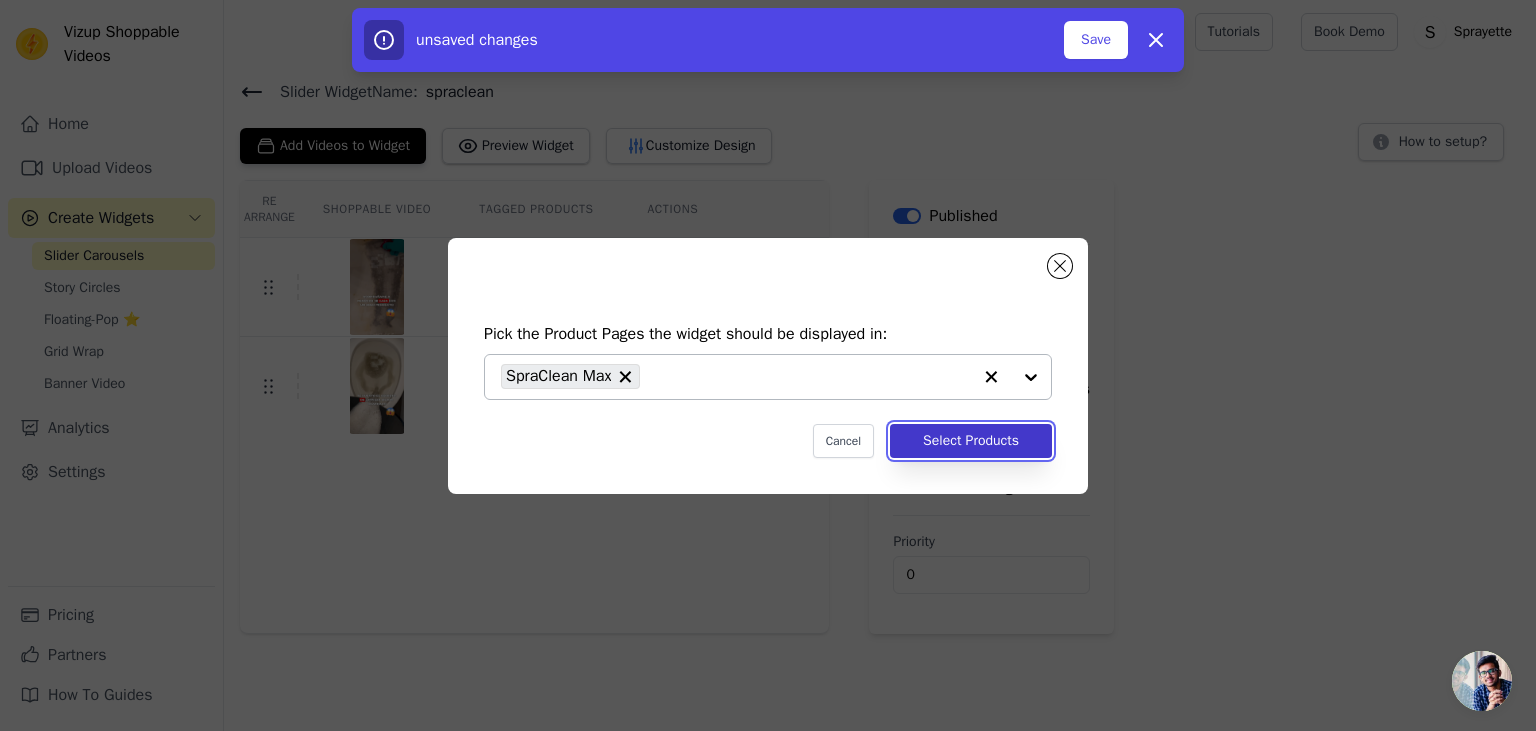 click on "Select Products" at bounding box center [971, 441] 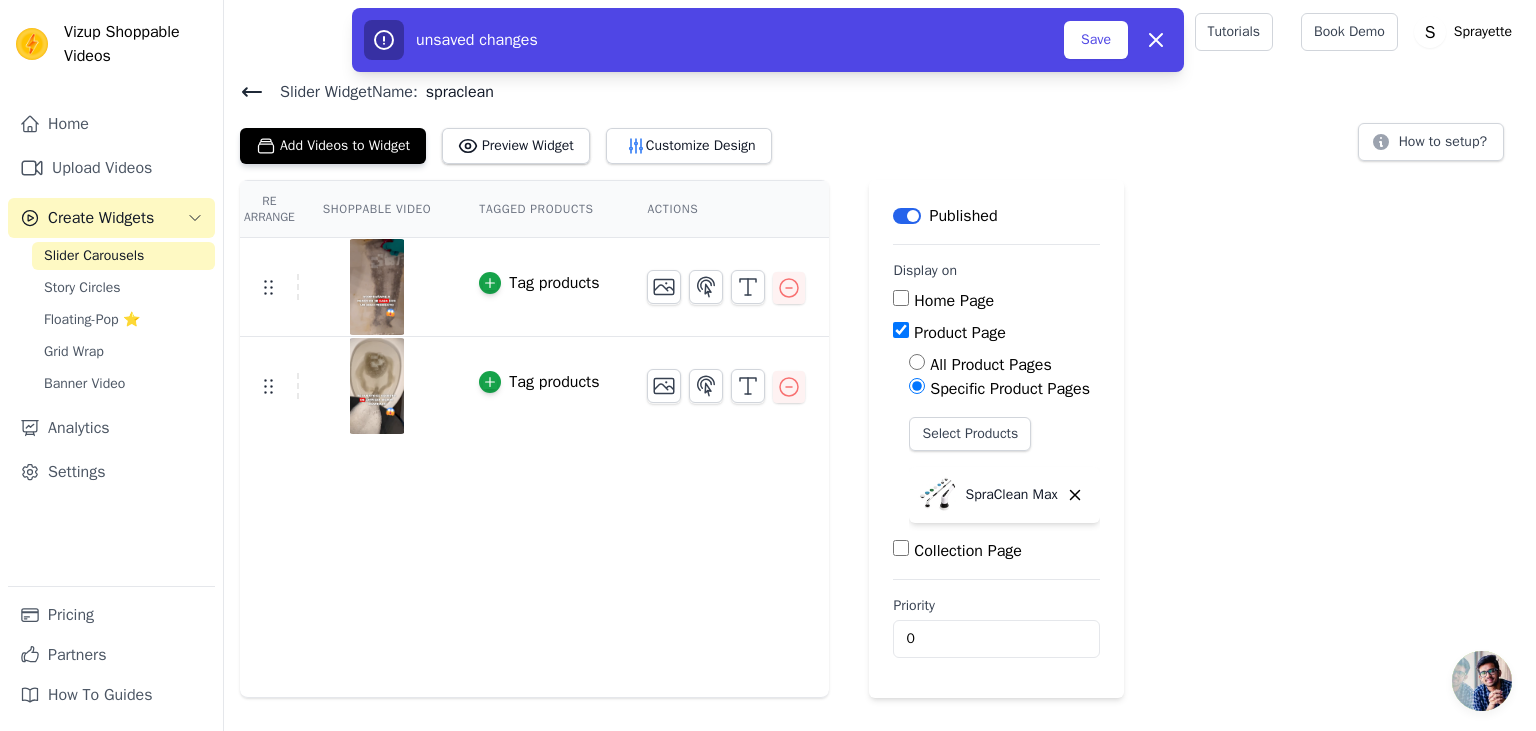 click on "Tag products" at bounding box center (539, 382) 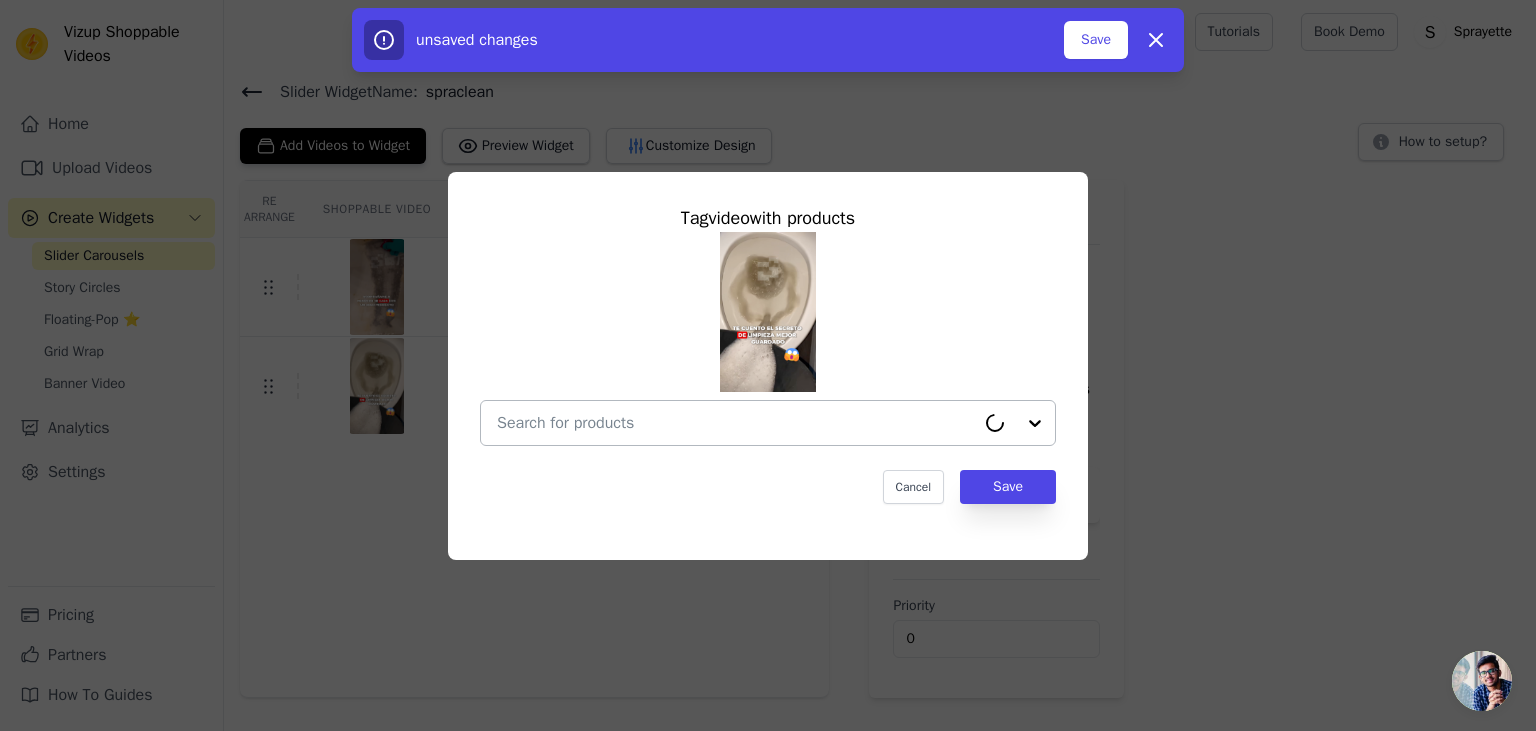 click at bounding box center [736, 423] 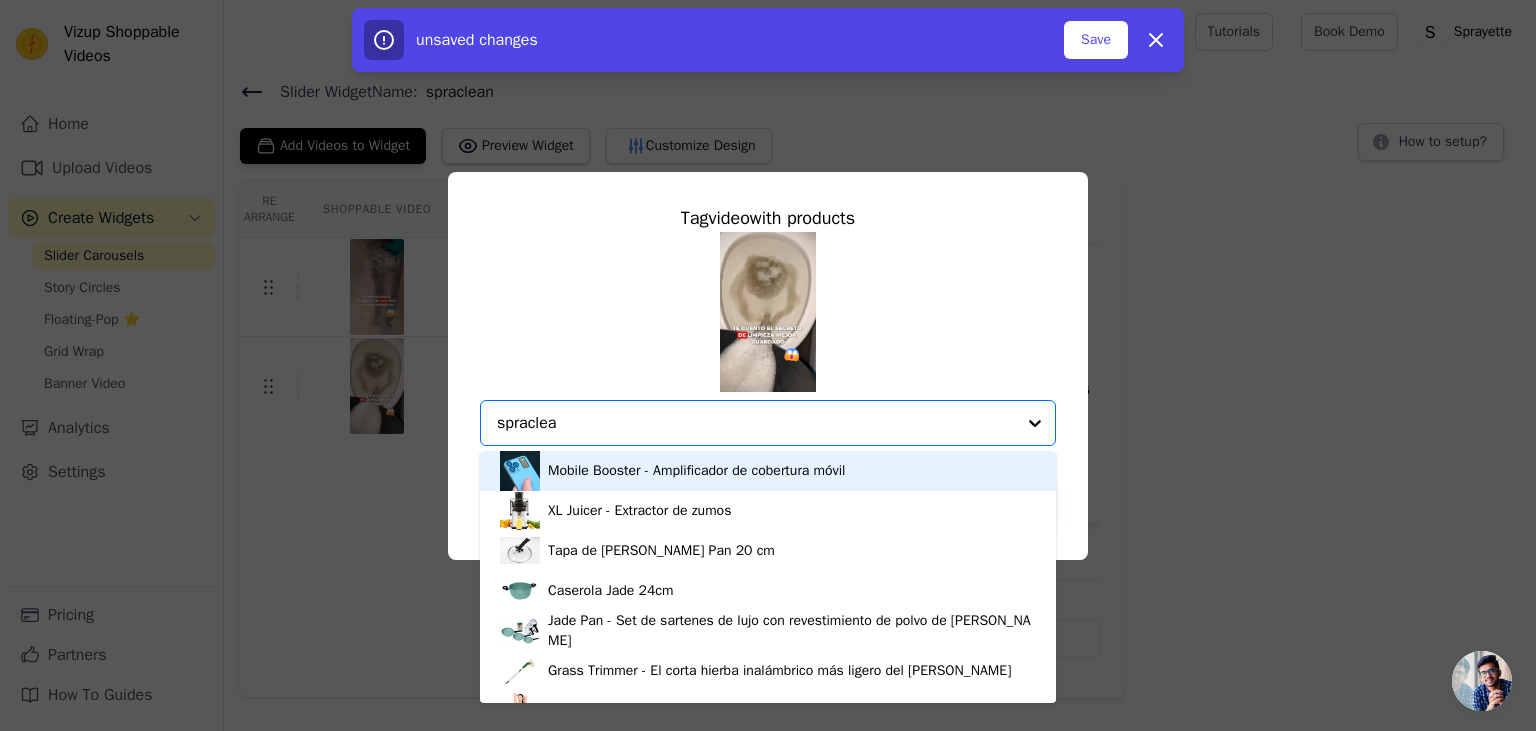 type on "spraclean" 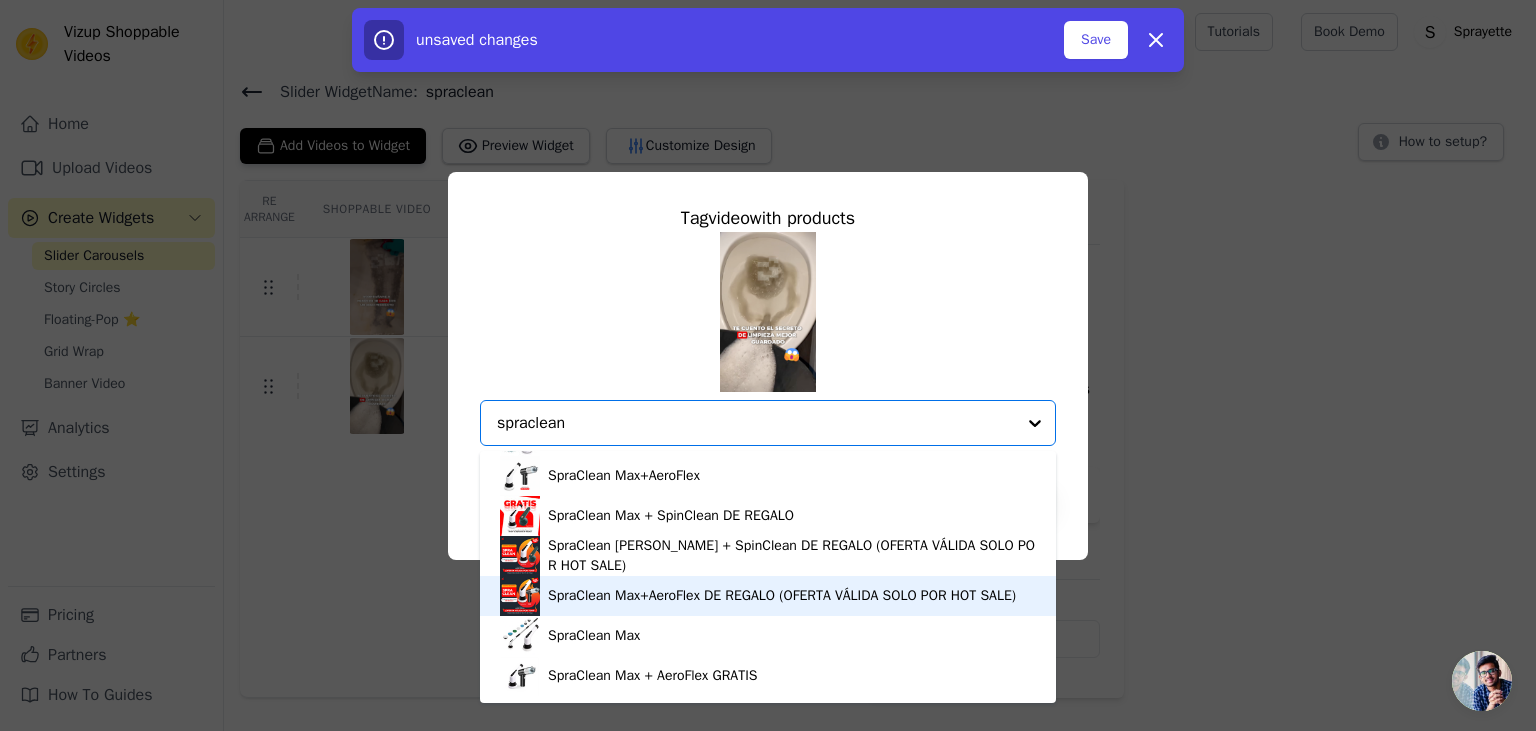 scroll, scrollTop: 34, scrollLeft: 0, axis: vertical 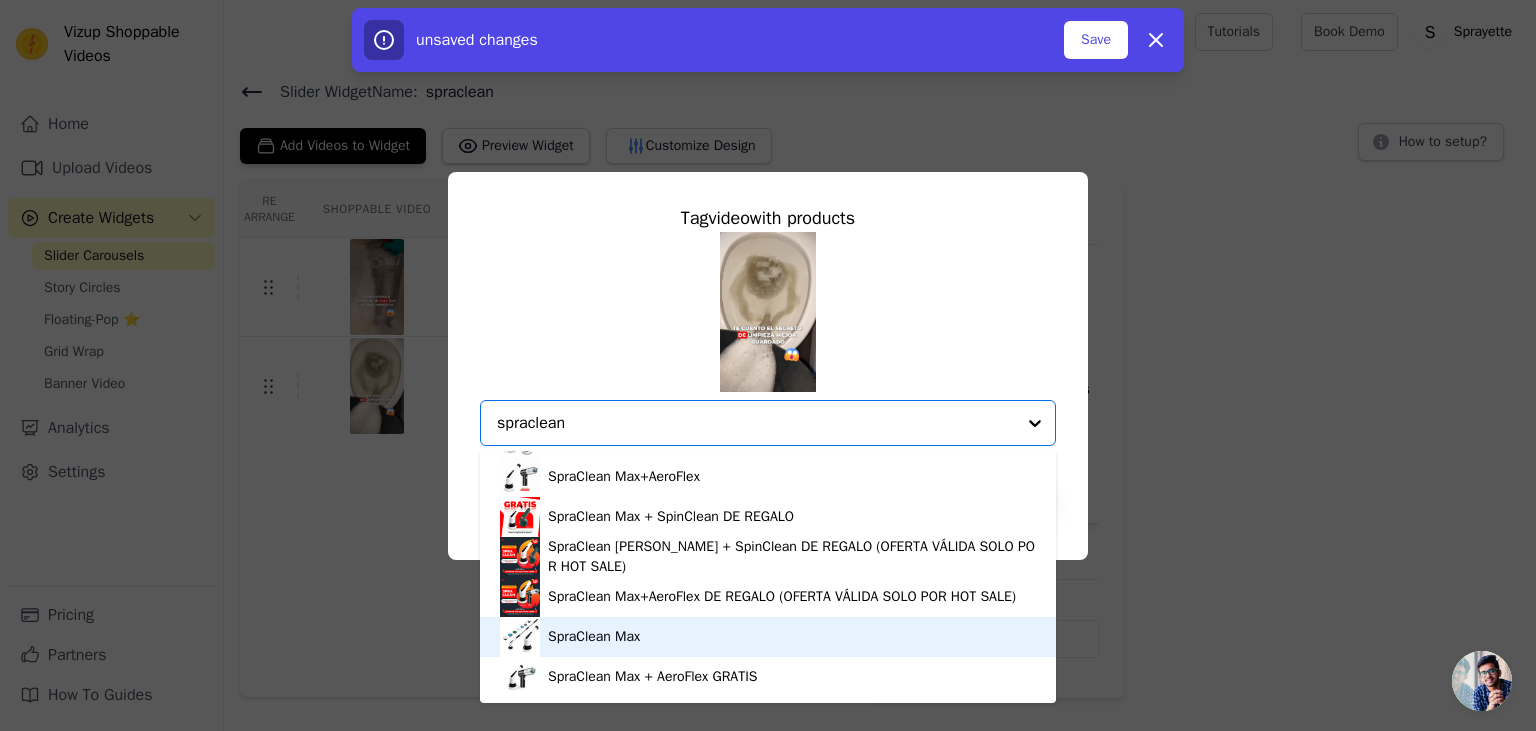 click on "SpraClean Max" at bounding box center (768, 637) 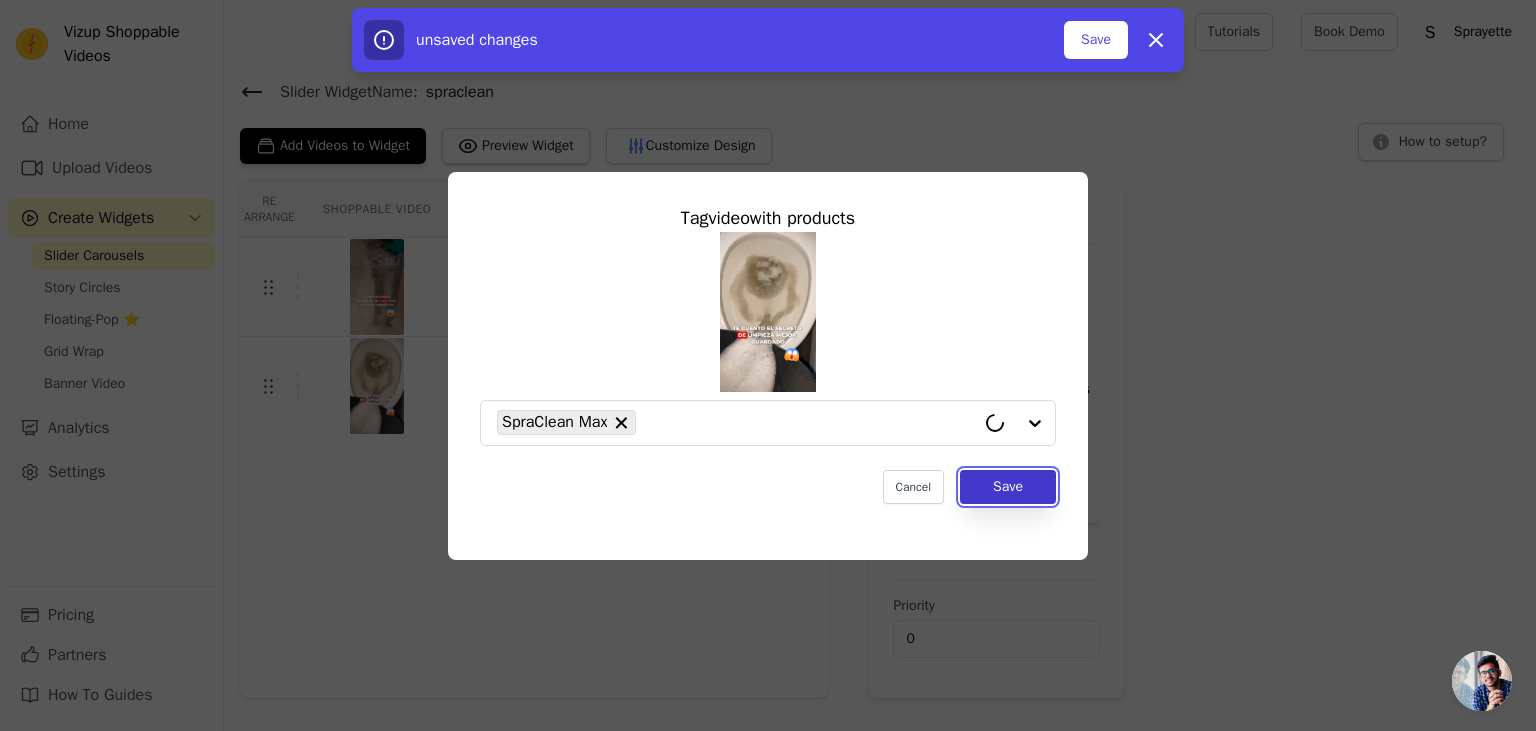 click on "Save" at bounding box center [1008, 487] 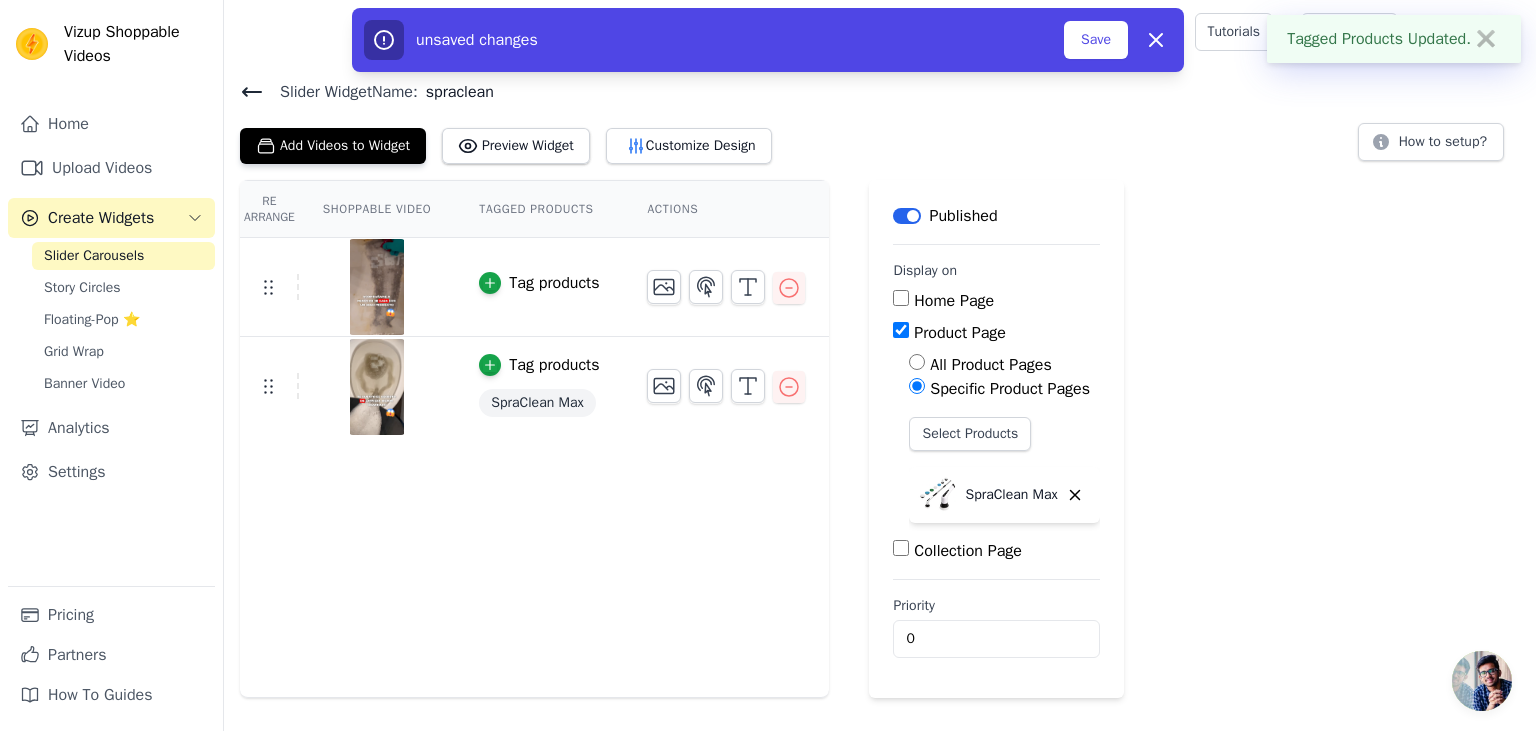 click on "Tag products" at bounding box center [554, 283] 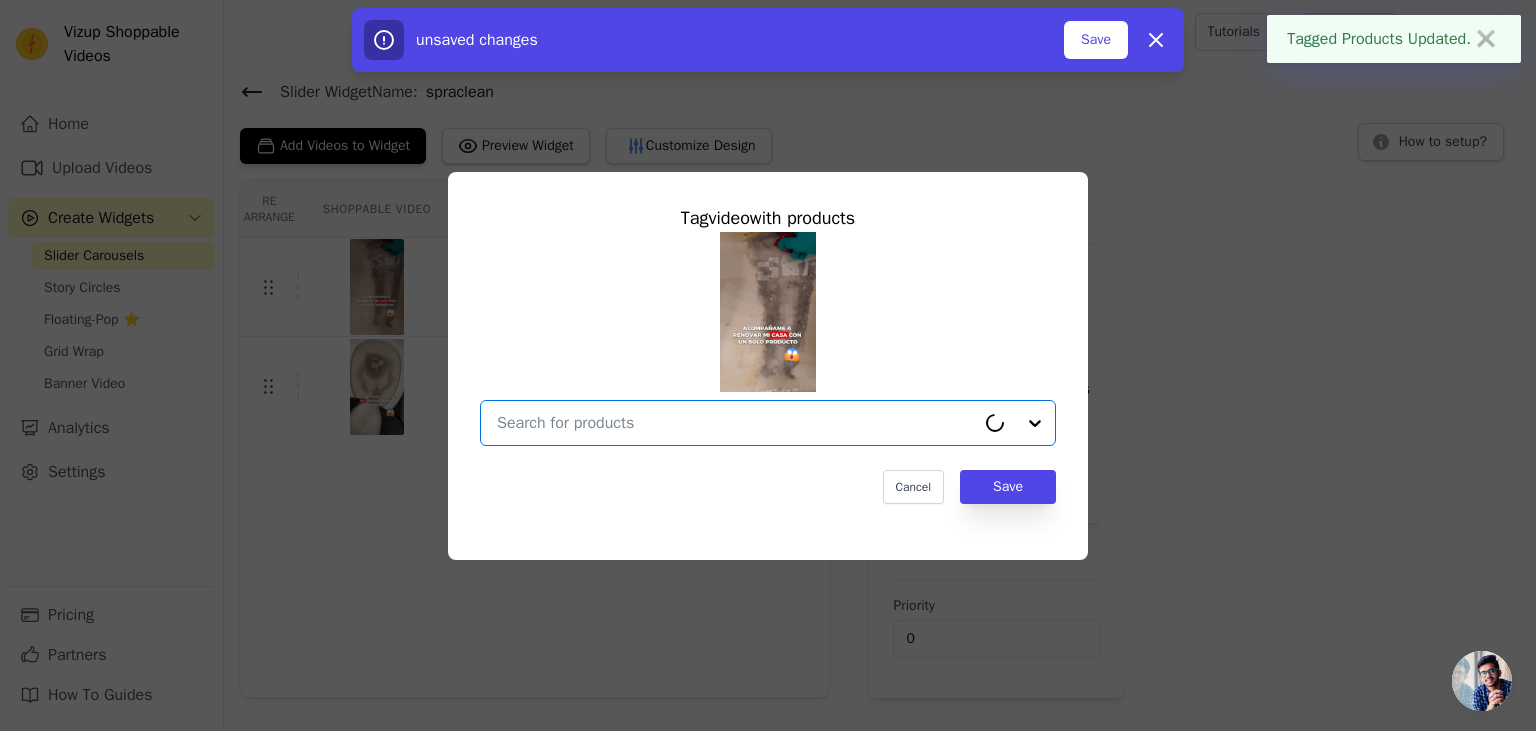 click at bounding box center (736, 423) 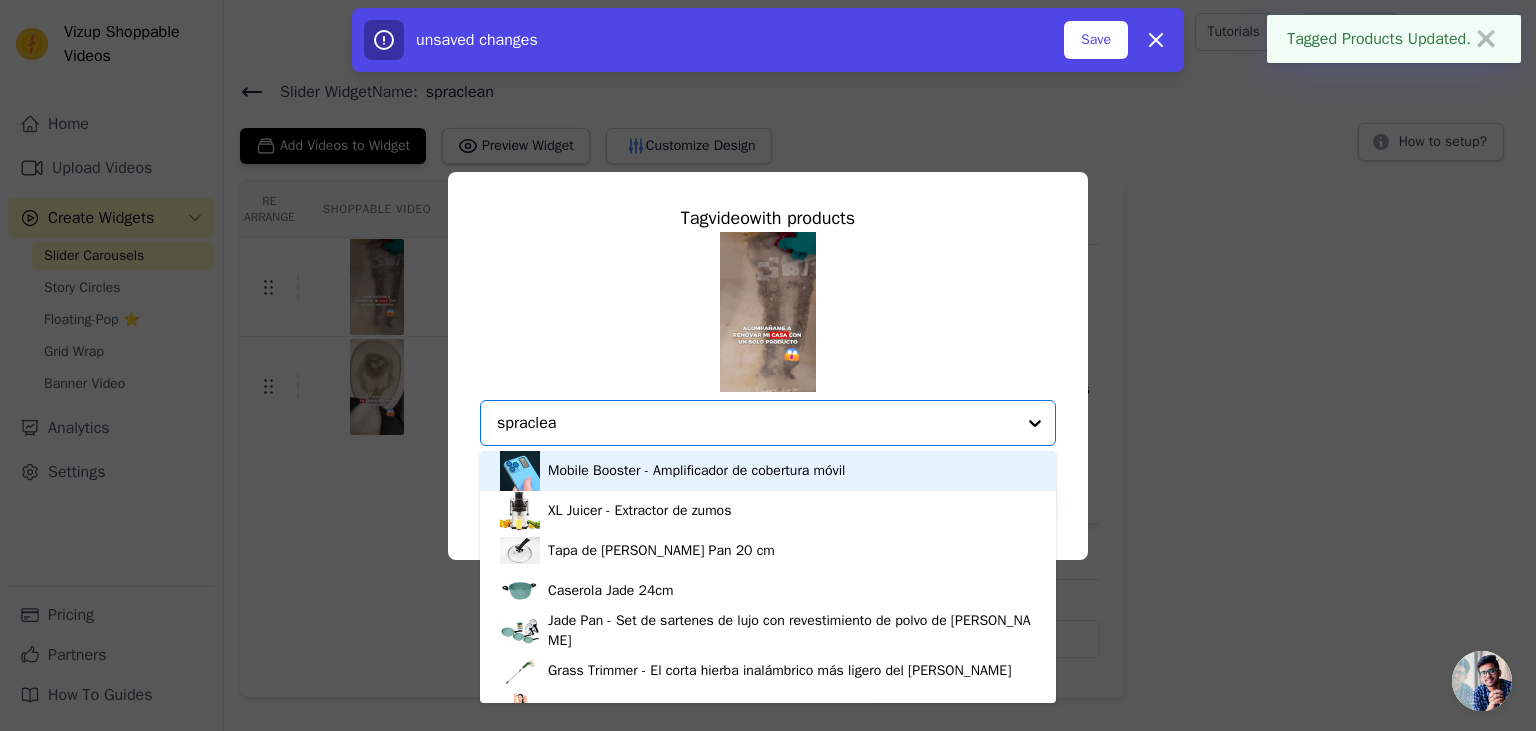 type on "spraclean" 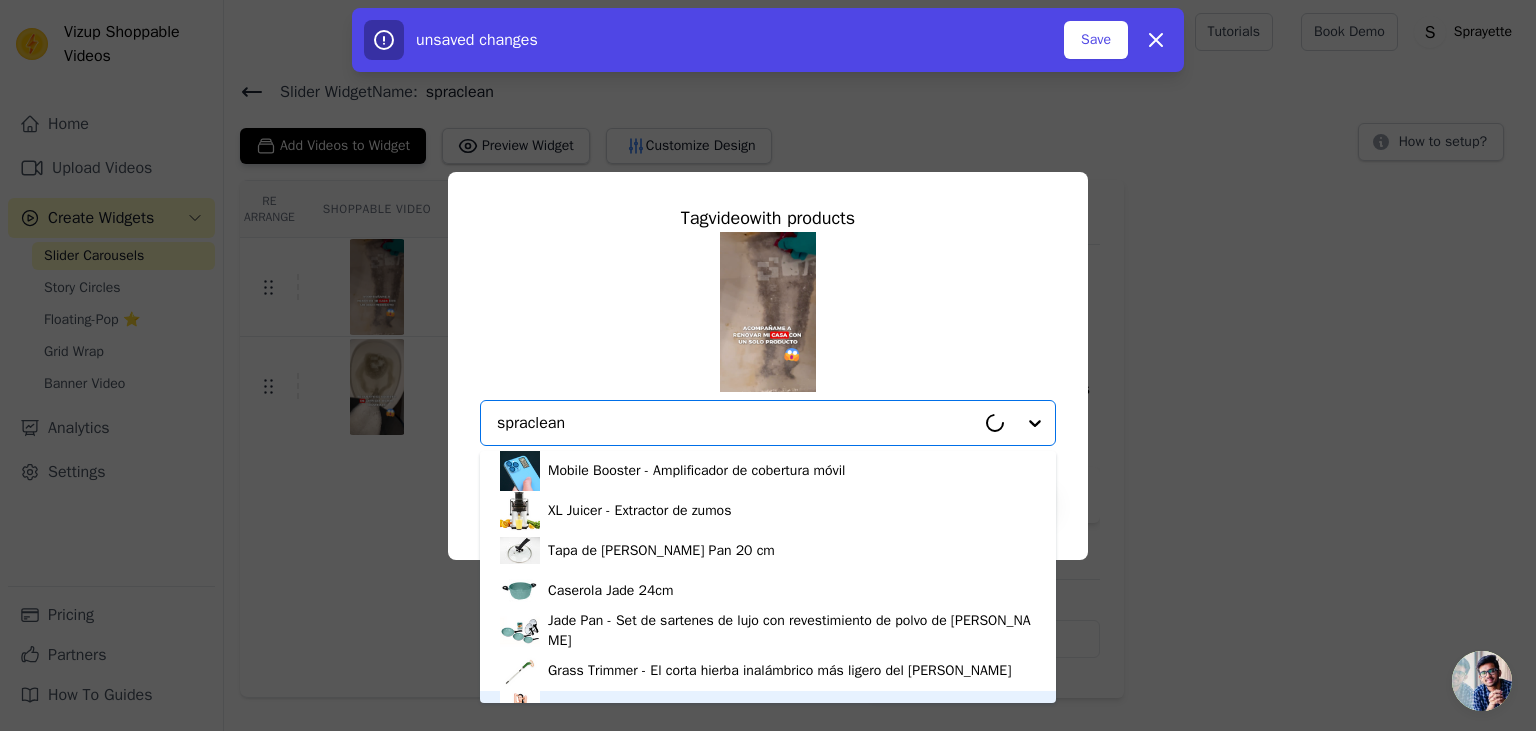 scroll, scrollTop: 34, scrollLeft: 0, axis: vertical 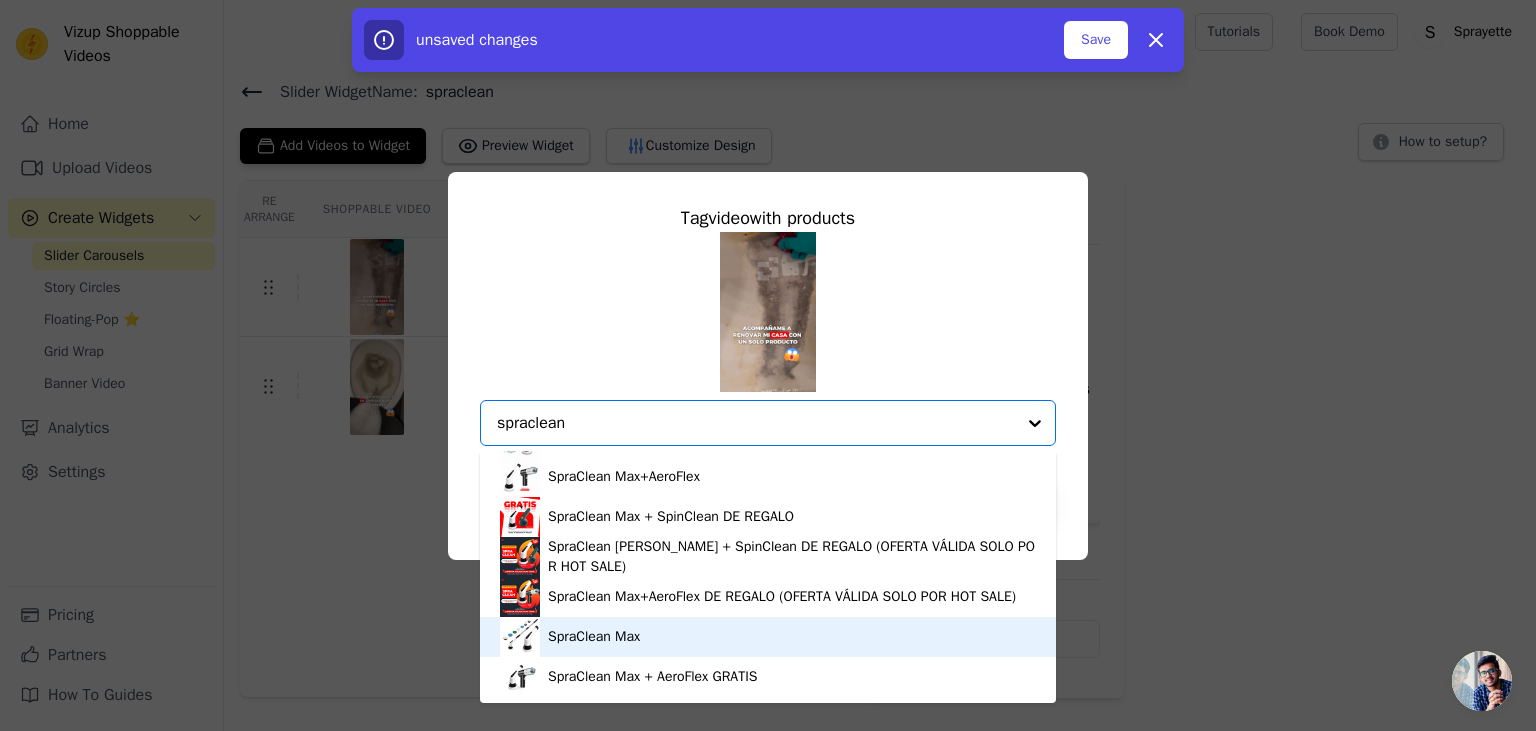 click on "SpraClean Max" at bounding box center [768, 637] 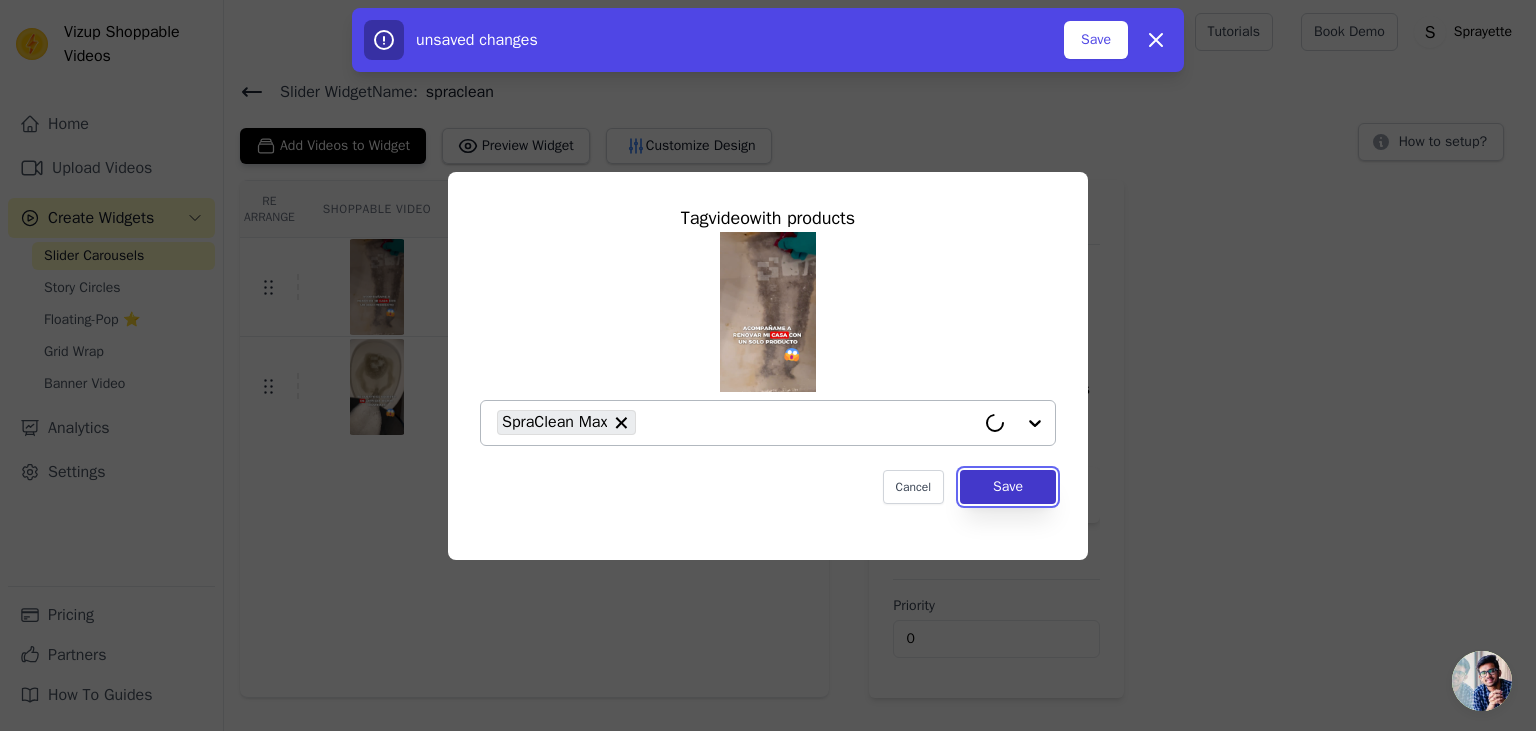 click on "Save" at bounding box center (1008, 487) 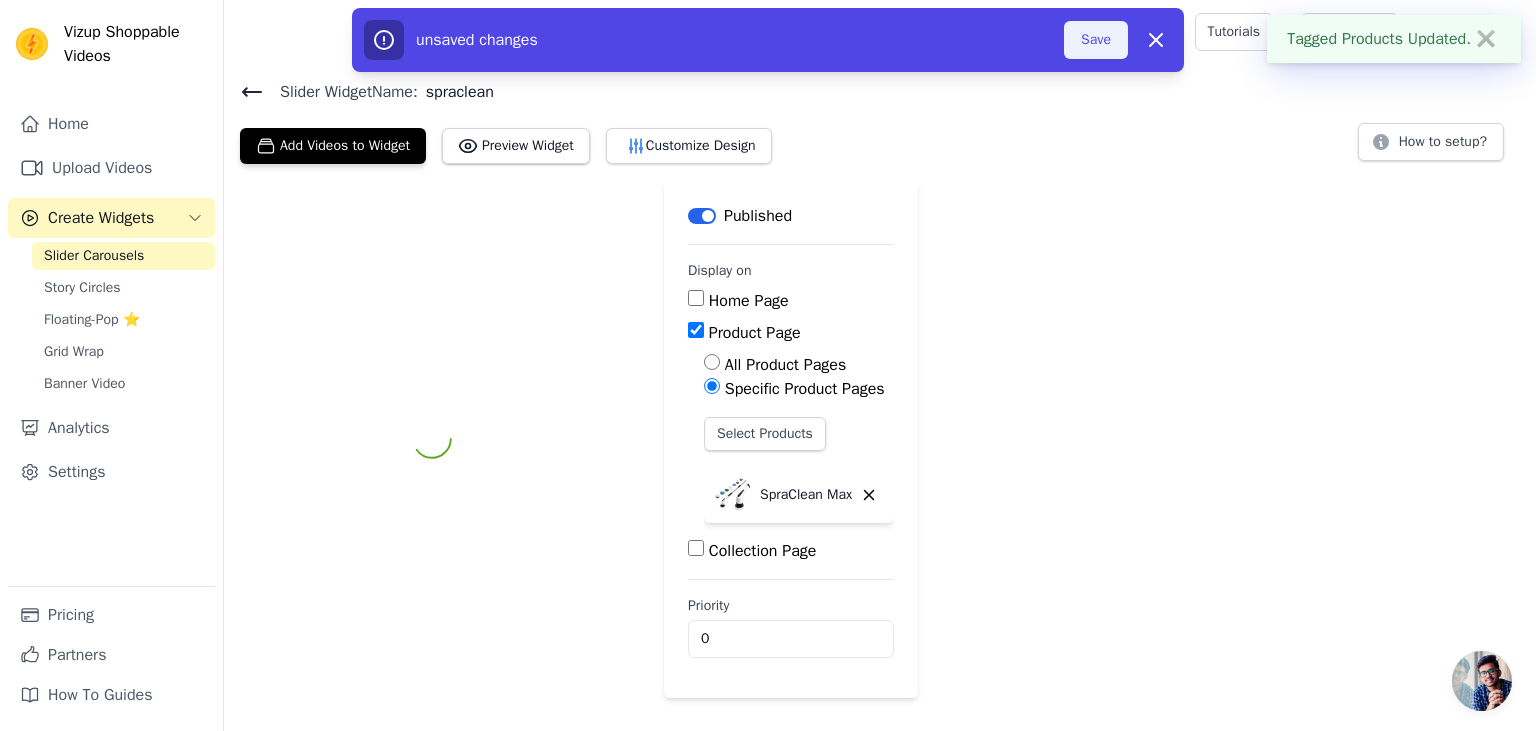 click on "Save" at bounding box center (1096, 40) 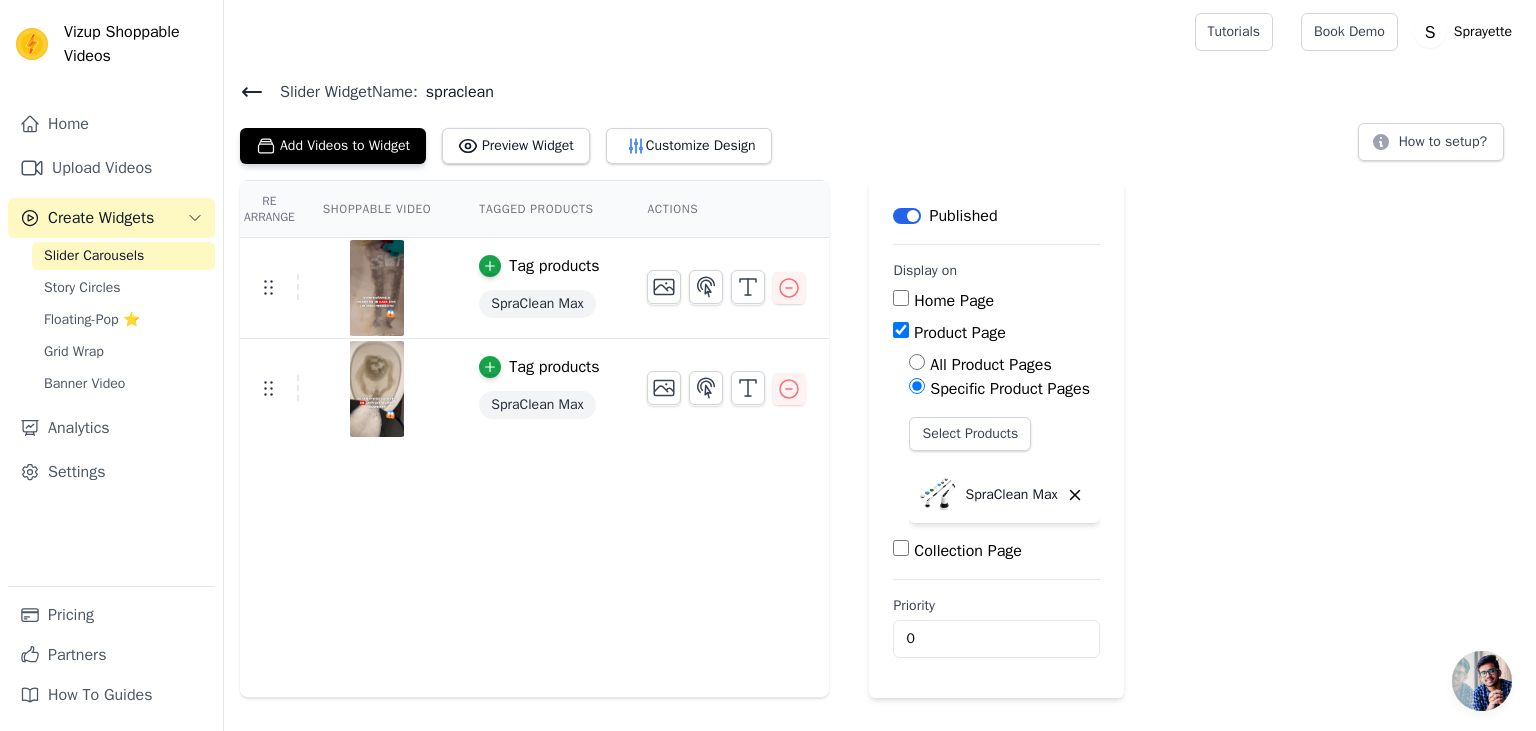click 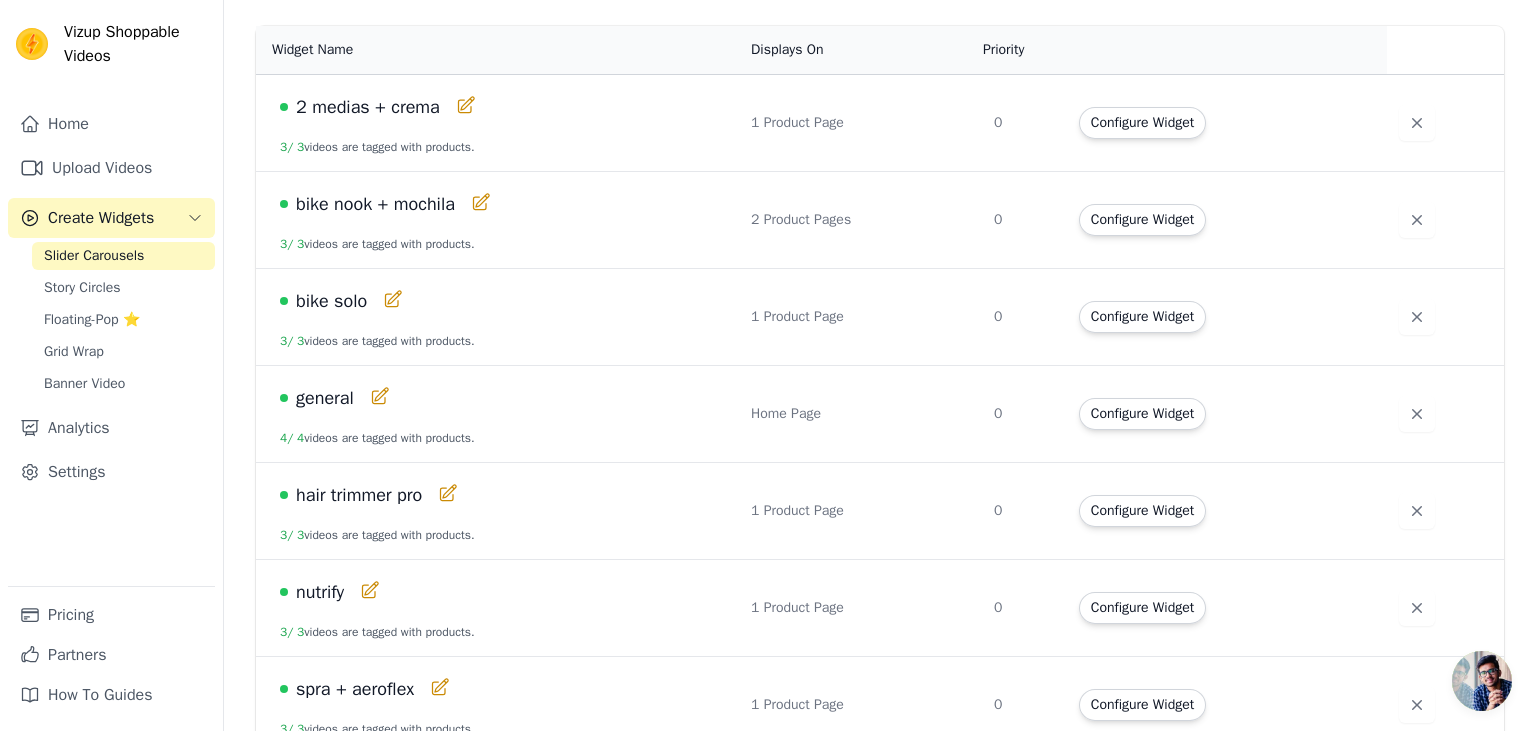 scroll, scrollTop: 0, scrollLeft: 0, axis: both 